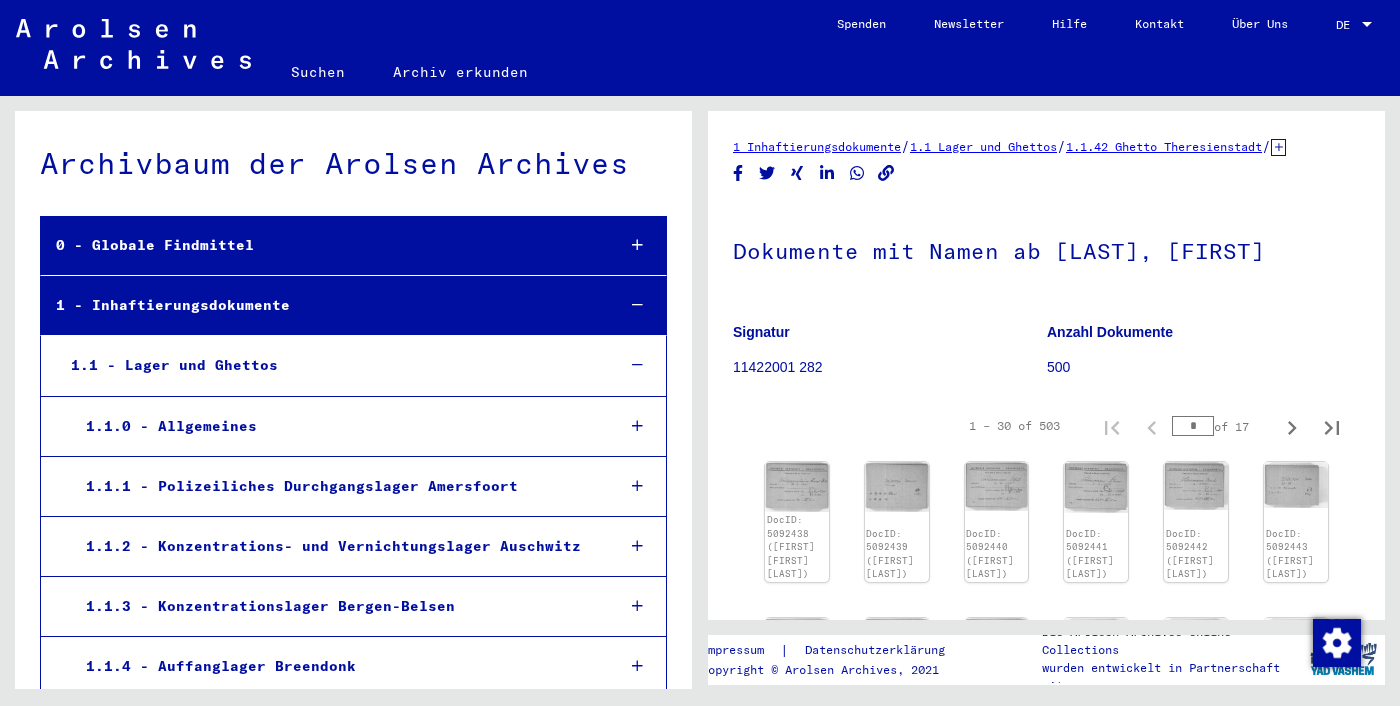 scroll, scrollTop: 0, scrollLeft: 0, axis: both 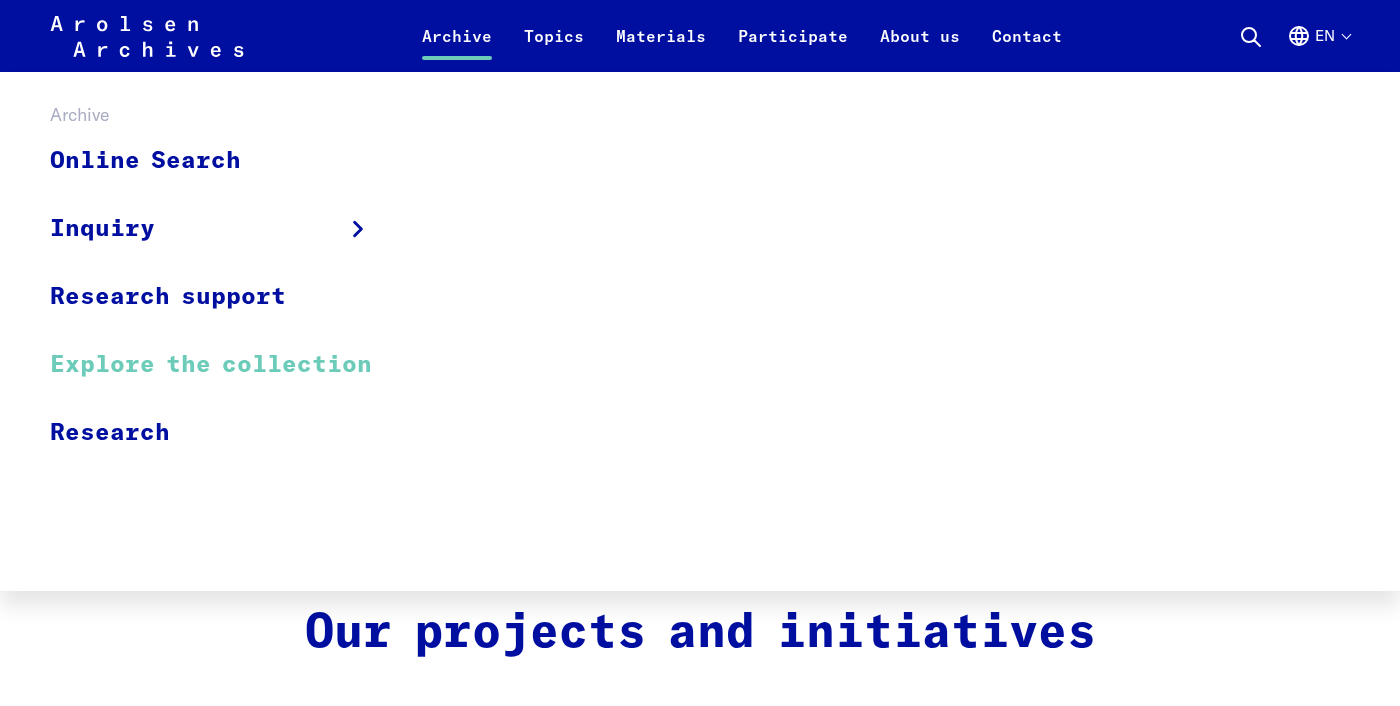 click on "Explore the collection" at bounding box center [224, 365] 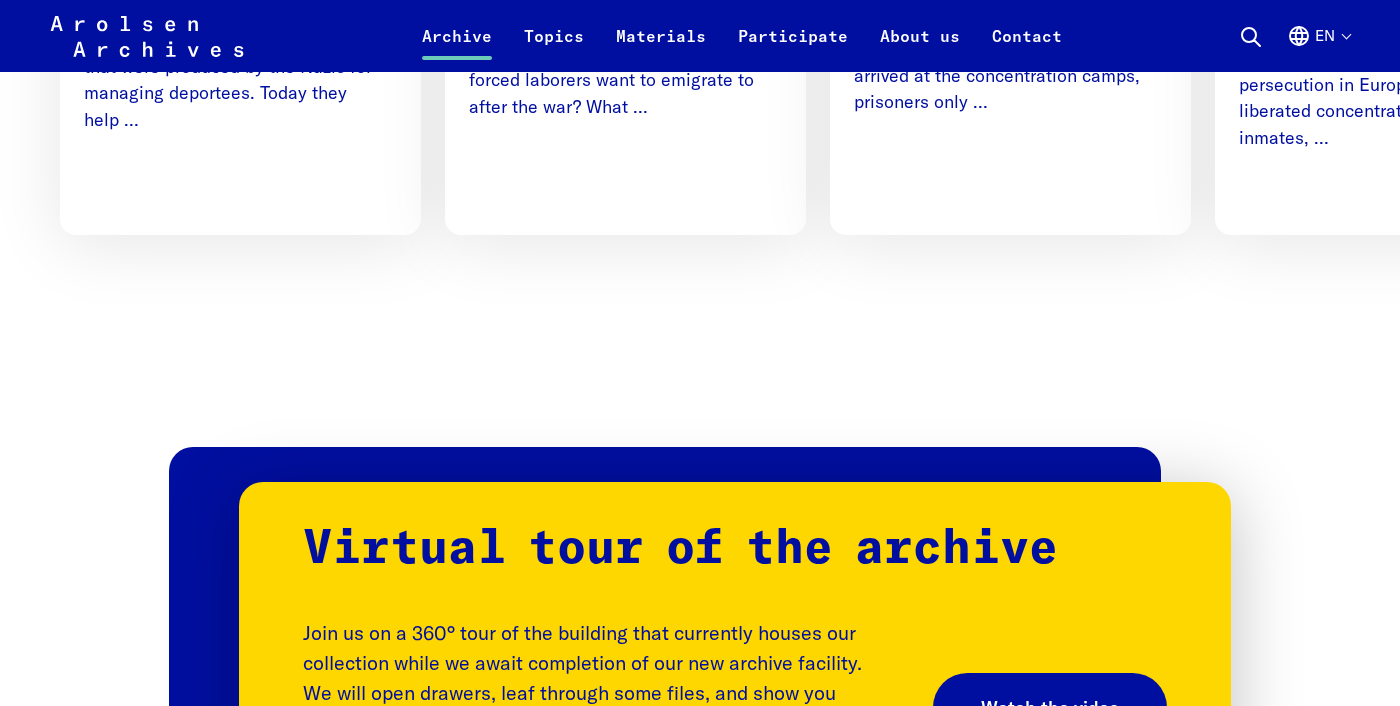 scroll, scrollTop: 1186, scrollLeft: 0, axis: vertical 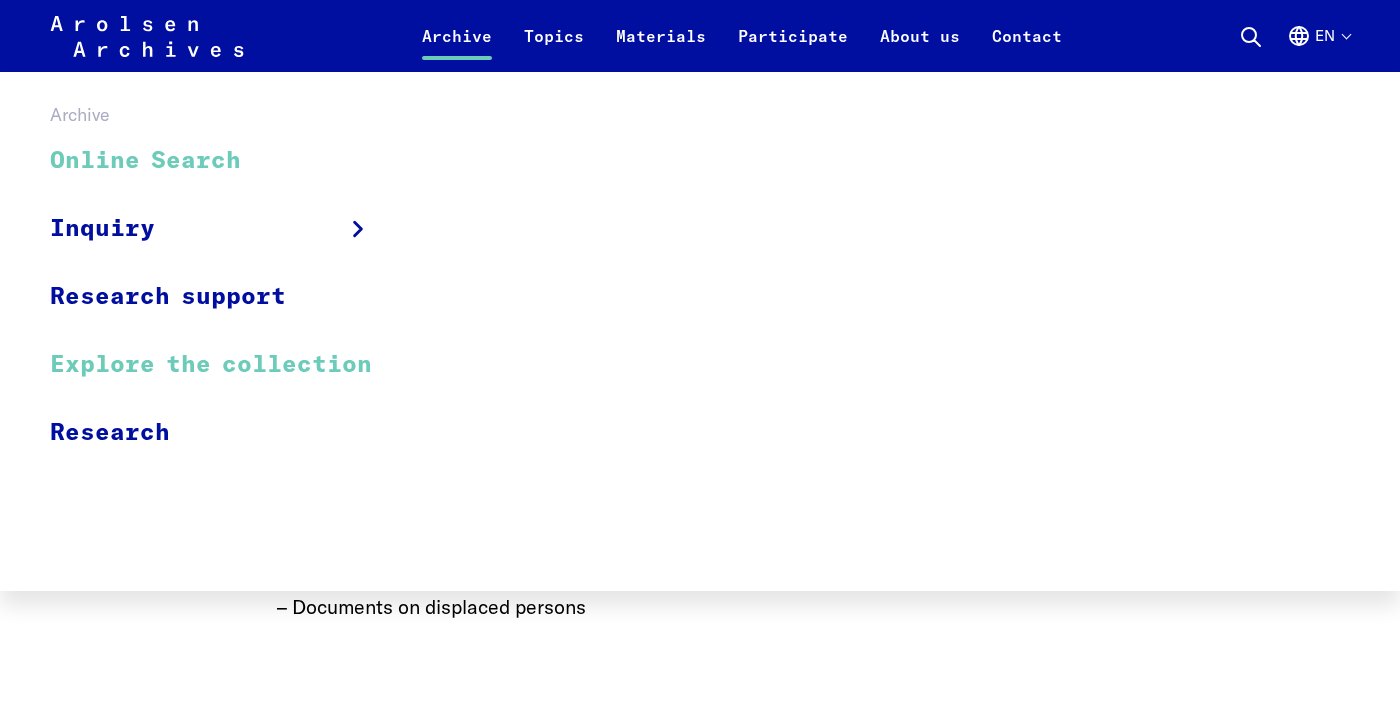 click on "Online Search" at bounding box center (224, 161) 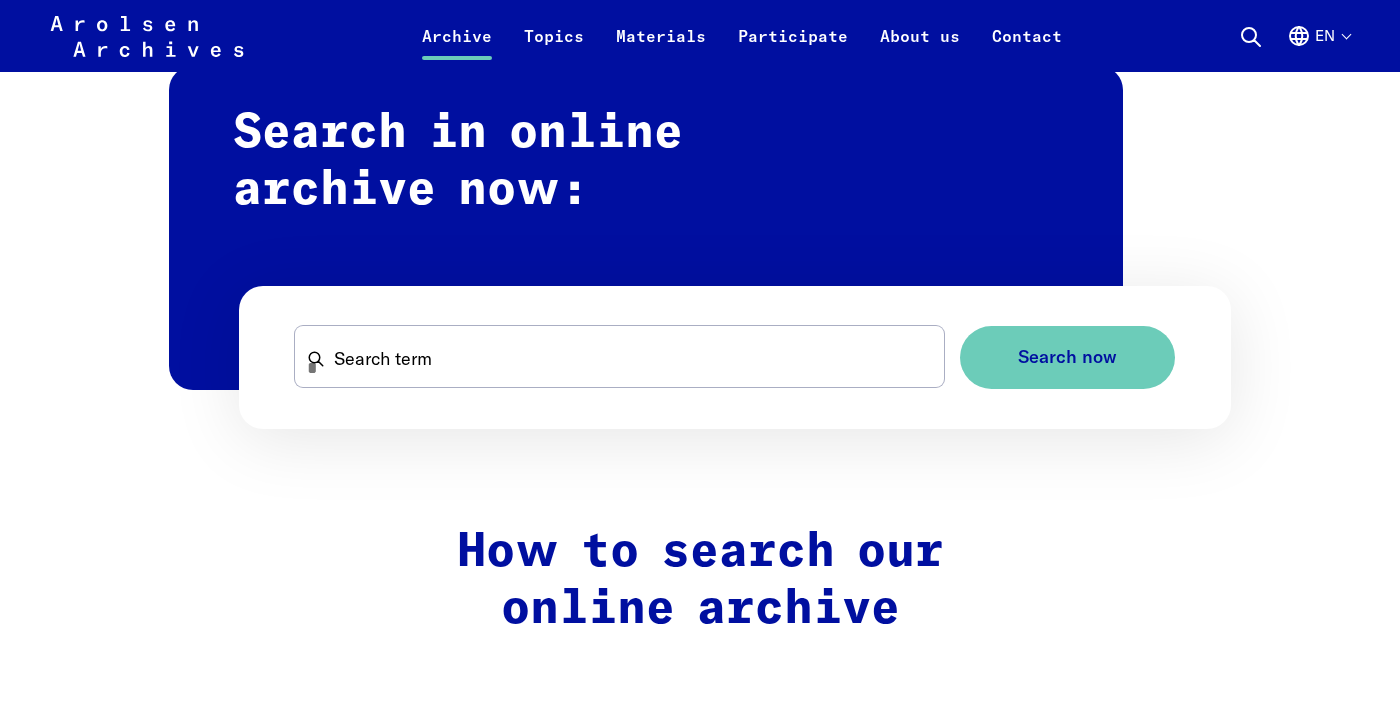 scroll, scrollTop: 1346, scrollLeft: 0, axis: vertical 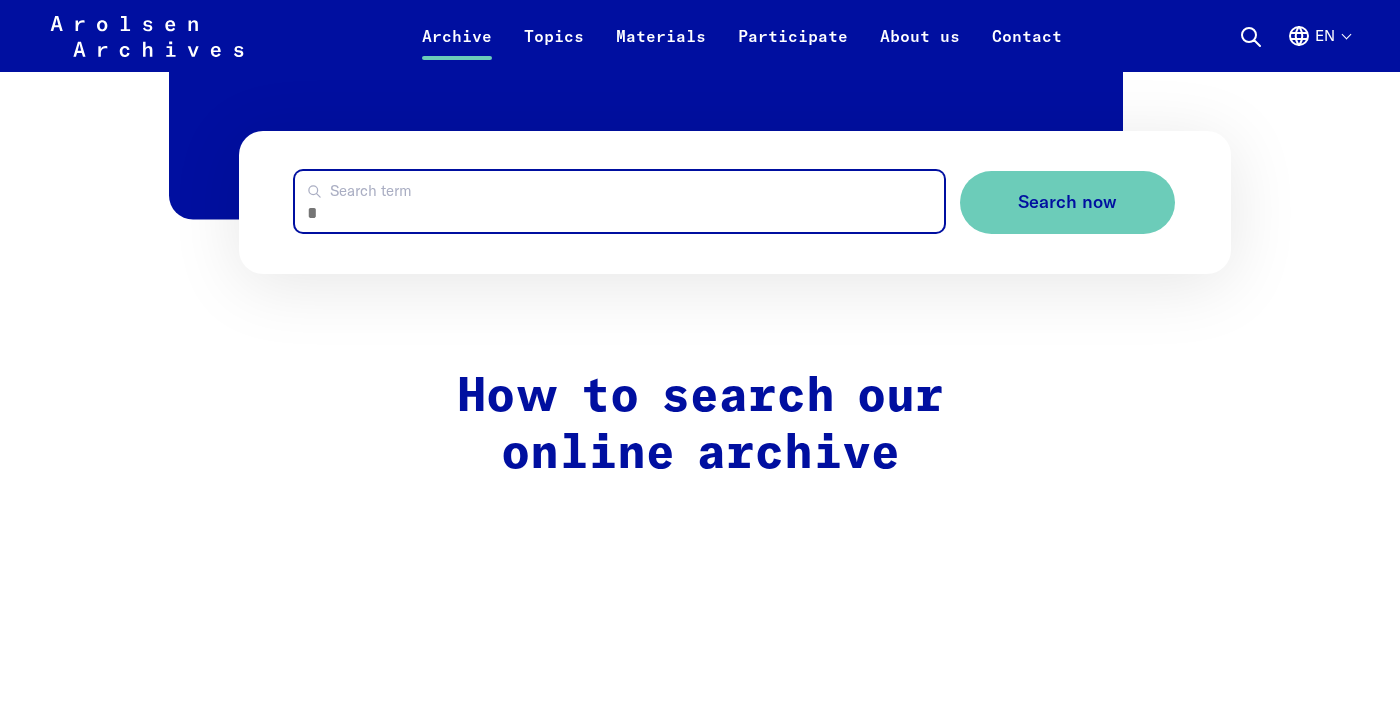 click on "Search term" at bounding box center [619, 201] 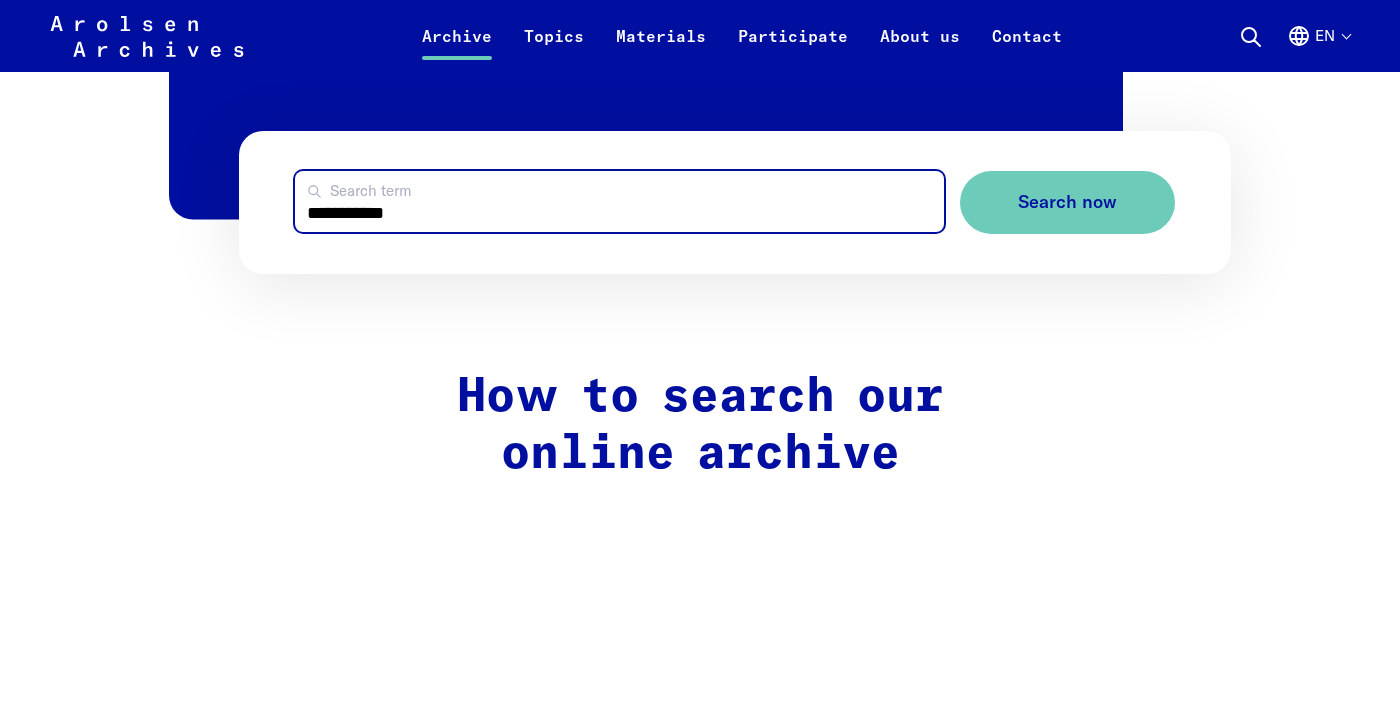 type on "**********" 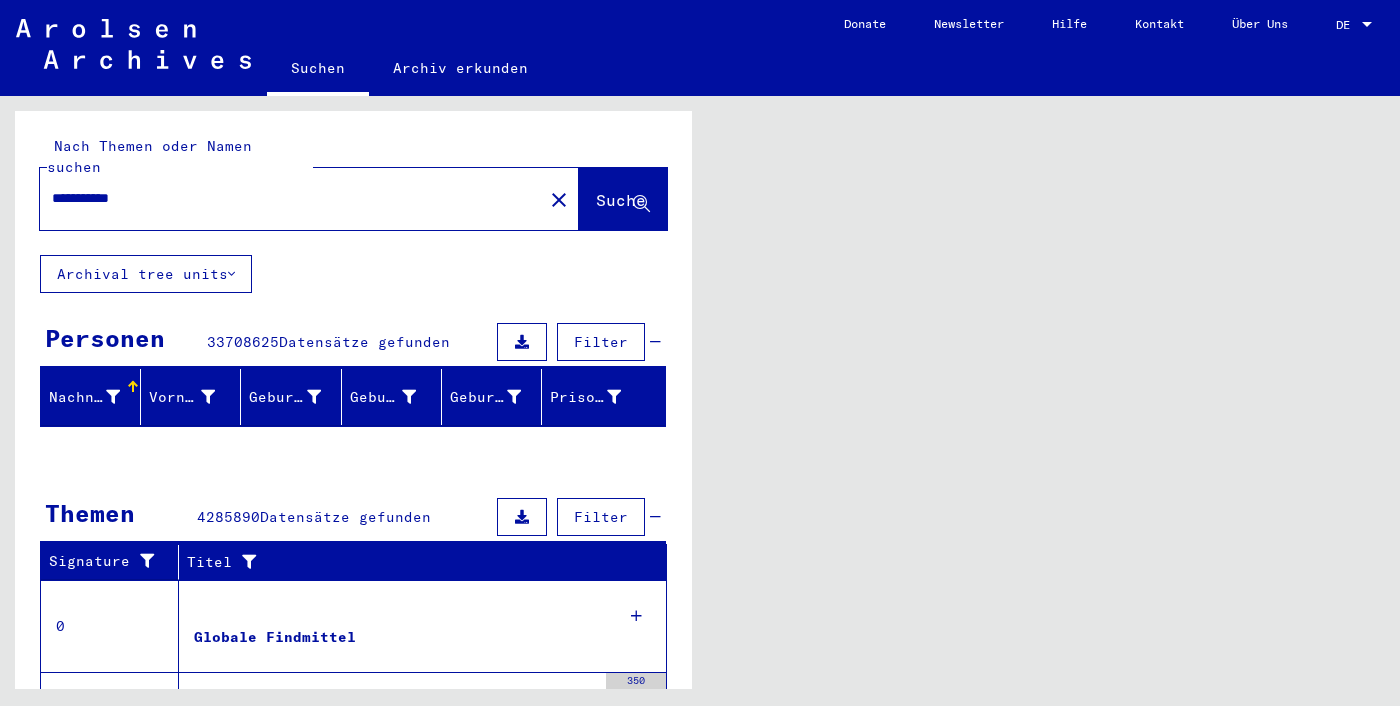 scroll, scrollTop: 0, scrollLeft: 0, axis: both 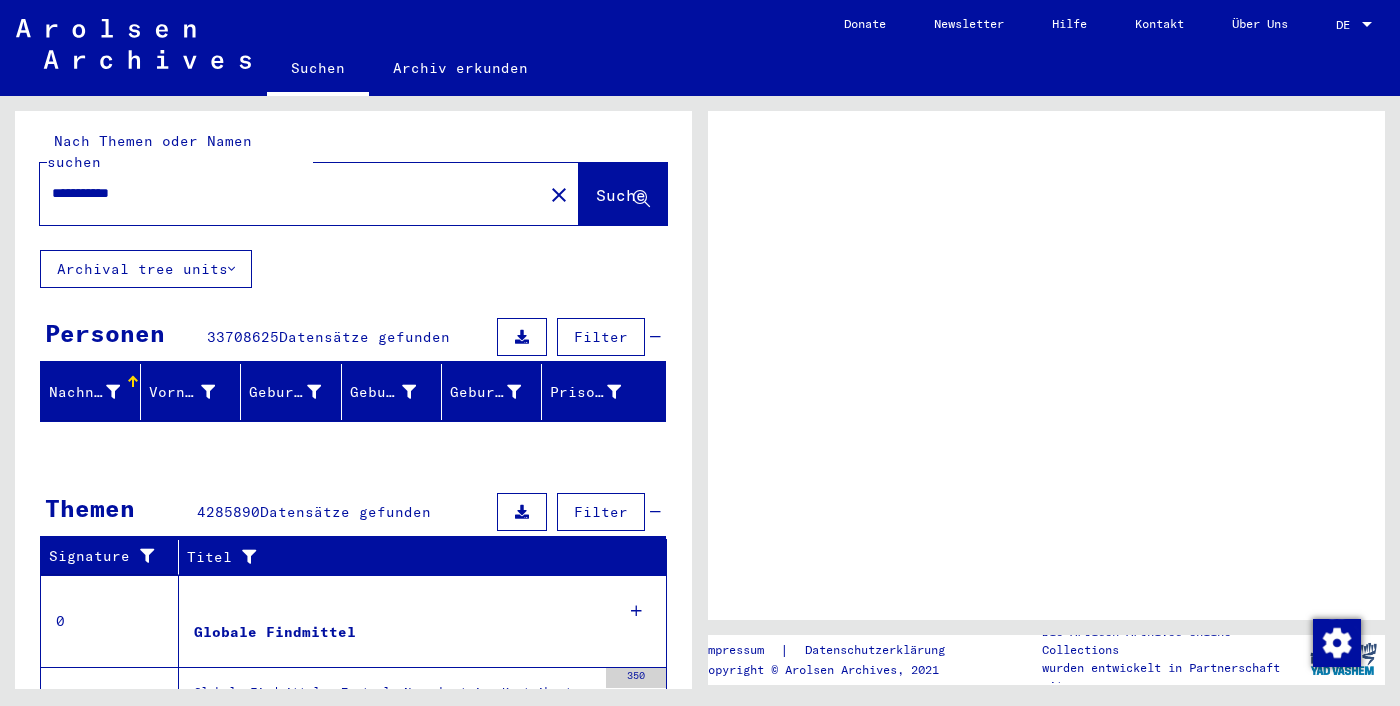 click on "**********" at bounding box center [291, 193] 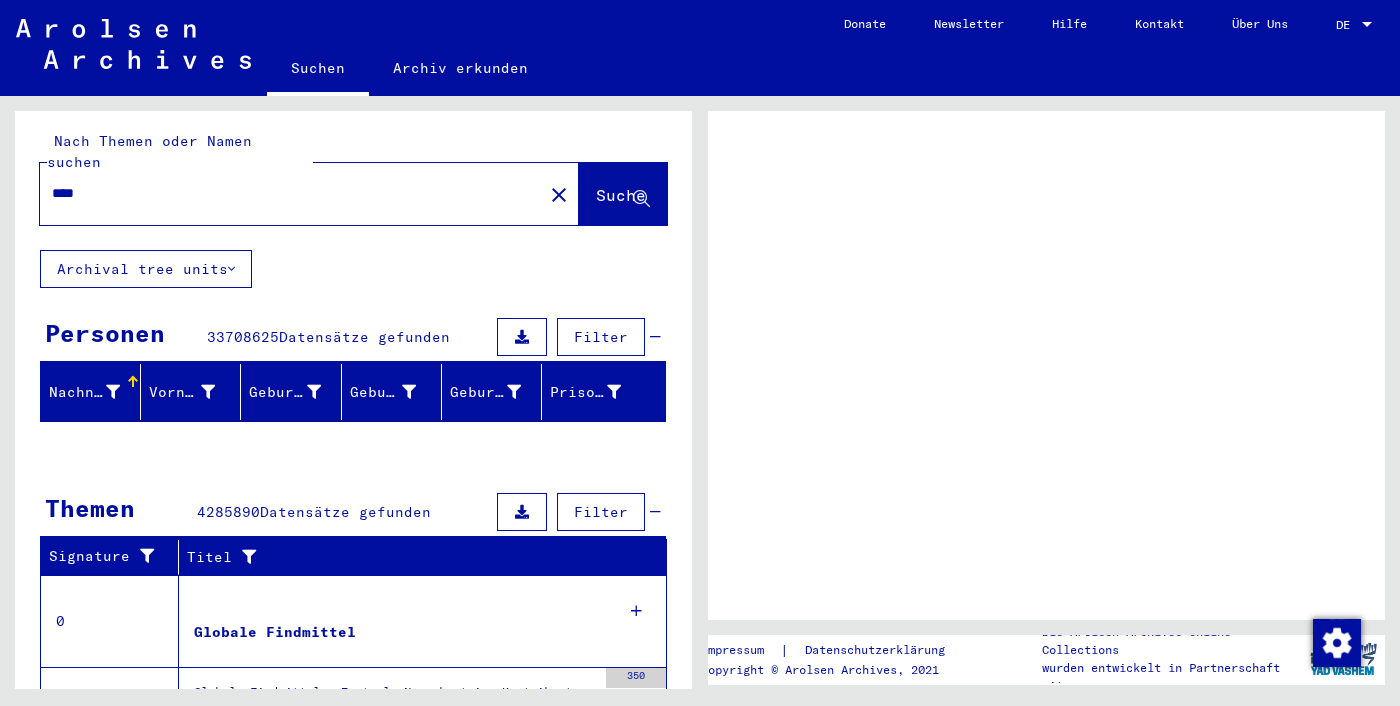 type on "****" 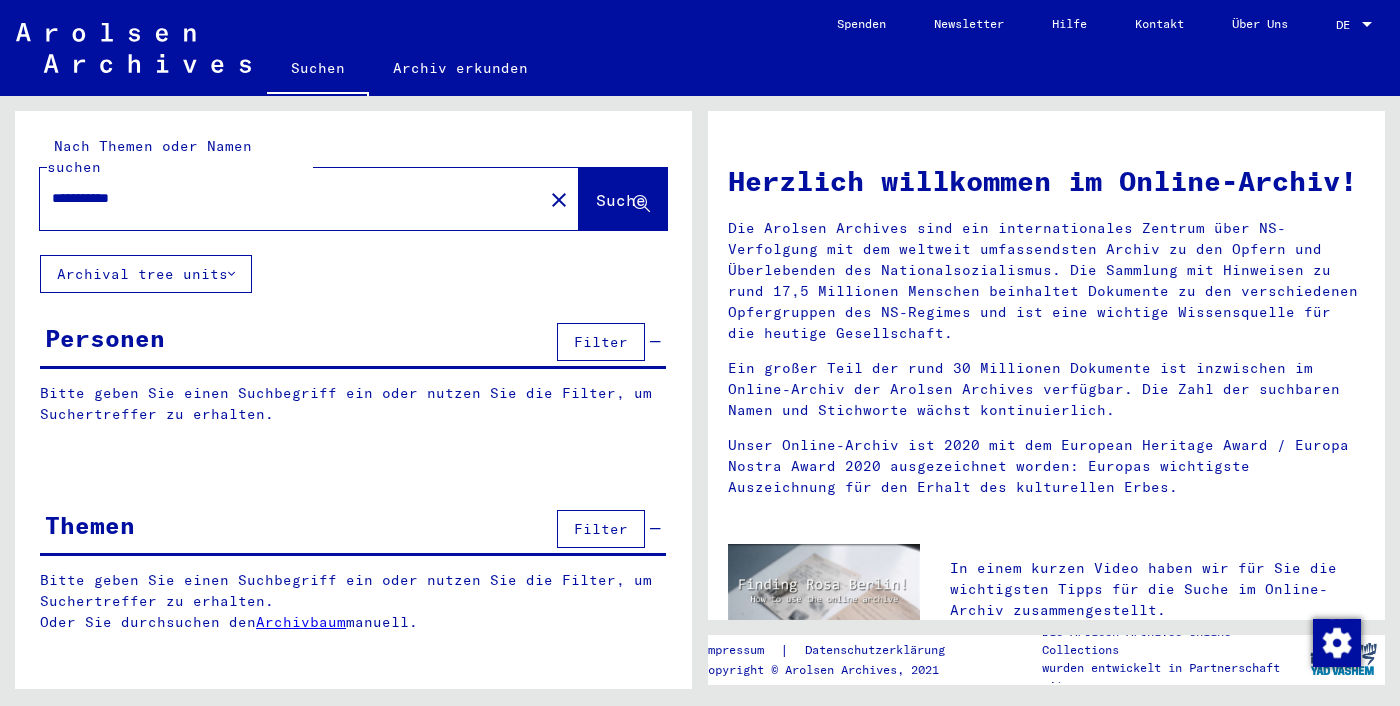 scroll, scrollTop: 825, scrollLeft: 0, axis: vertical 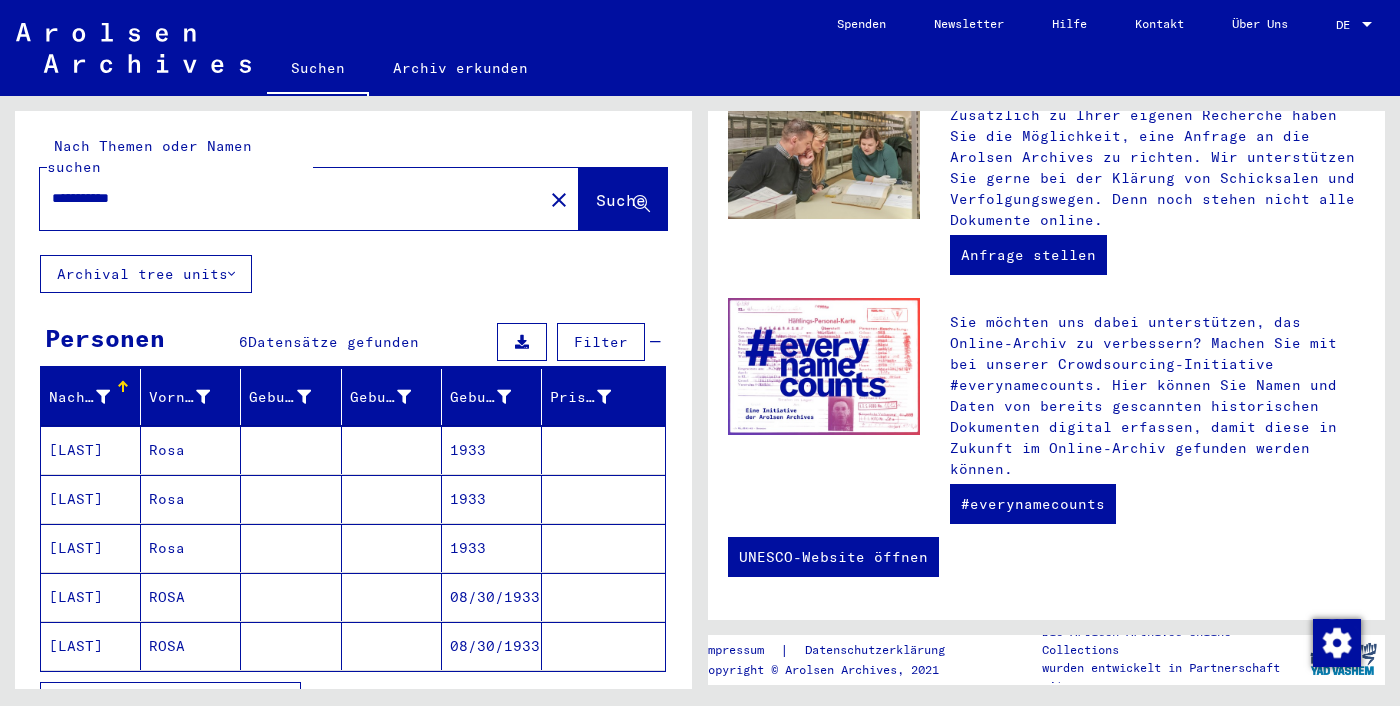 click on "**********" 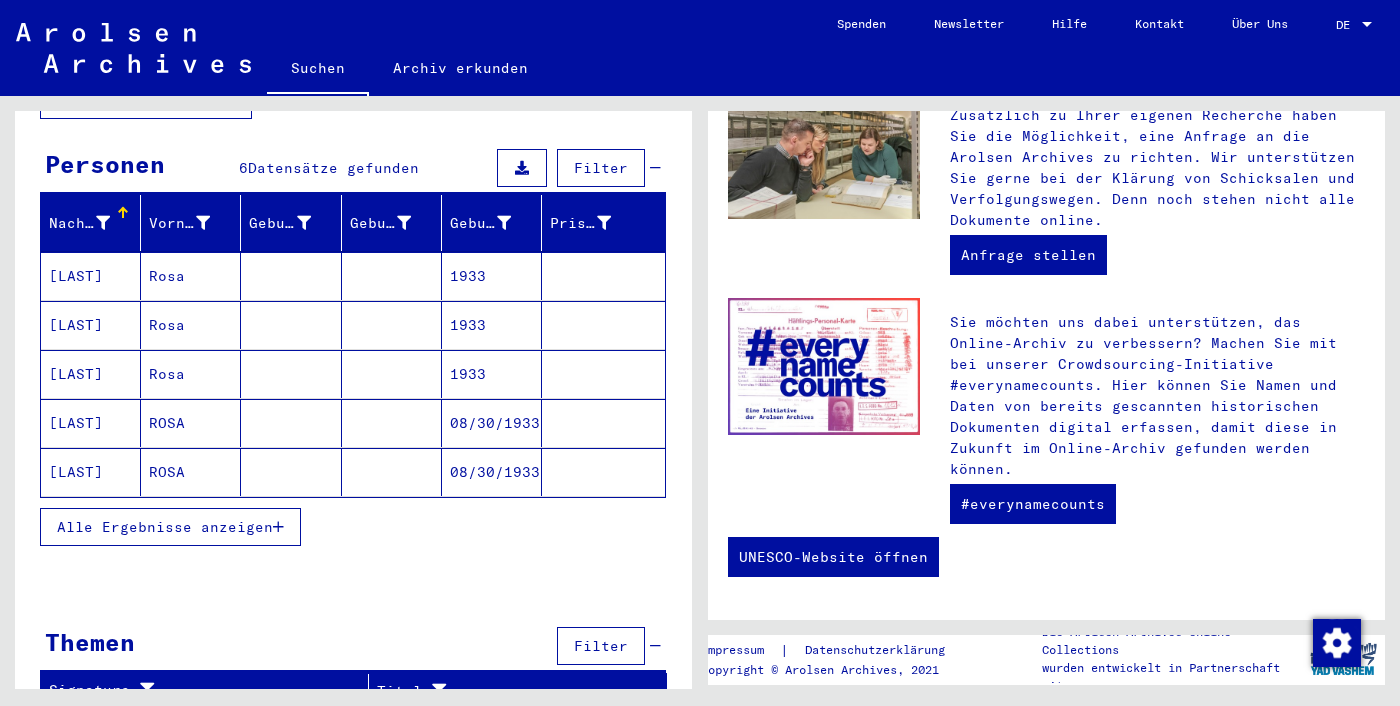 click on "Alle Ergebnisse anzeigen" at bounding box center [165, 527] 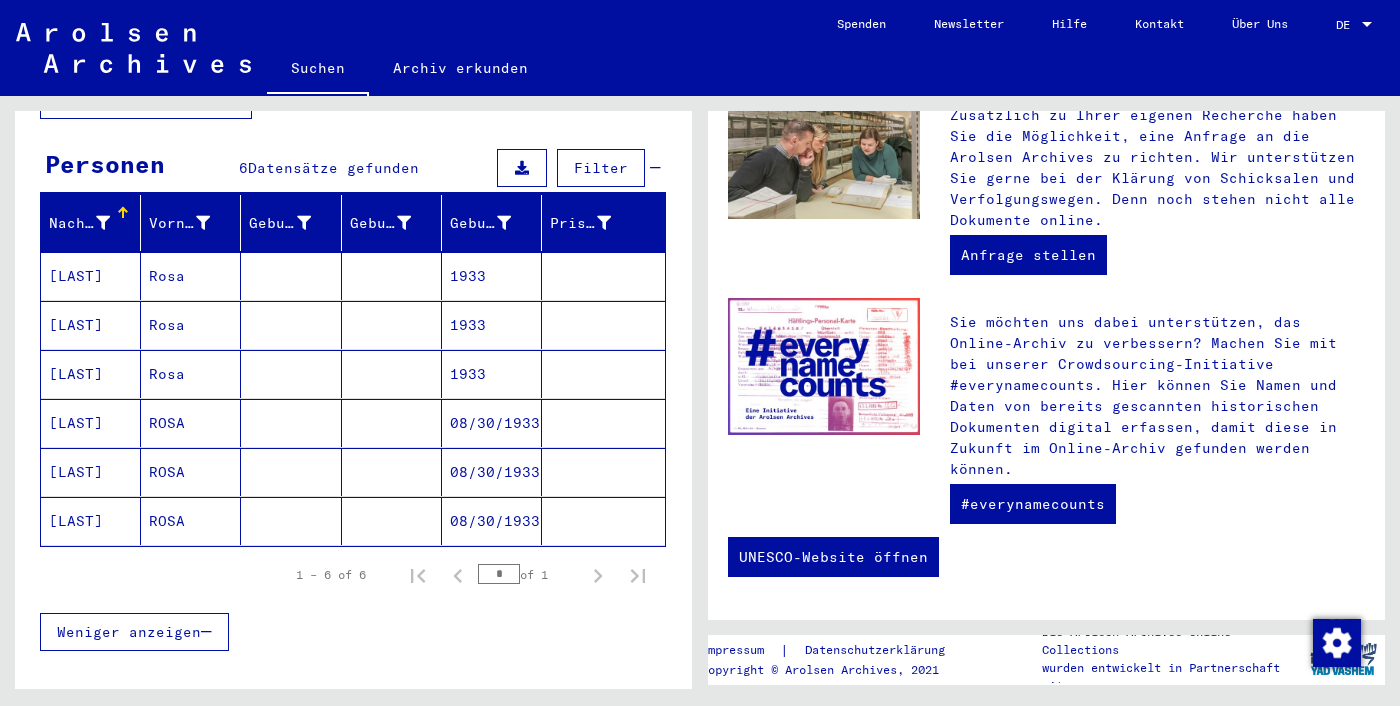 click 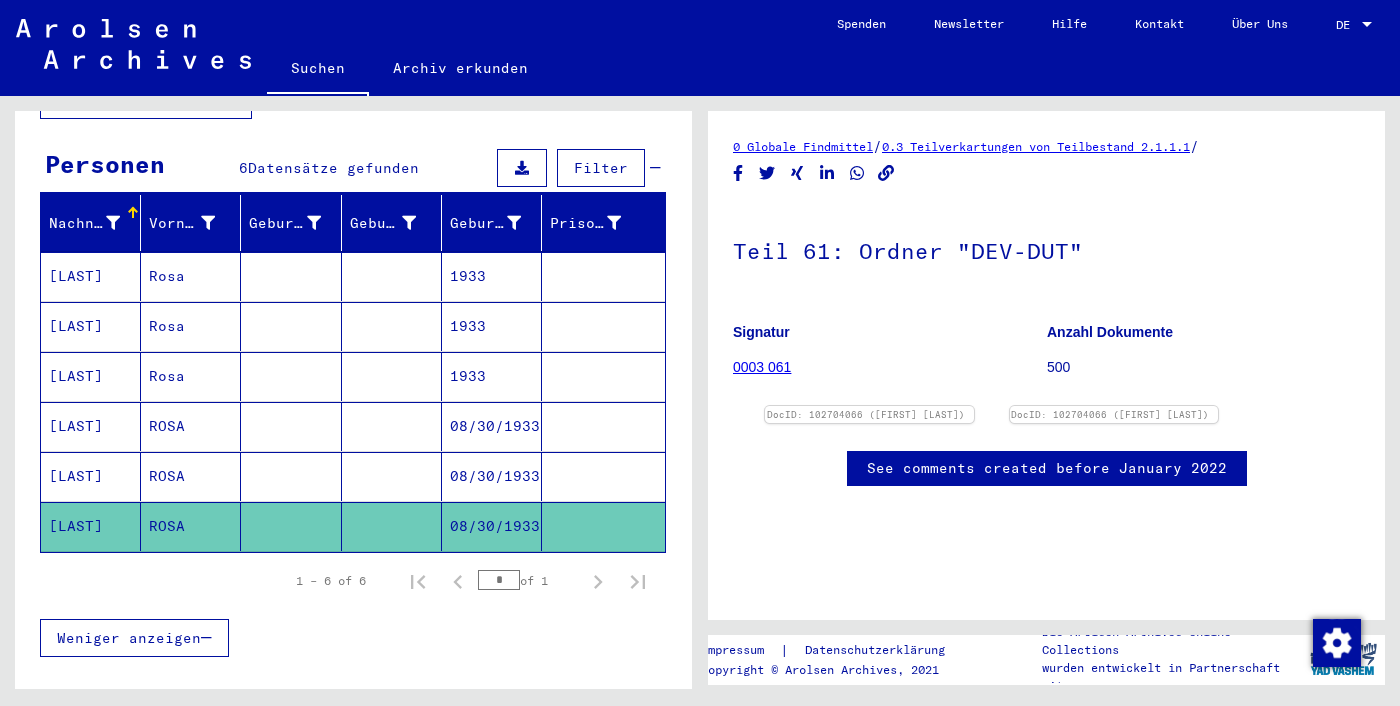 scroll, scrollTop: 0, scrollLeft: 0, axis: both 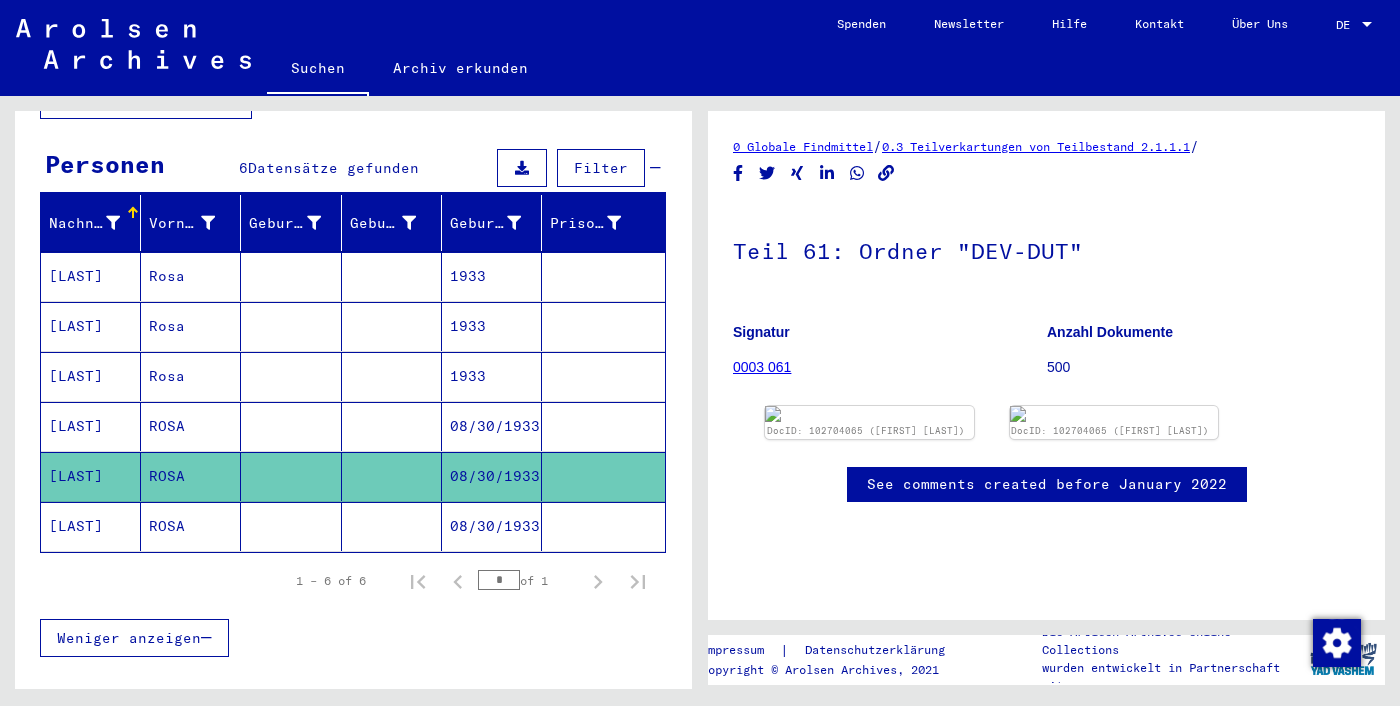 click at bounding box center [291, 476] 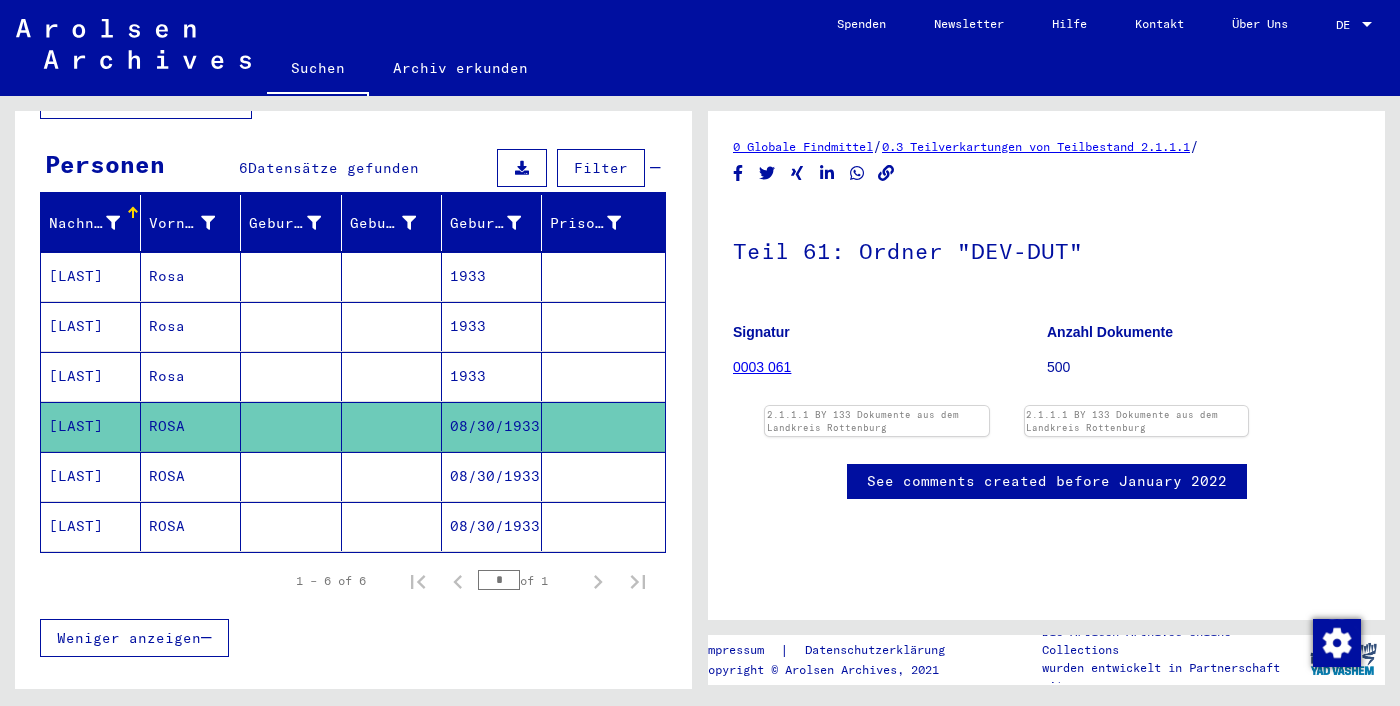 scroll, scrollTop: 0, scrollLeft: 0, axis: both 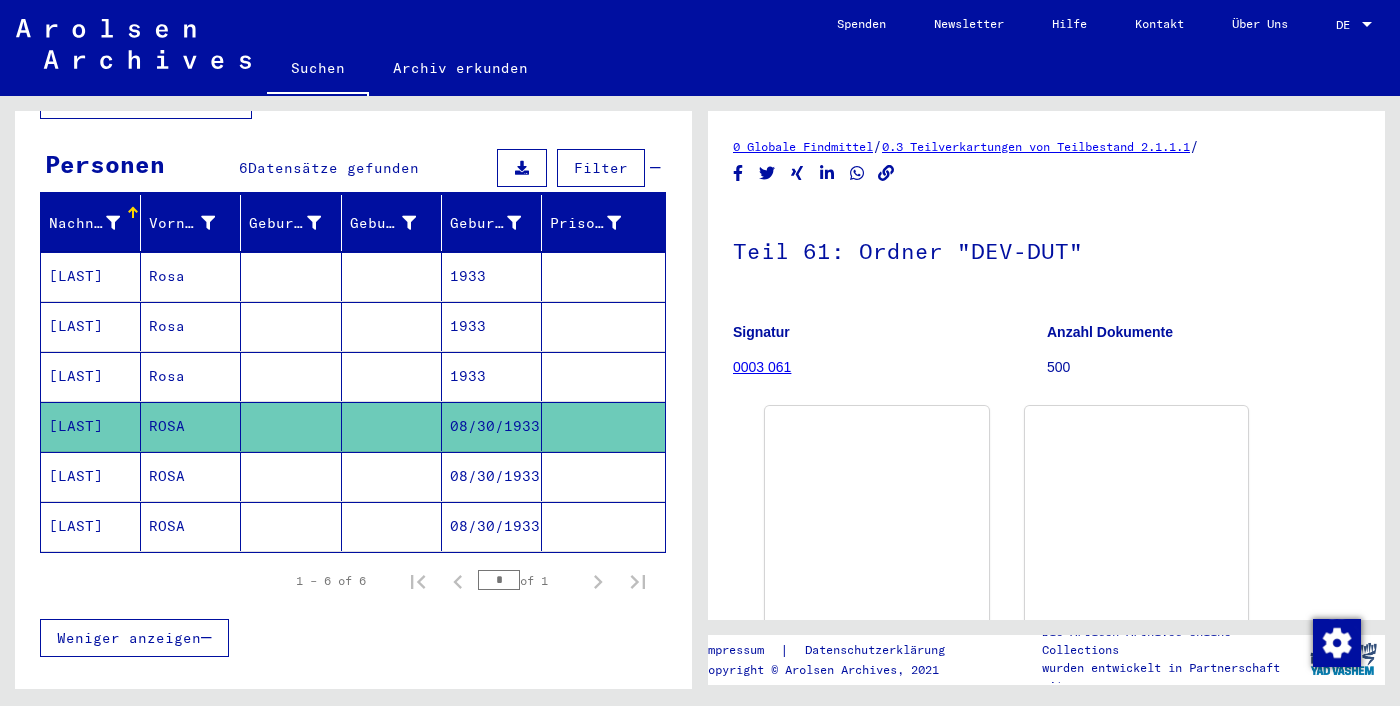 click at bounding box center (291, 326) 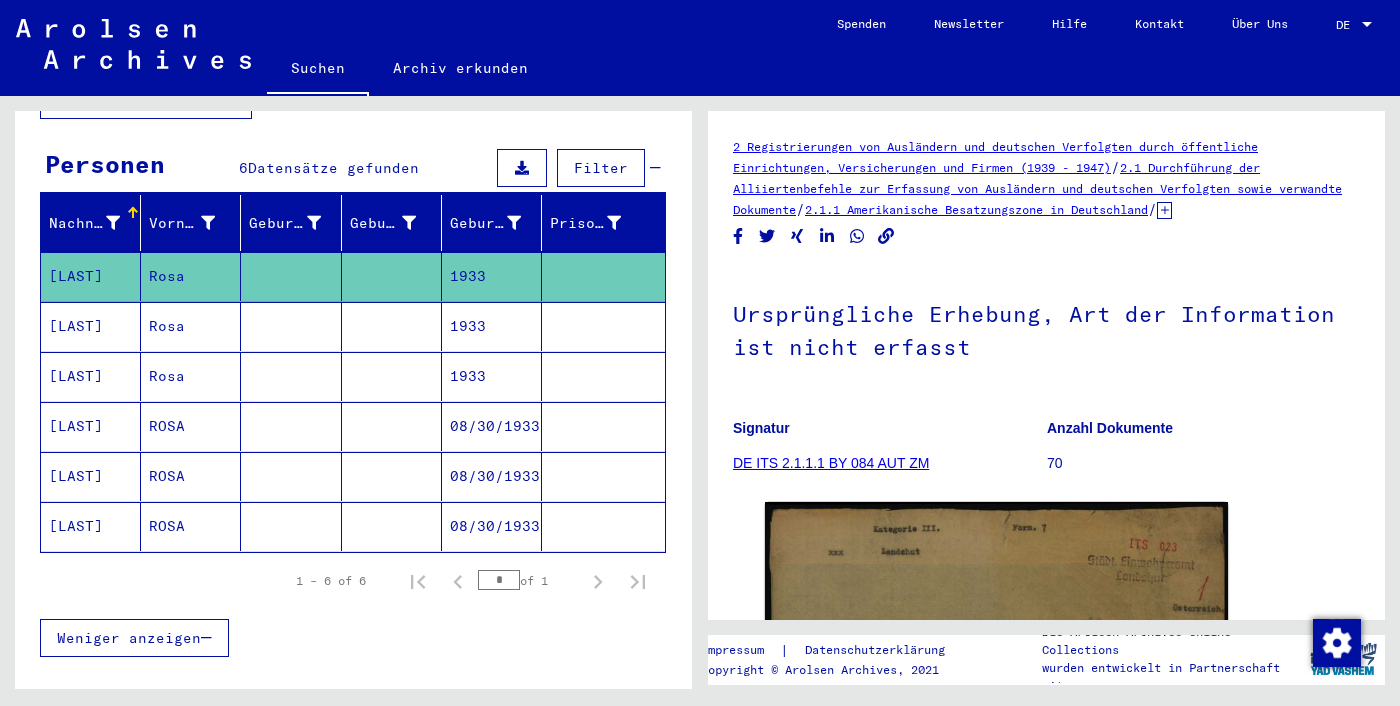 scroll, scrollTop: 0, scrollLeft: 0, axis: both 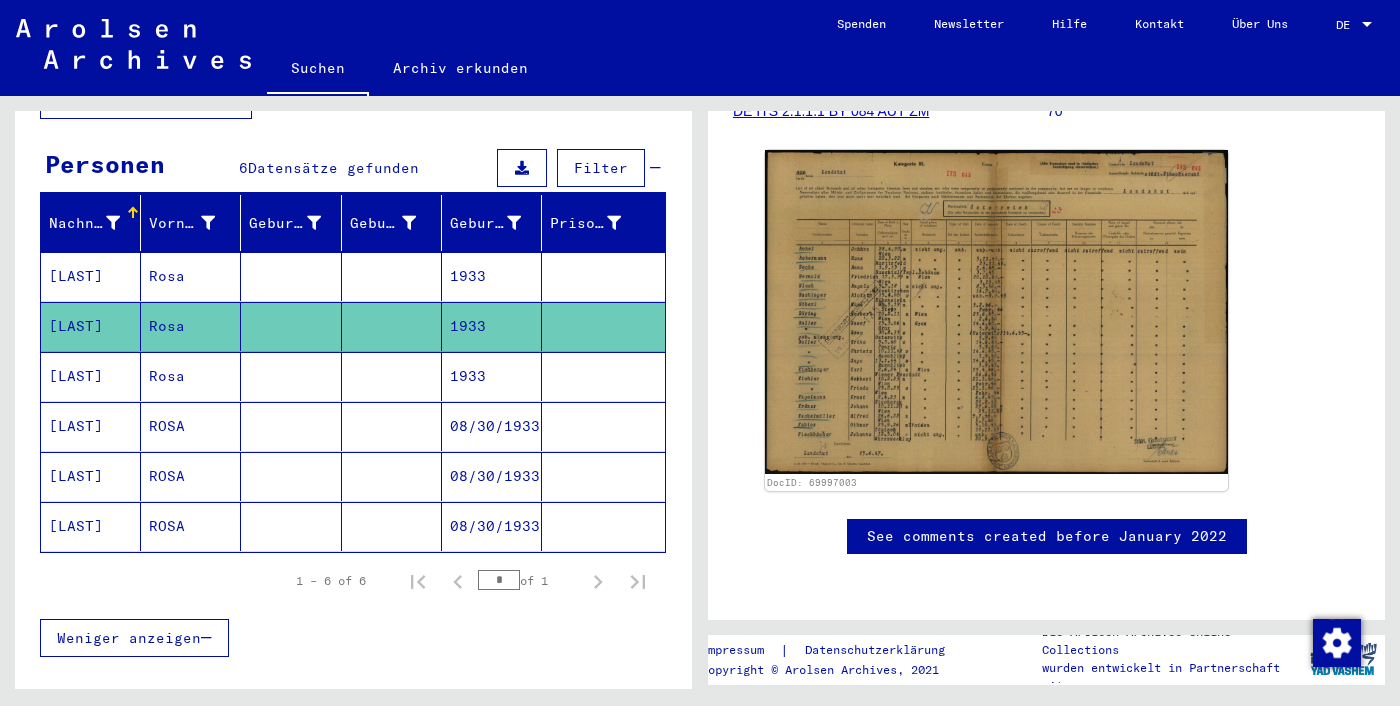 click on "1933" at bounding box center [492, 426] 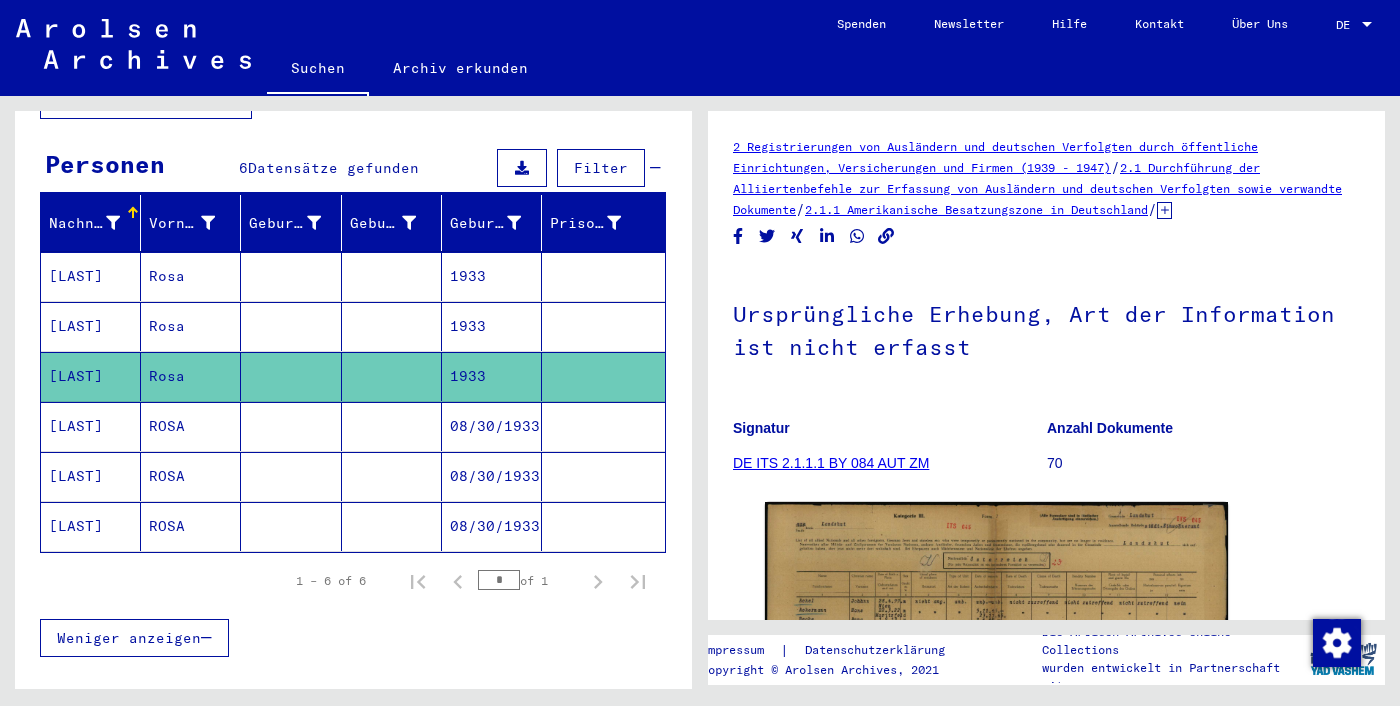 scroll, scrollTop: 0, scrollLeft: 0, axis: both 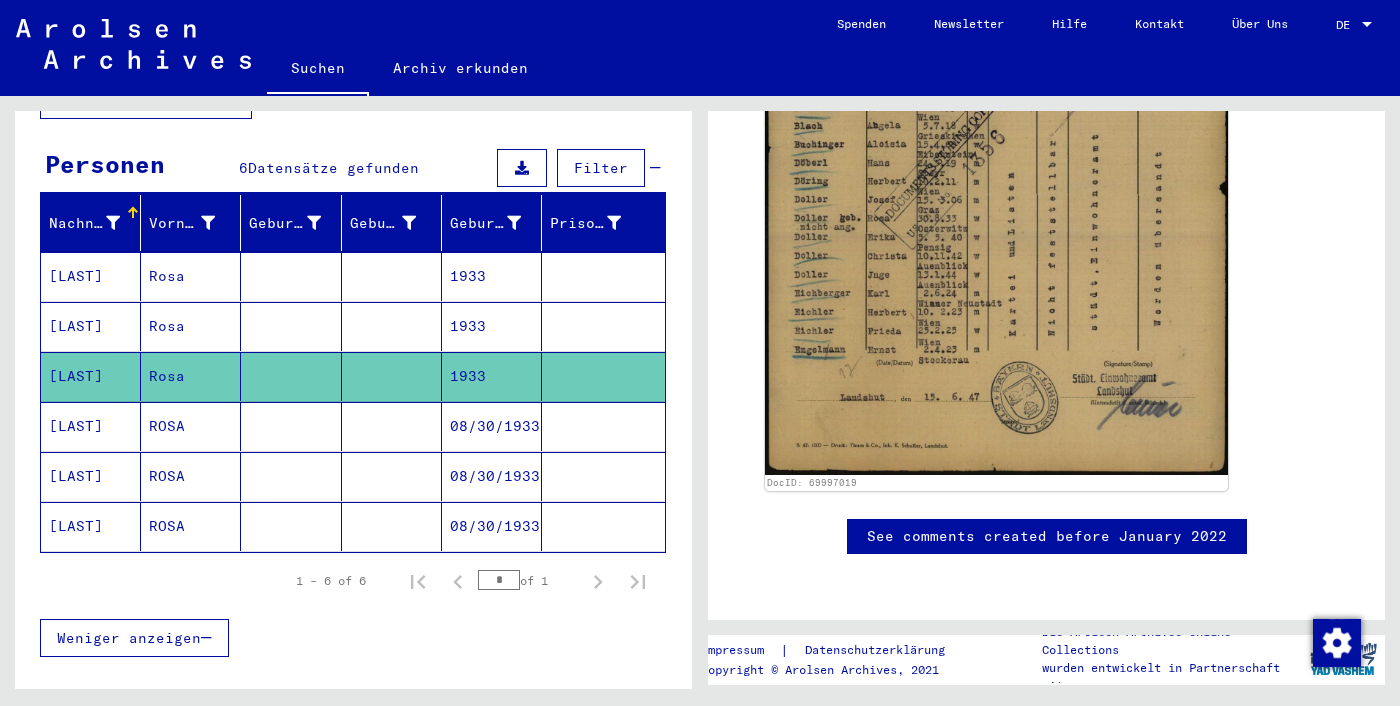 click at bounding box center (291, 326) 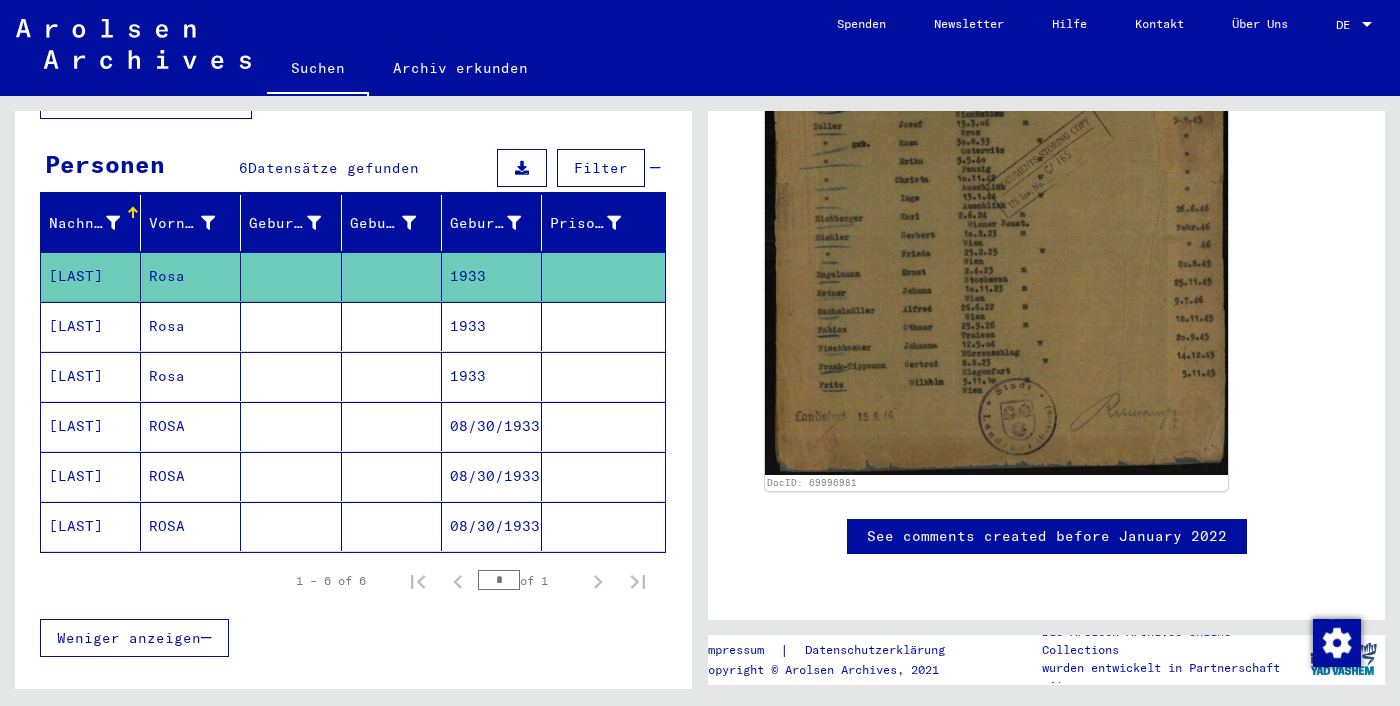 click at bounding box center (603, 376) 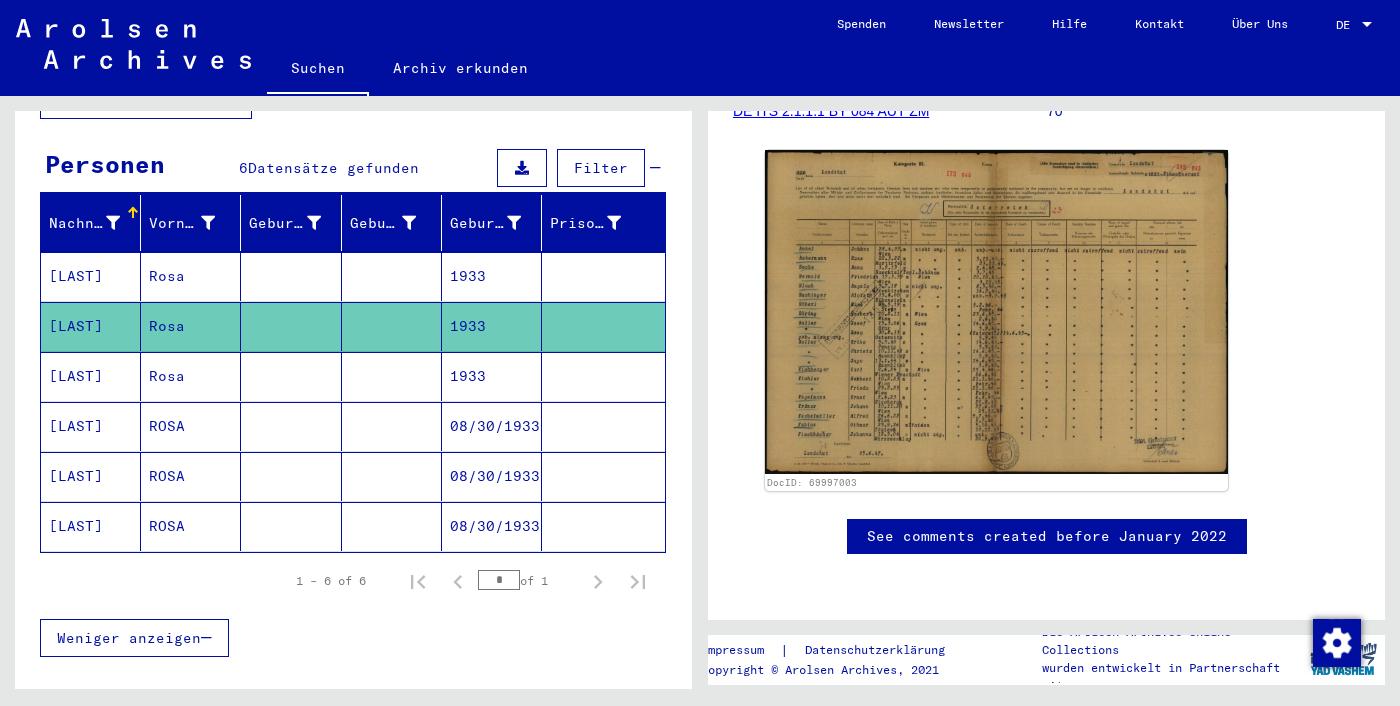 click at bounding box center [603, 426] 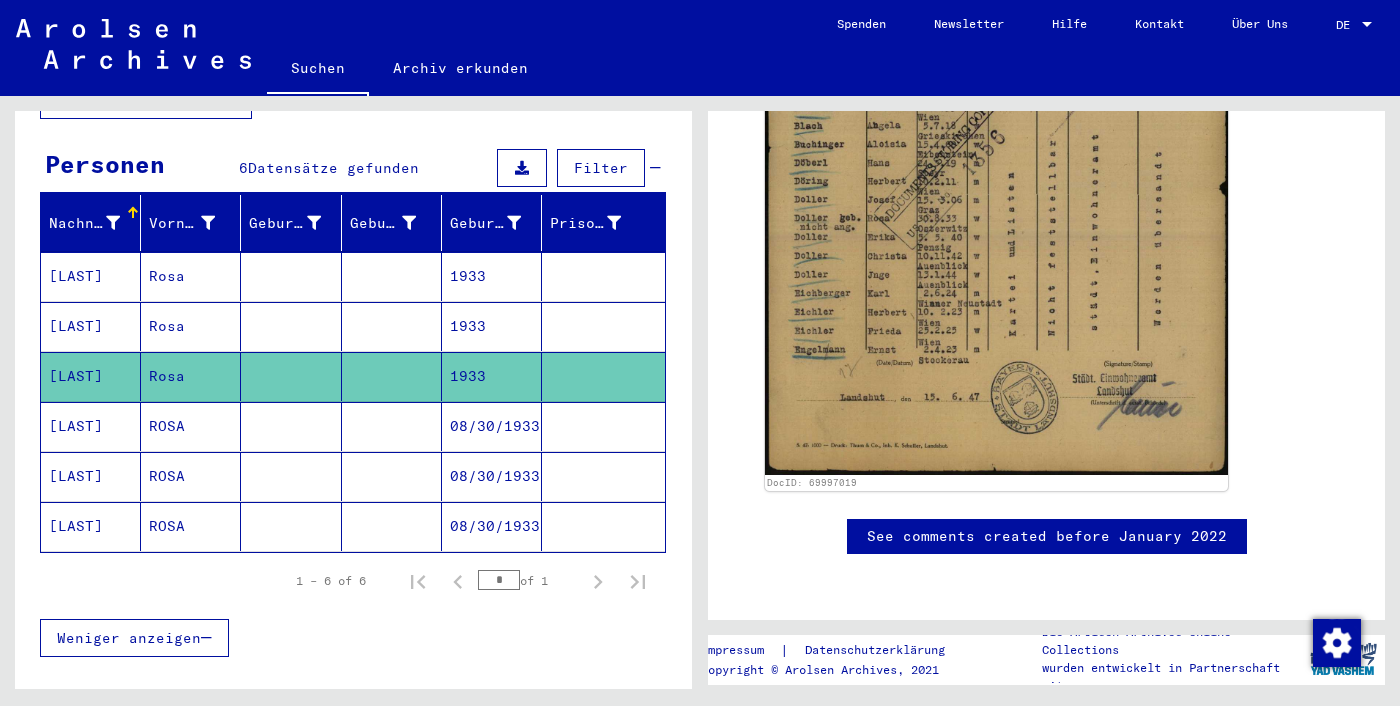 click at bounding box center (603, 476) 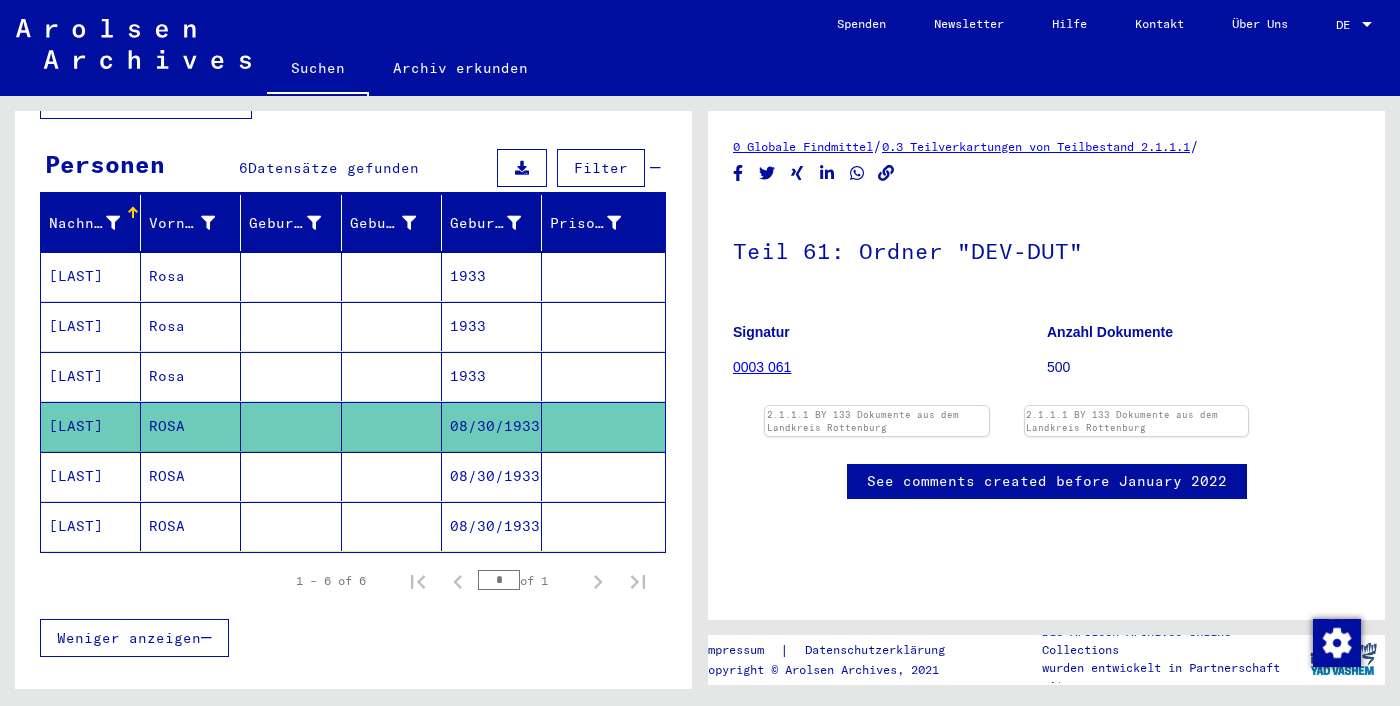 click 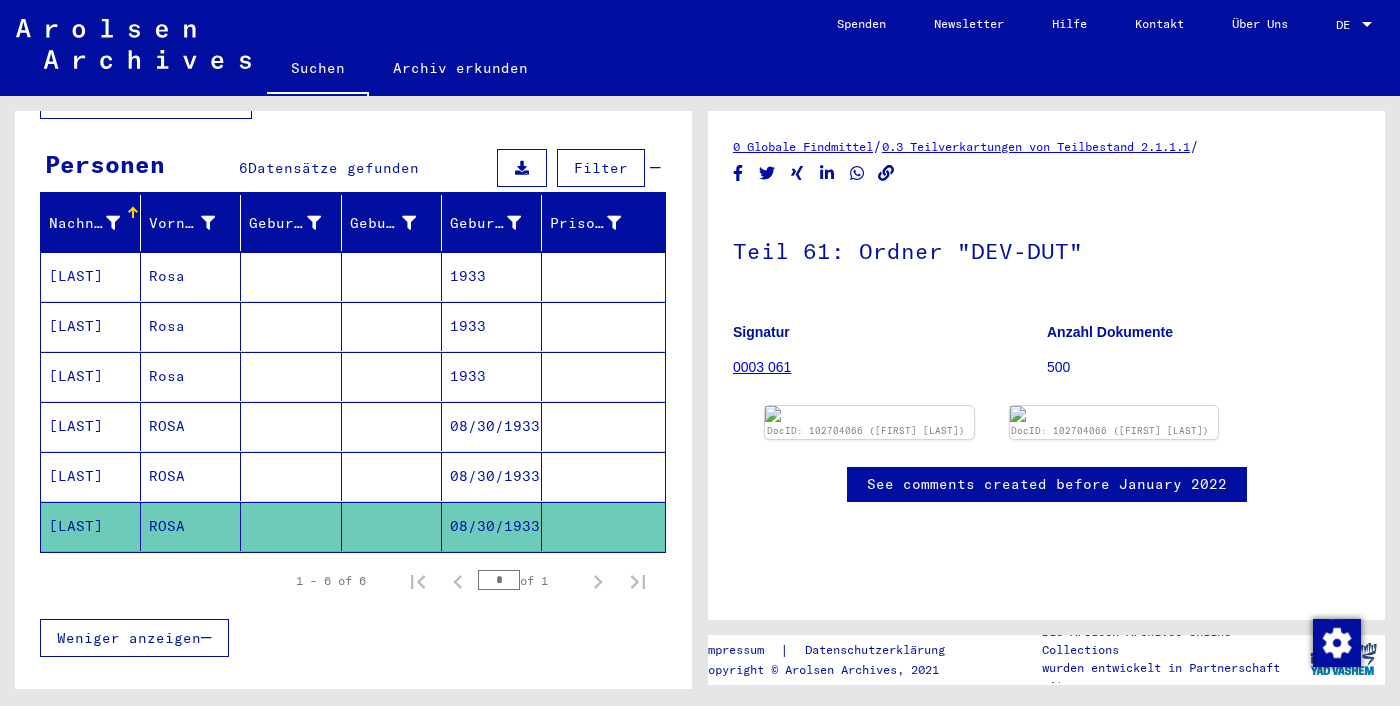 click on "0003 061" 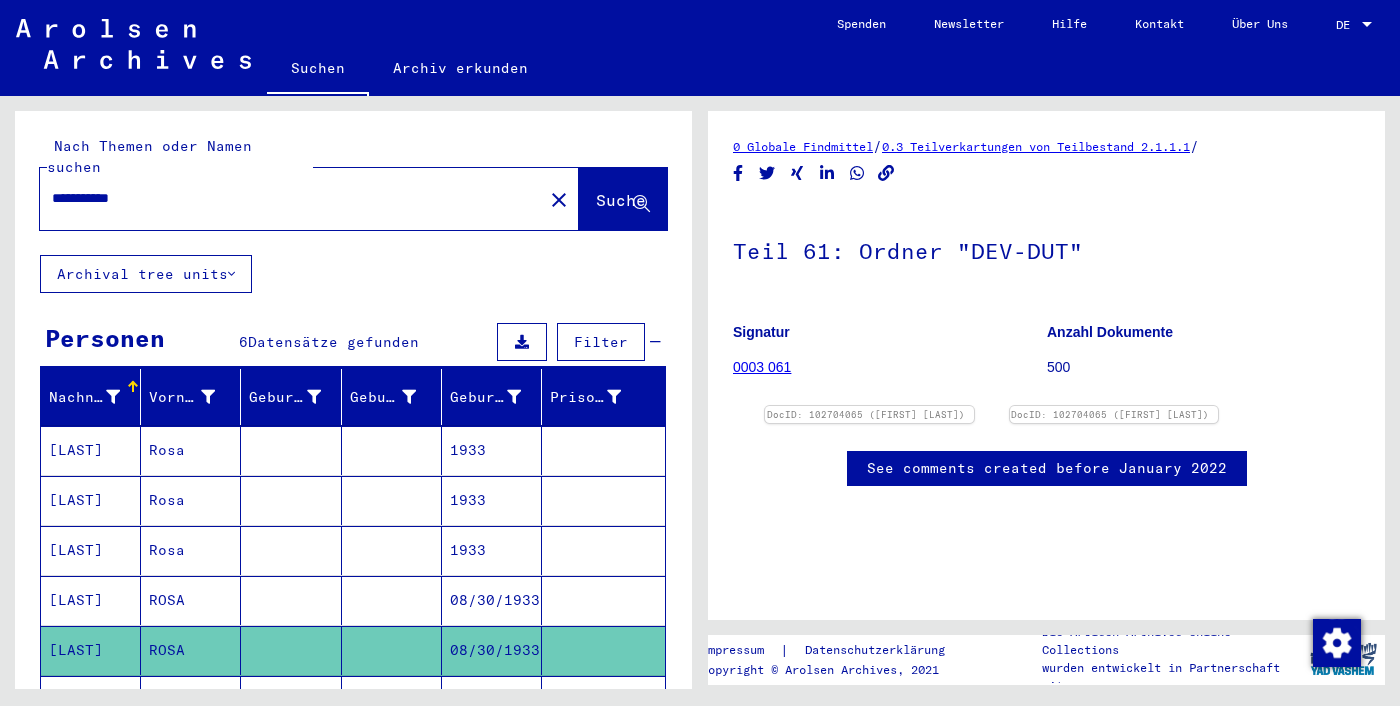 click on "**********" at bounding box center (291, 198) 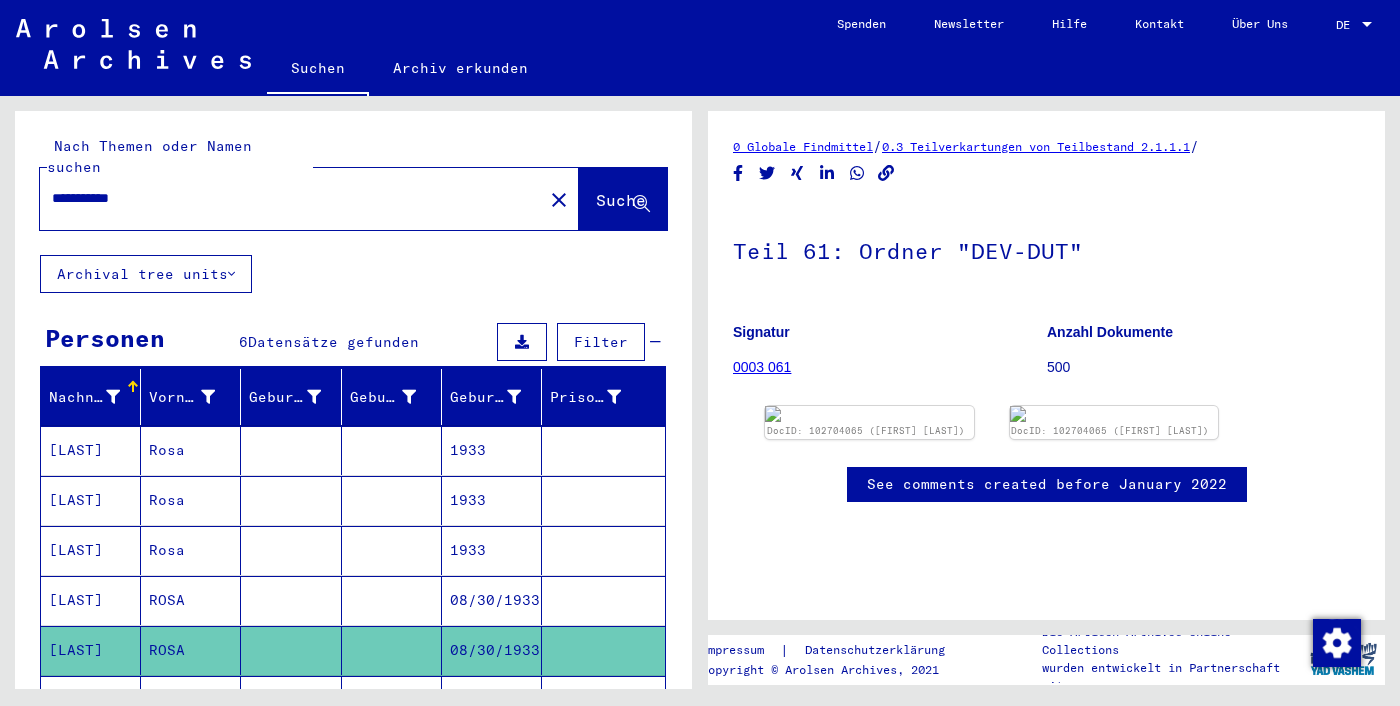 click on "**********" at bounding box center (291, 198) 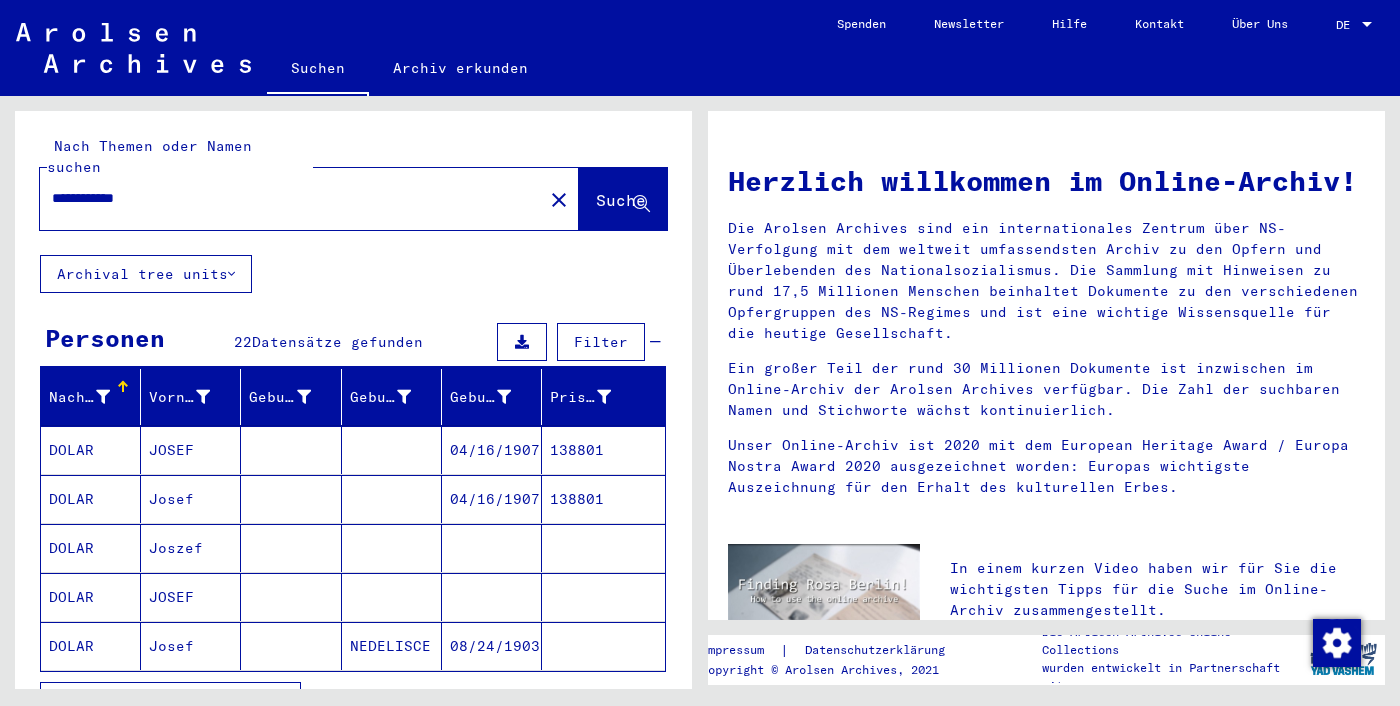 click at bounding box center (392, 499) 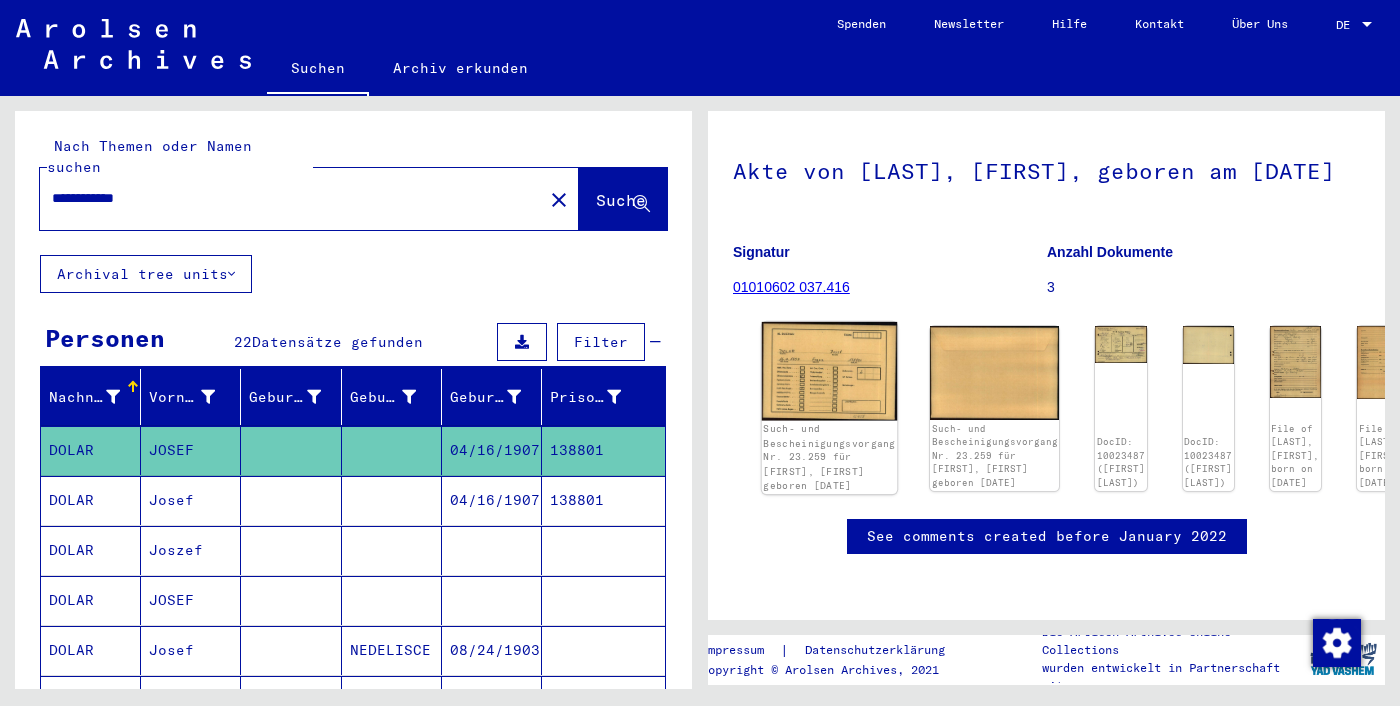 click 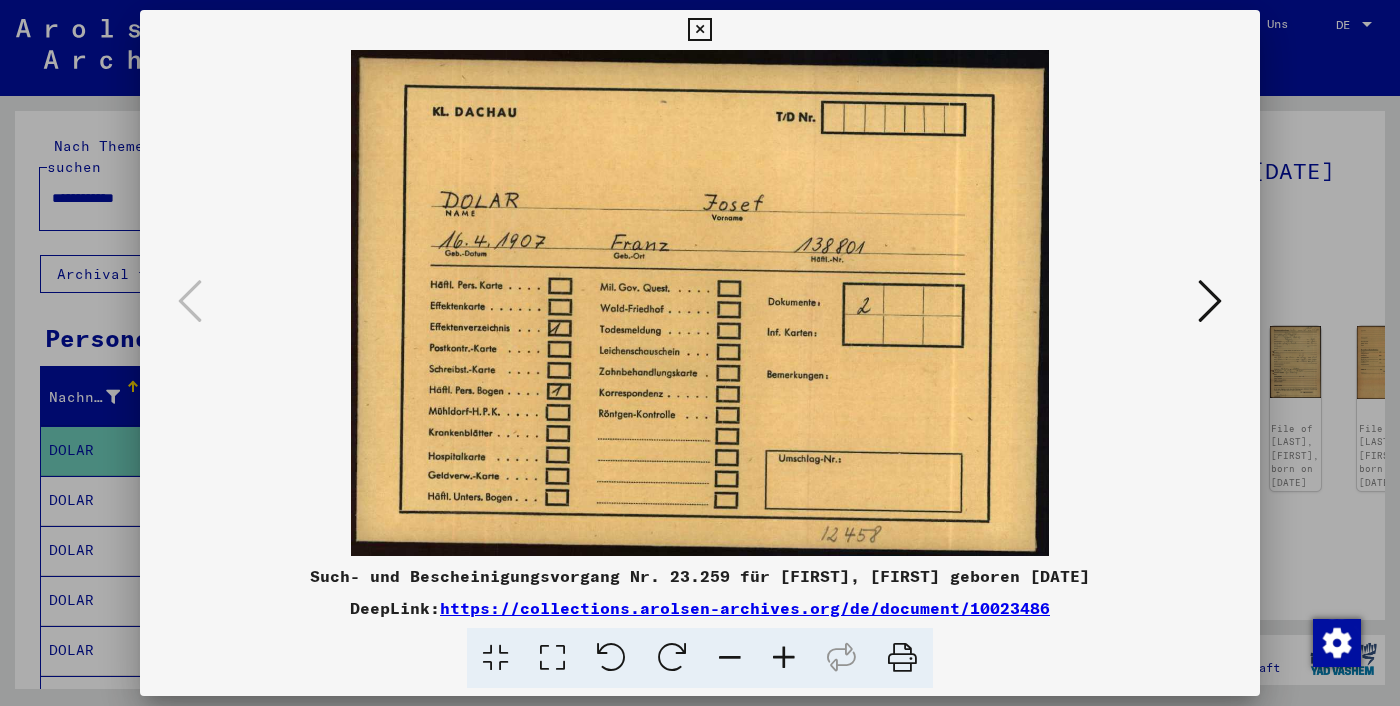 click at bounding box center [1210, 301] 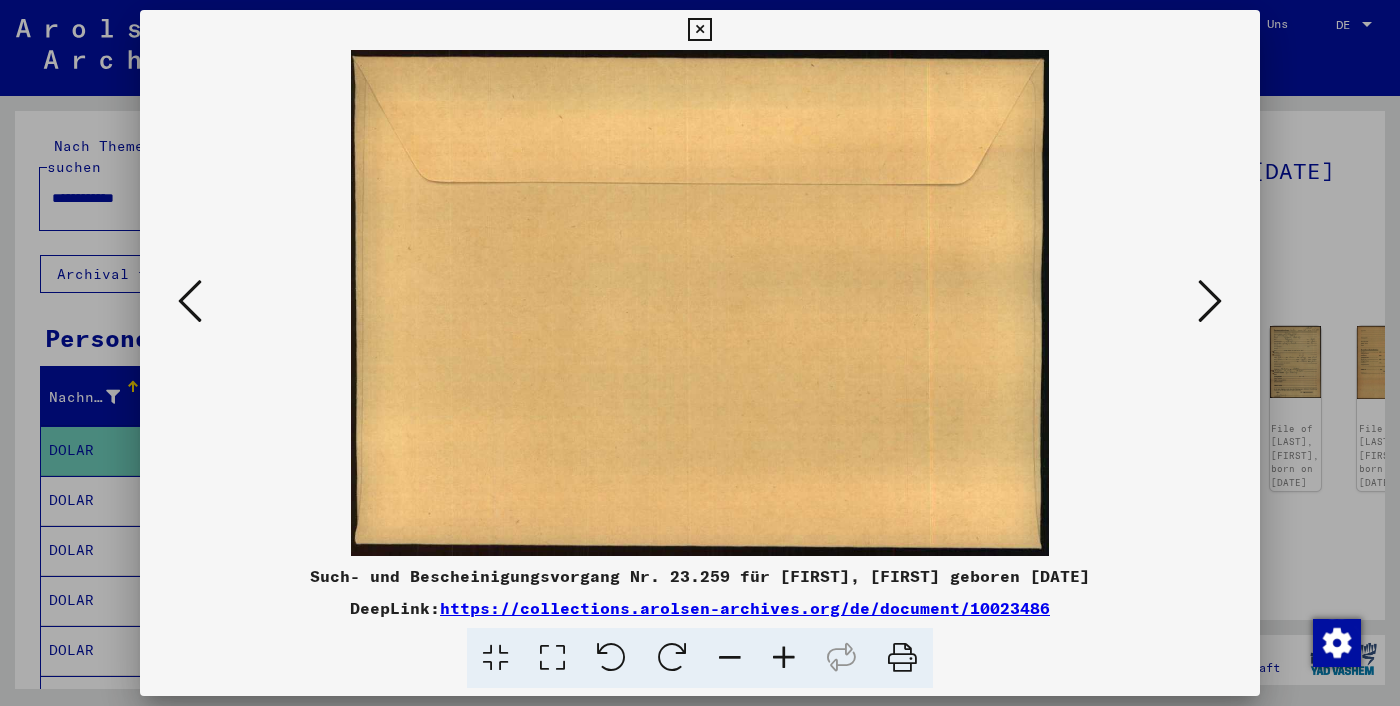 click at bounding box center (1210, 301) 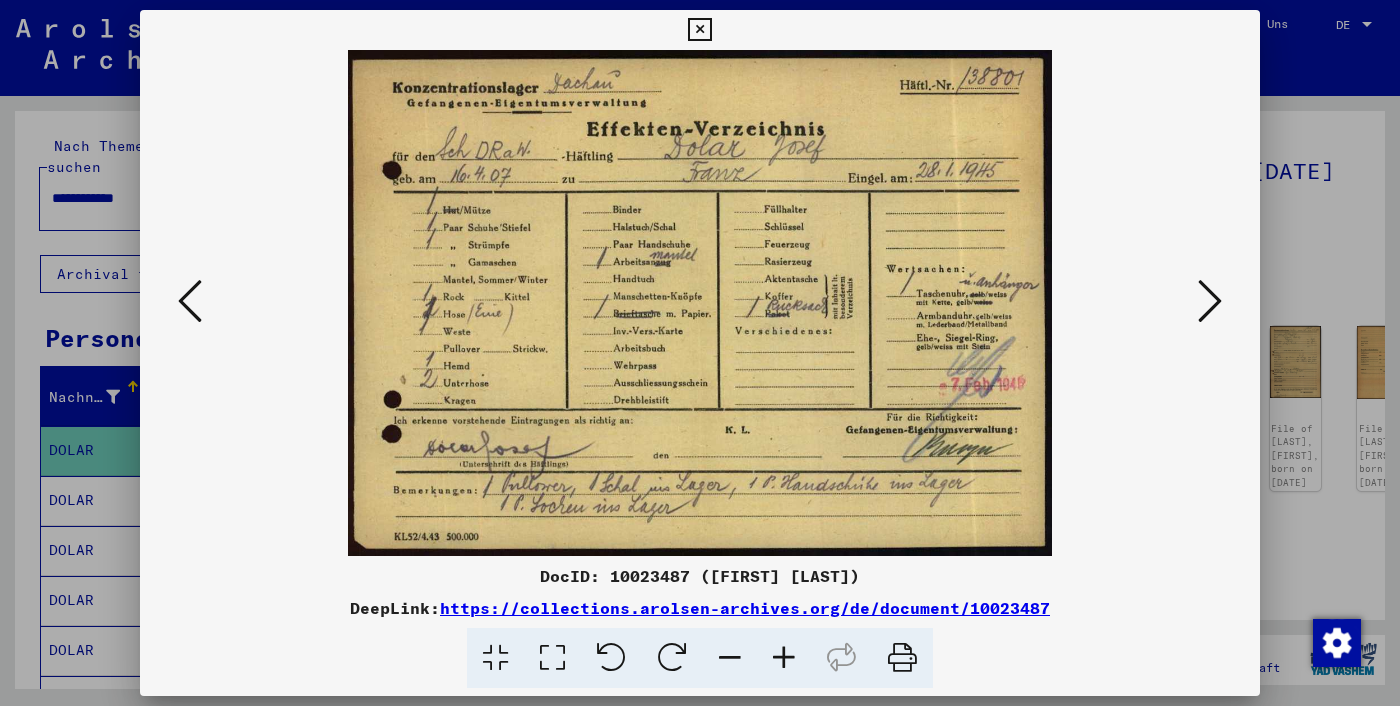 click at bounding box center (1210, 301) 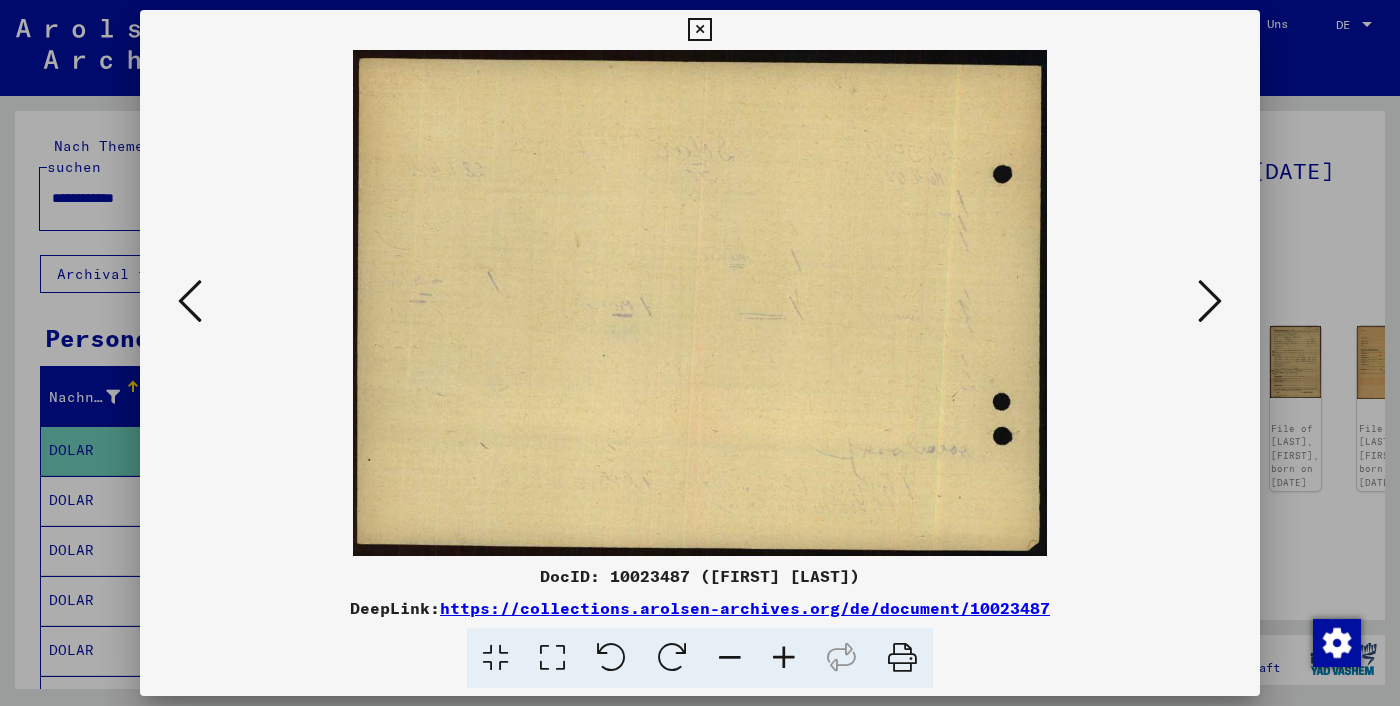 click at bounding box center (1210, 301) 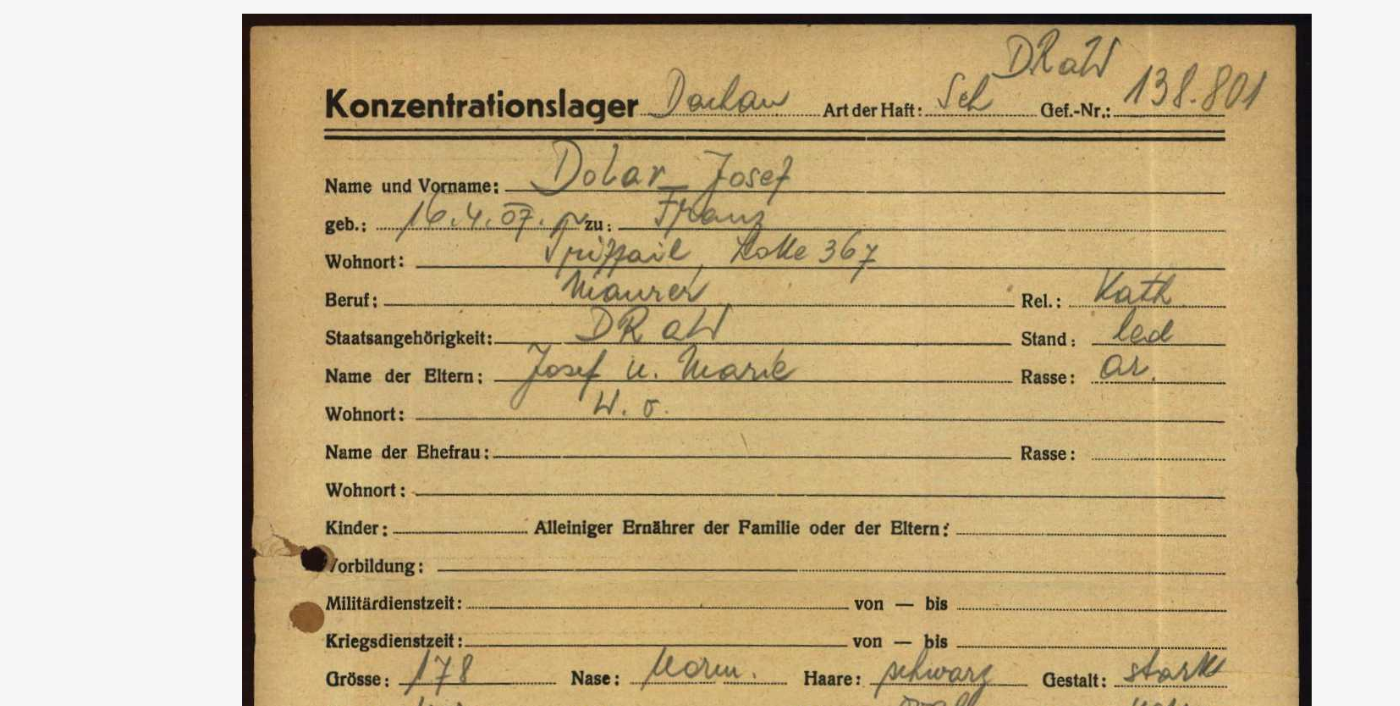 drag, startPoint x: 750, startPoint y: 209, endPoint x: 733, endPoint y: 143, distance: 68.154236 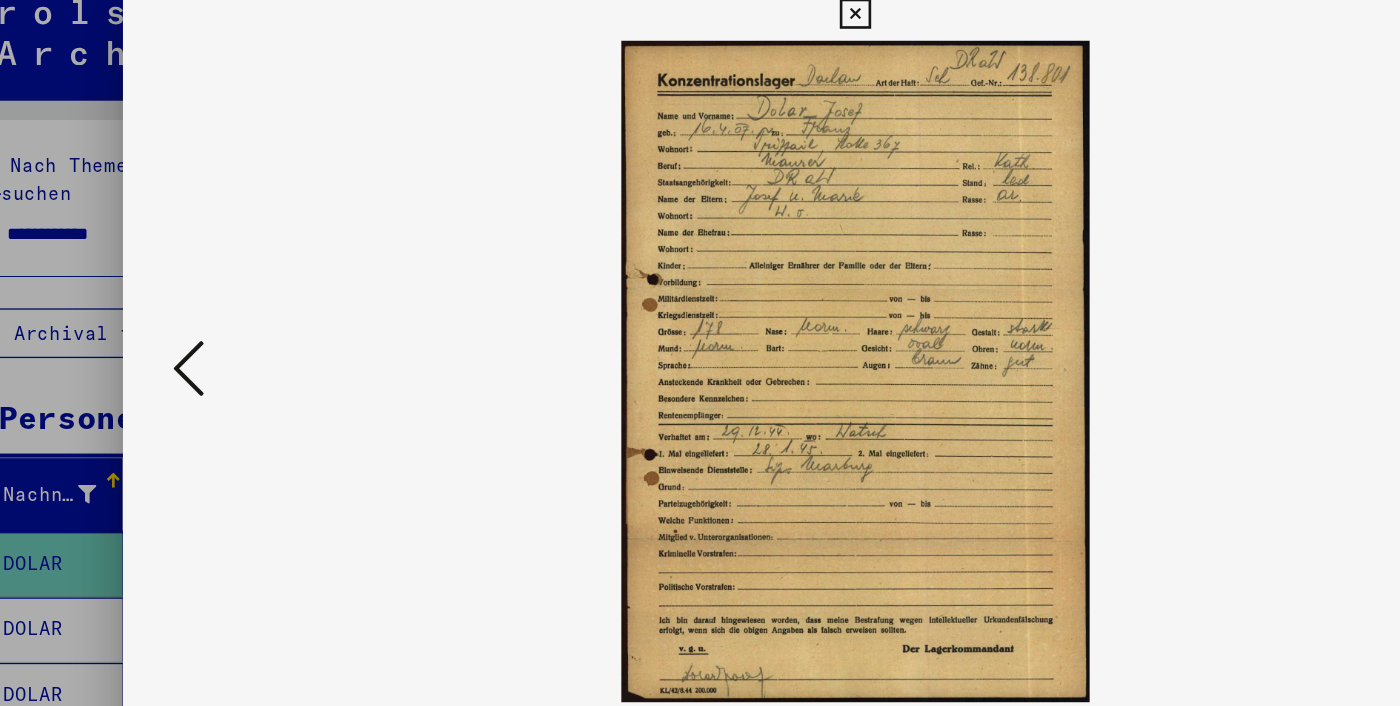 drag, startPoint x: 804, startPoint y: 371, endPoint x: 776, endPoint y: 165, distance: 207.89421 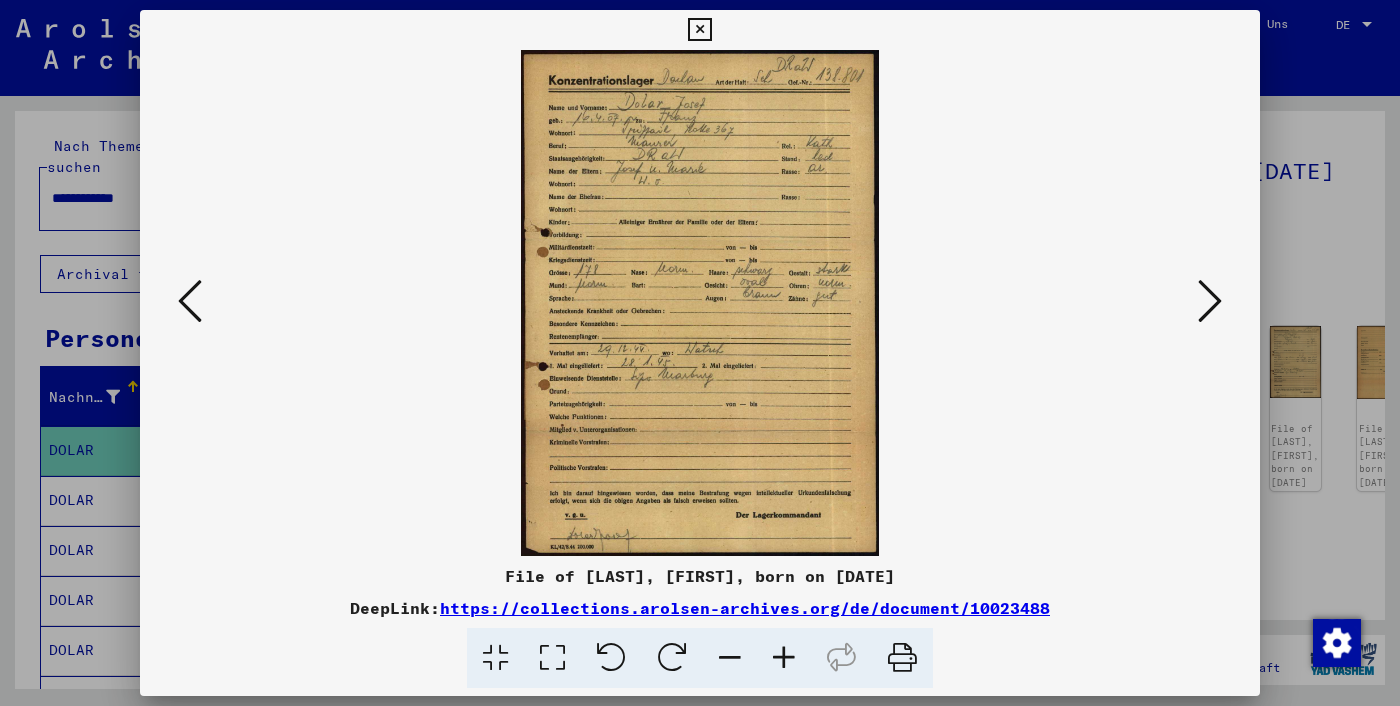 click at bounding box center (1210, 301) 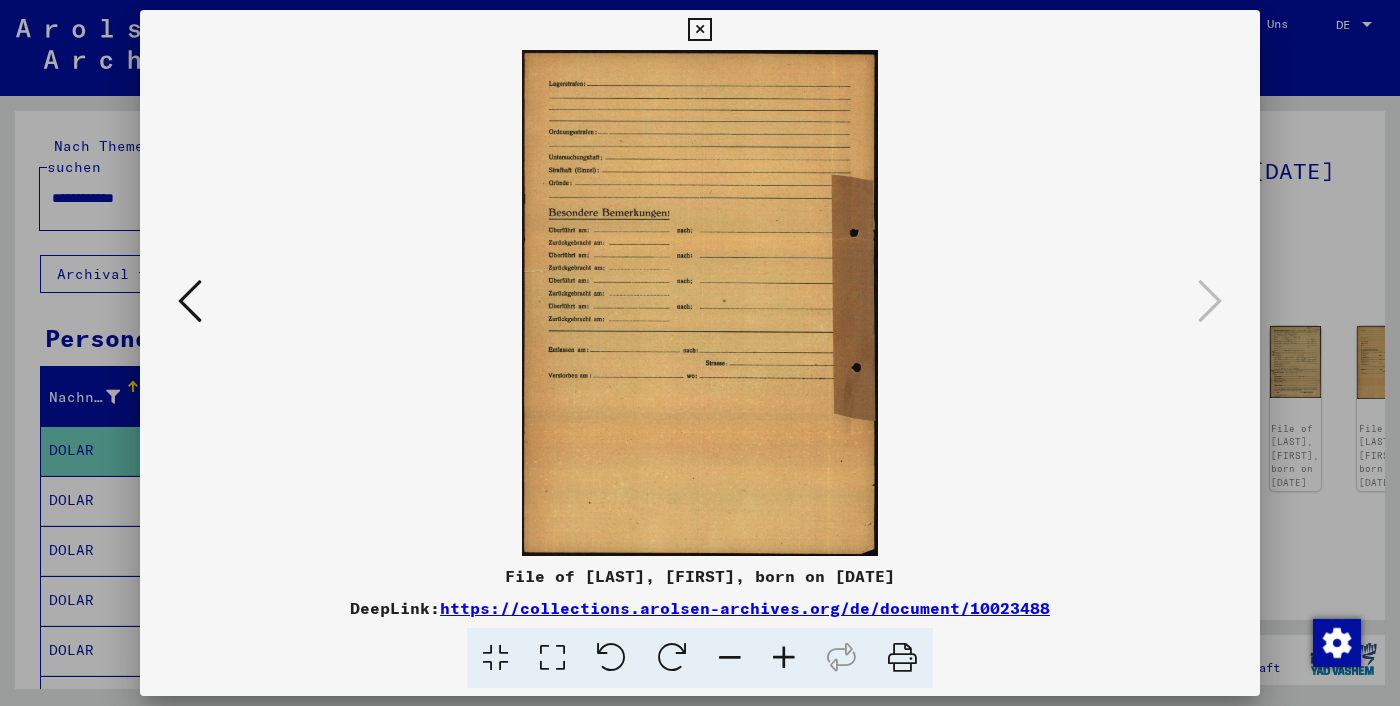 click at bounding box center (700, 353) 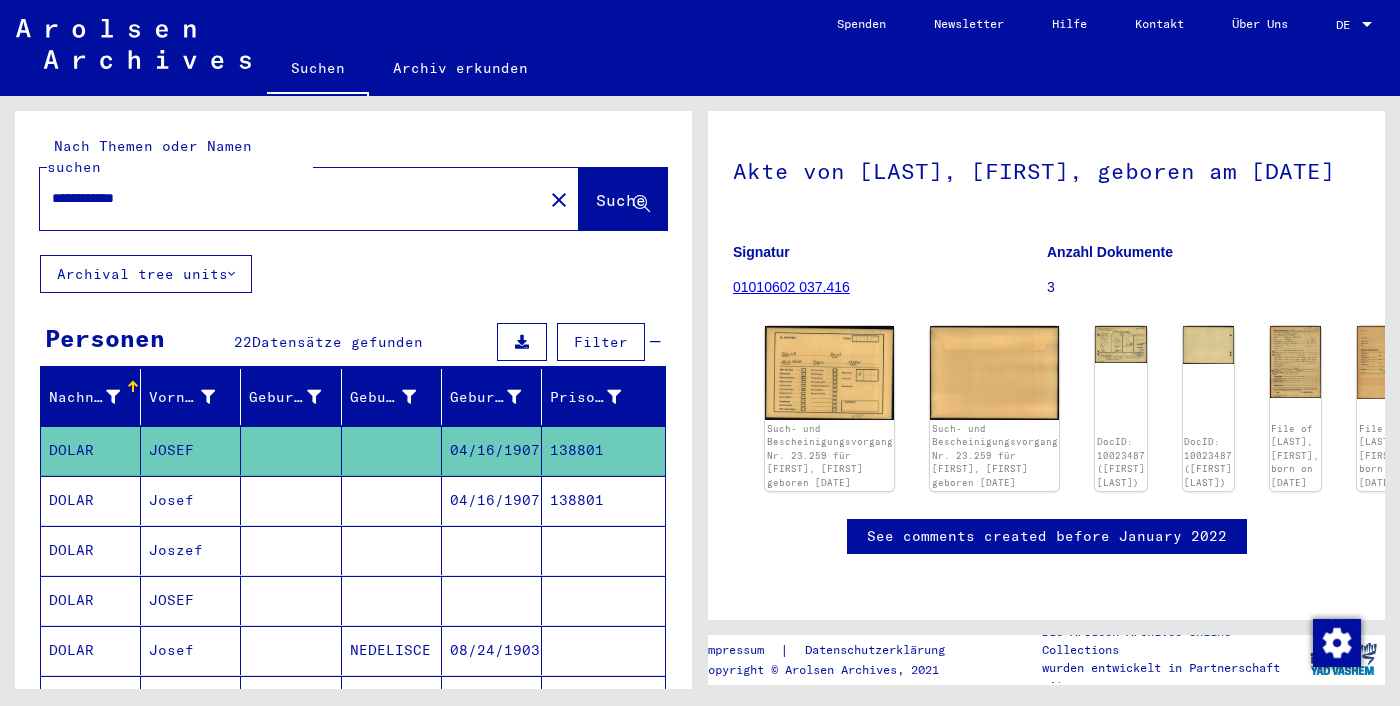 scroll, scrollTop: 158, scrollLeft: 0, axis: vertical 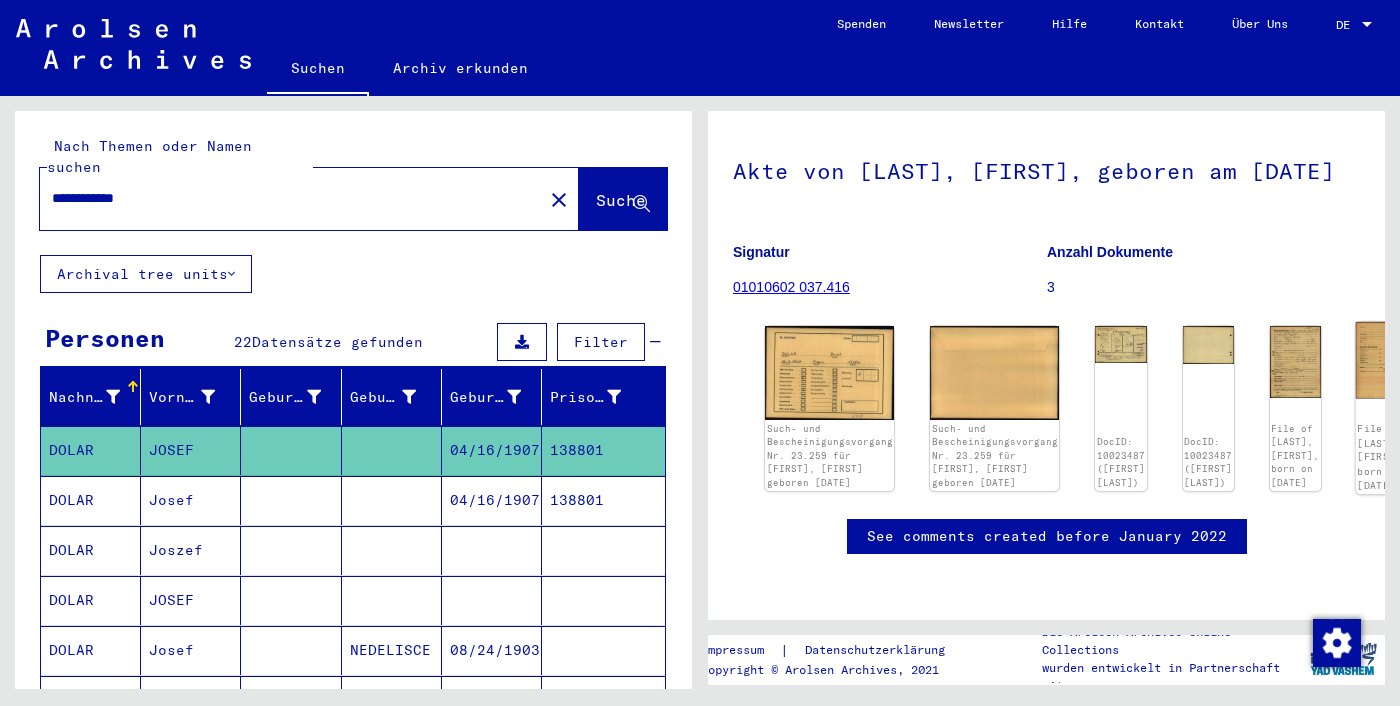 click 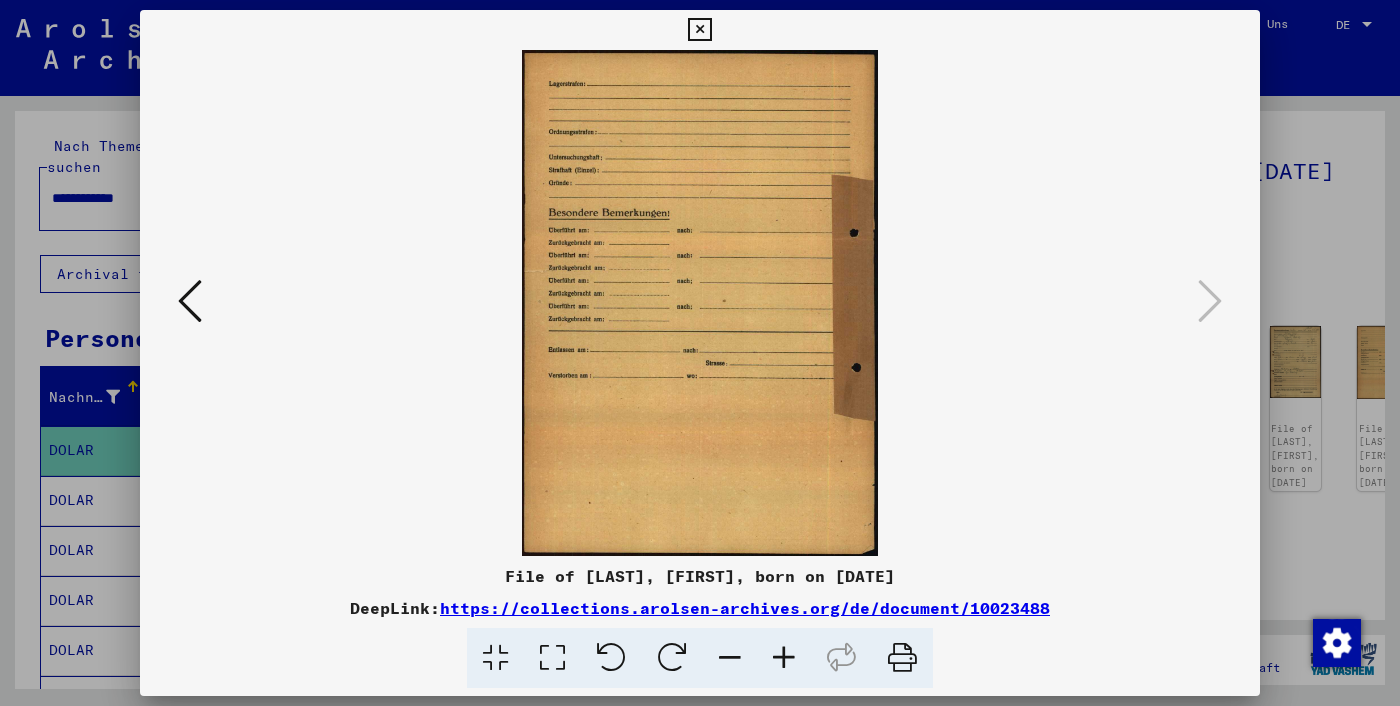 click at bounding box center (700, 353) 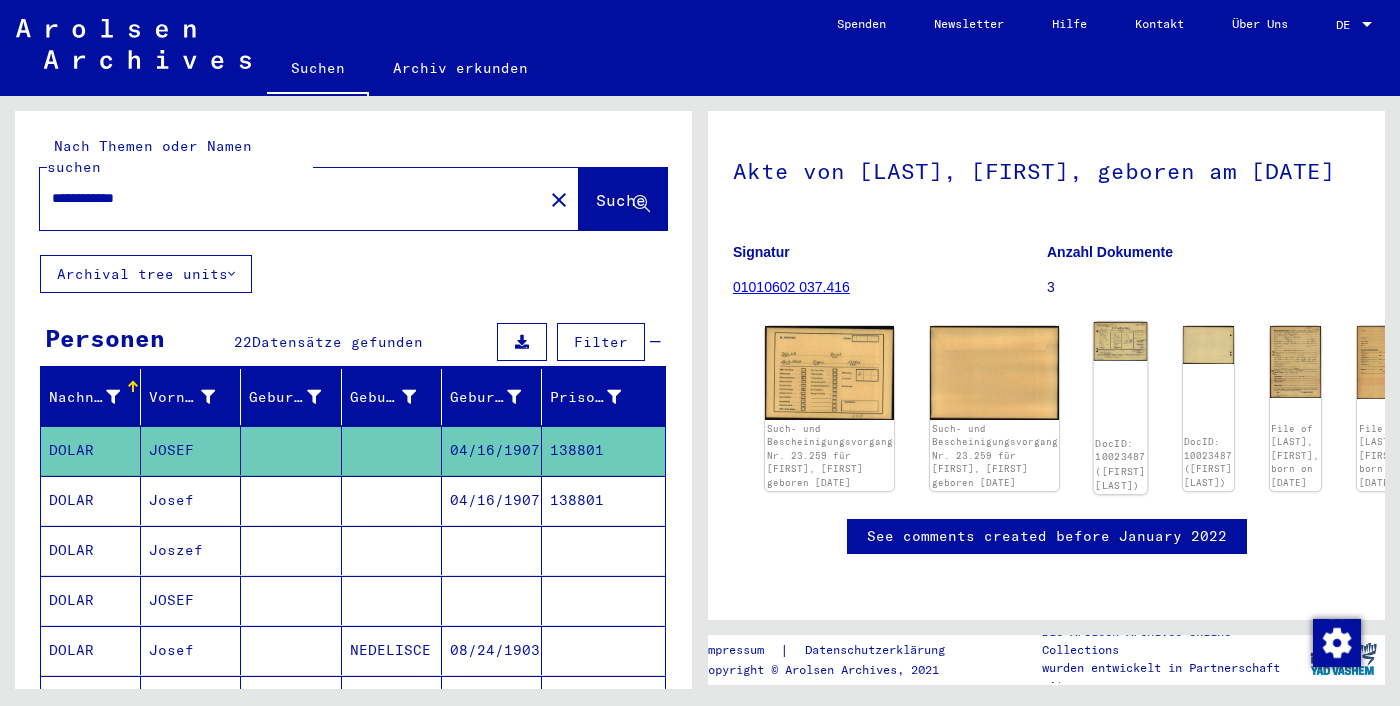 click 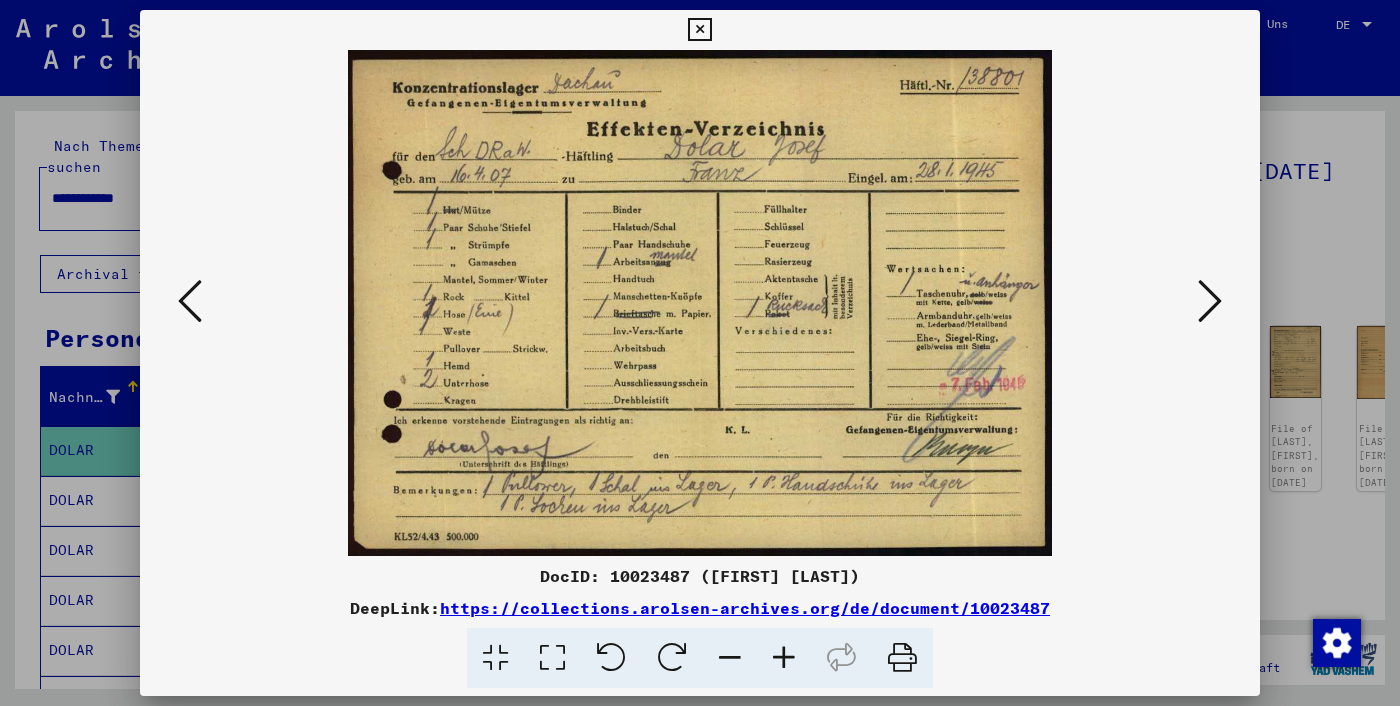 click at bounding box center (700, 353) 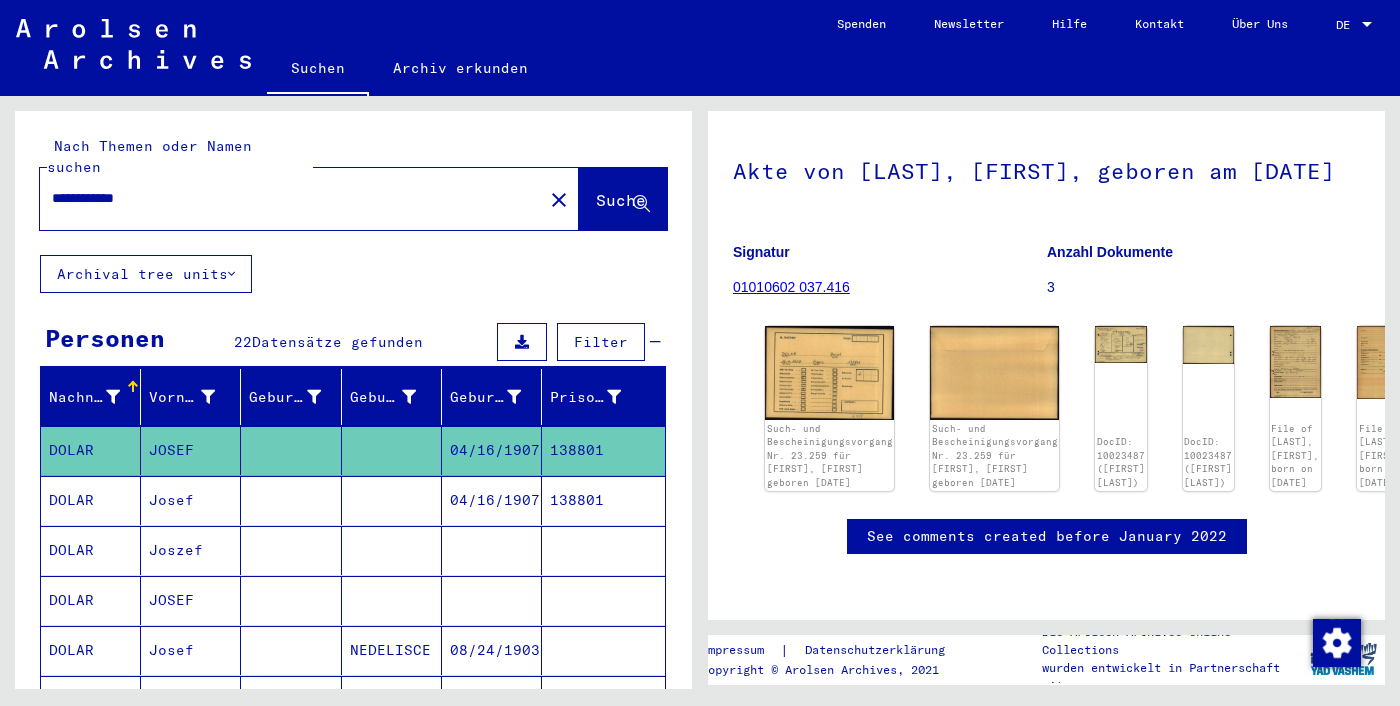 click at bounding box center [291, 550] 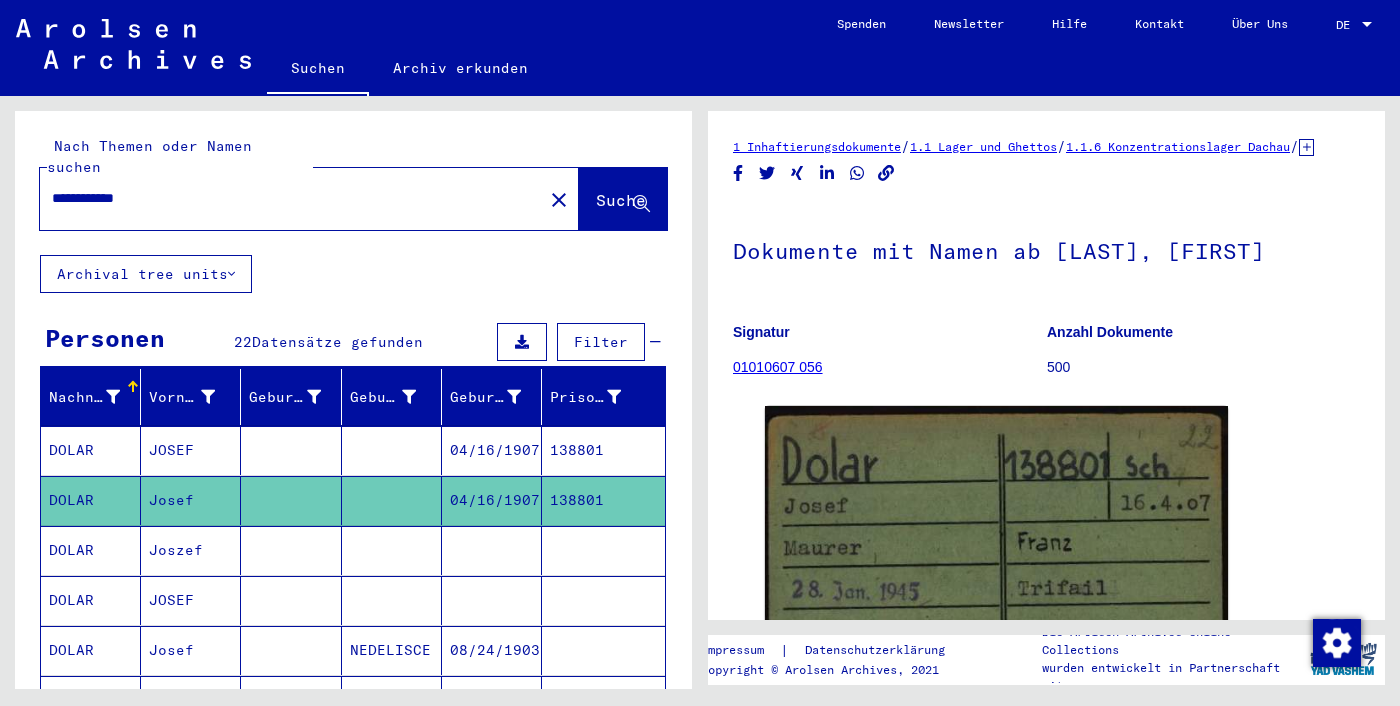 scroll, scrollTop: 0, scrollLeft: 0, axis: both 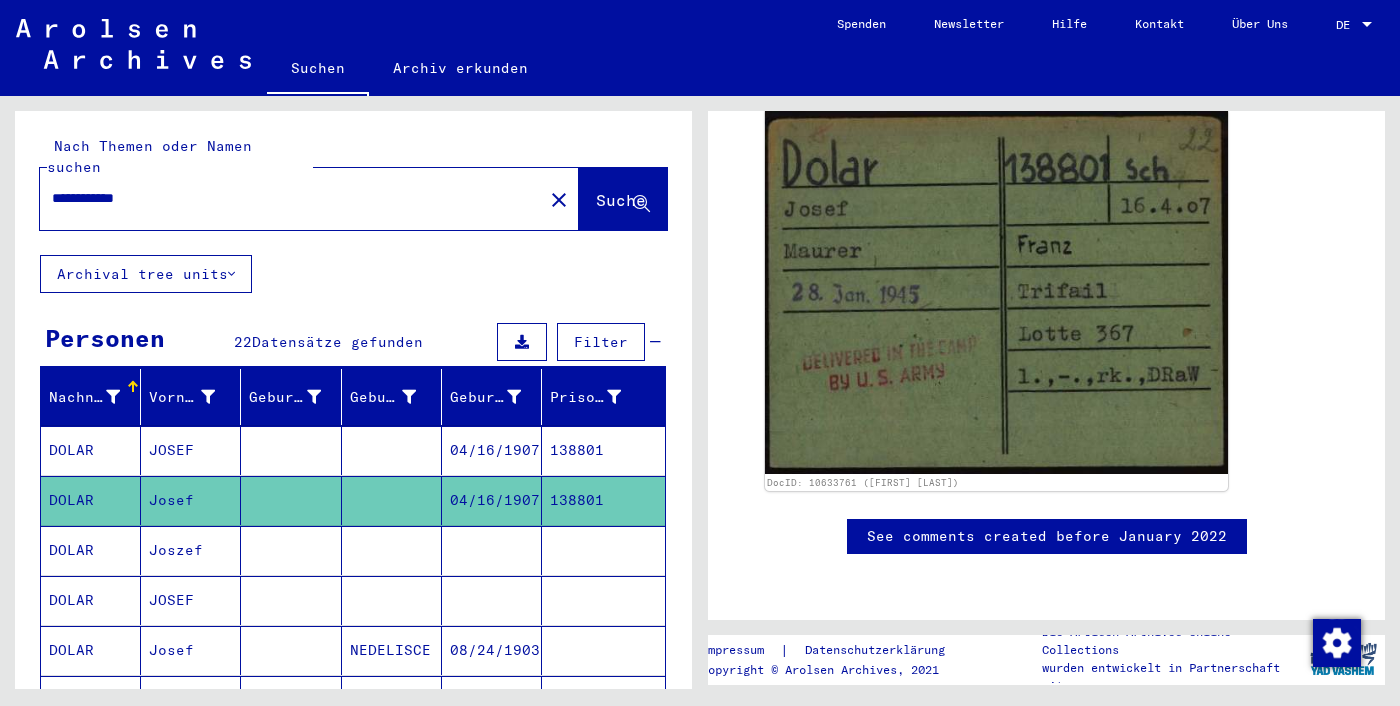 click at bounding box center [603, 600] 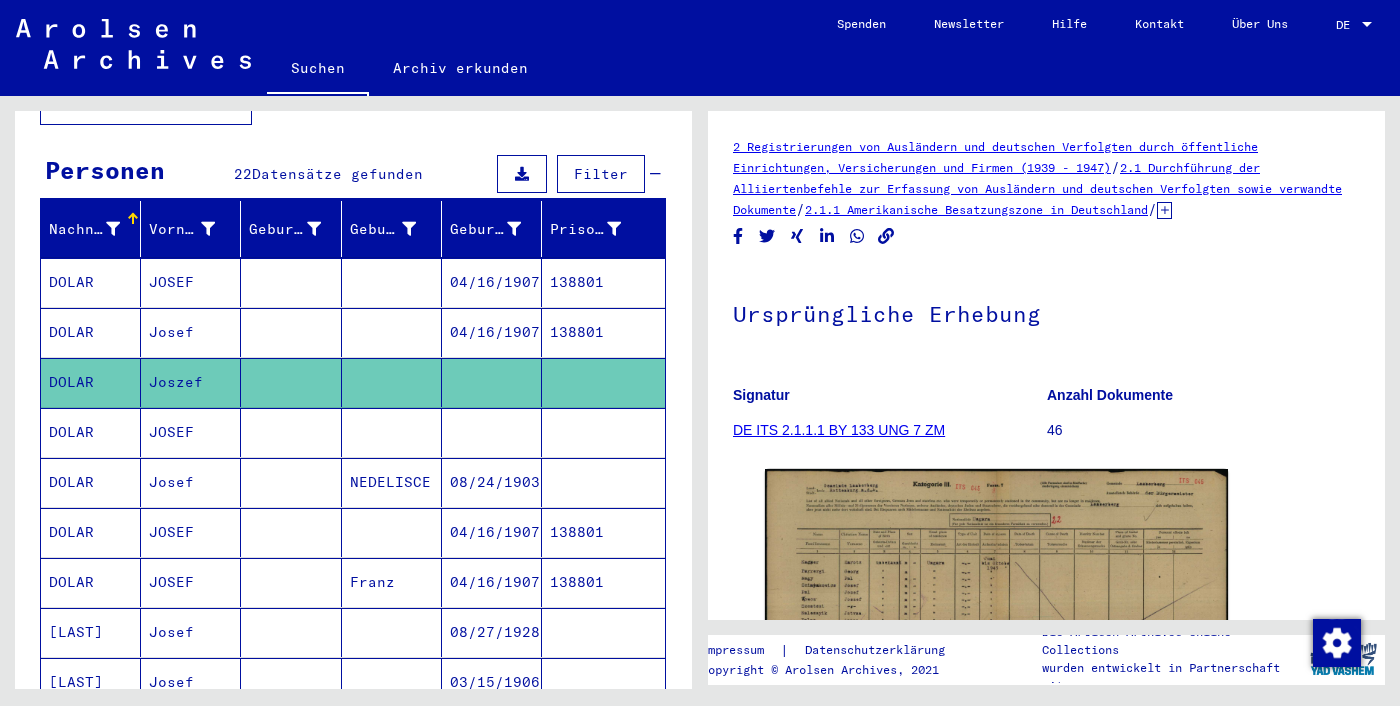 scroll, scrollTop: 212, scrollLeft: 0, axis: vertical 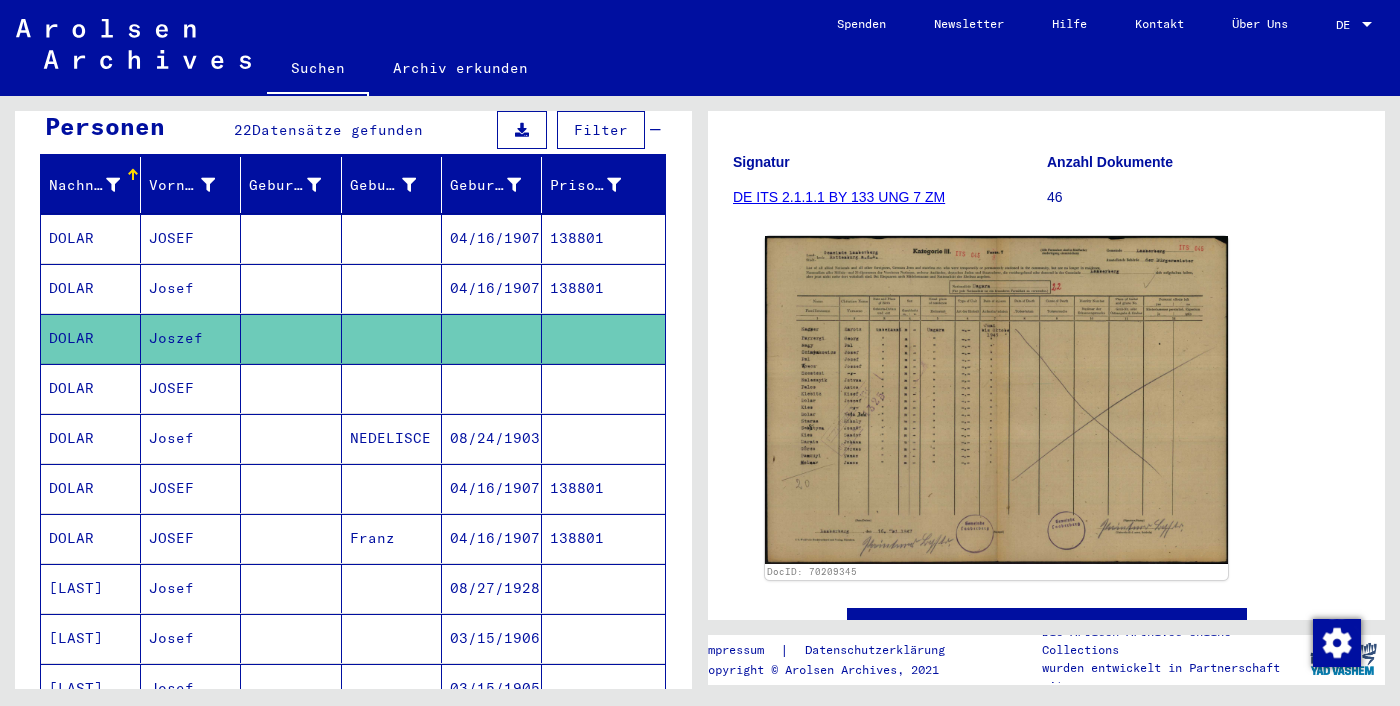 click at bounding box center [603, 438] 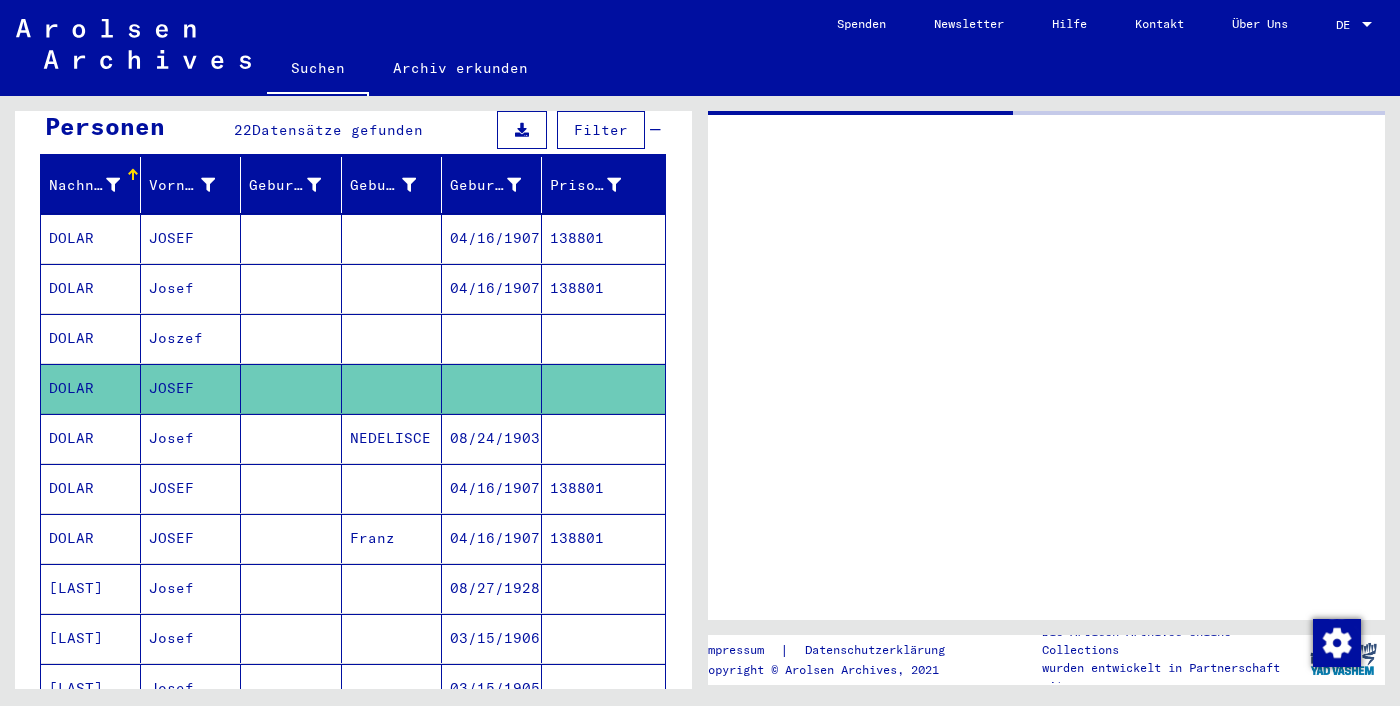 scroll, scrollTop: 0, scrollLeft: 0, axis: both 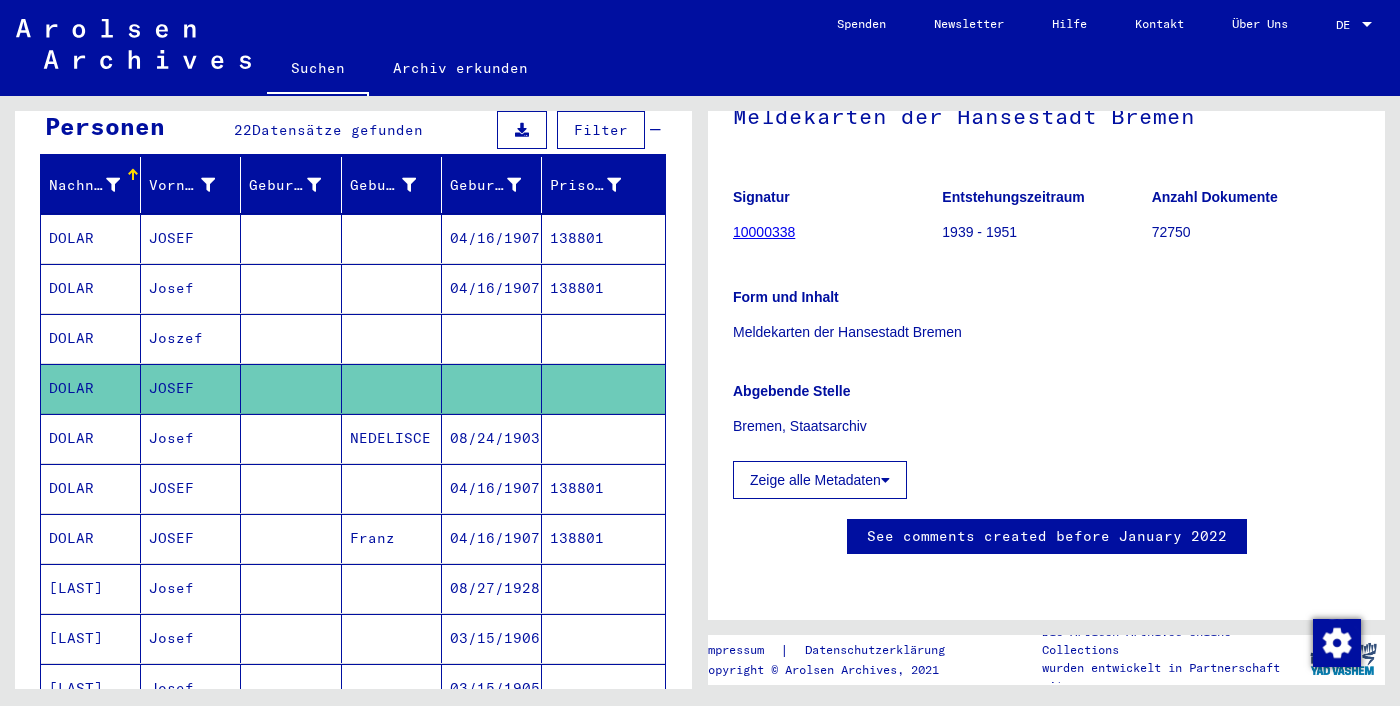 click at bounding box center [603, 488] 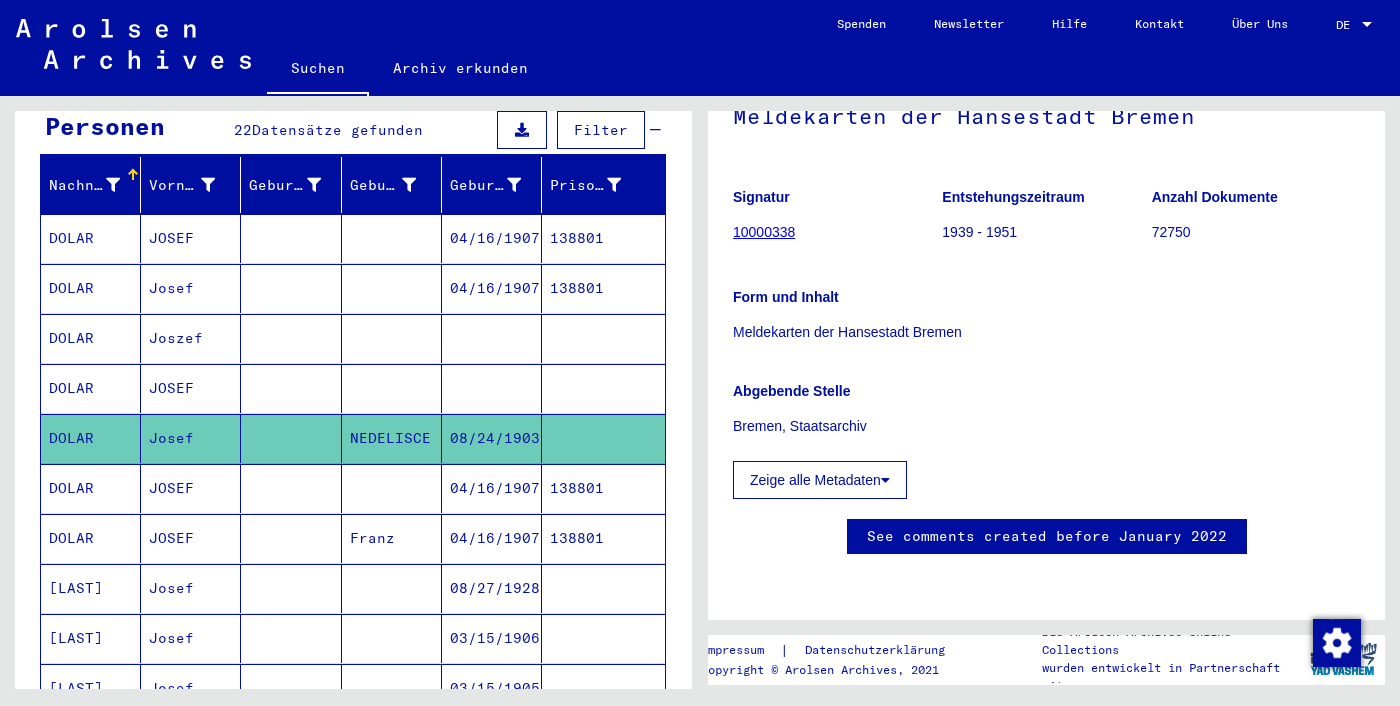 click on "138801" at bounding box center [603, 538] 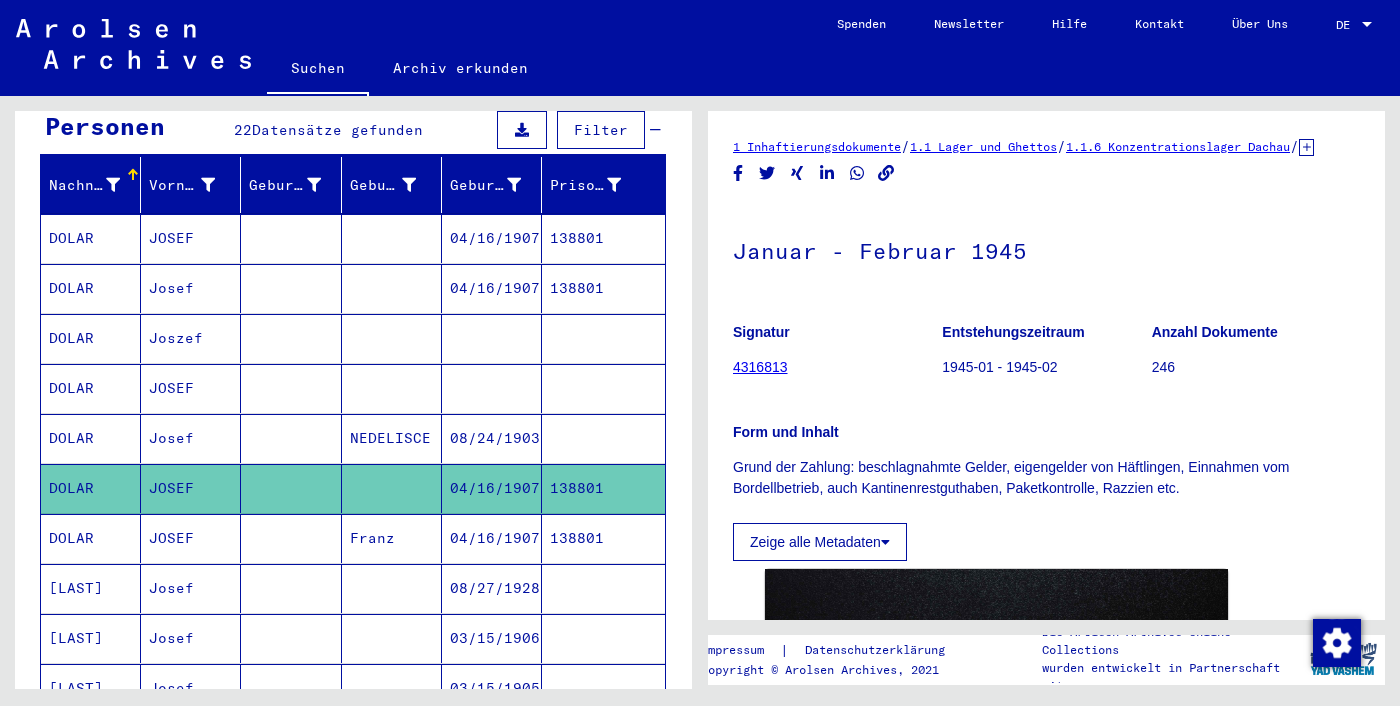 scroll, scrollTop: 0, scrollLeft: 0, axis: both 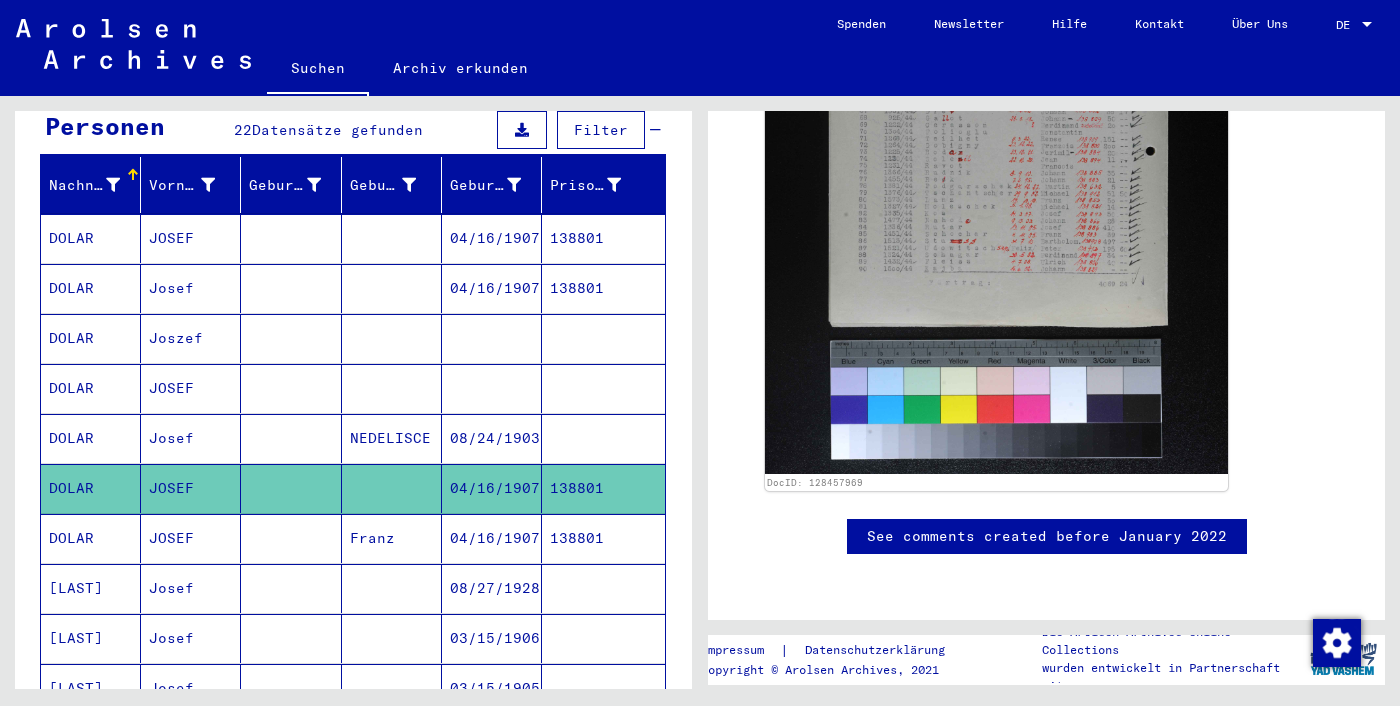 click on "138801" at bounding box center [603, 588] 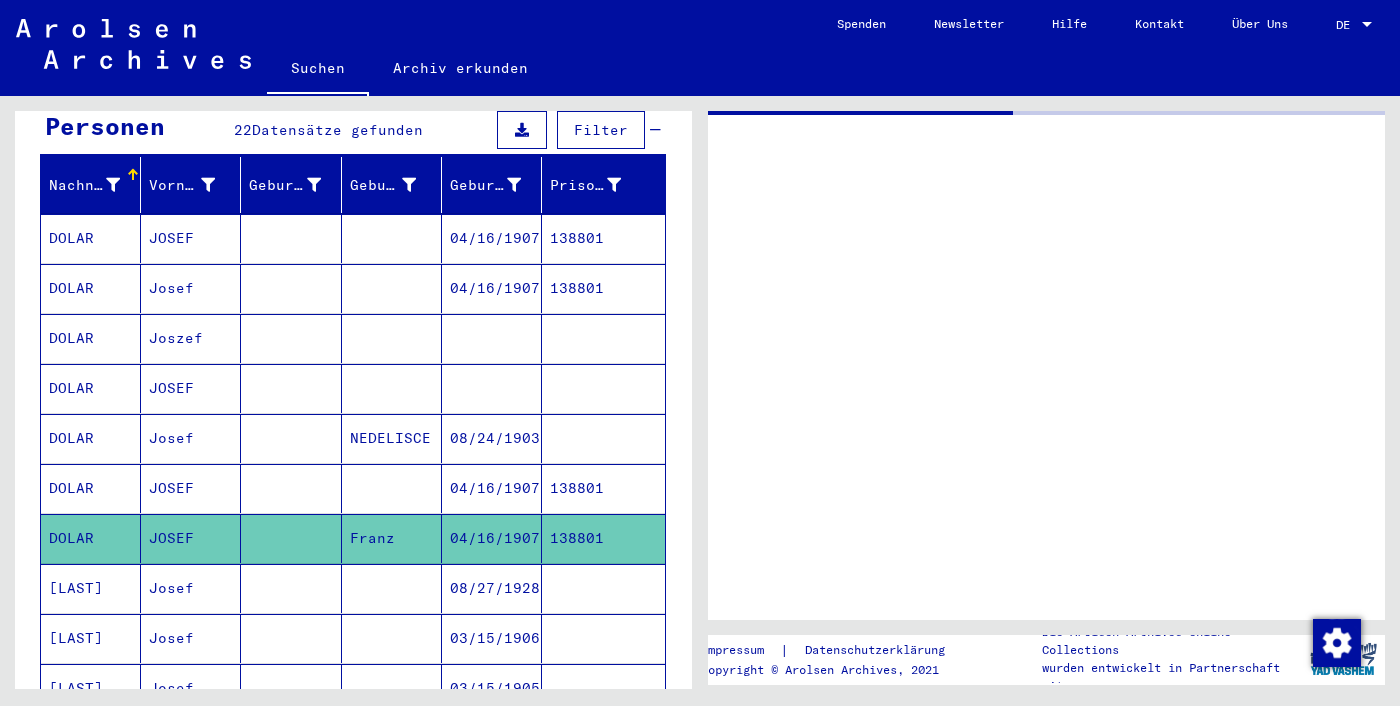 scroll, scrollTop: 0, scrollLeft: 0, axis: both 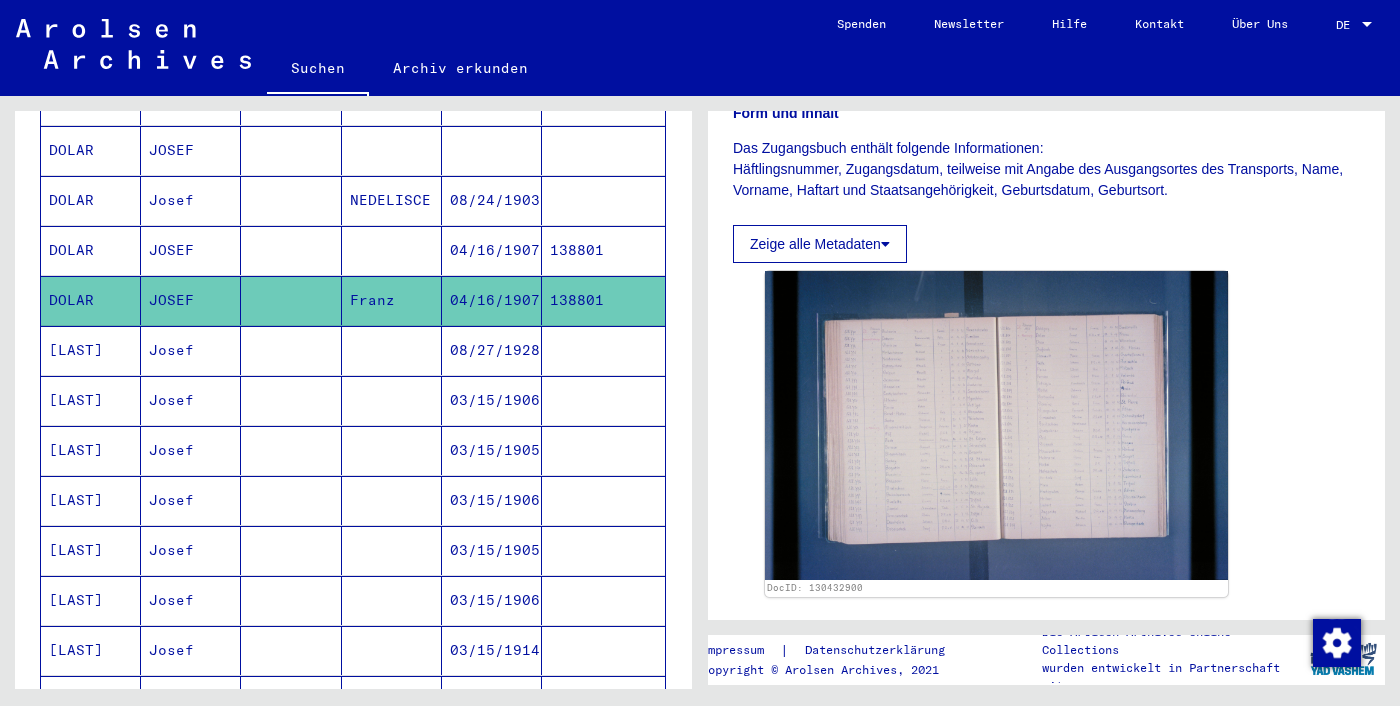 click on "08/27/1928" at bounding box center [492, 400] 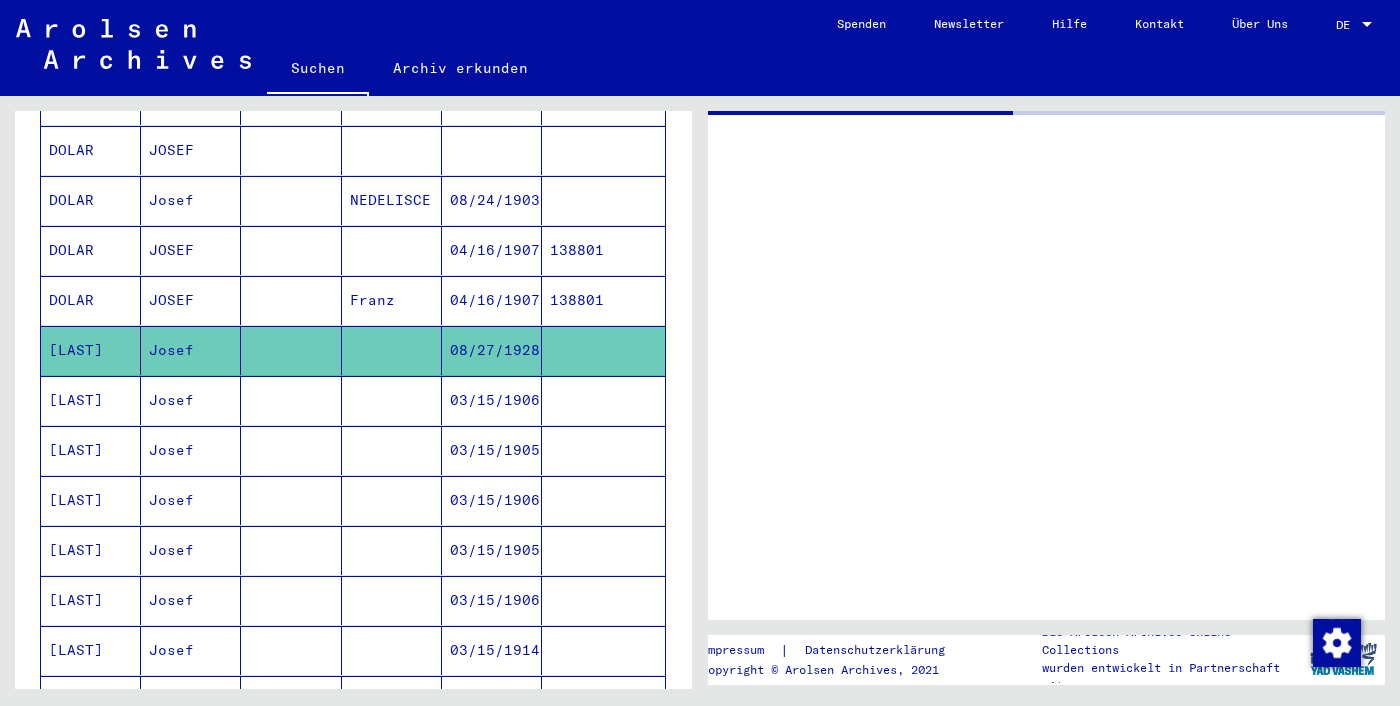 scroll, scrollTop: 0, scrollLeft: 0, axis: both 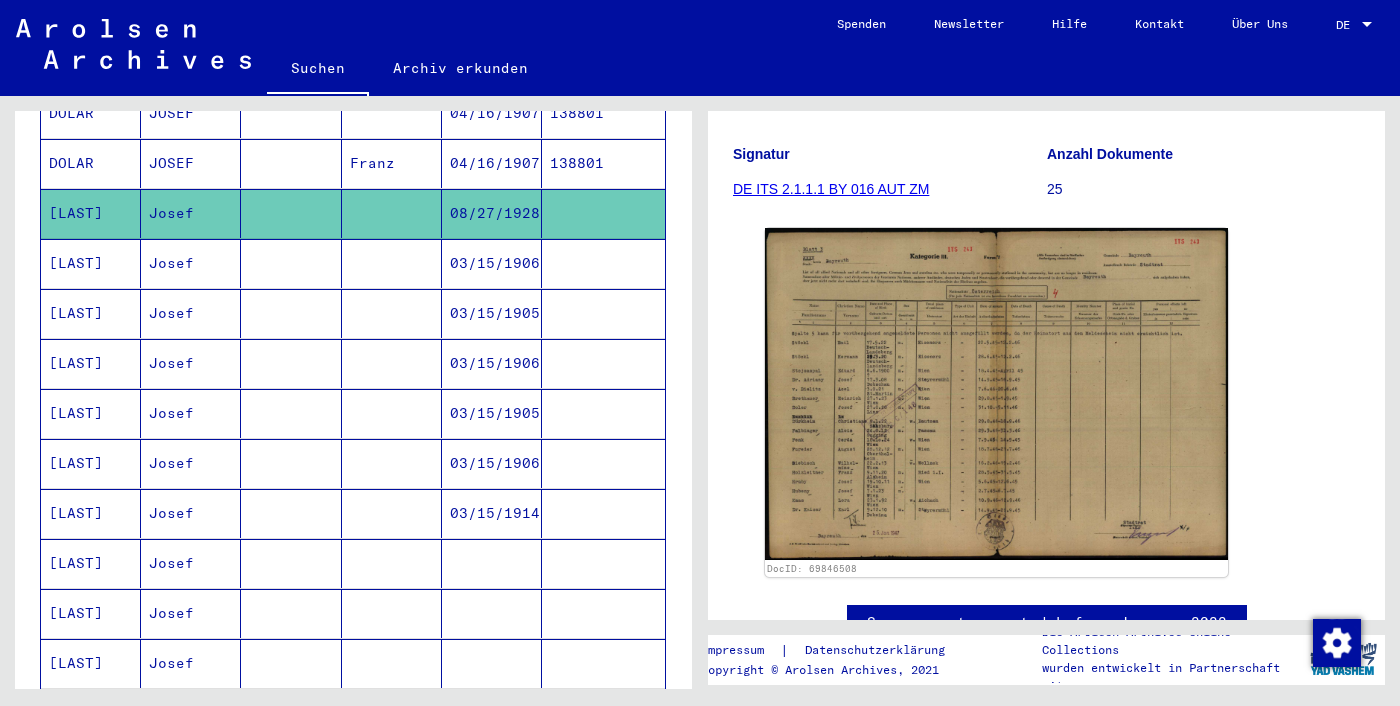 click at bounding box center (603, 413) 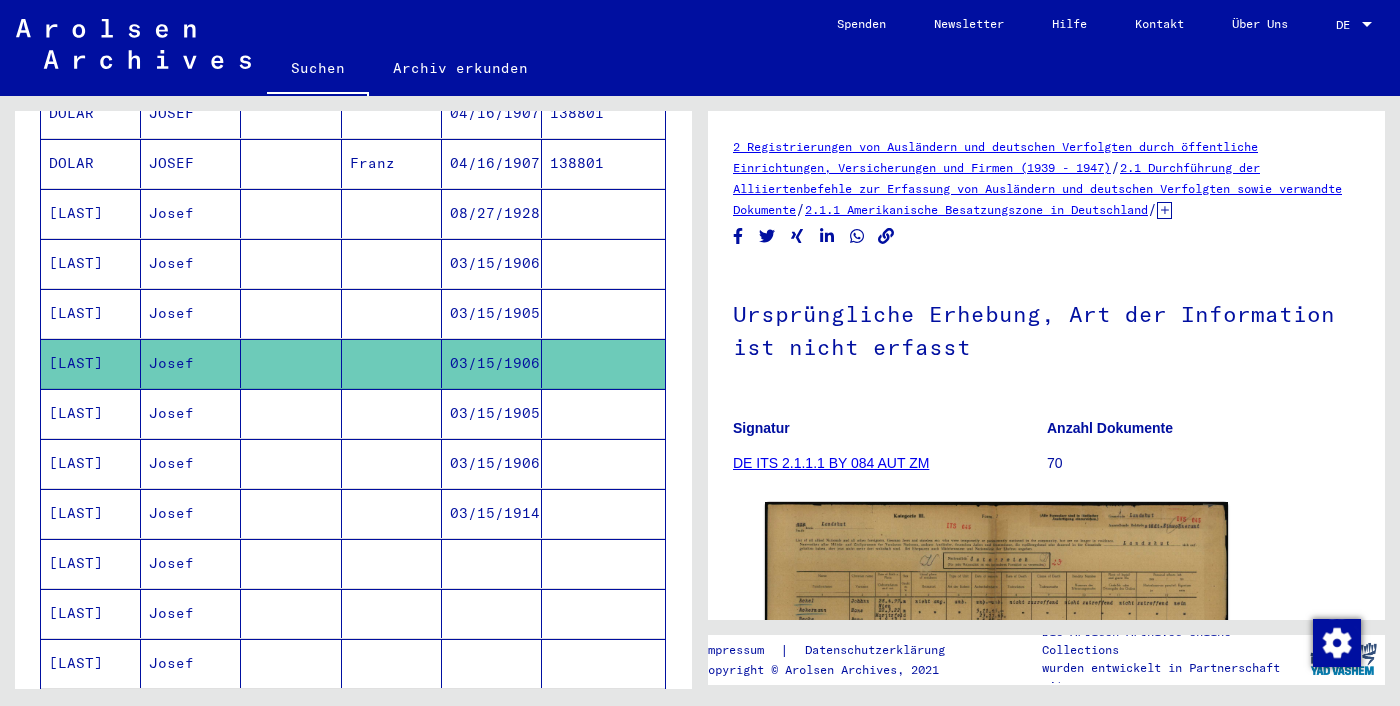 click at bounding box center (603, 363) 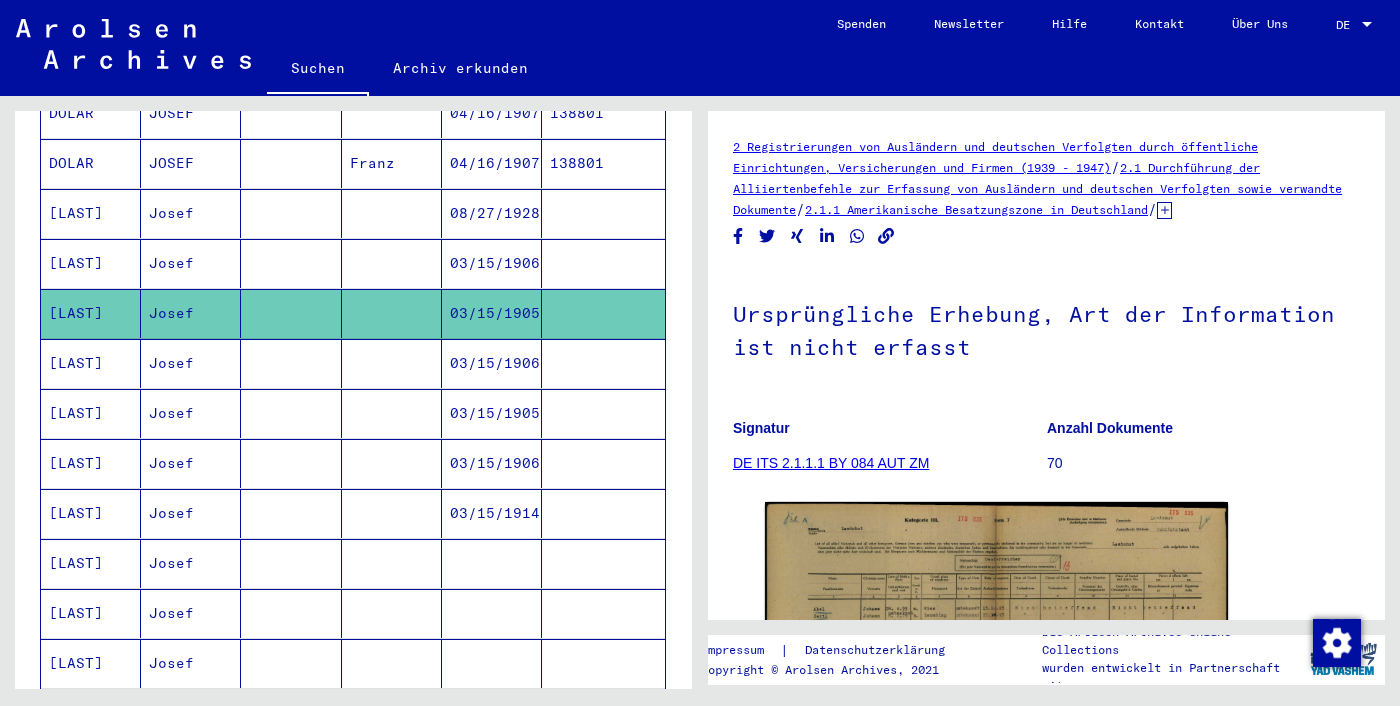 click at bounding box center [603, 513] 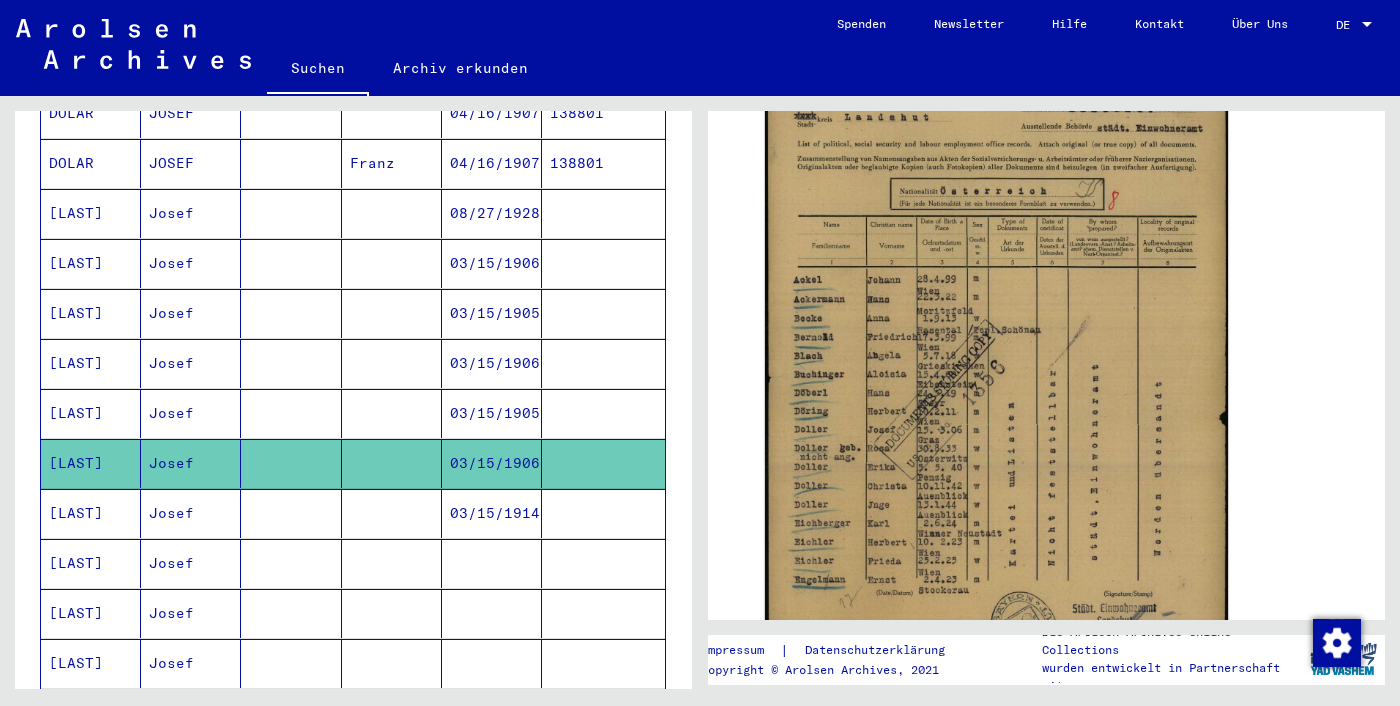 click at bounding box center (603, 563) 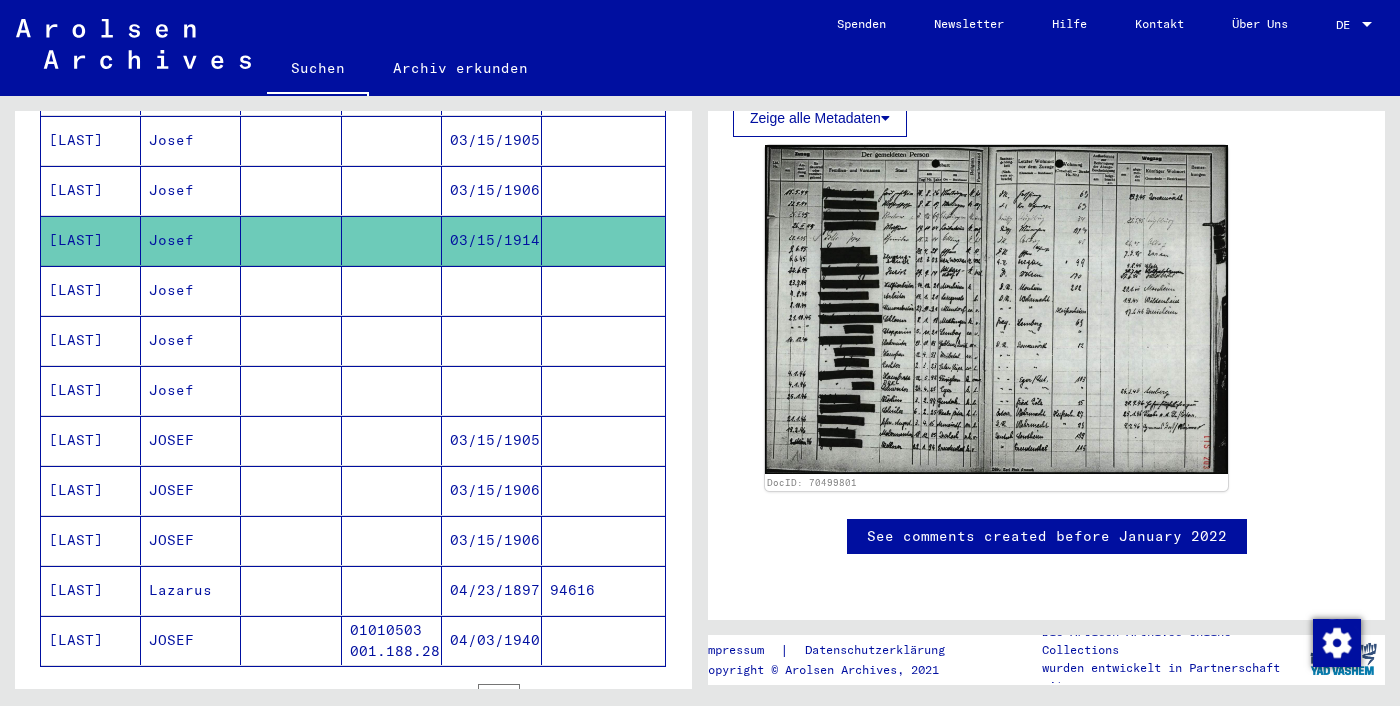 click at bounding box center [603, 440] 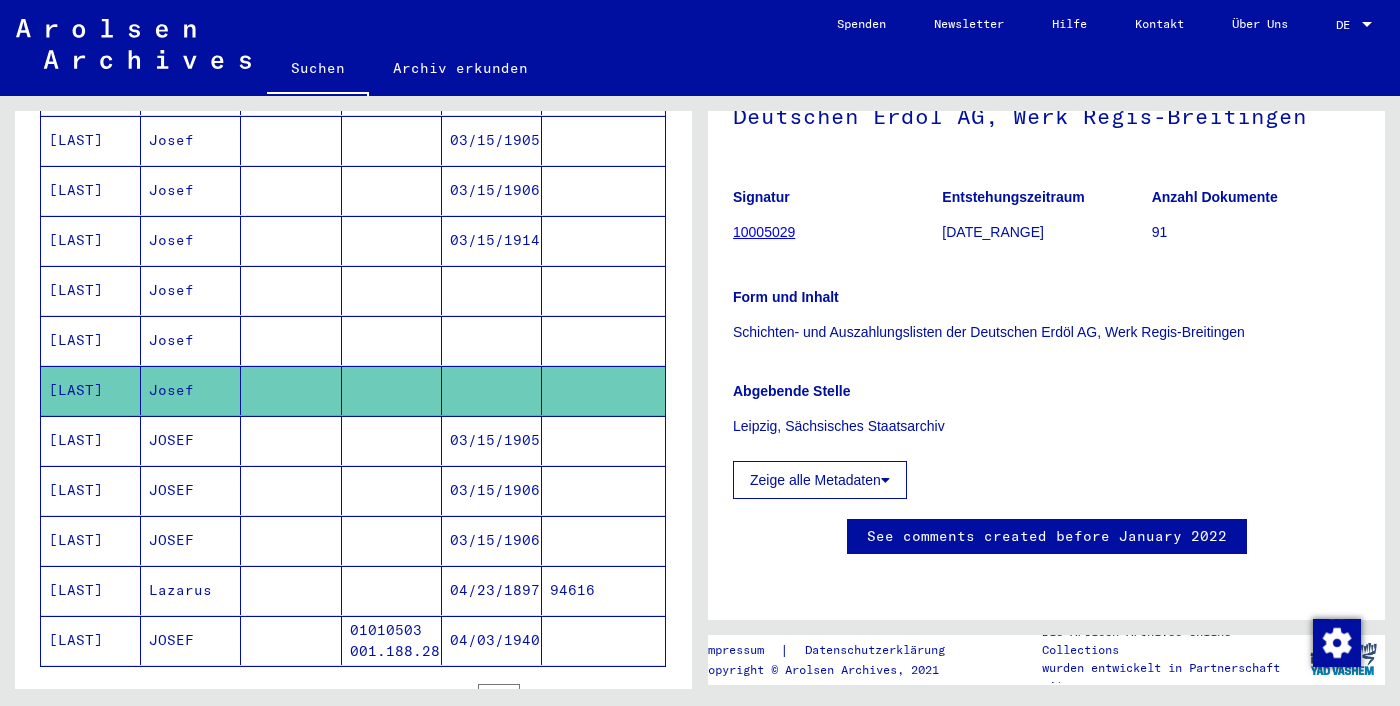 click at bounding box center [603, 340] 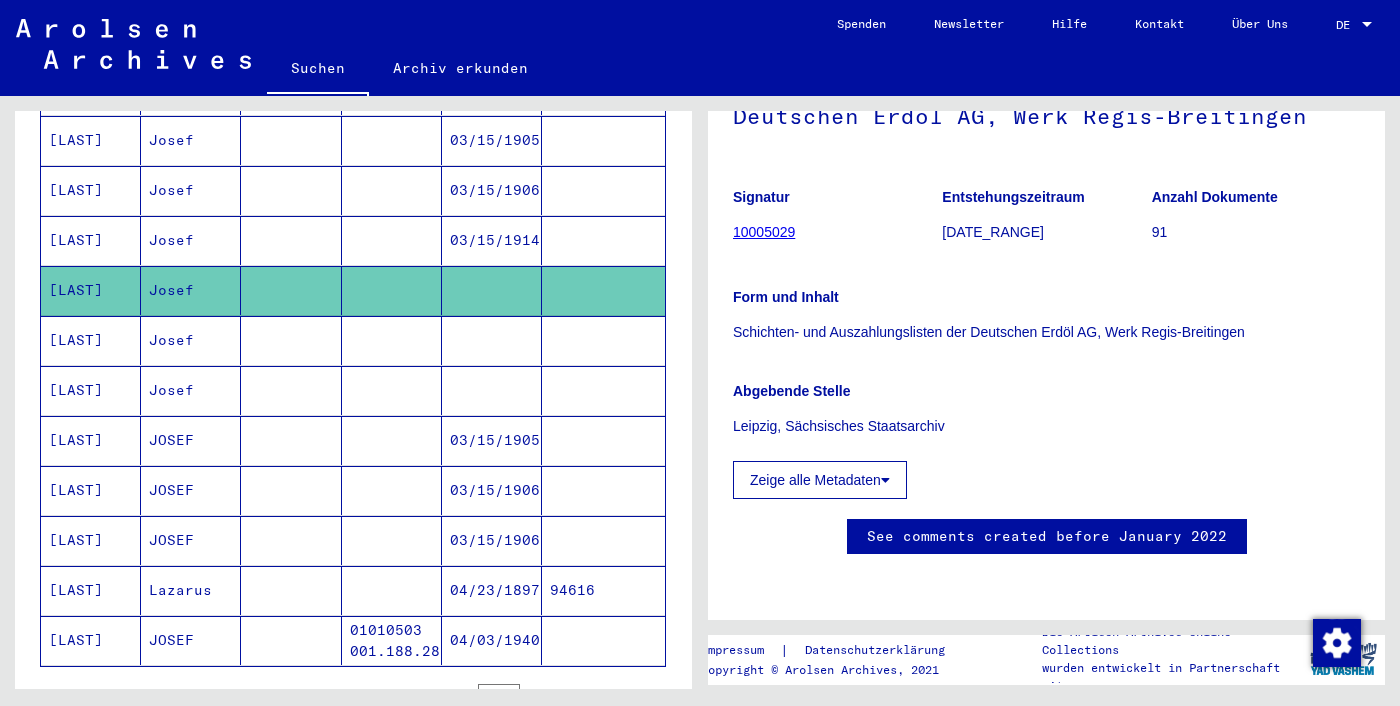click on "1 – 22 of 22  *  of 1" at bounding box center (458, 695) 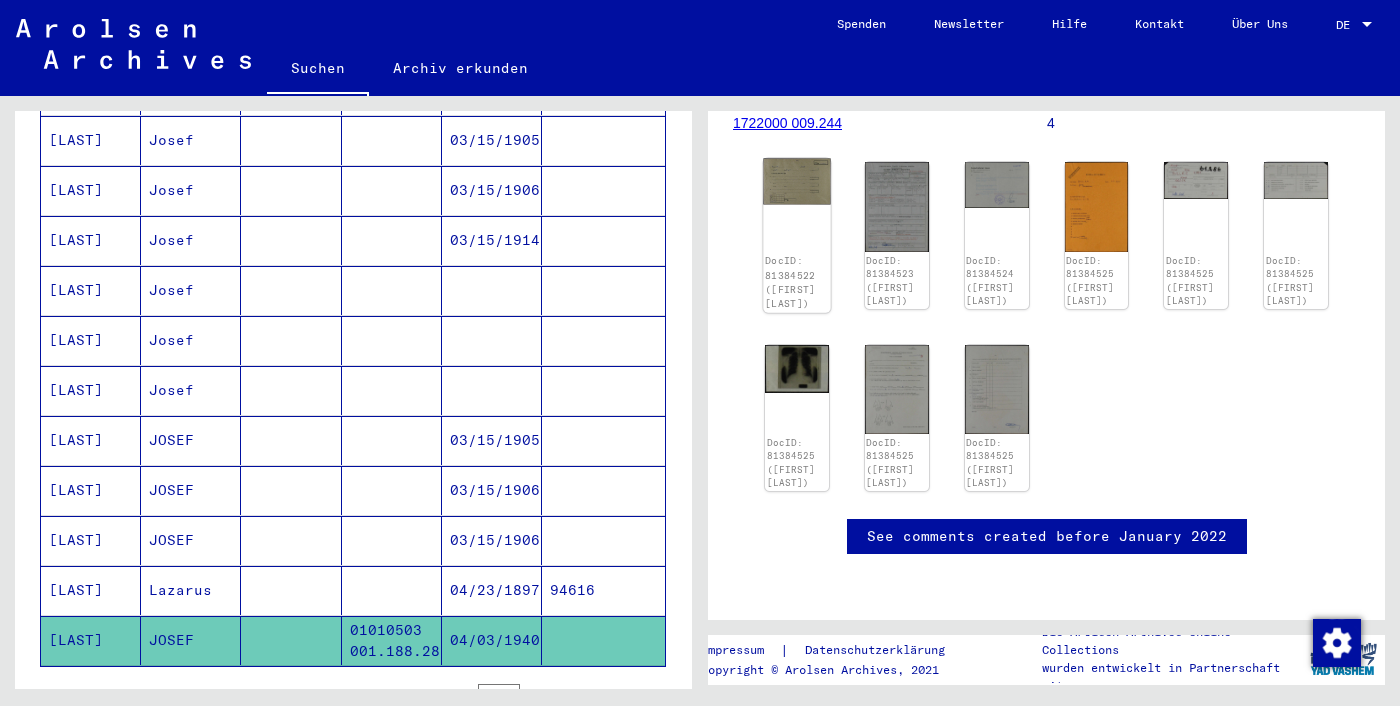 click 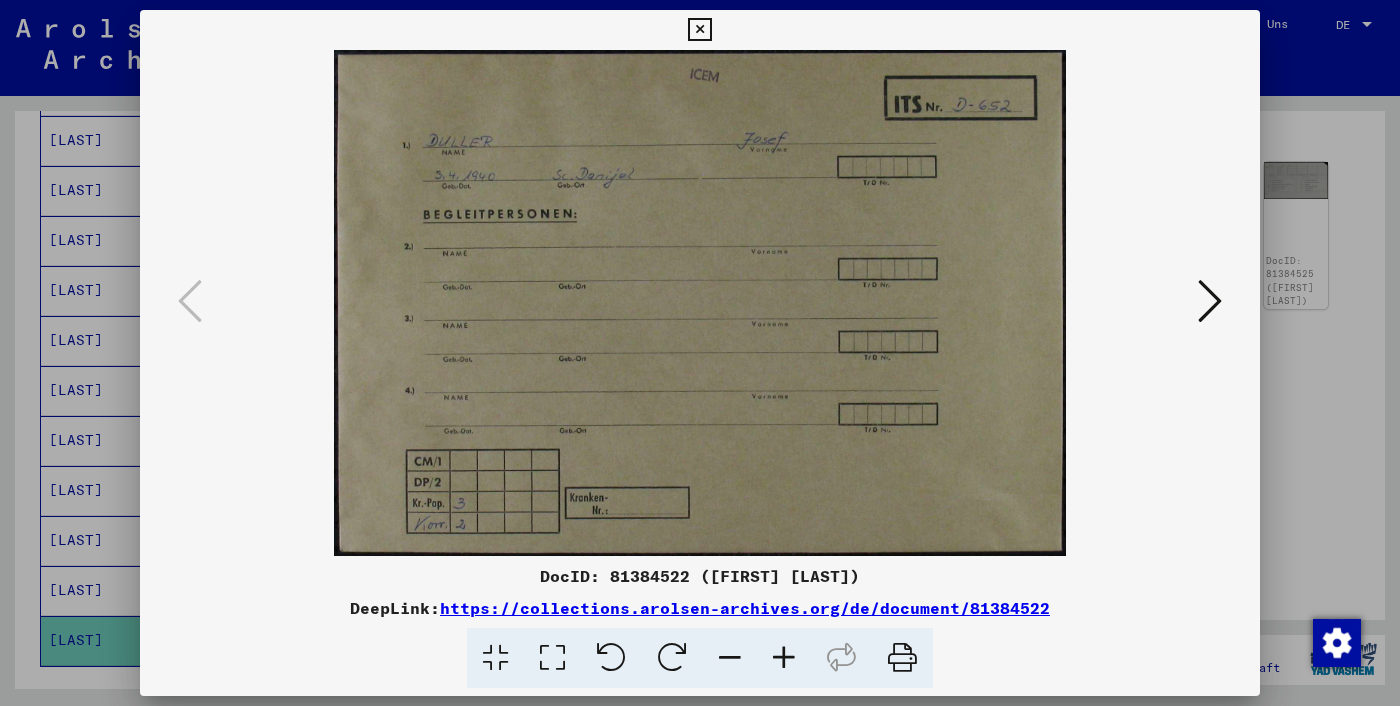 click at bounding box center (1210, 301) 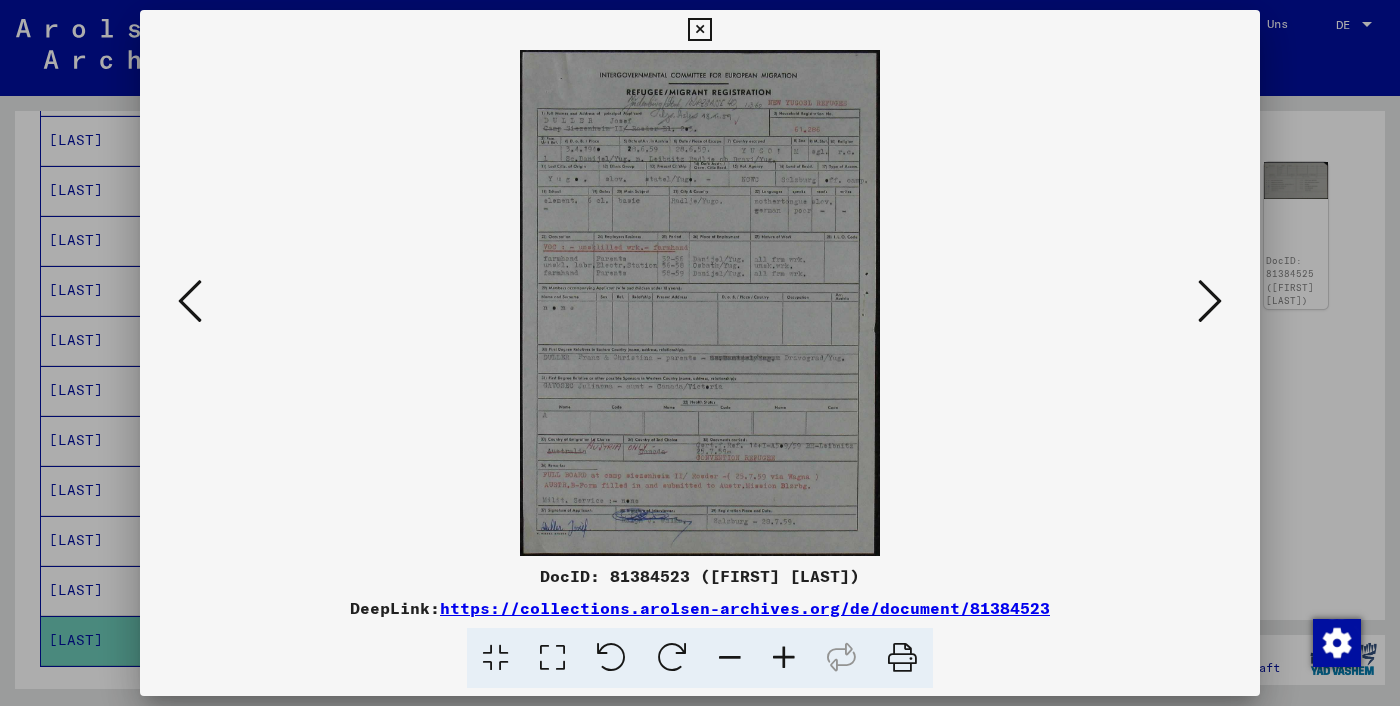 click at bounding box center (1210, 301) 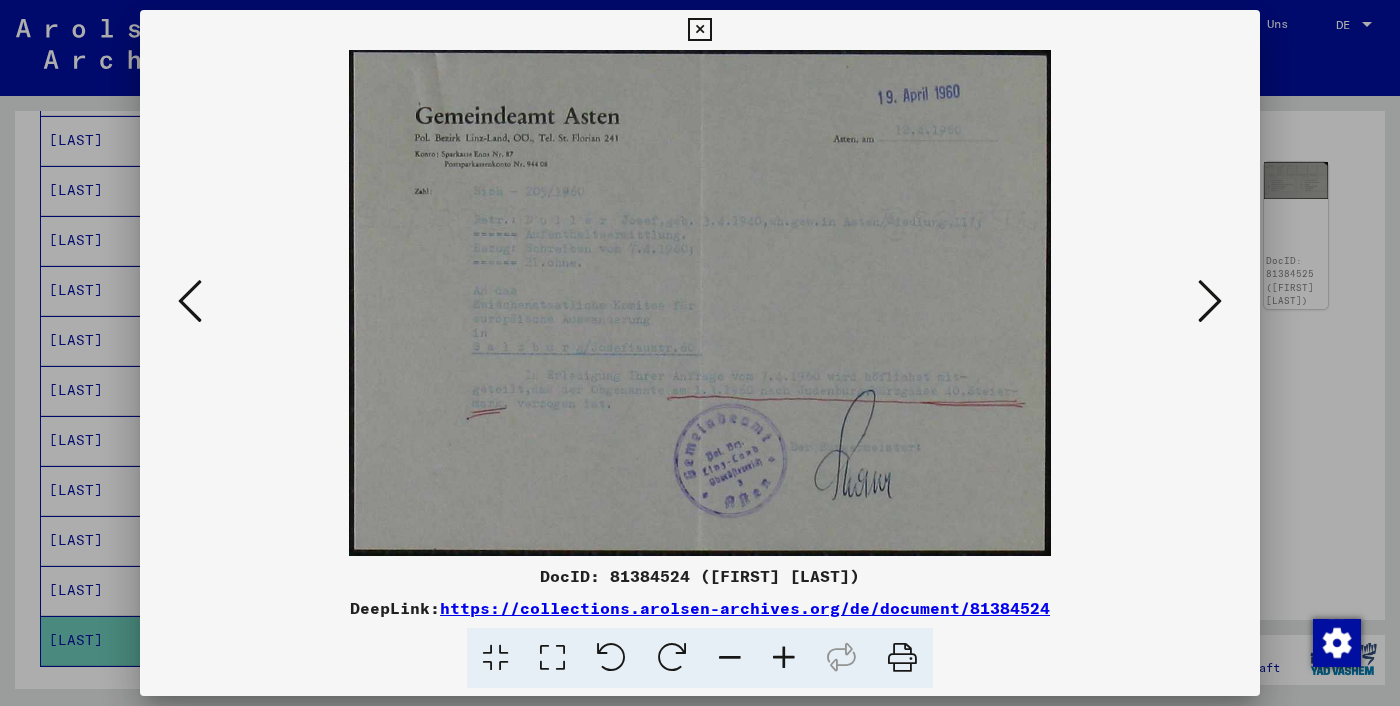 click at bounding box center (1210, 302) 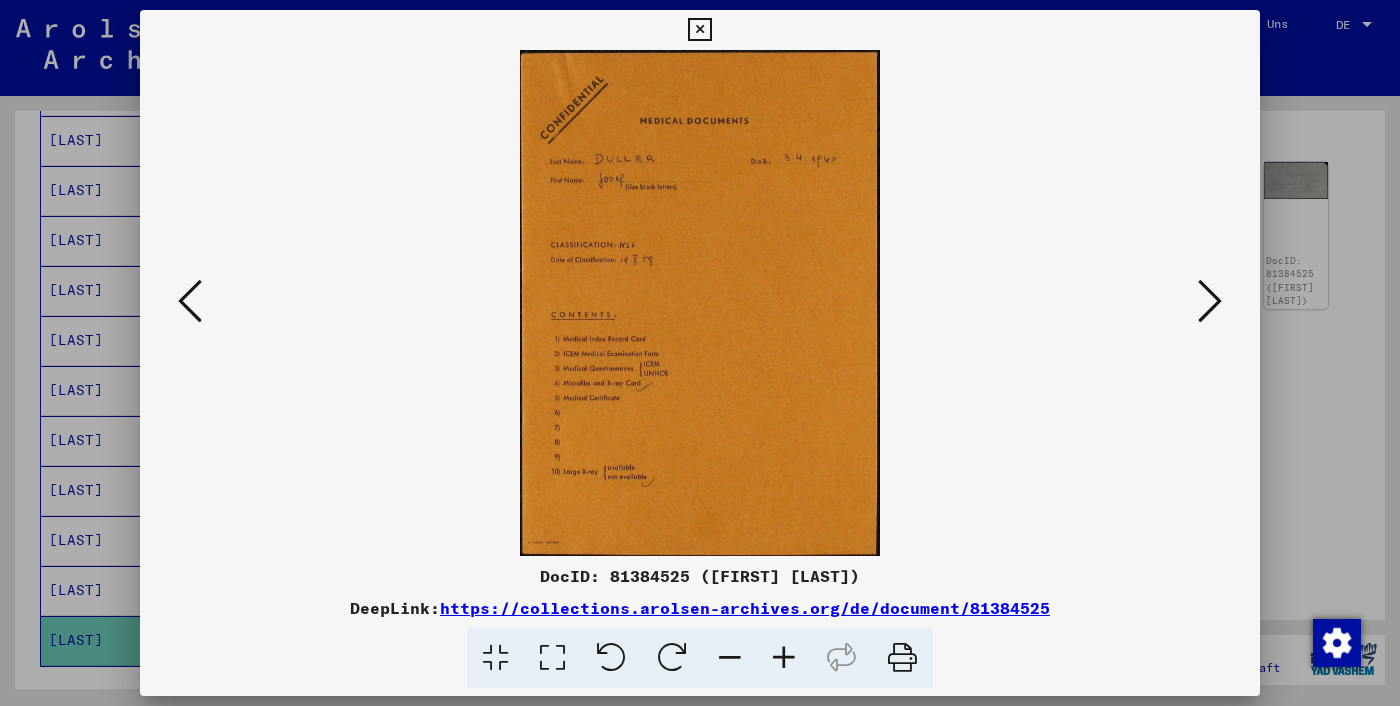 click at bounding box center [1210, 301] 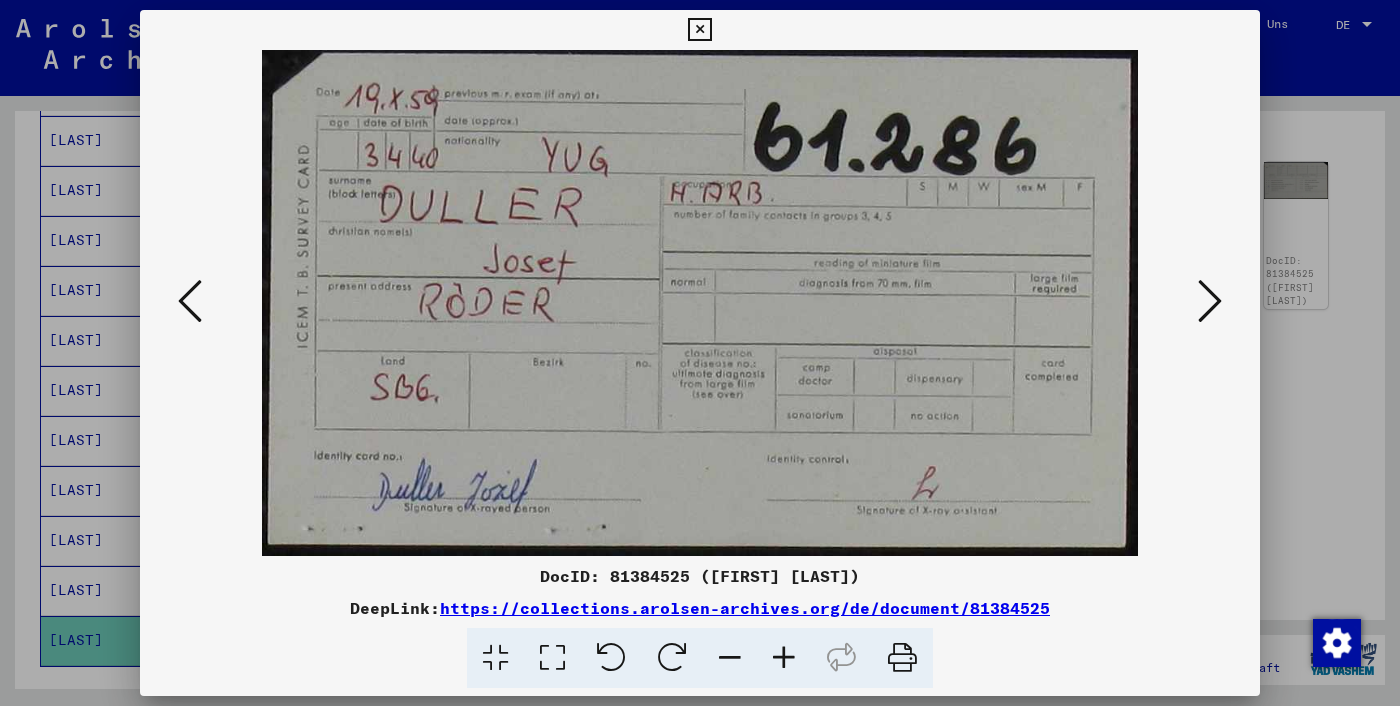 click at bounding box center [1210, 302] 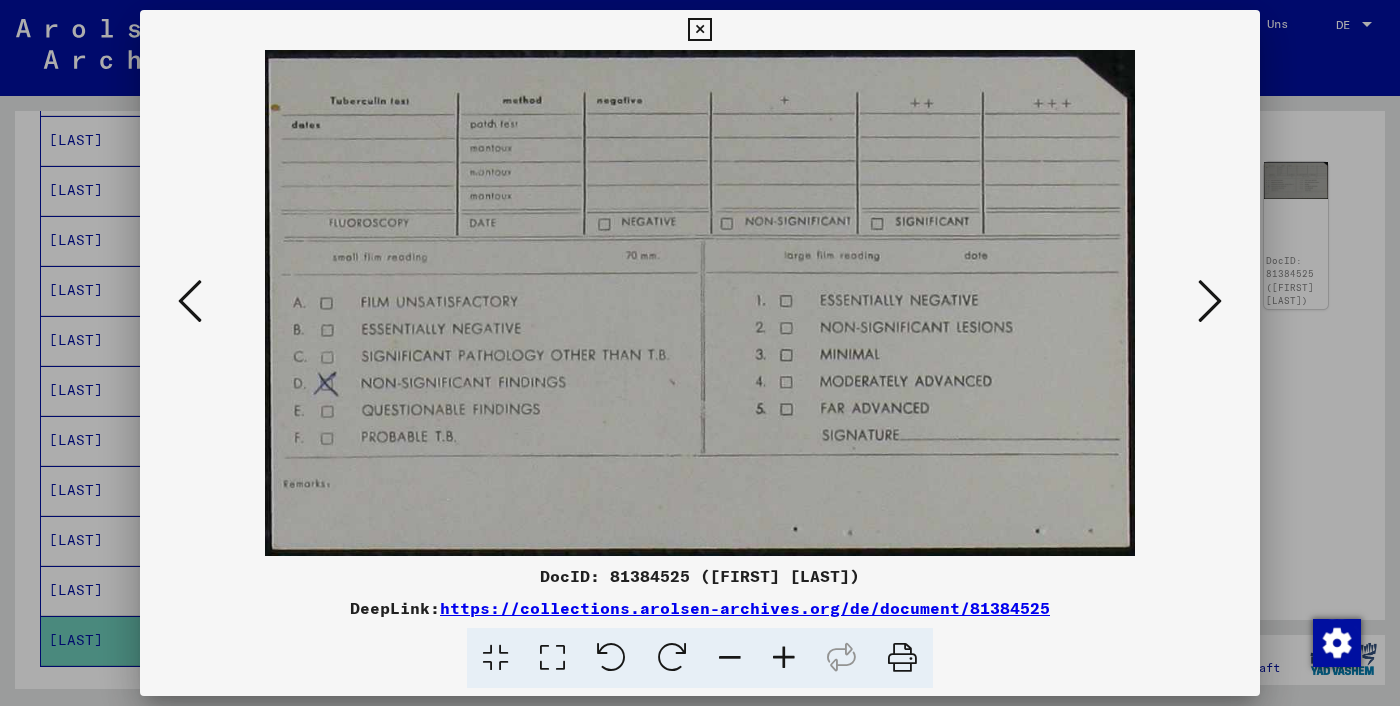 click at bounding box center [1210, 302] 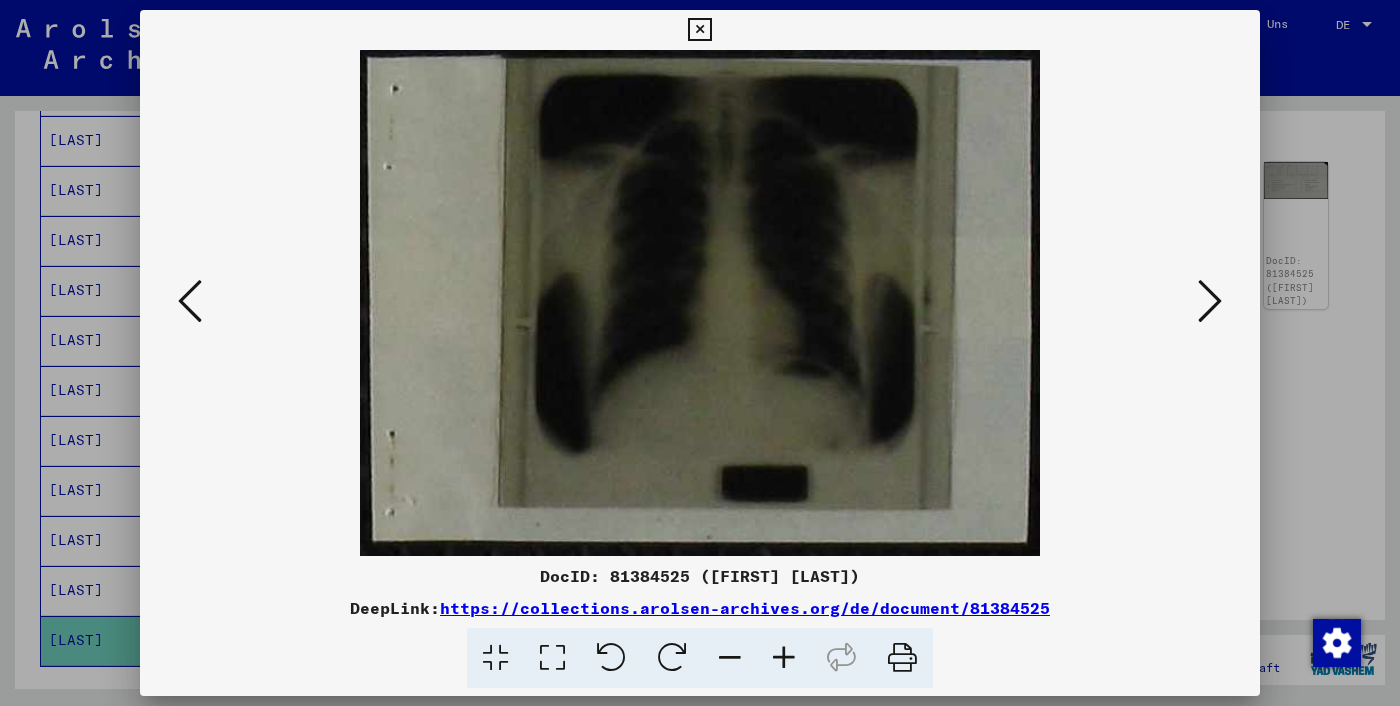 click at bounding box center [1210, 302] 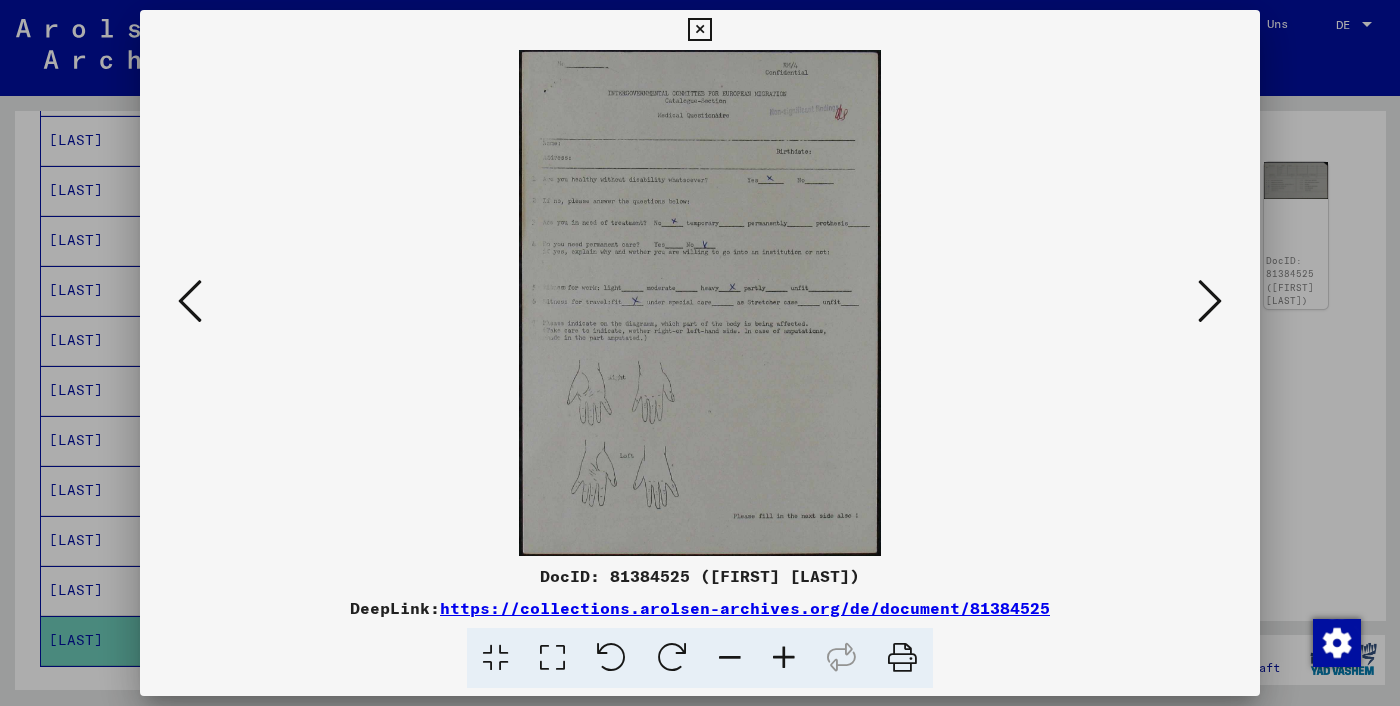 click at bounding box center [1210, 302] 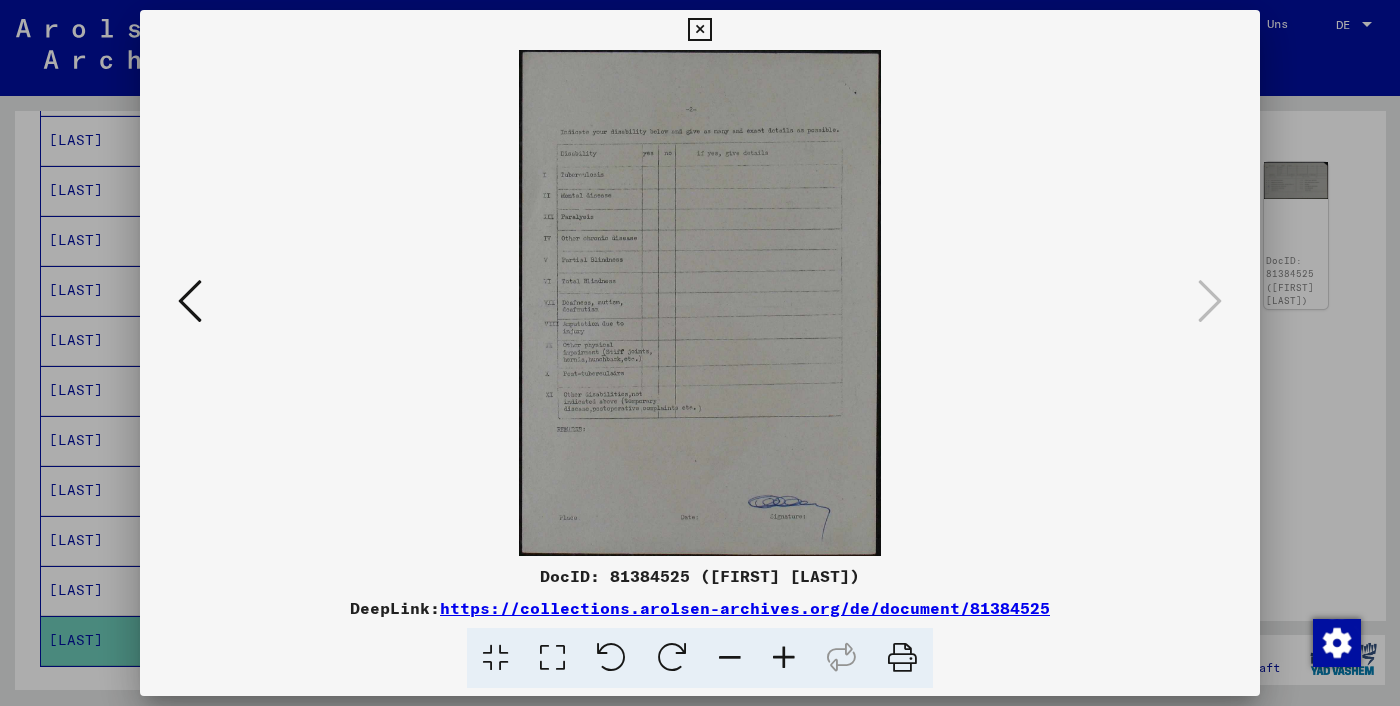 click at bounding box center [700, 353] 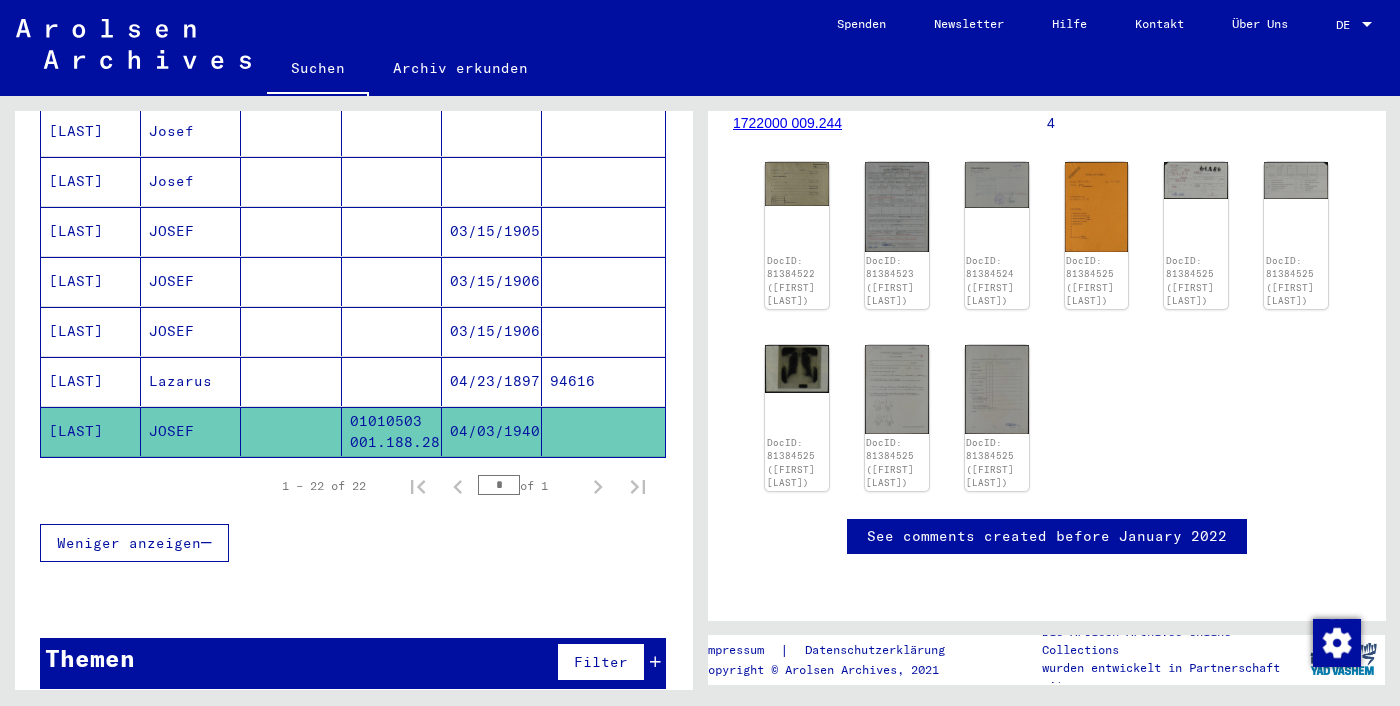 click on "04/23/1897" at bounding box center [492, 431] 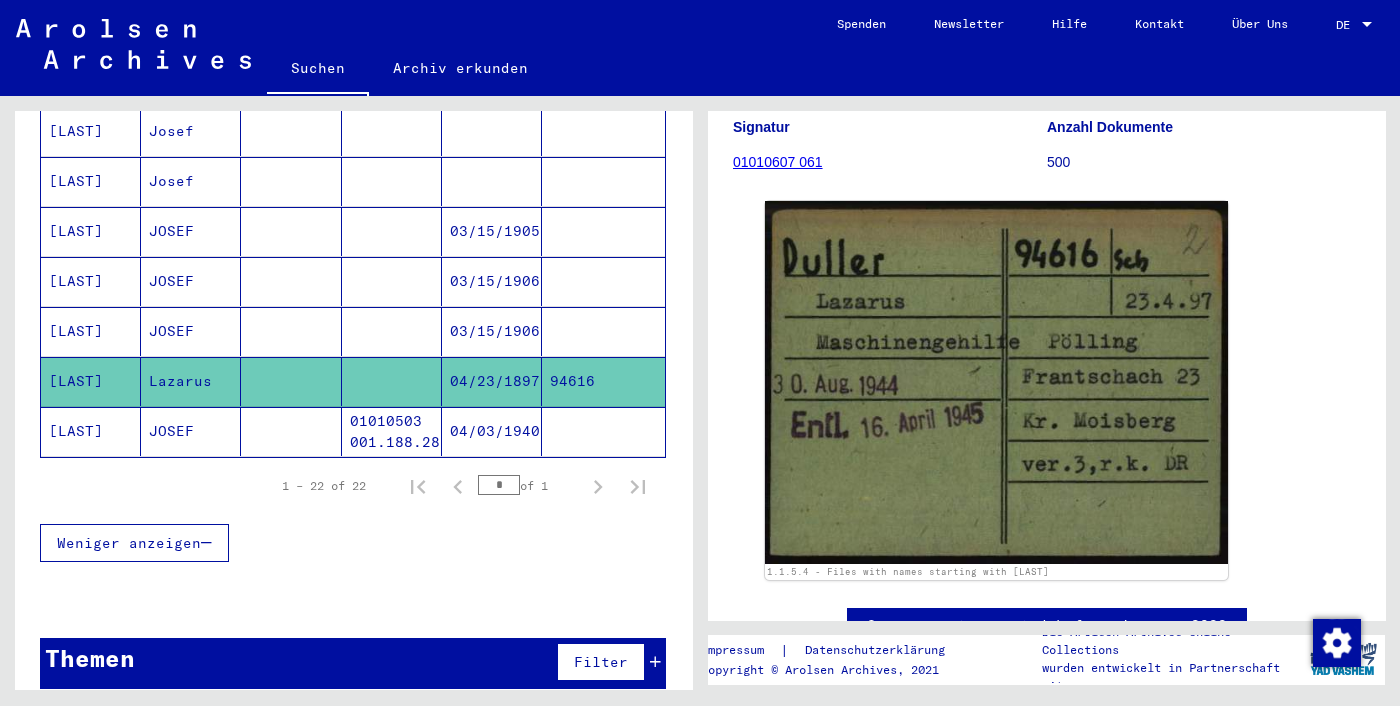 click on "03/15/1906" at bounding box center (492, 381) 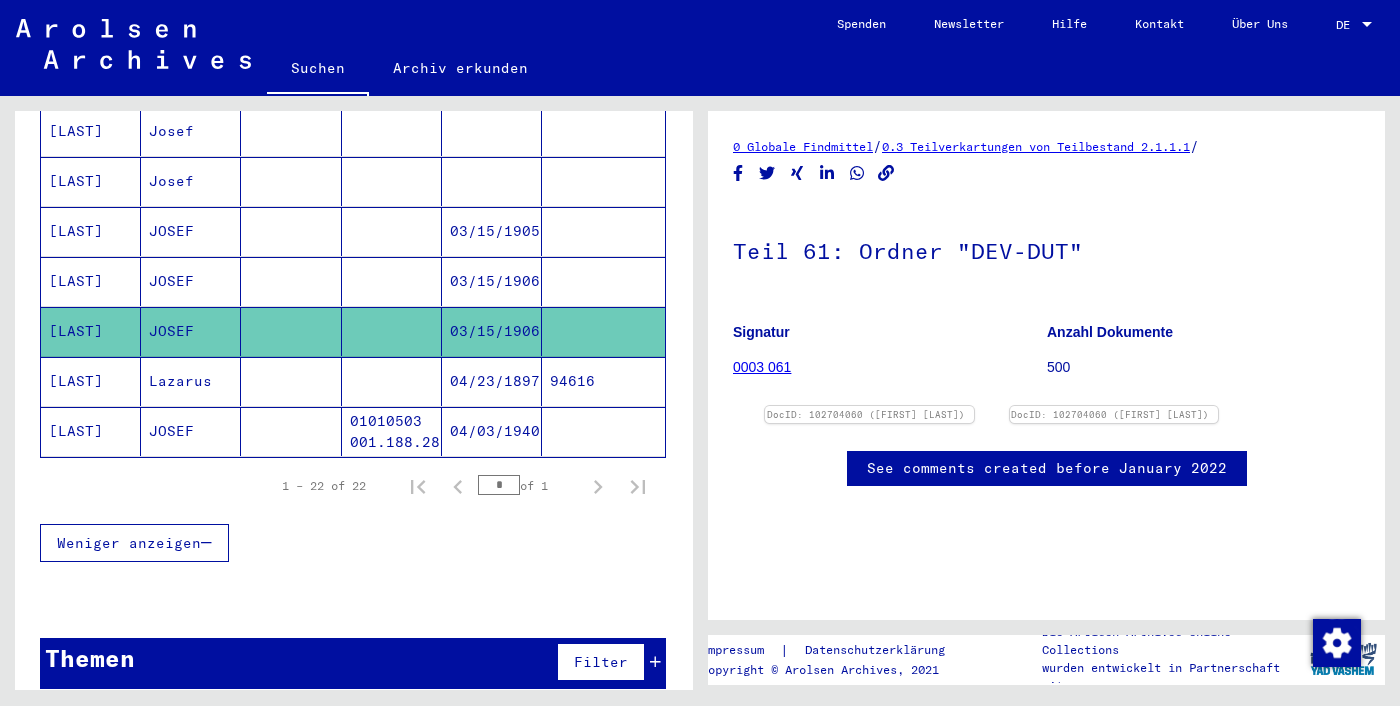 click on "Nachname   Vorname   Geburtsname   Geburt‎   Geburtsdatum   Prisoner #   [LAST]   [FIRST]         [DATE]   [NUMBER]   [LAST]   [FIRST]         [DATE]   [NUMBER]   [LAST]   [FIRST]               [LAST]   [FIRST]               [LAST]   [FIRST]      [CITY]   [DATE]      [LAST]   [FIRST]         [DATE]   [NUMBER]   [LAST]   [FIRST]      [FIRST]   [DATE]   [NUMBER]   [LAST]   [FIRST]         [DATE]      [LAST]   [FIRST]         [DATE]      [LAST]   [FIRST]         [DATE]      [LAST]   [FIRST]         [DATE]      [LAST]   [FIRST]         [DATE]      [LAST]   [FIRST]               [LAST]   [FIRST]               [LAST]   [FIRST]               [LAST]   [FIRST]         [DATE]      [LAST]   [FIRST]         [DATE]      [LAST]   [FIRST]         [DATE]      [LAST]   [FIRST]         [DATE]   [NUMBER]   [LAST]   [FIRST]      [CITY]   [DATE]" at bounding box center [353, -121] 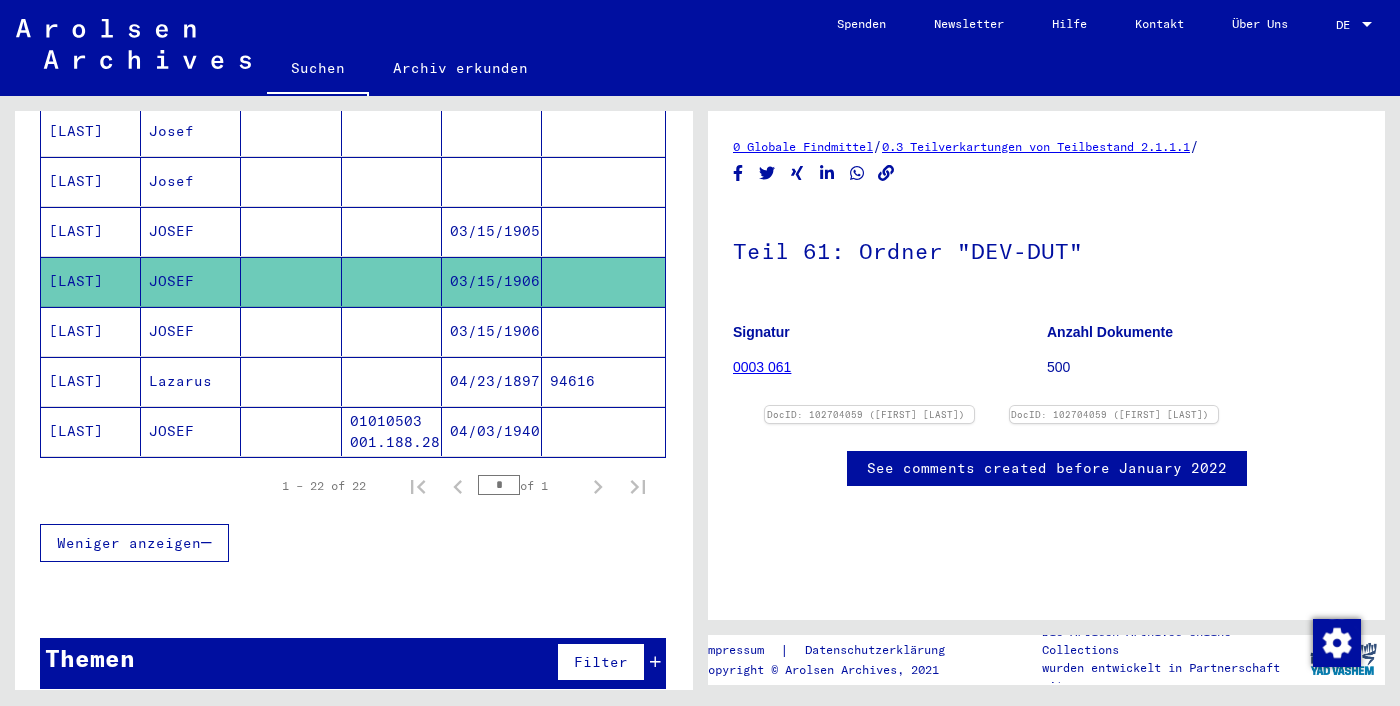 click at bounding box center [603, 281] 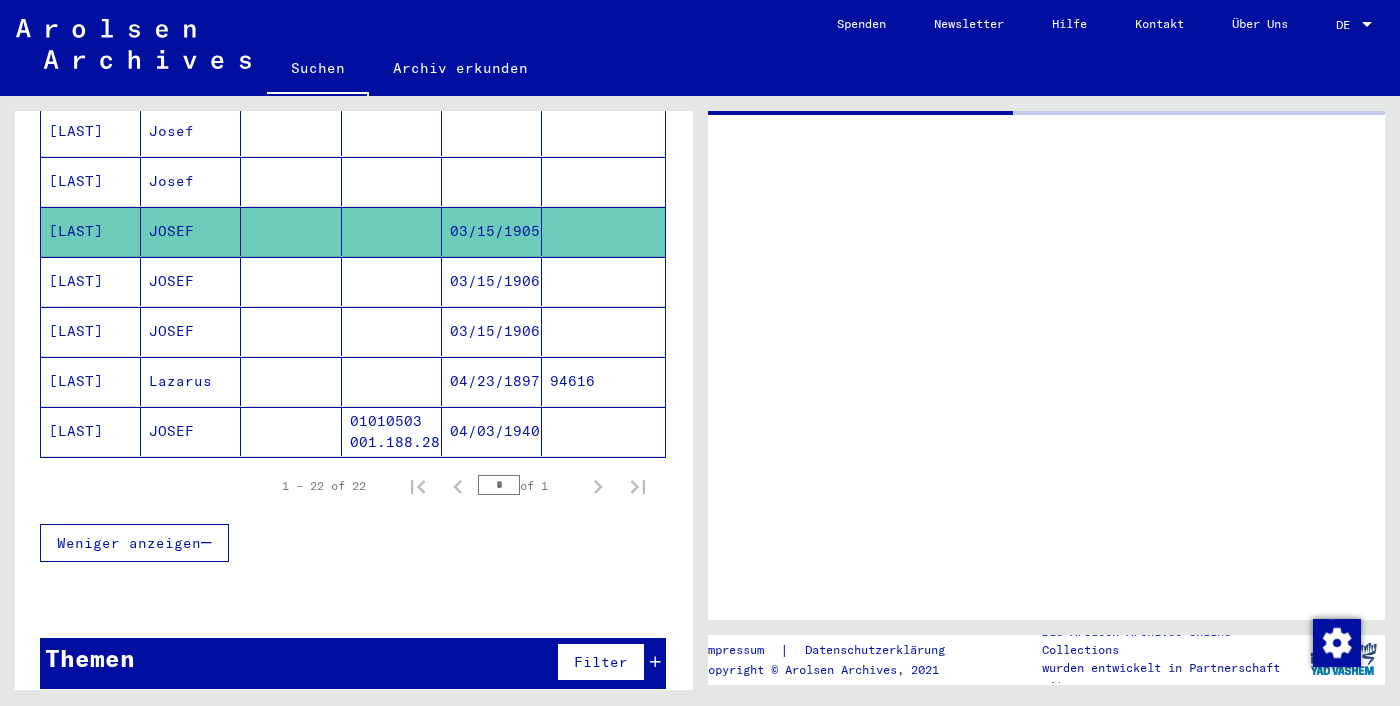 click 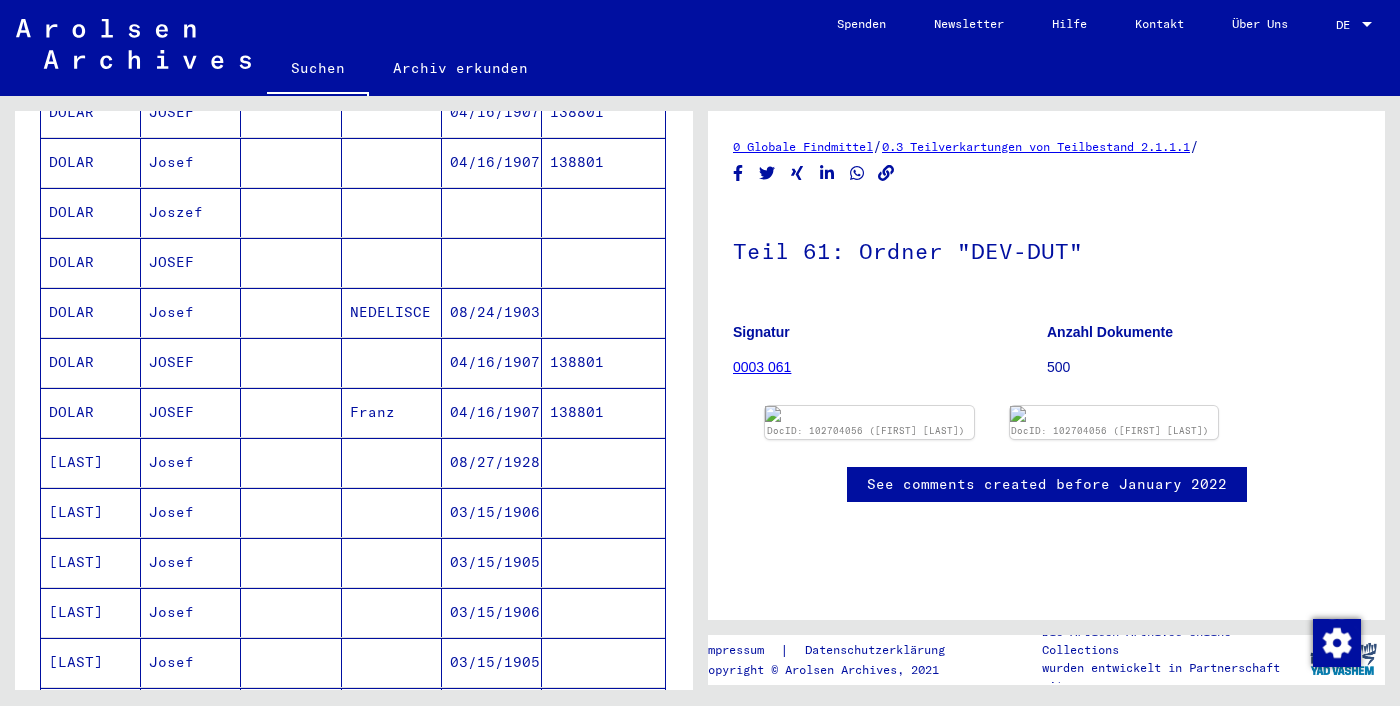 scroll, scrollTop: 0, scrollLeft: 0, axis: both 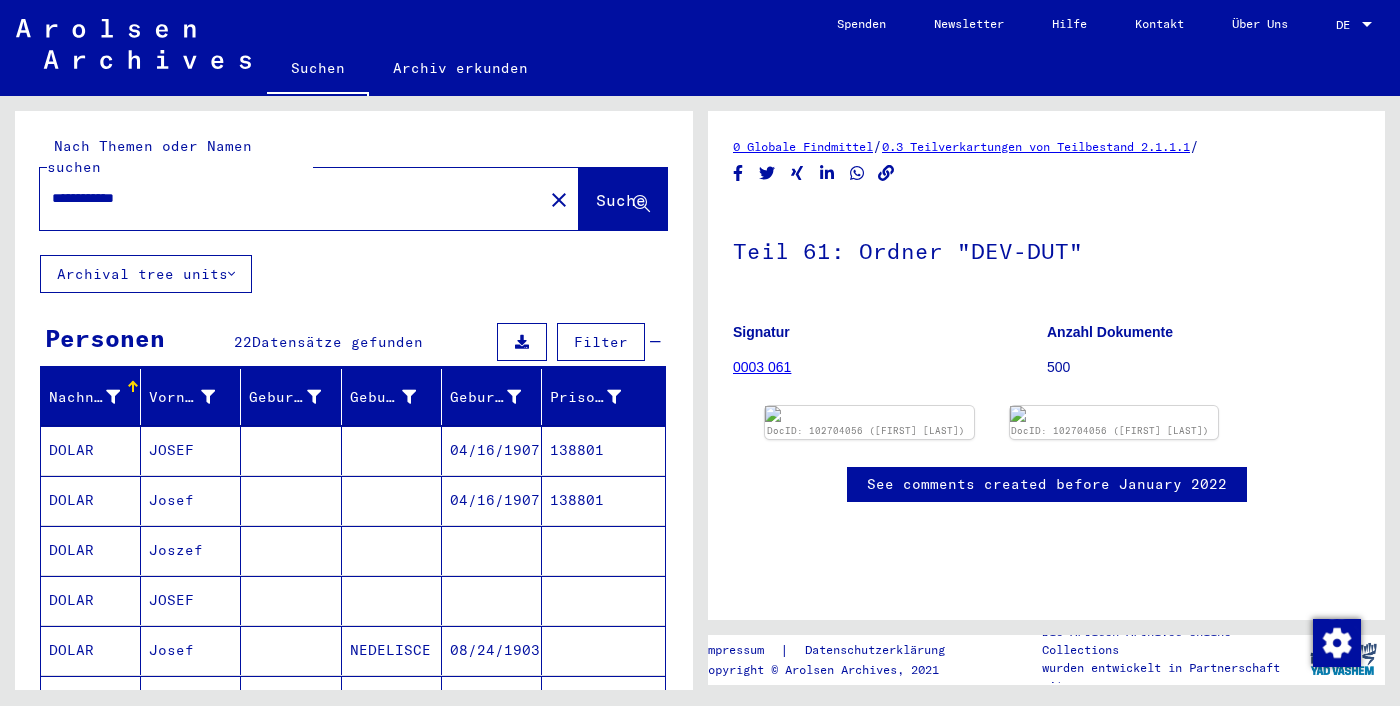 click on "**********" at bounding box center (291, 198) 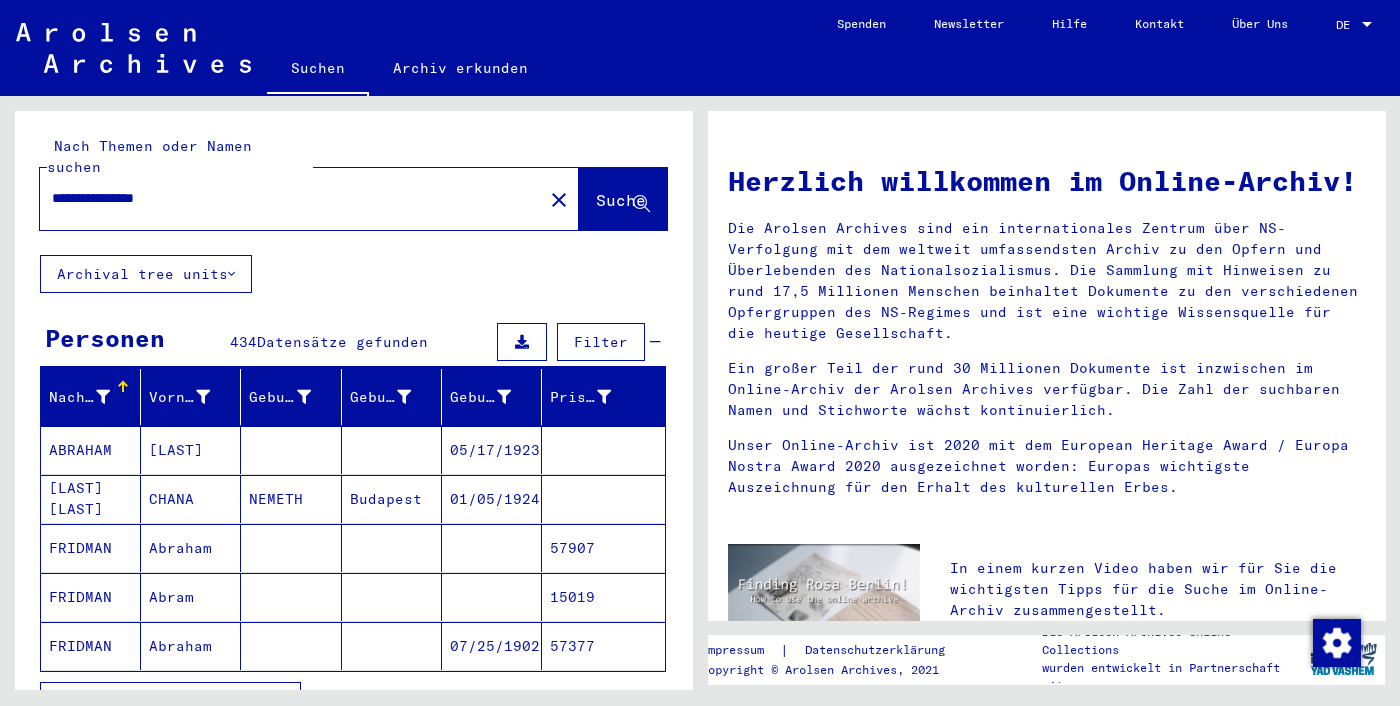 click on "05/17/1923" at bounding box center (492, 499) 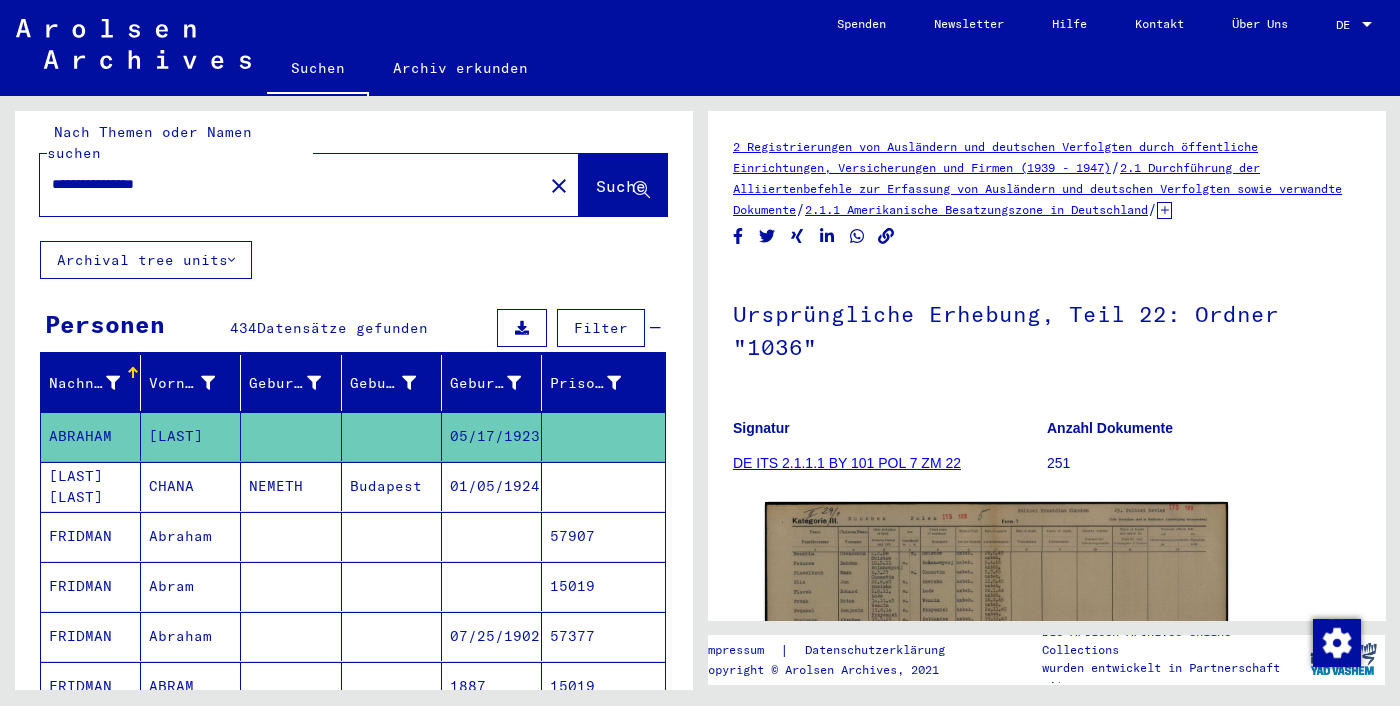 scroll, scrollTop: 17, scrollLeft: 0, axis: vertical 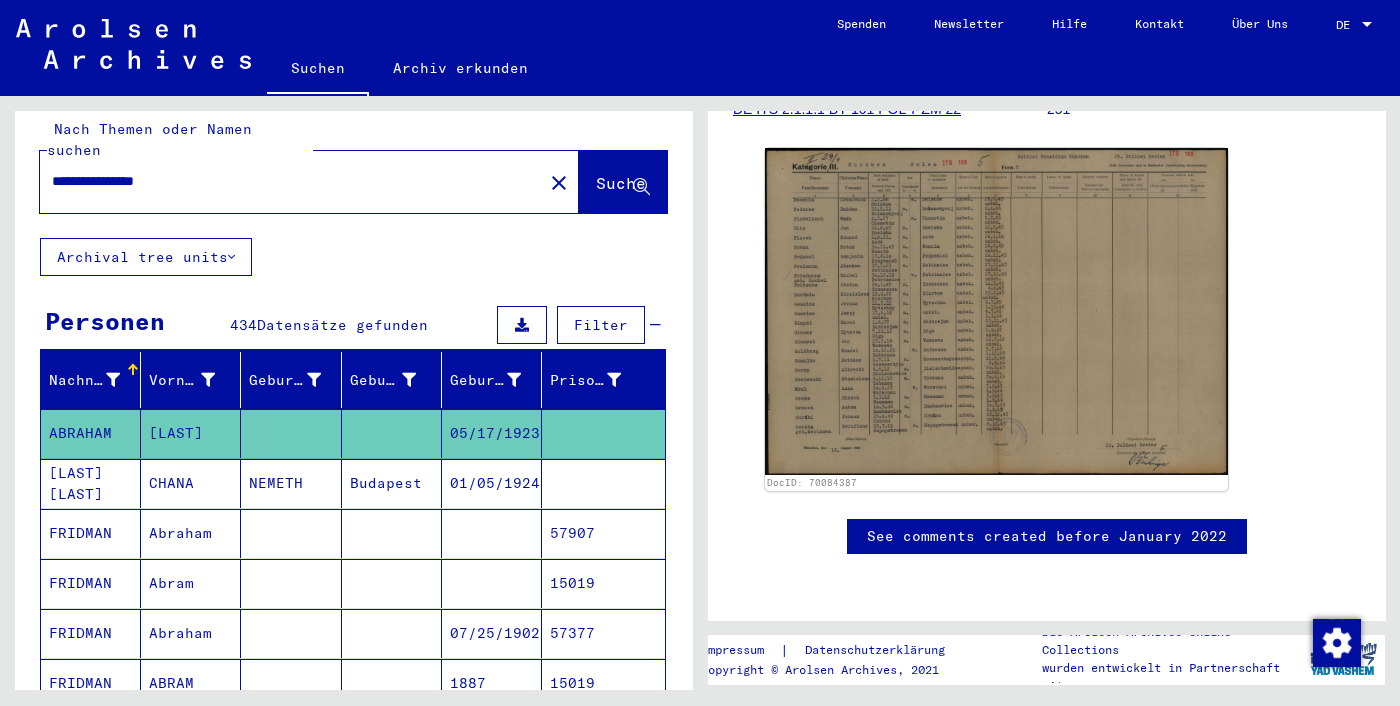 click on "Budapest" at bounding box center [392, 533] 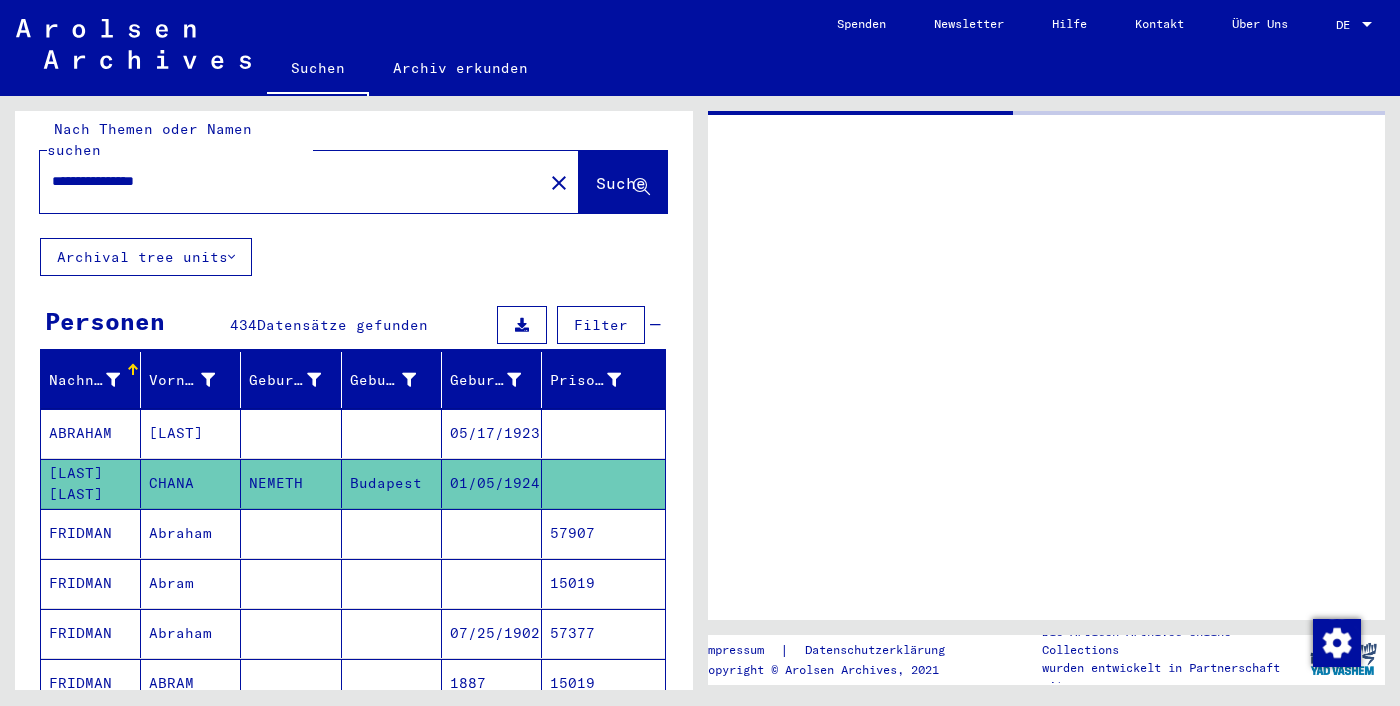 scroll, scrollTop: 0, scrollLeft: 0, axis: both 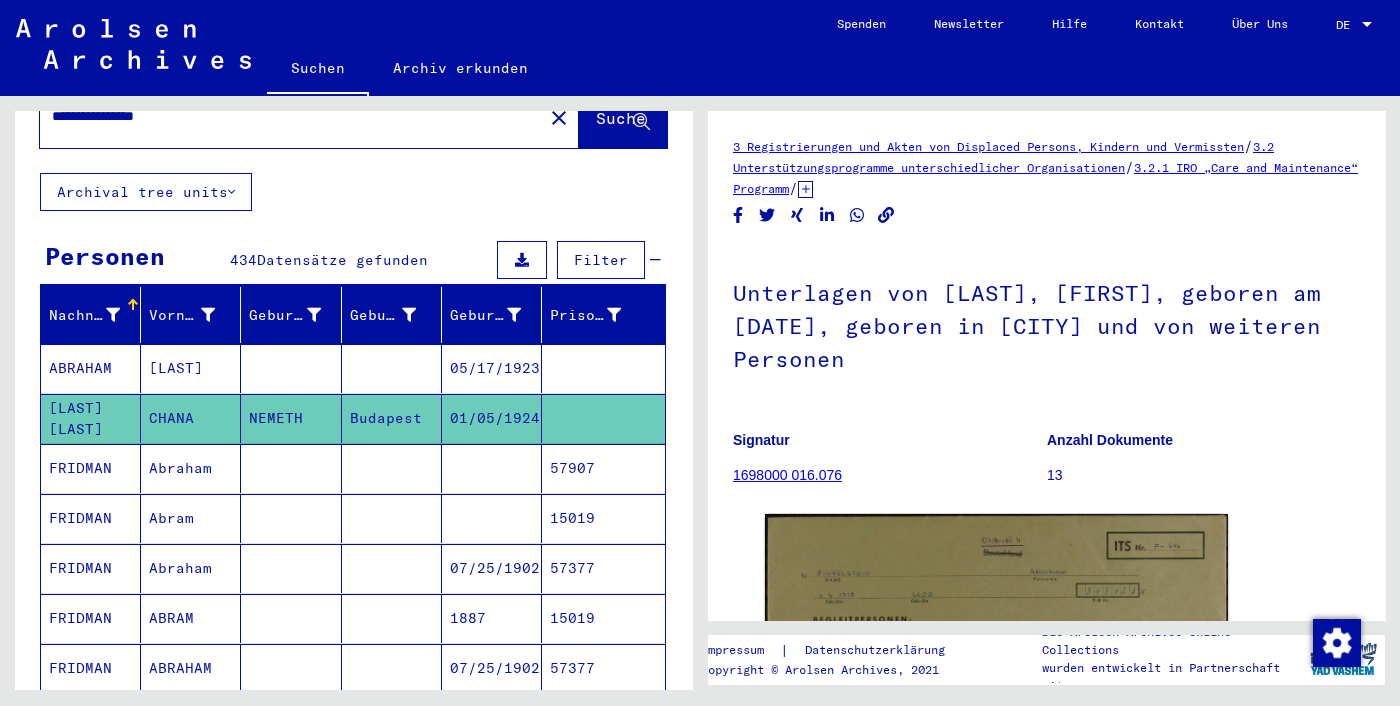 click at bounding box center [392, 518] 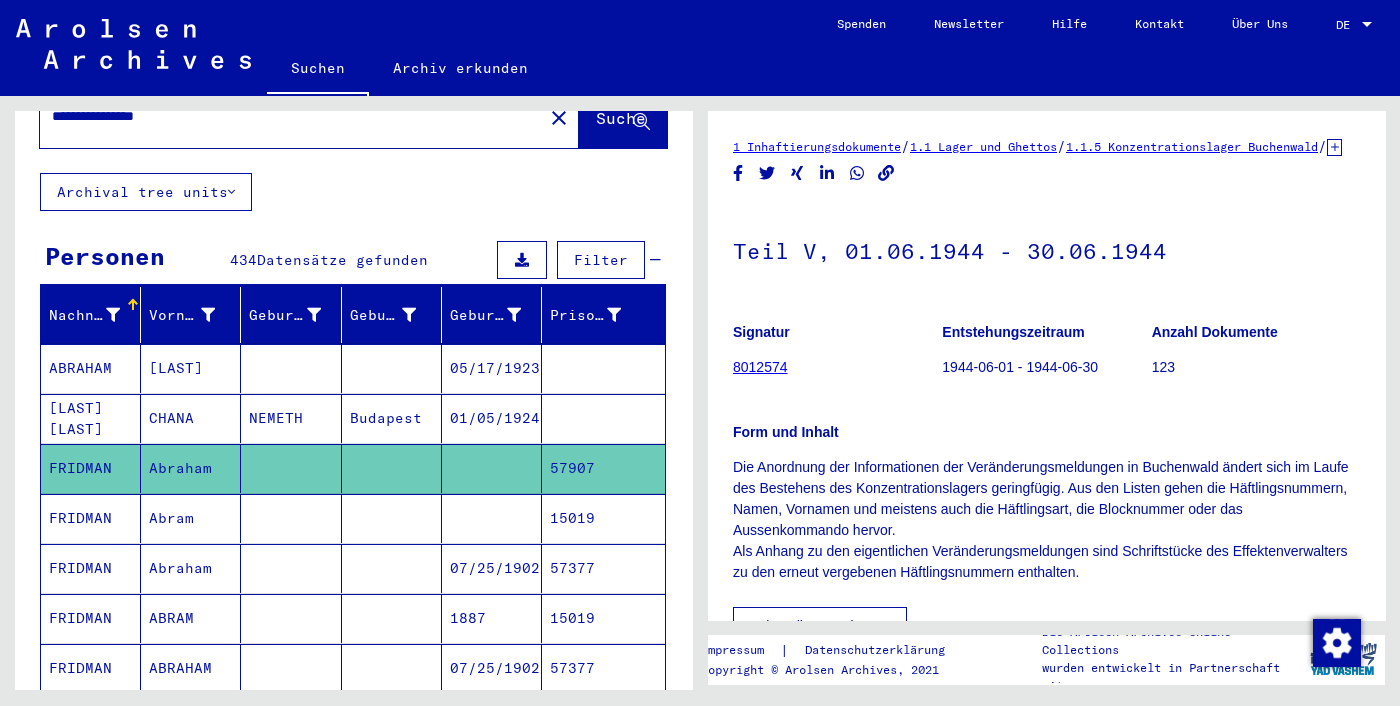 scroll, scrollTop: 0, scrollLeft: 0, axis: both 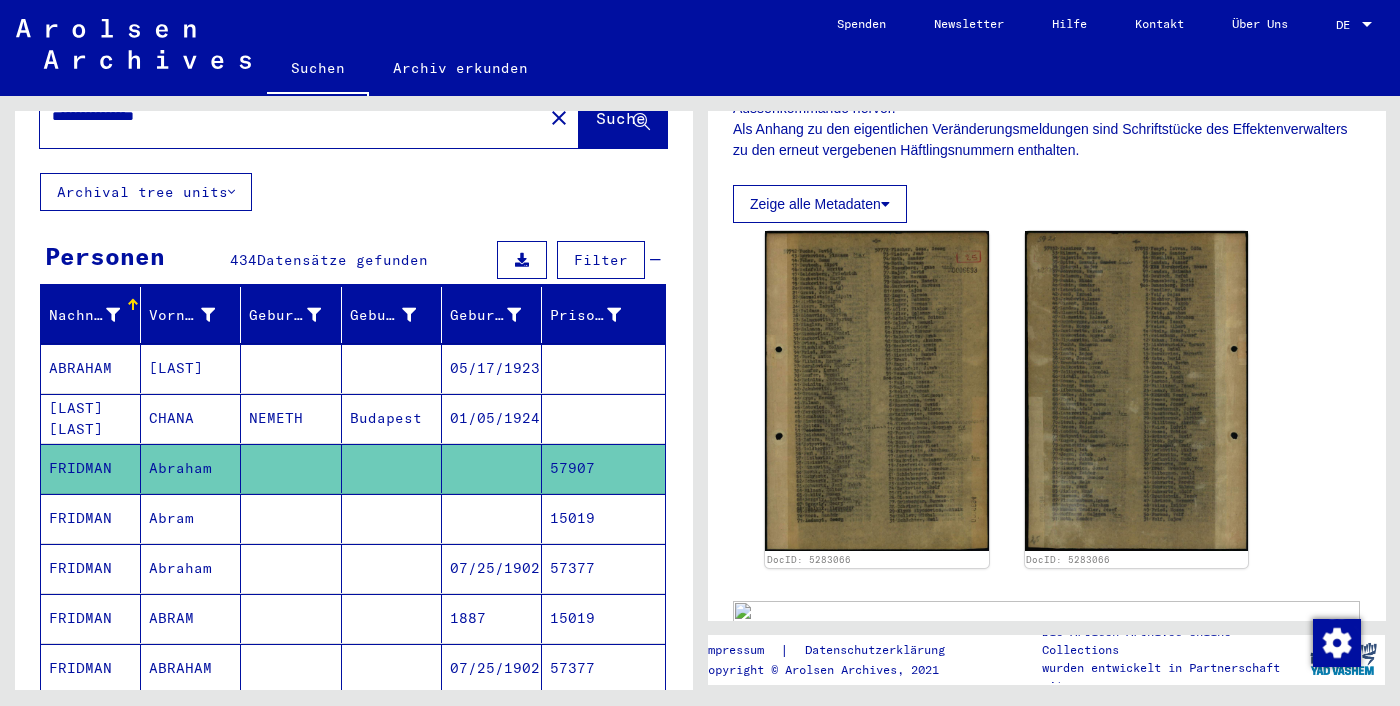 click at bounding box center (492, 568) 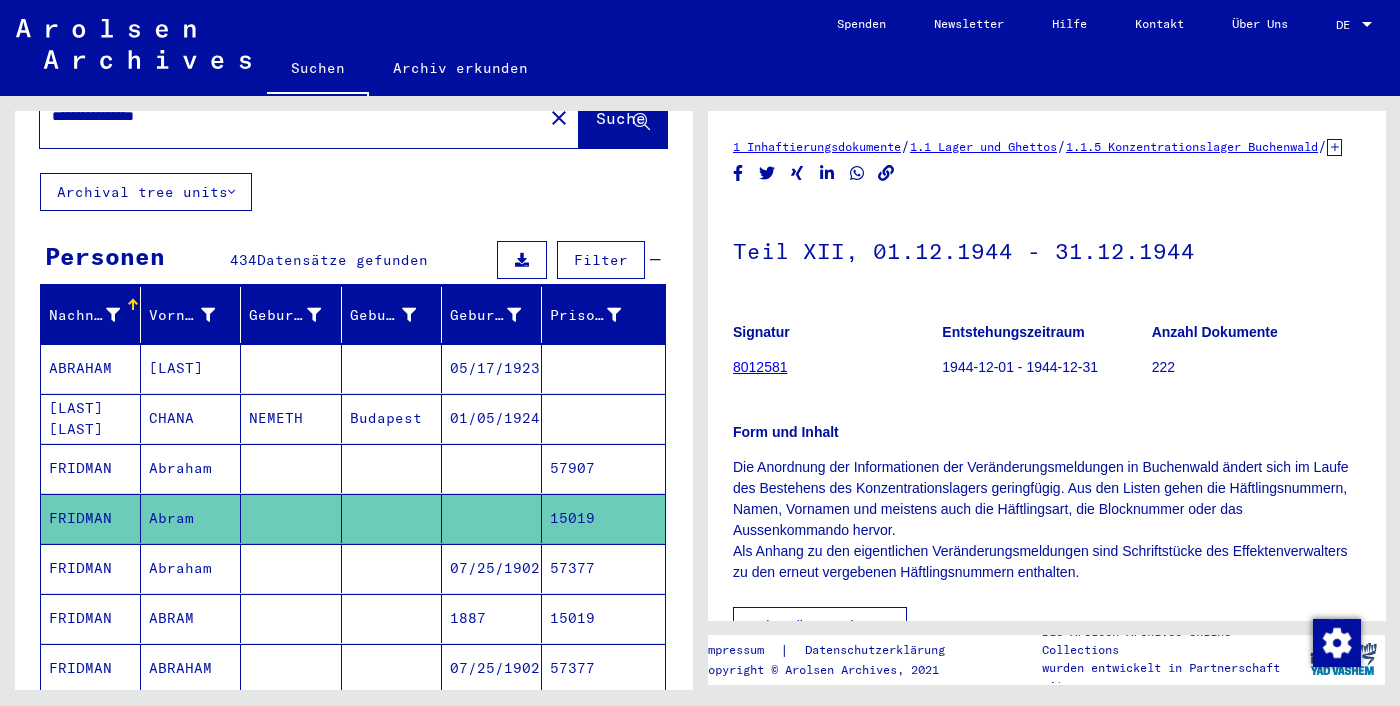 click on "07/25/1902" at bounding box center (492, 618) 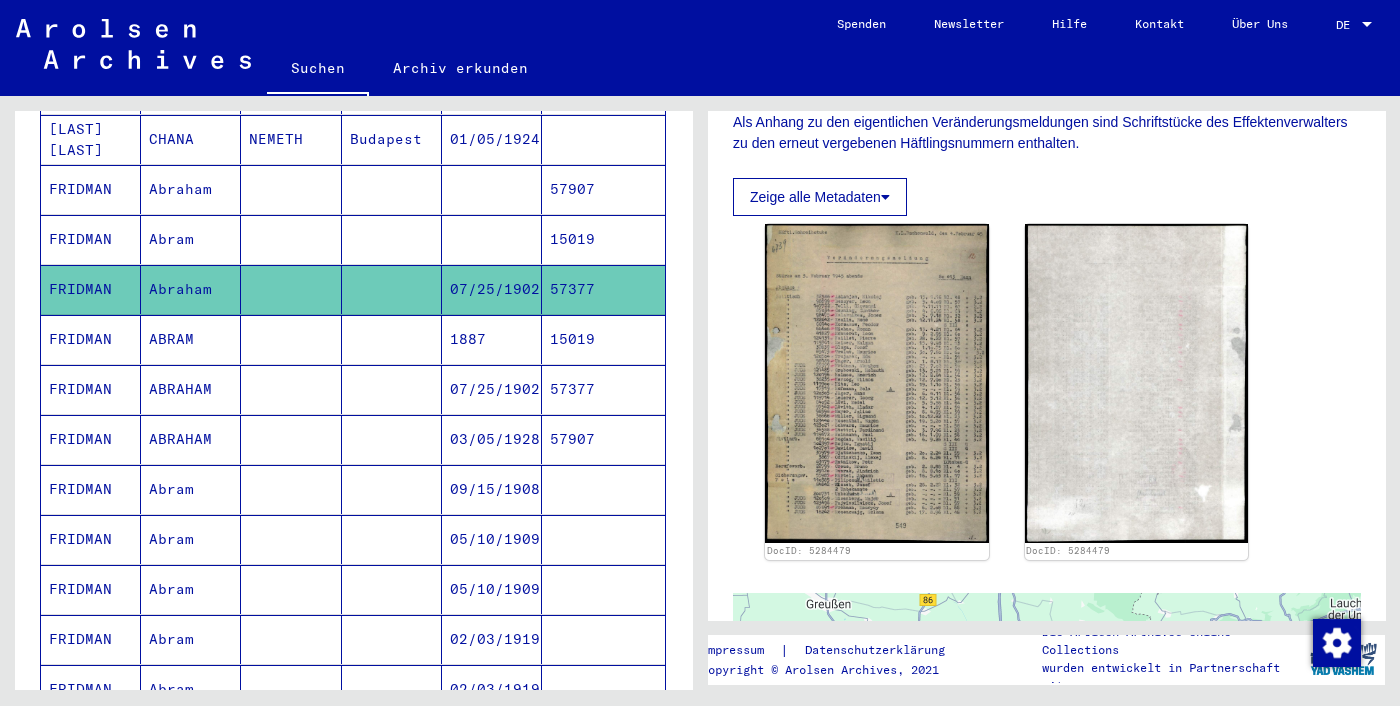 click on "05/10/1909" at bounding box center [492, 589] 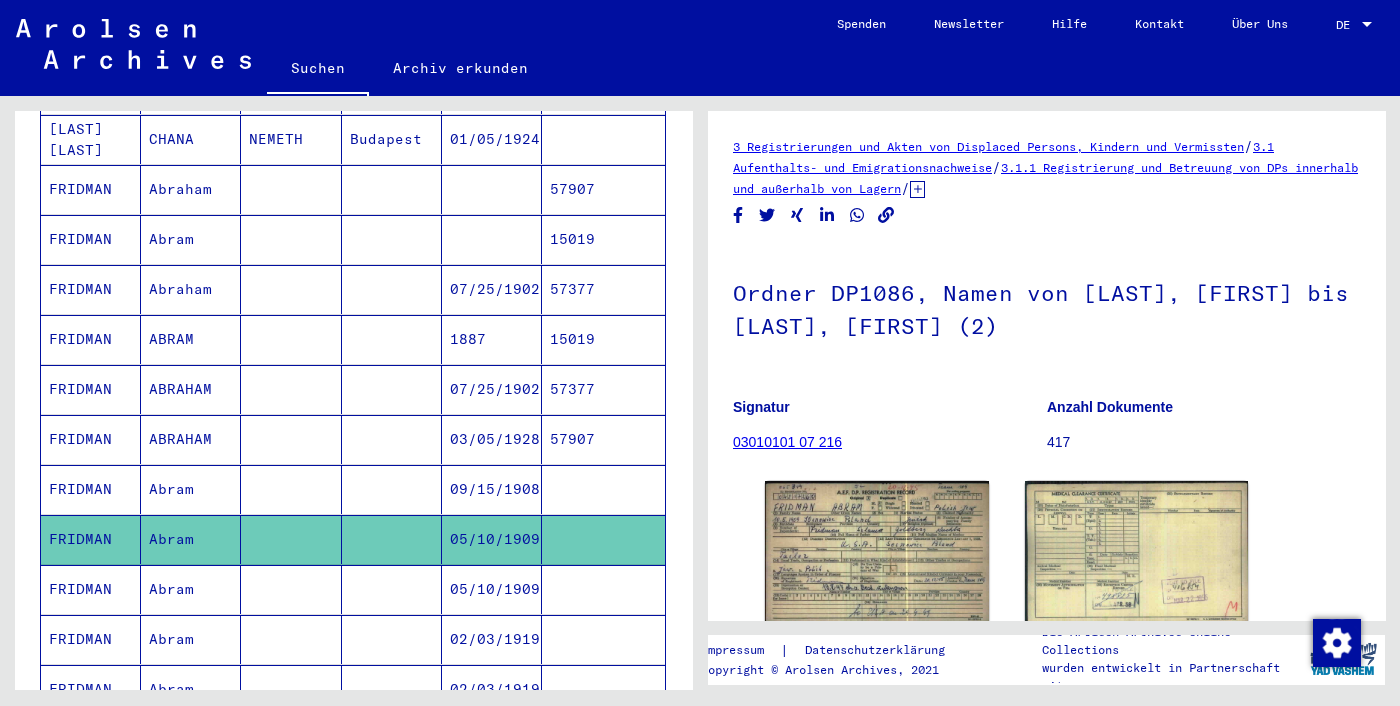 click on "03/05/1928" at bounding box center [492, 489] 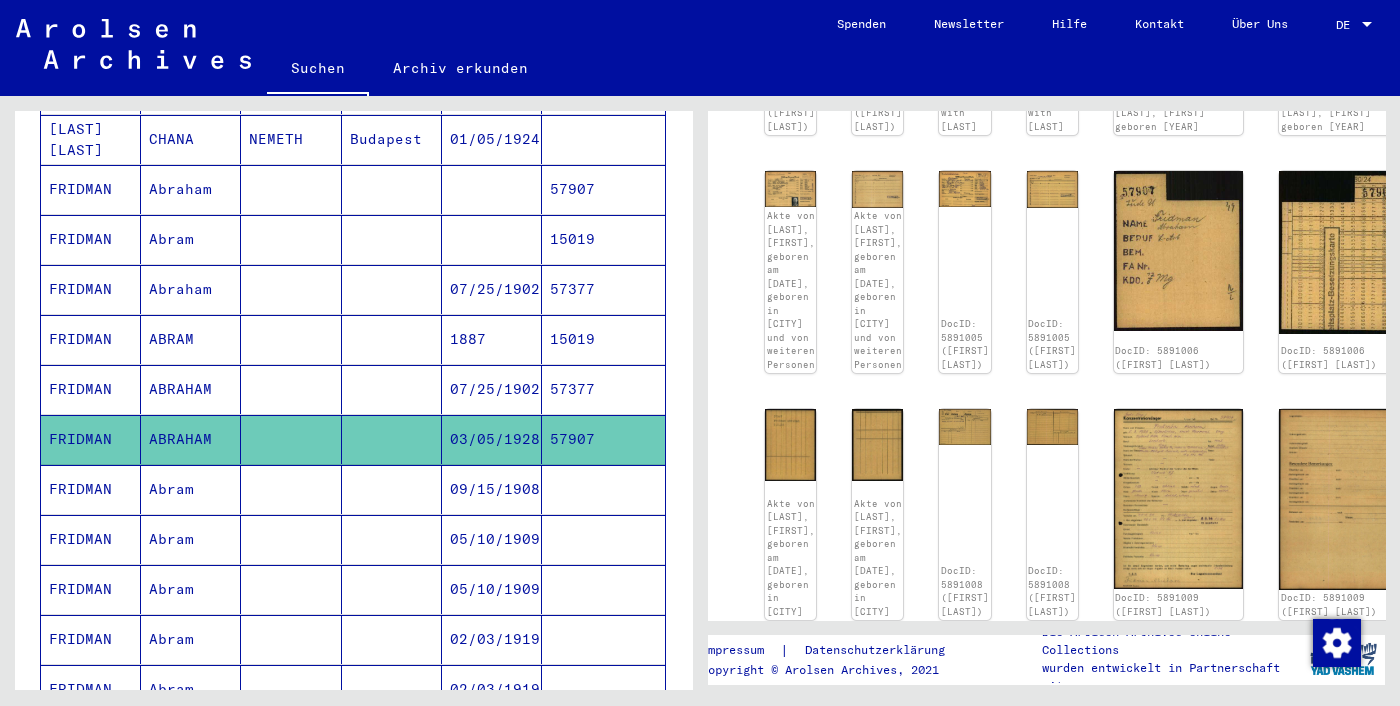 click on "07/25/1902" at bounding box center (492, 339) 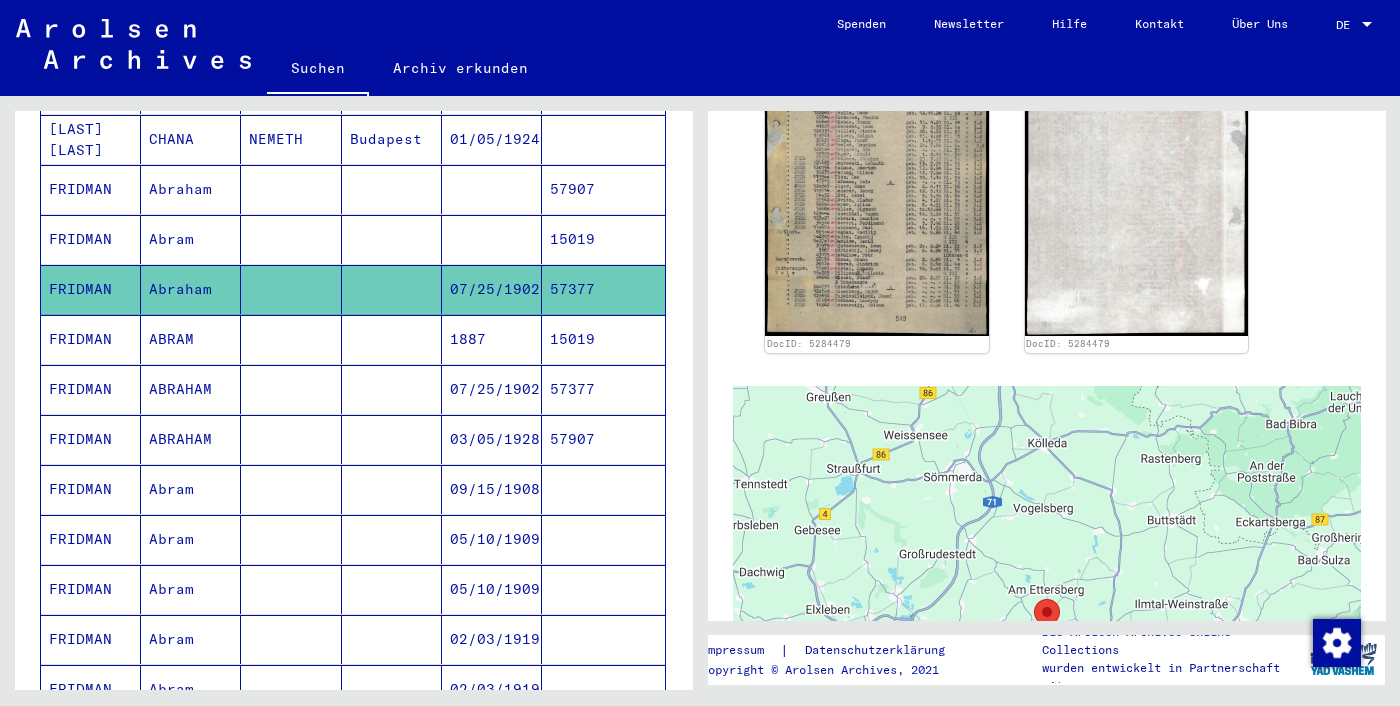 click on "15019" at bounding box center [603, 389] 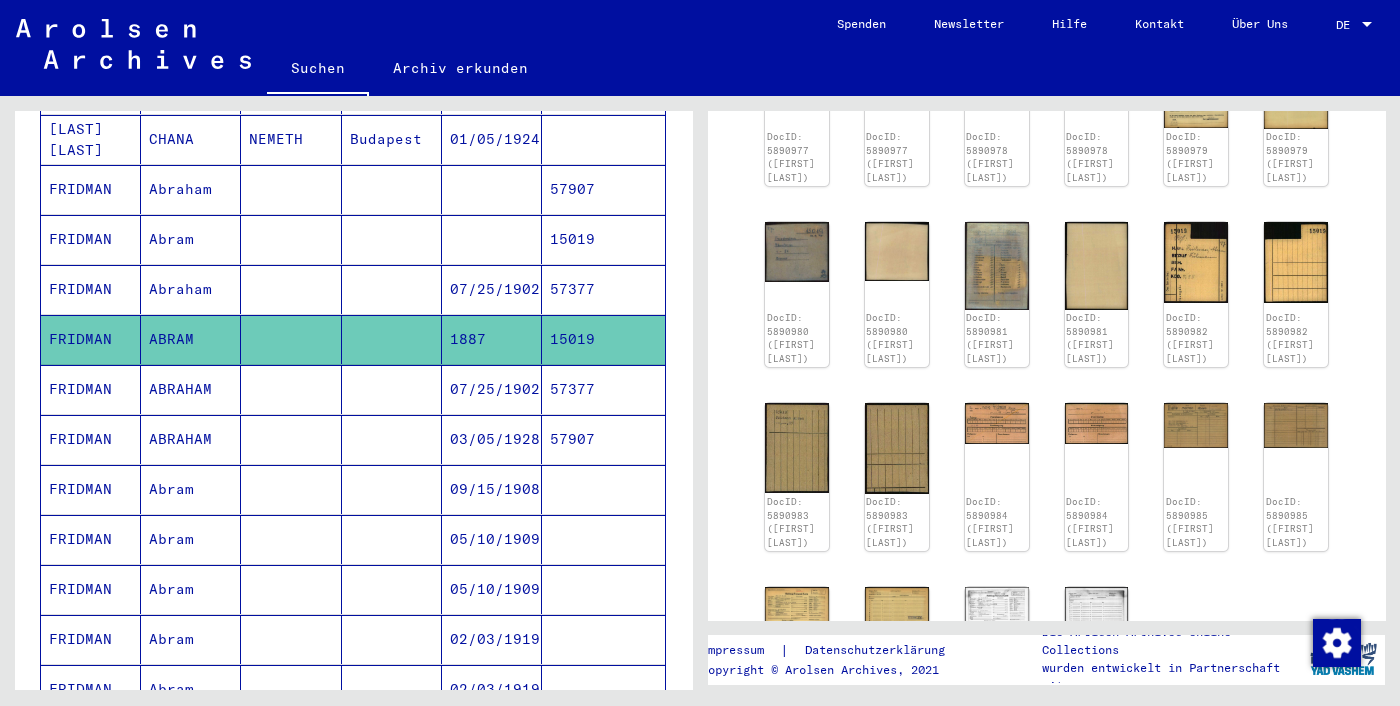 click on "57377" at bounding box center [603, 439] 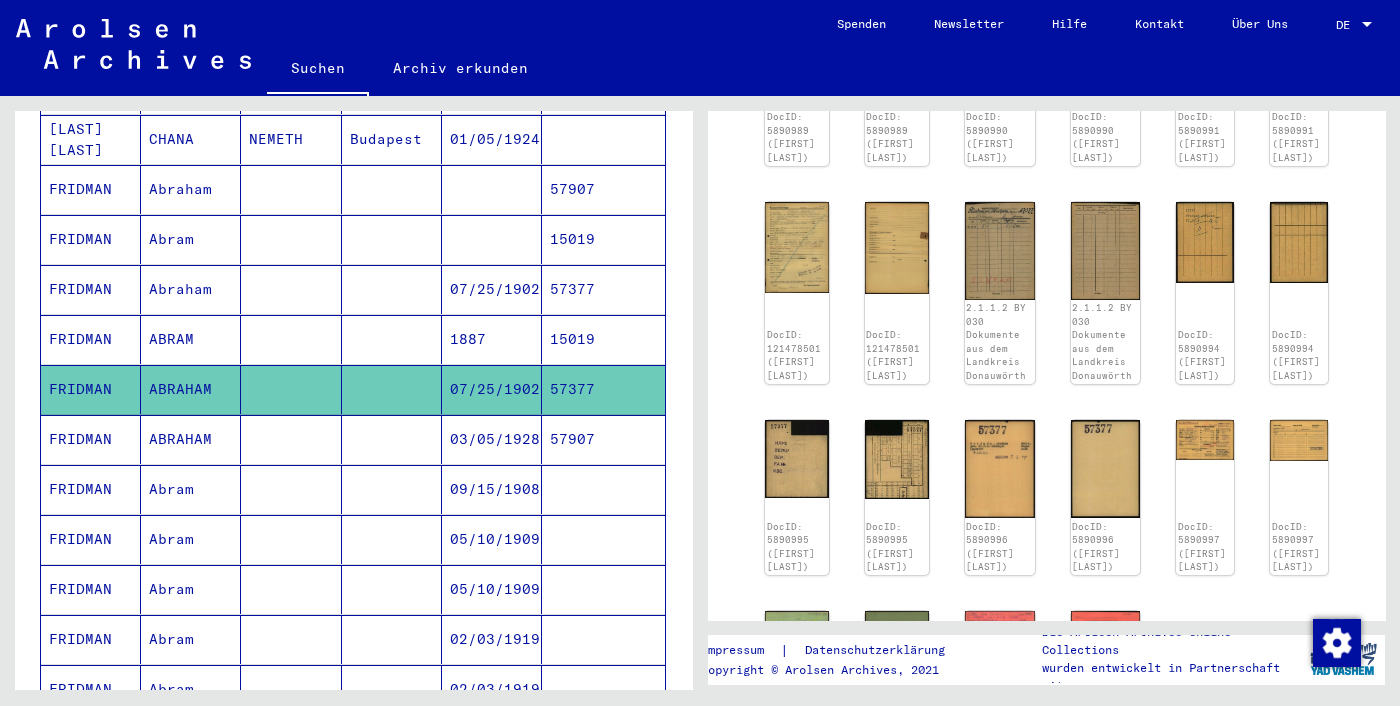click on "57907" at bounding box center (603, 489) 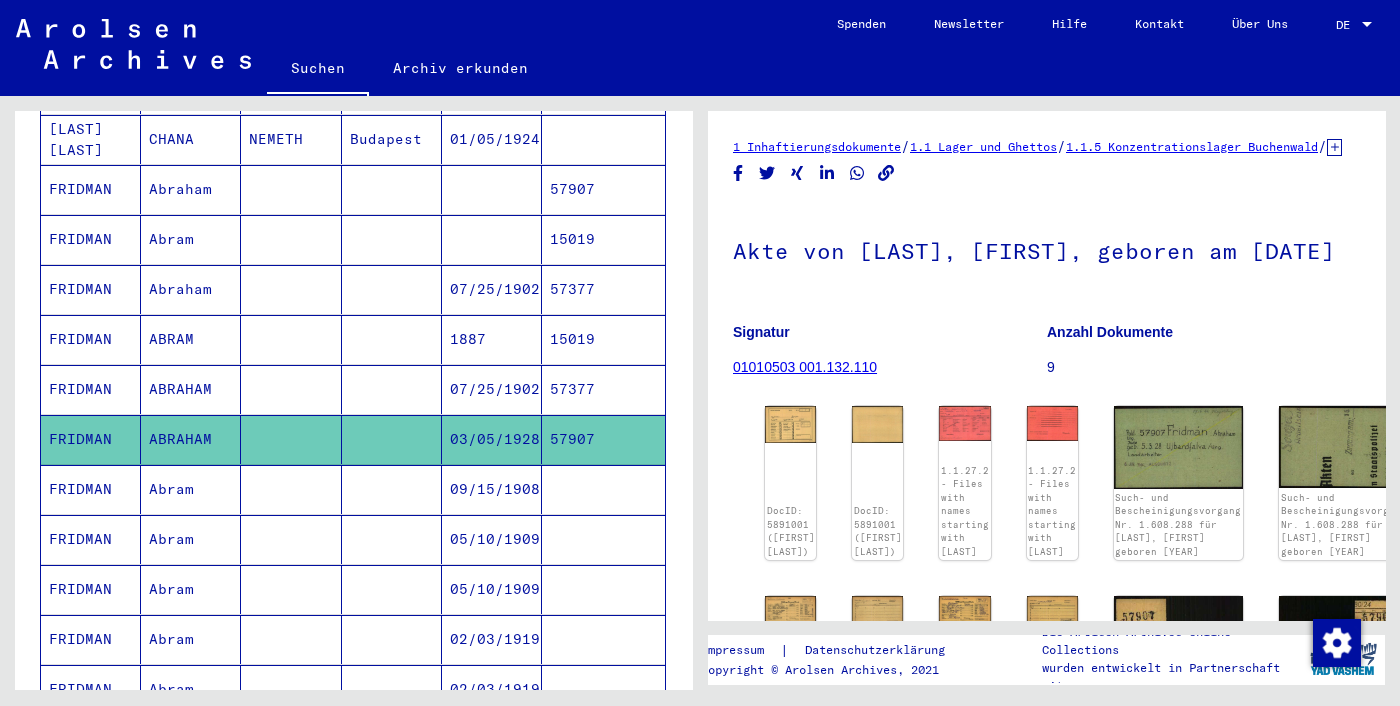 click on "15019" at bounding box center [603, 389] 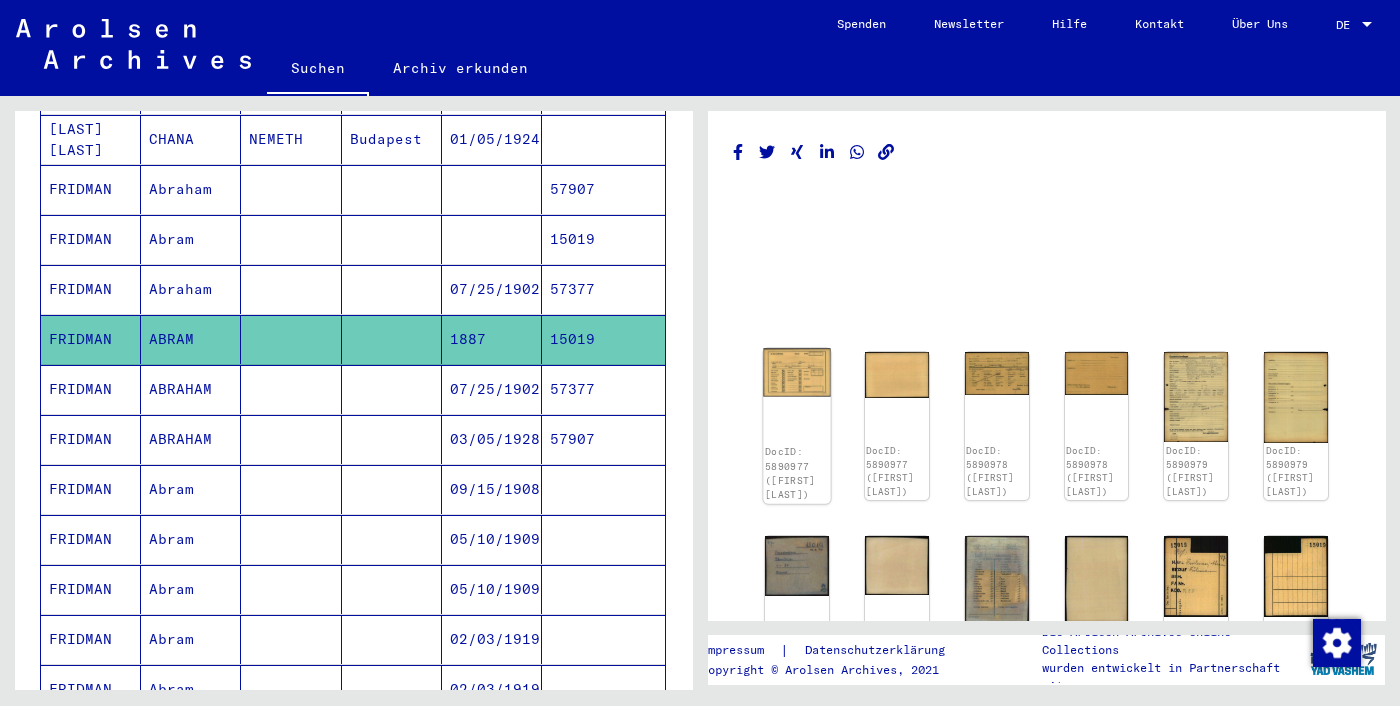 click 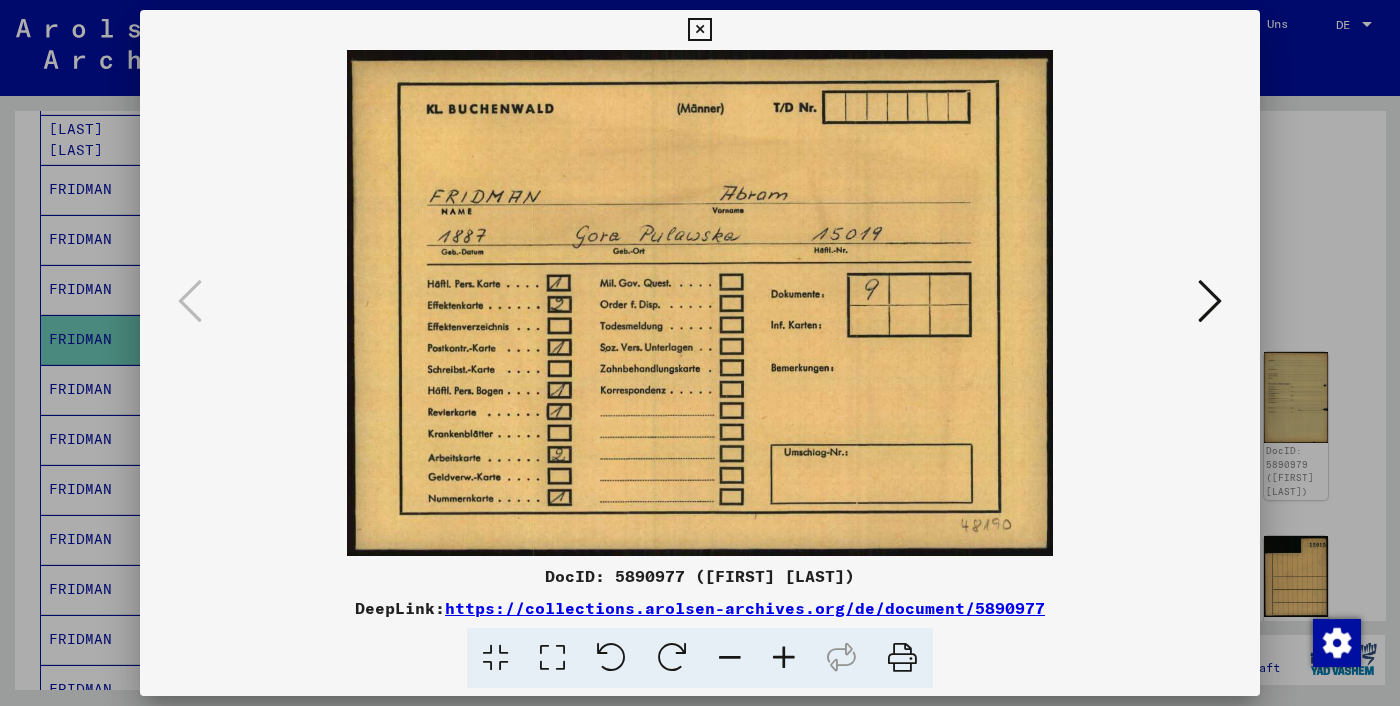click at bounding box center [1210, 302] 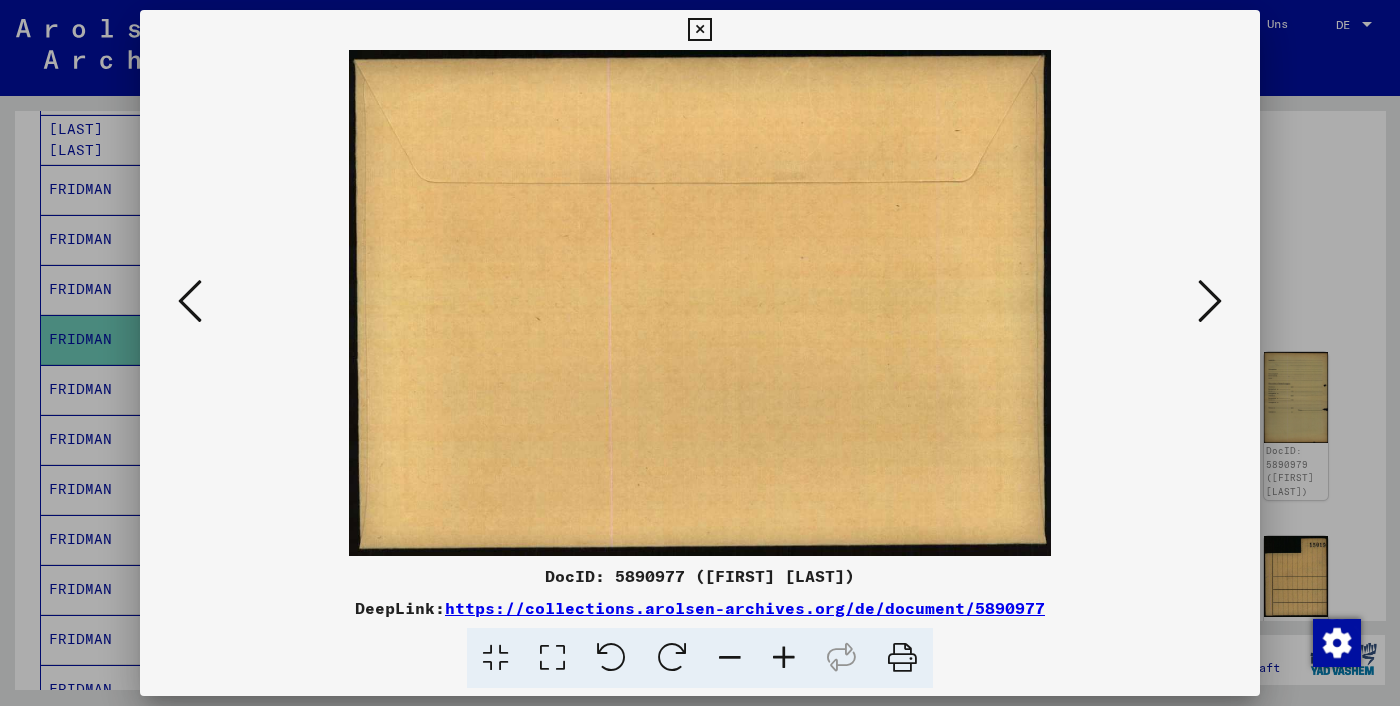 click at bounding box center [1210, 302] 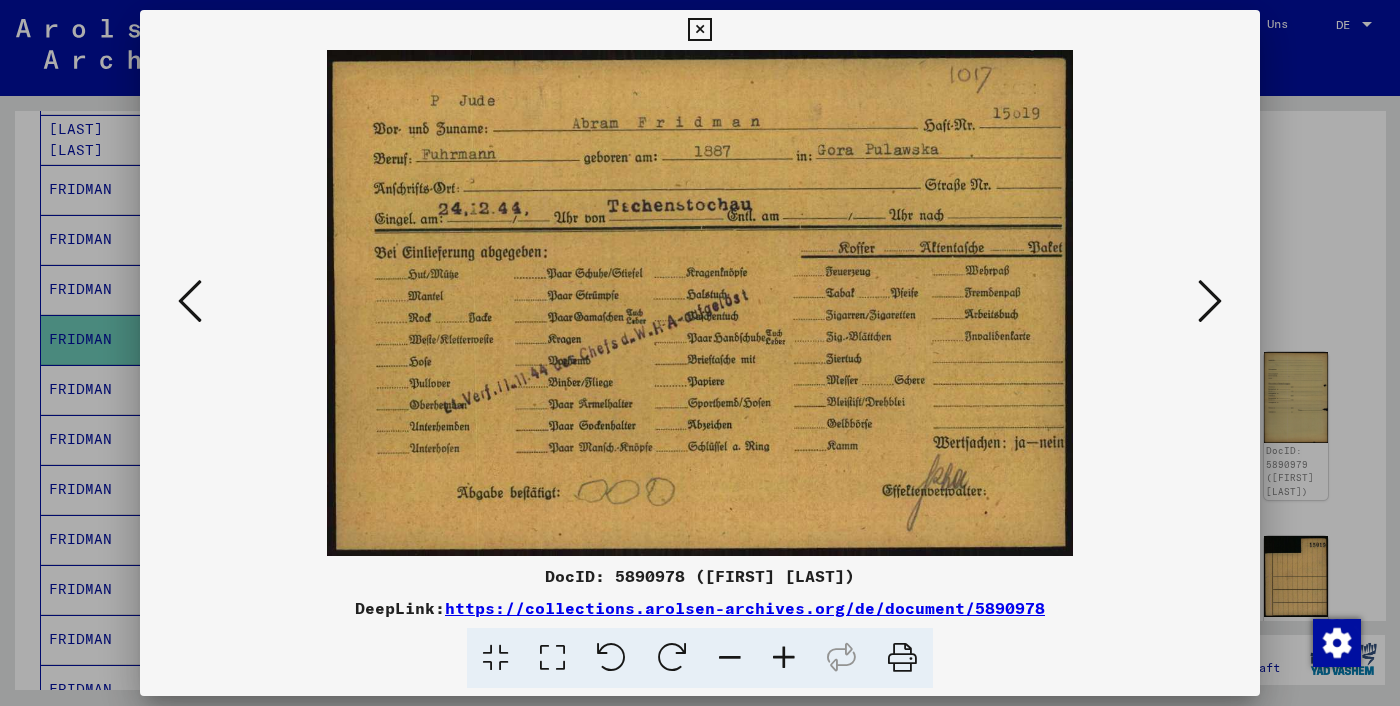 click at bounding box center (1210, 302) 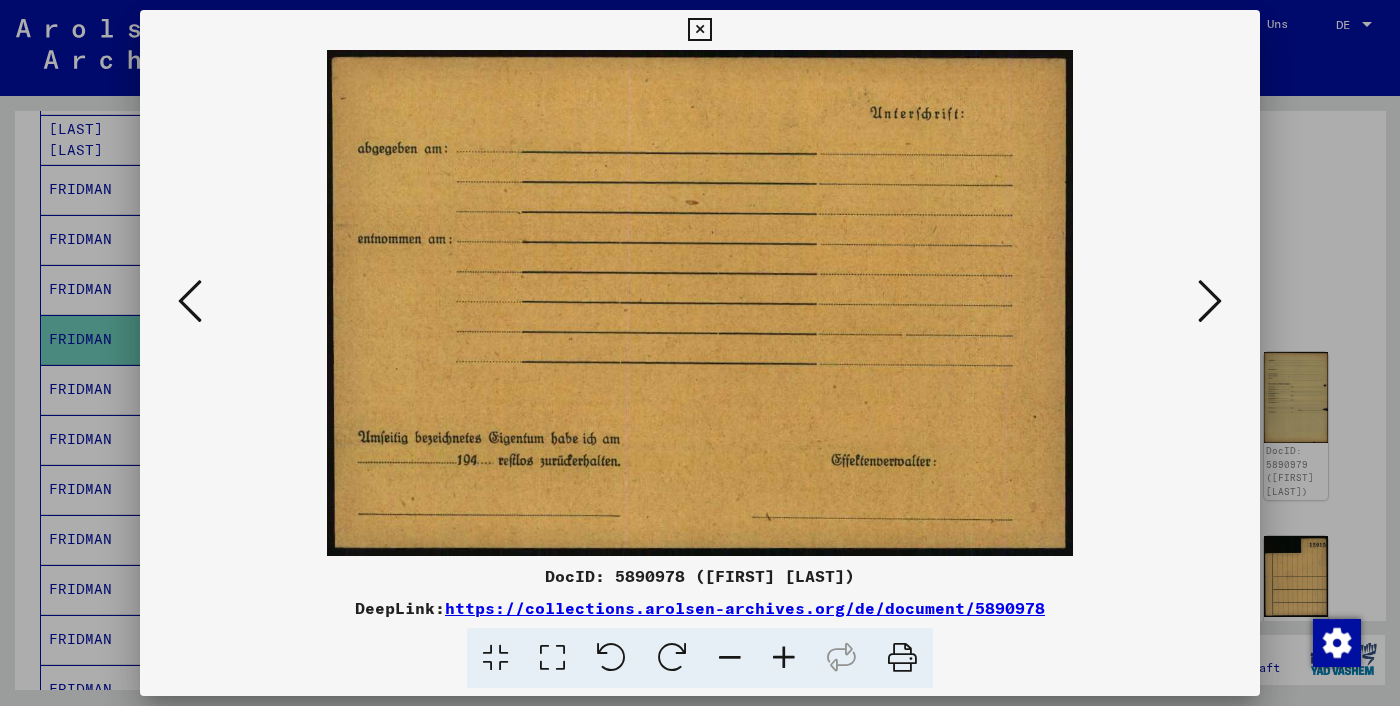 click at bounding box center (1210, 302) 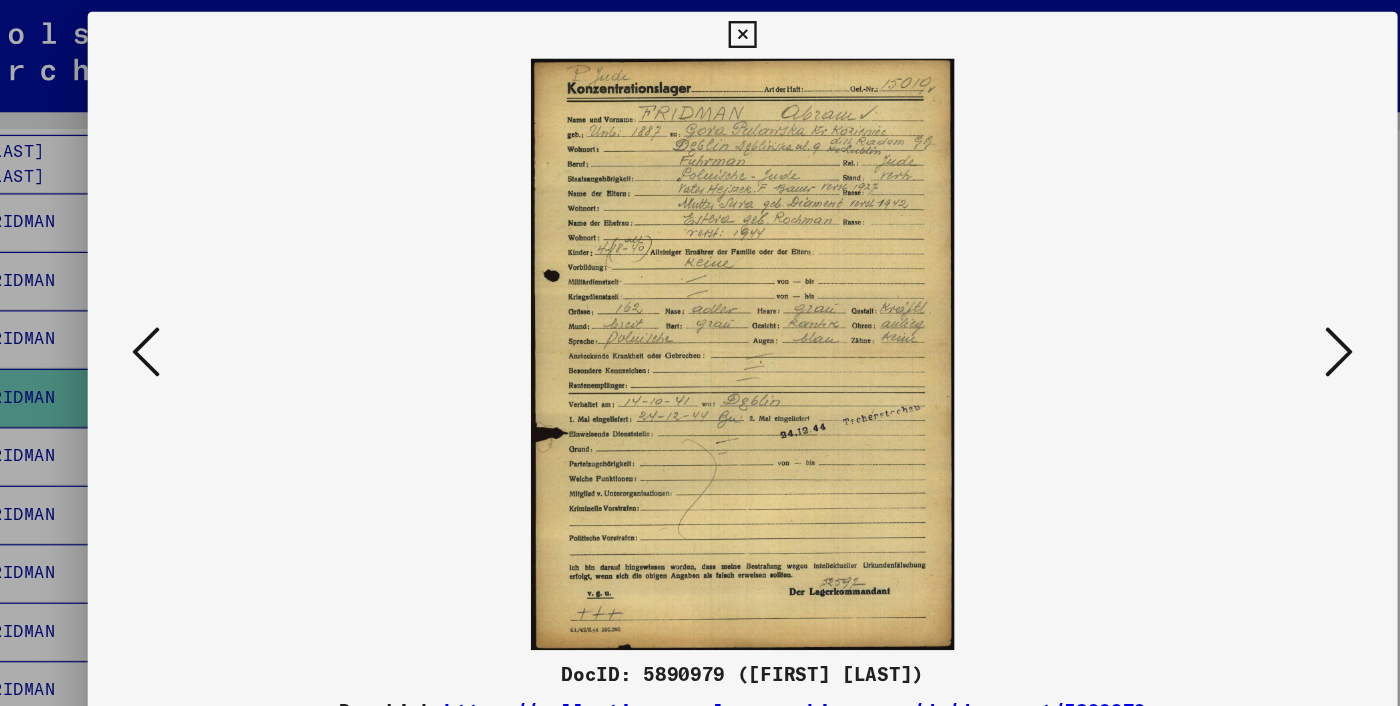click at bounding box center [1210, 301] 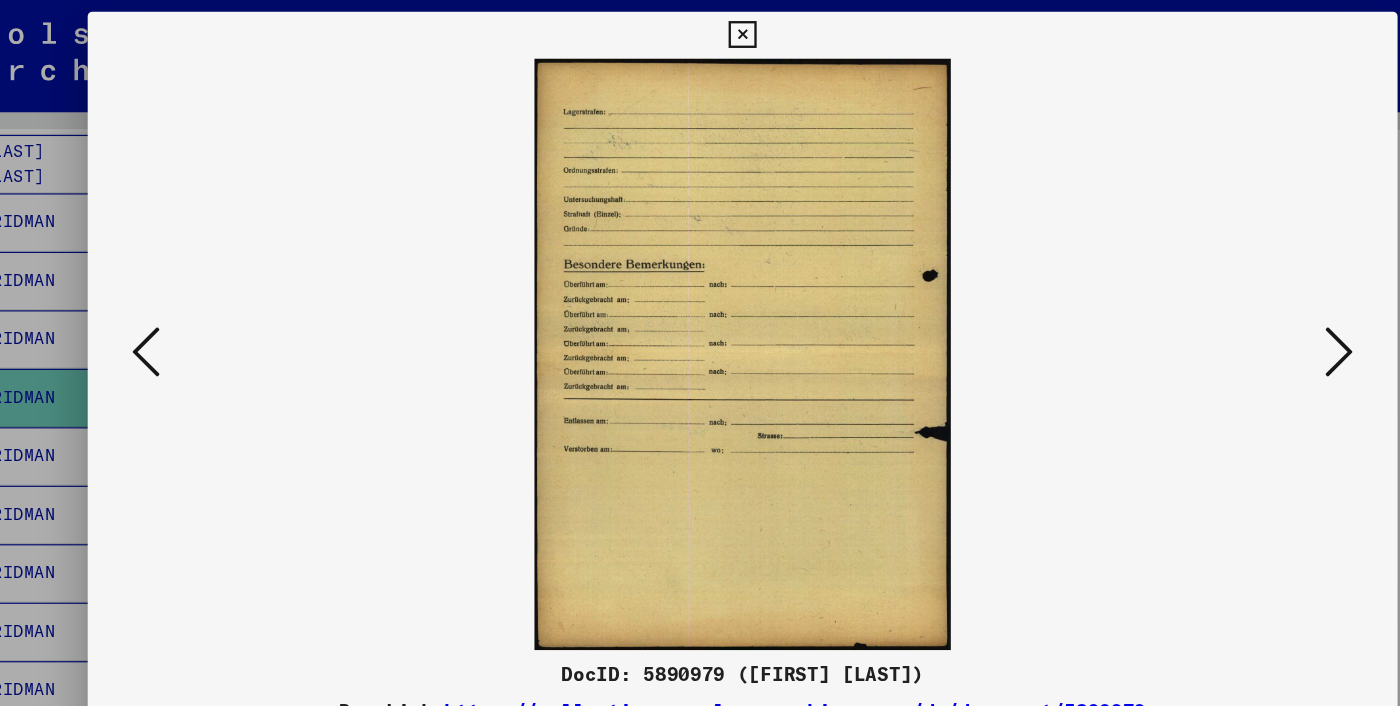 click at bounding box center (1210, 301) 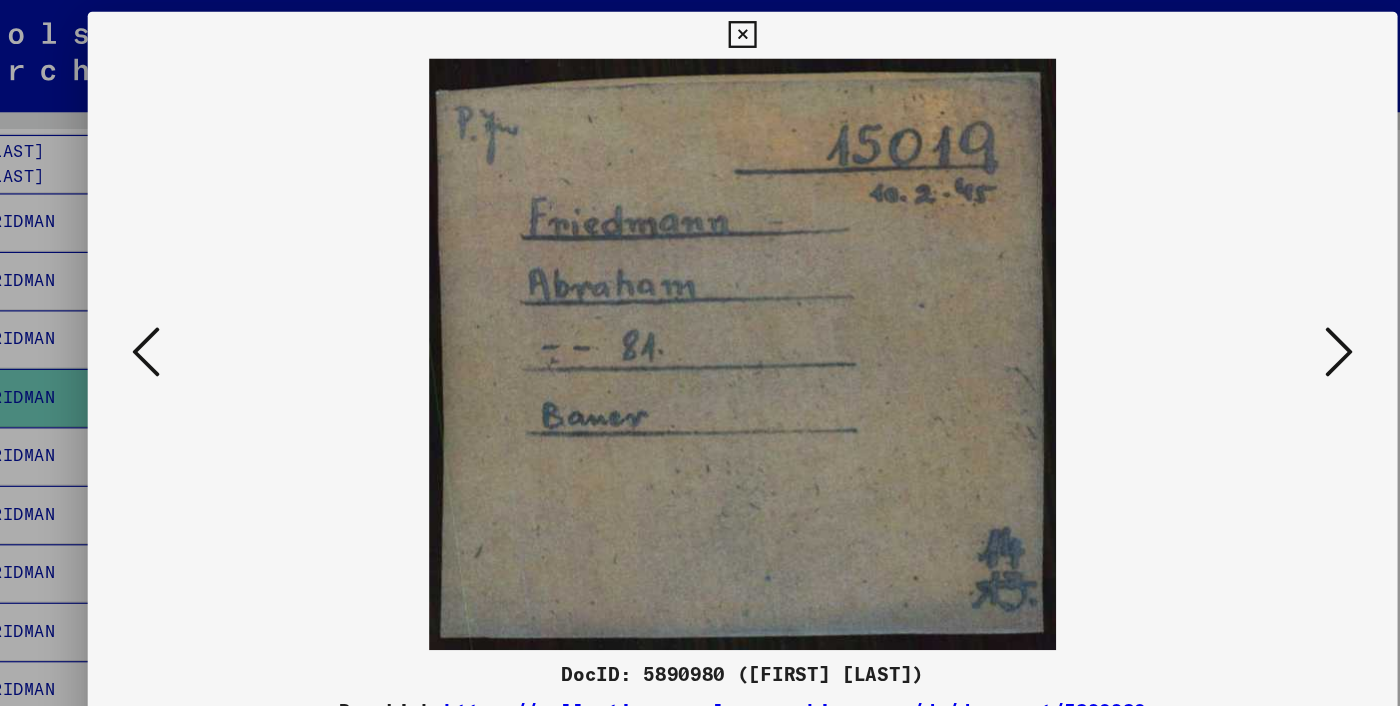 click at bounding box center (1210, 301) 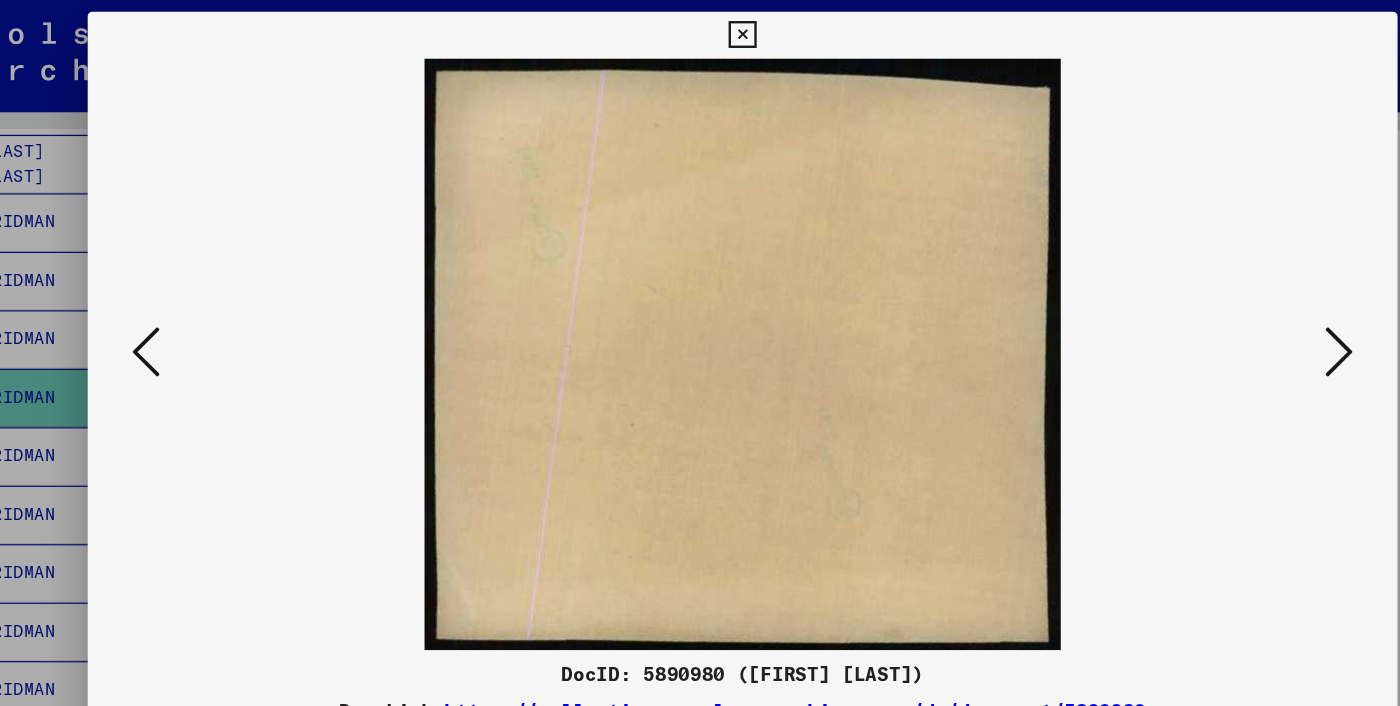 click at bounding box center (1210, 301) 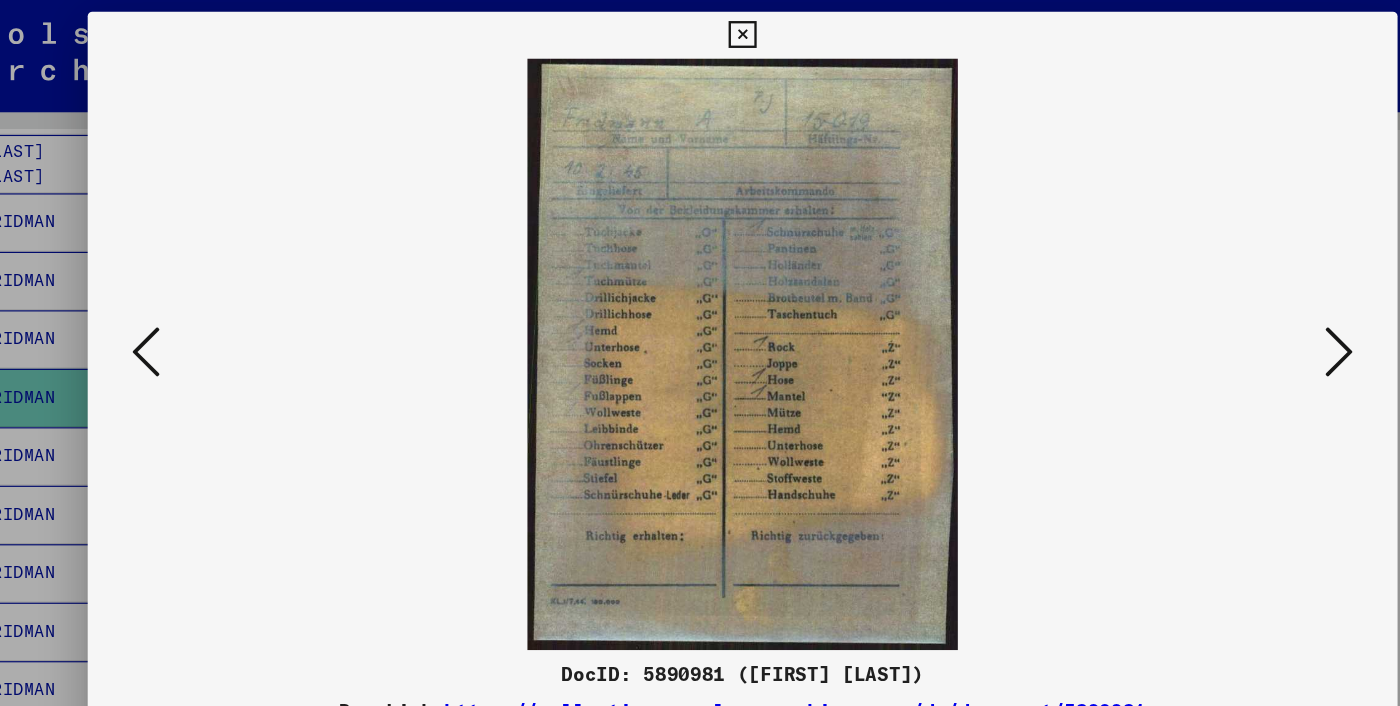 click at bounding box center [1210, 301] 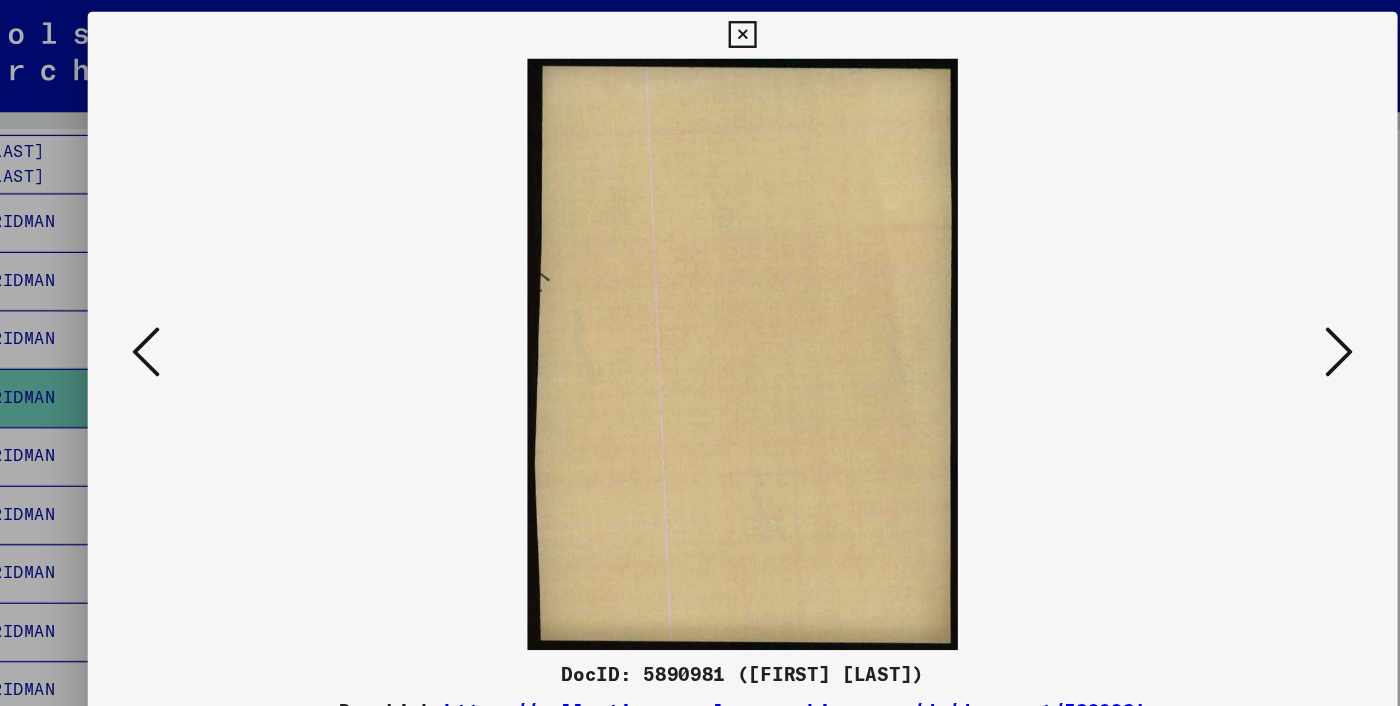 click at bounding box center (1210, 301) 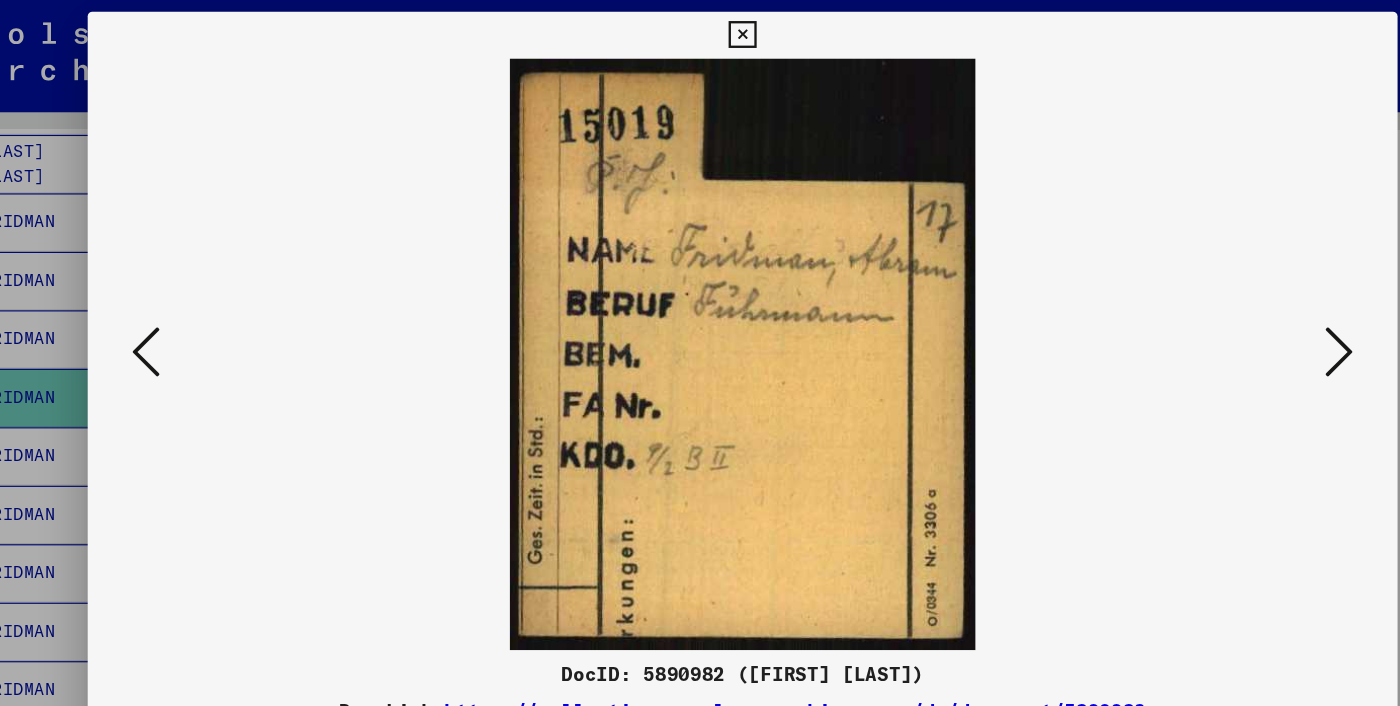 click at bounding box center [1210, 301] 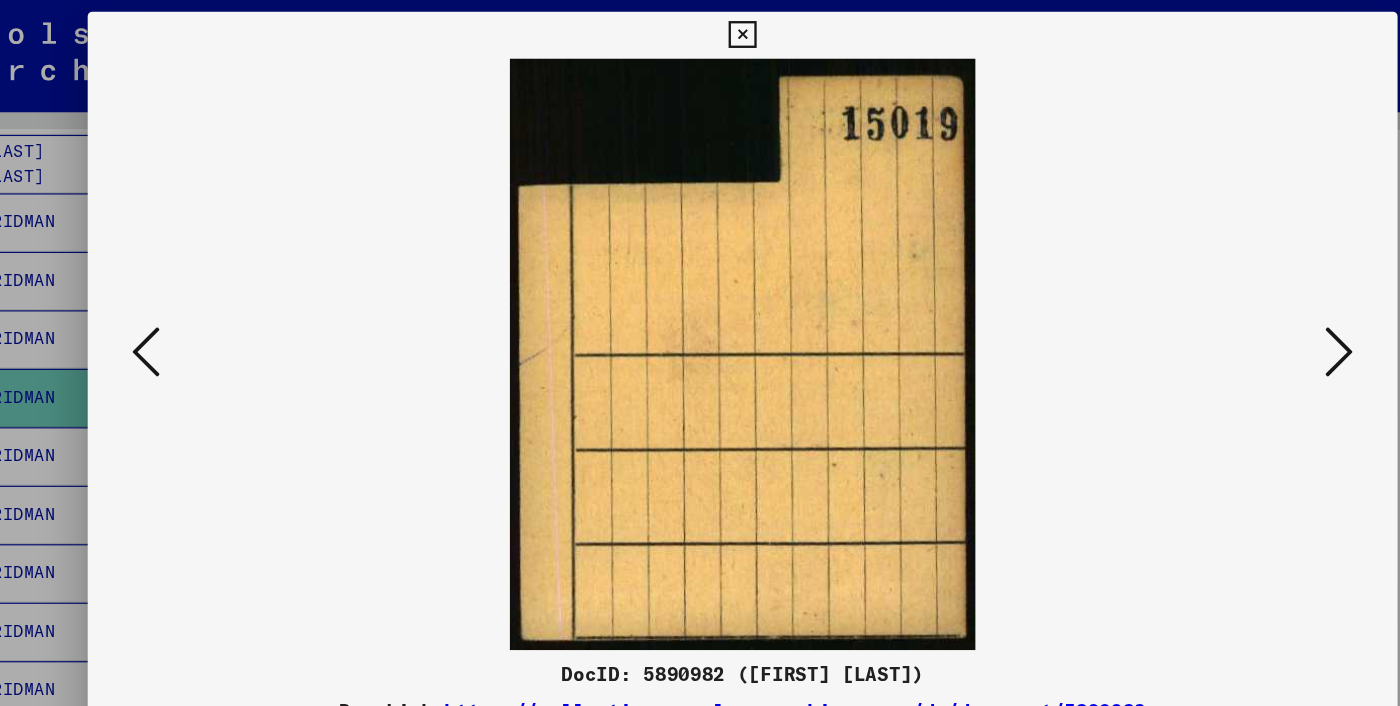click at bounding box center (1210, 301) 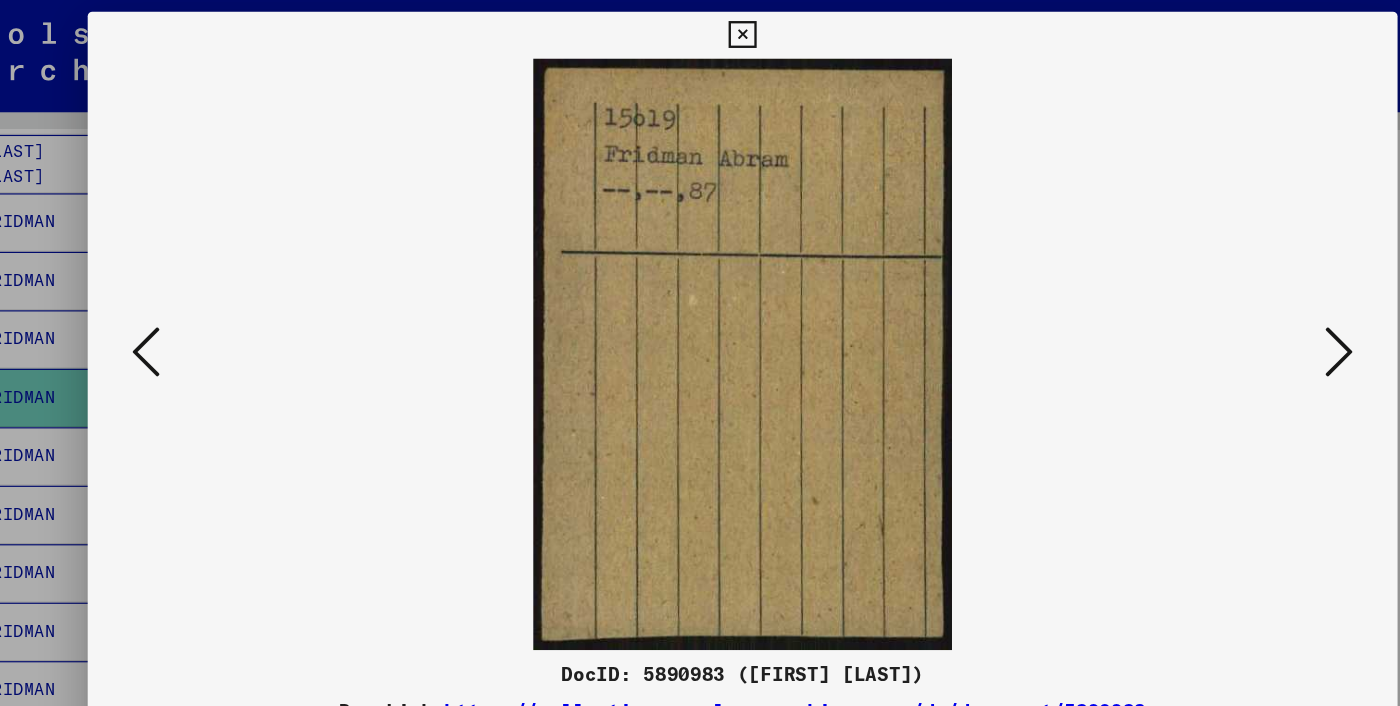 click at bounding box center (1210, 301) 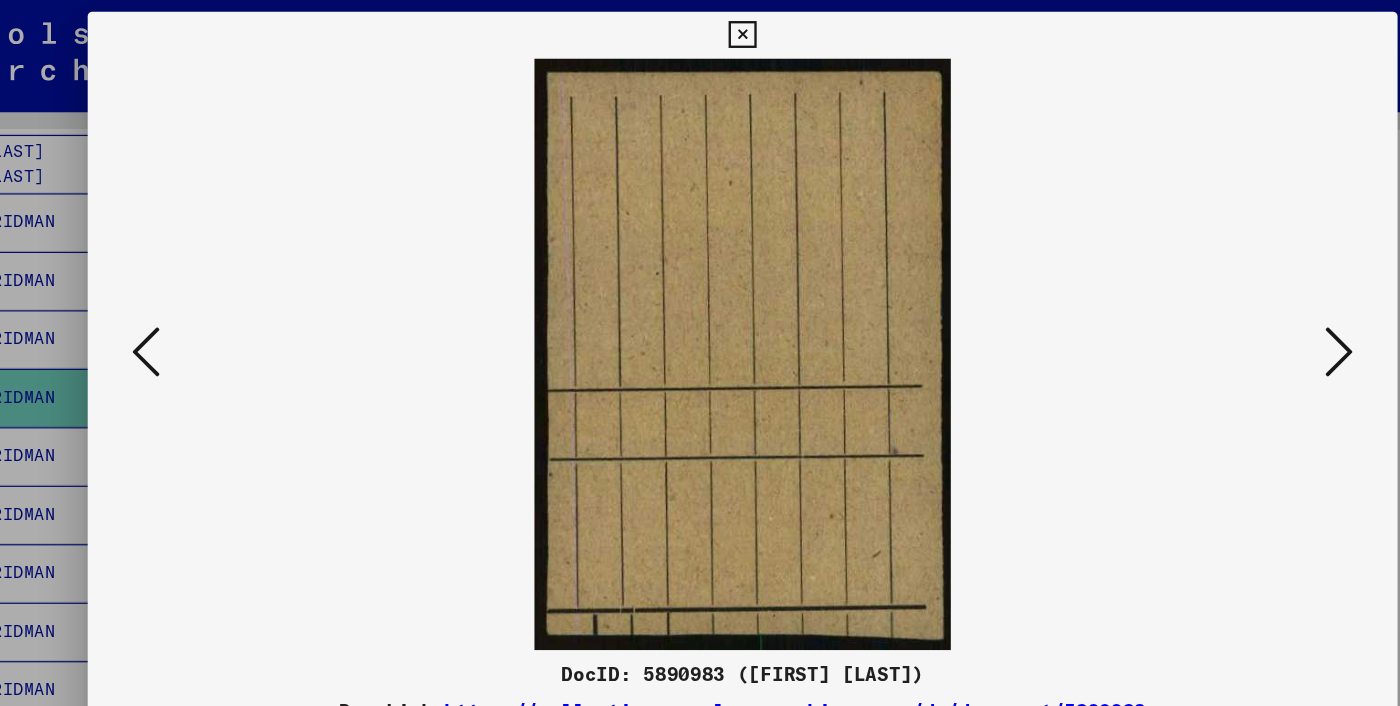 click at bounding box center (1210, 301) 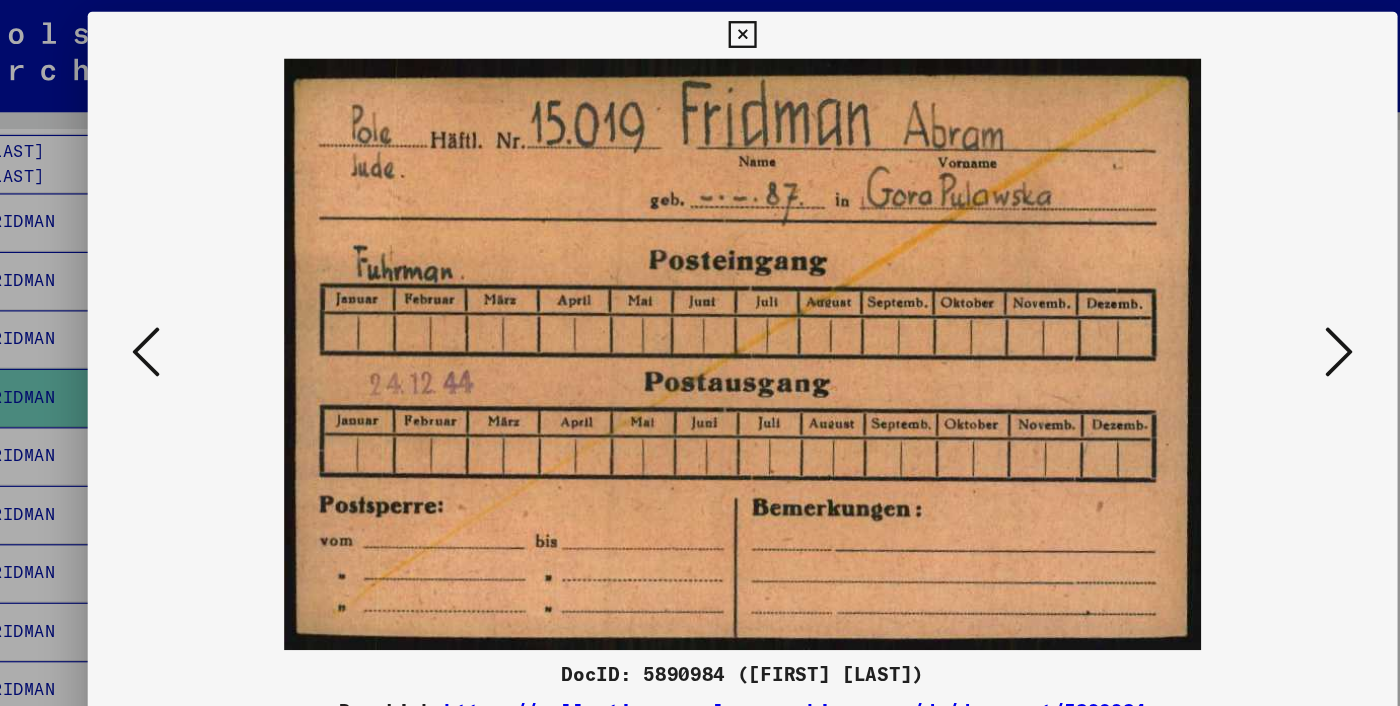 click at bounding box center [1210, 301] 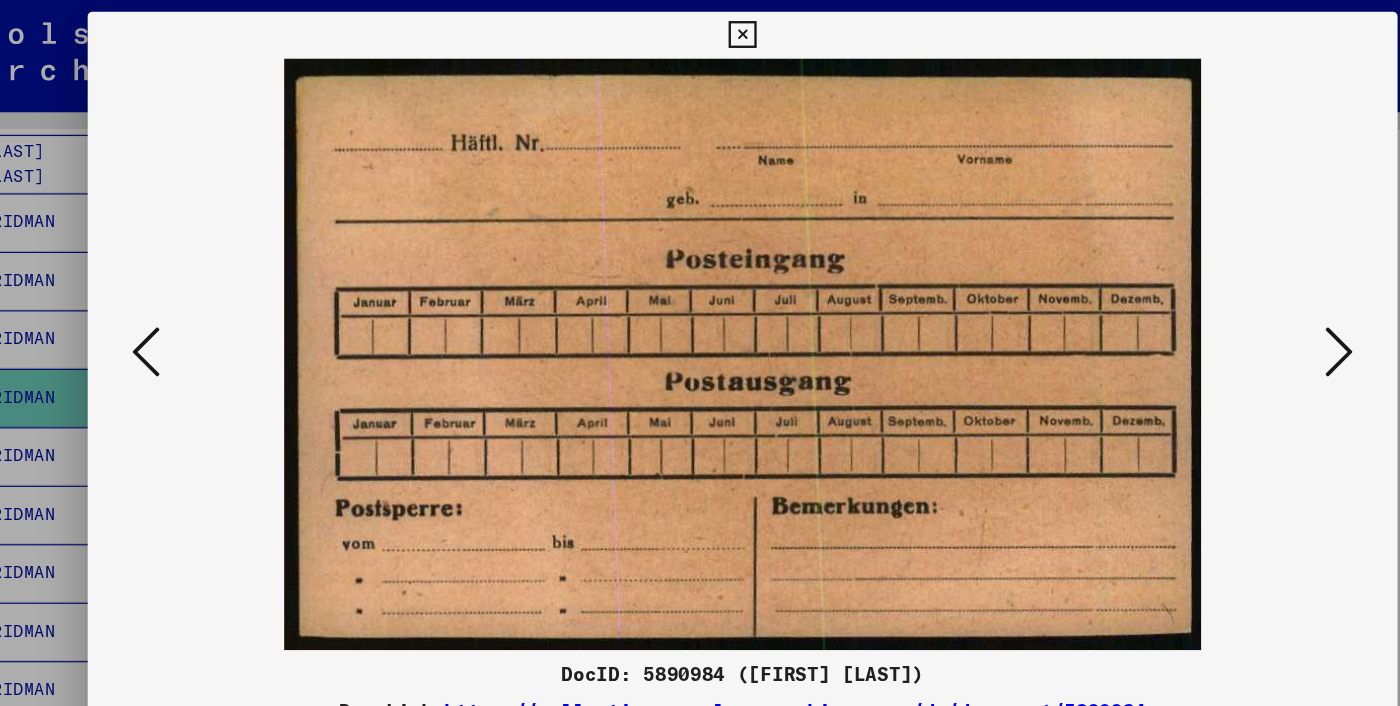 click at bounding box center (1210, 301) 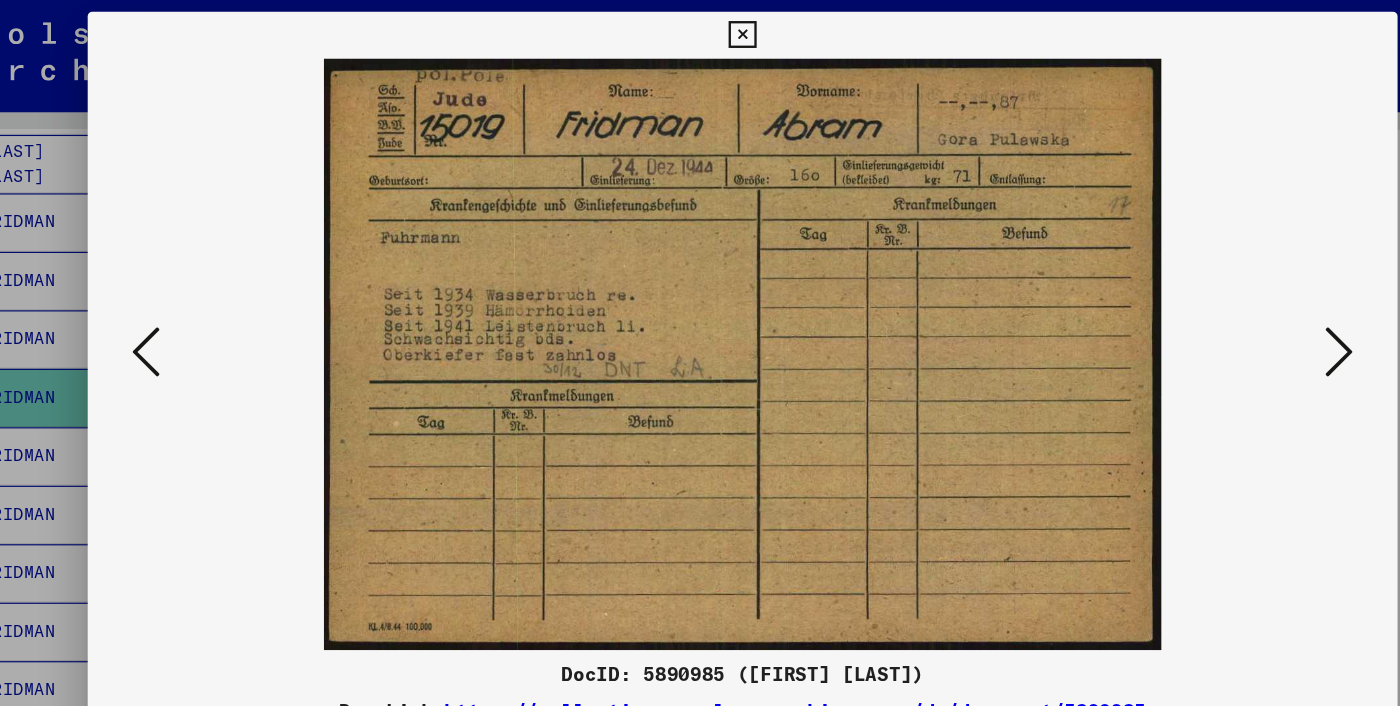 click at bounding box center [1210, 301] 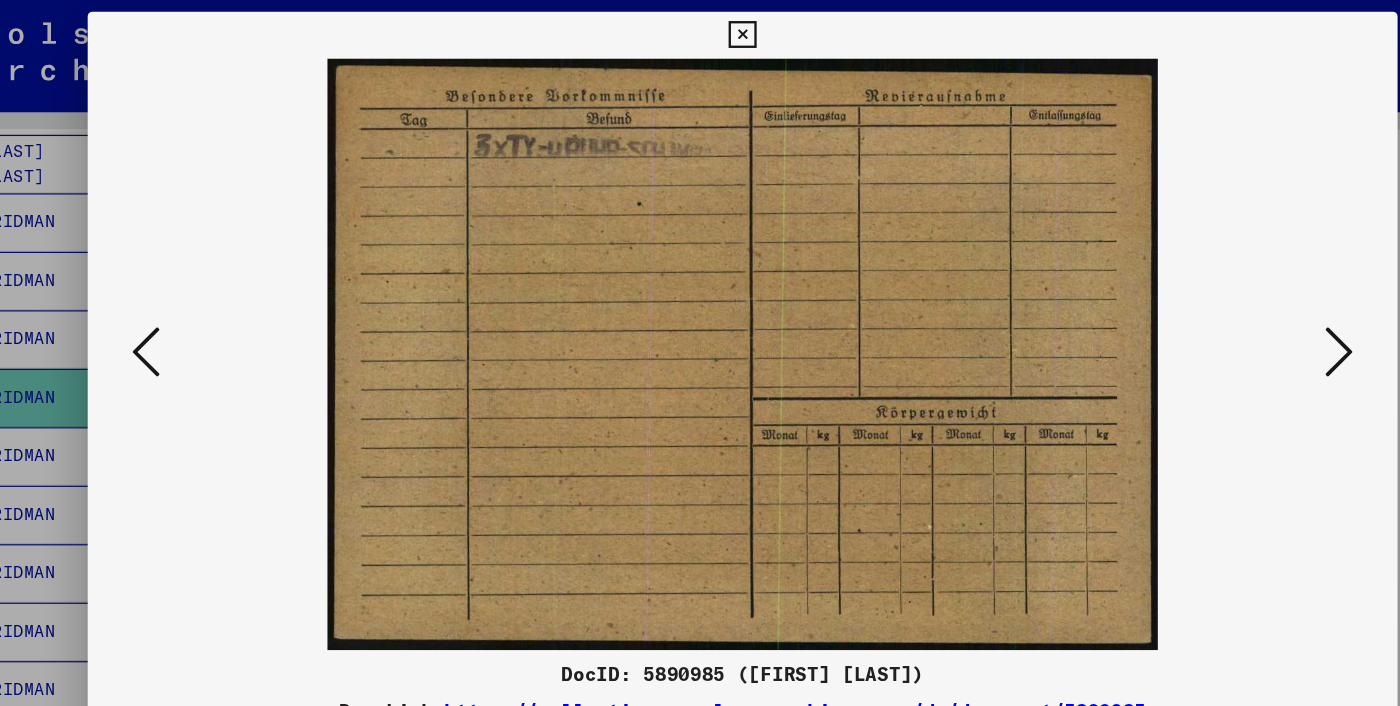 click at bounding box center [1210, 301] 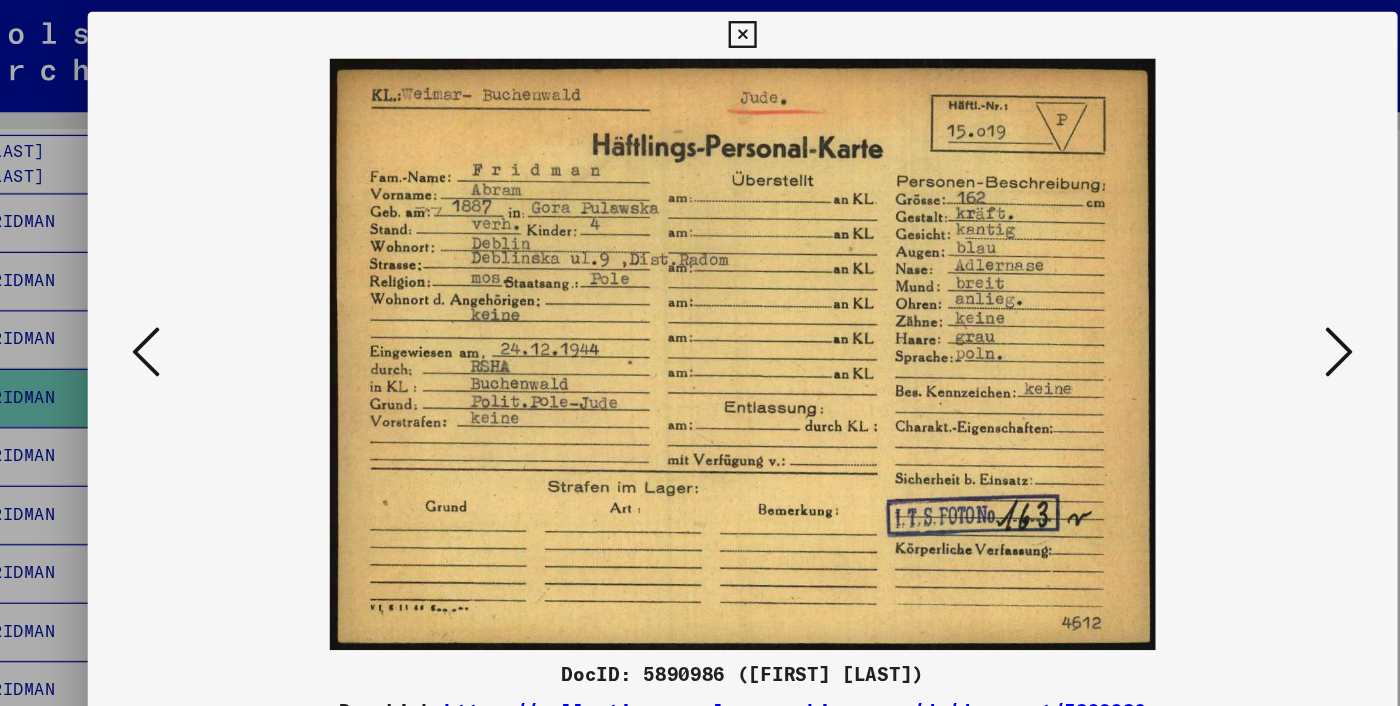 click at bounding box center (1210, 301) 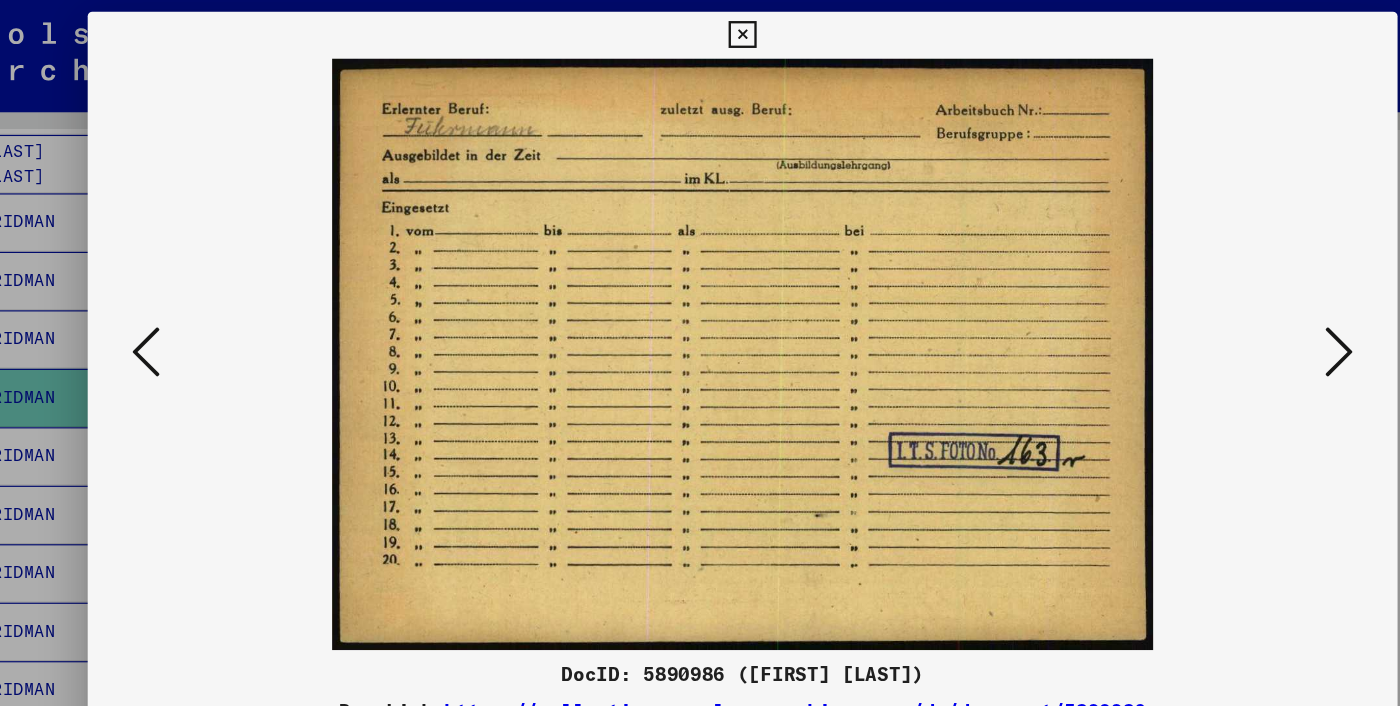 click at bounding box center [1210, 301] 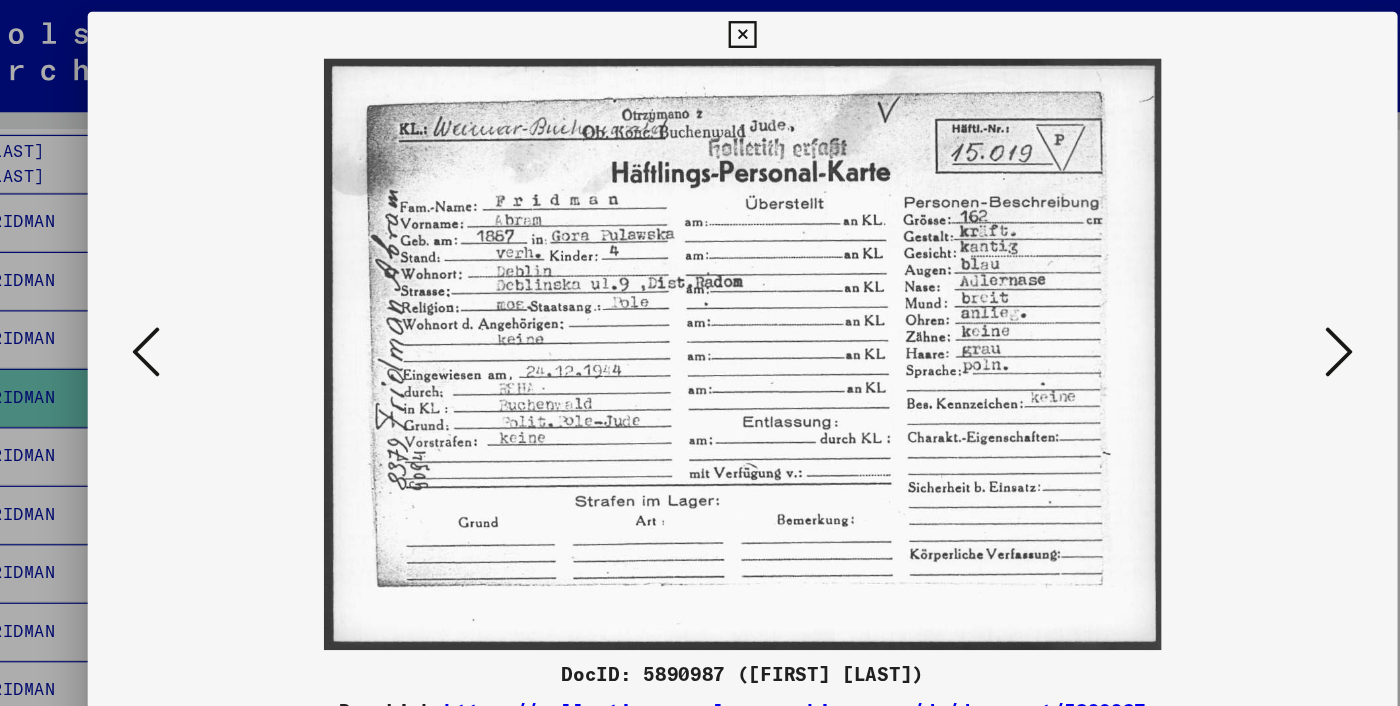 click at bounding box center (1210, 301) 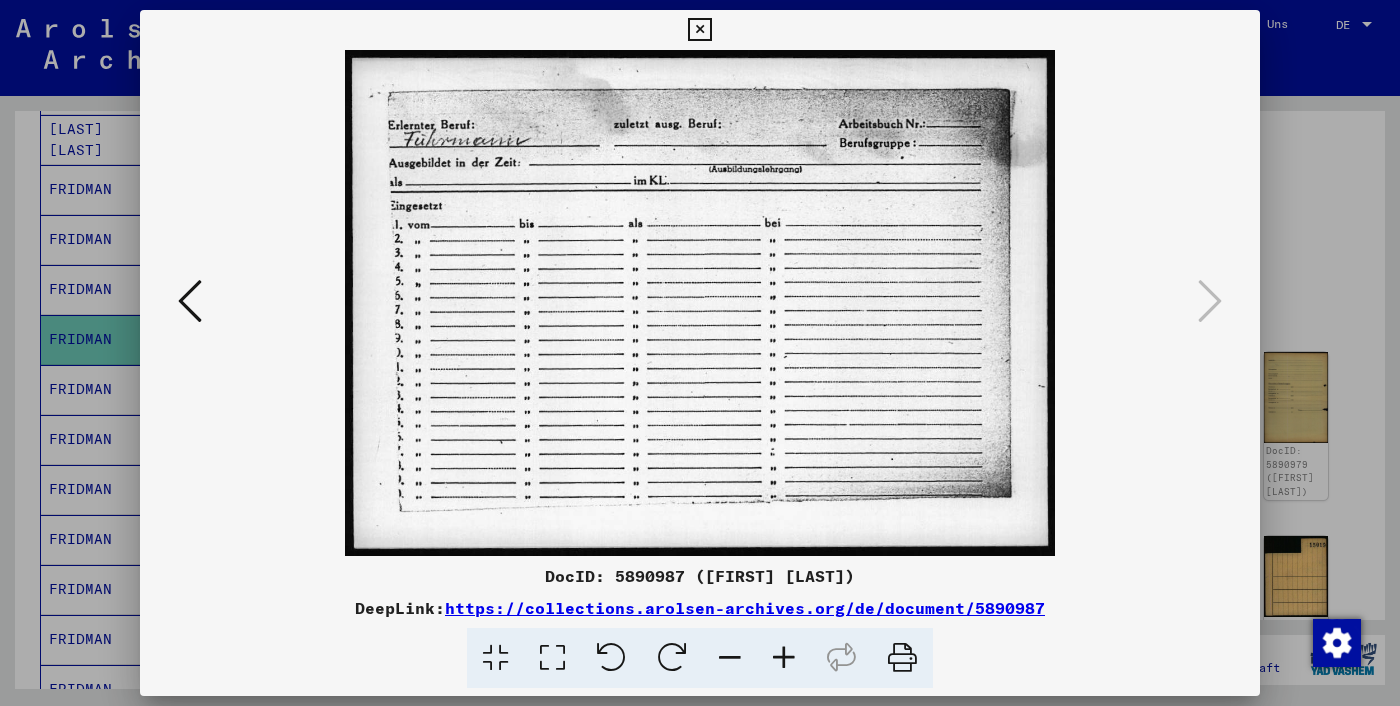 click at bounding box center [700, 353] 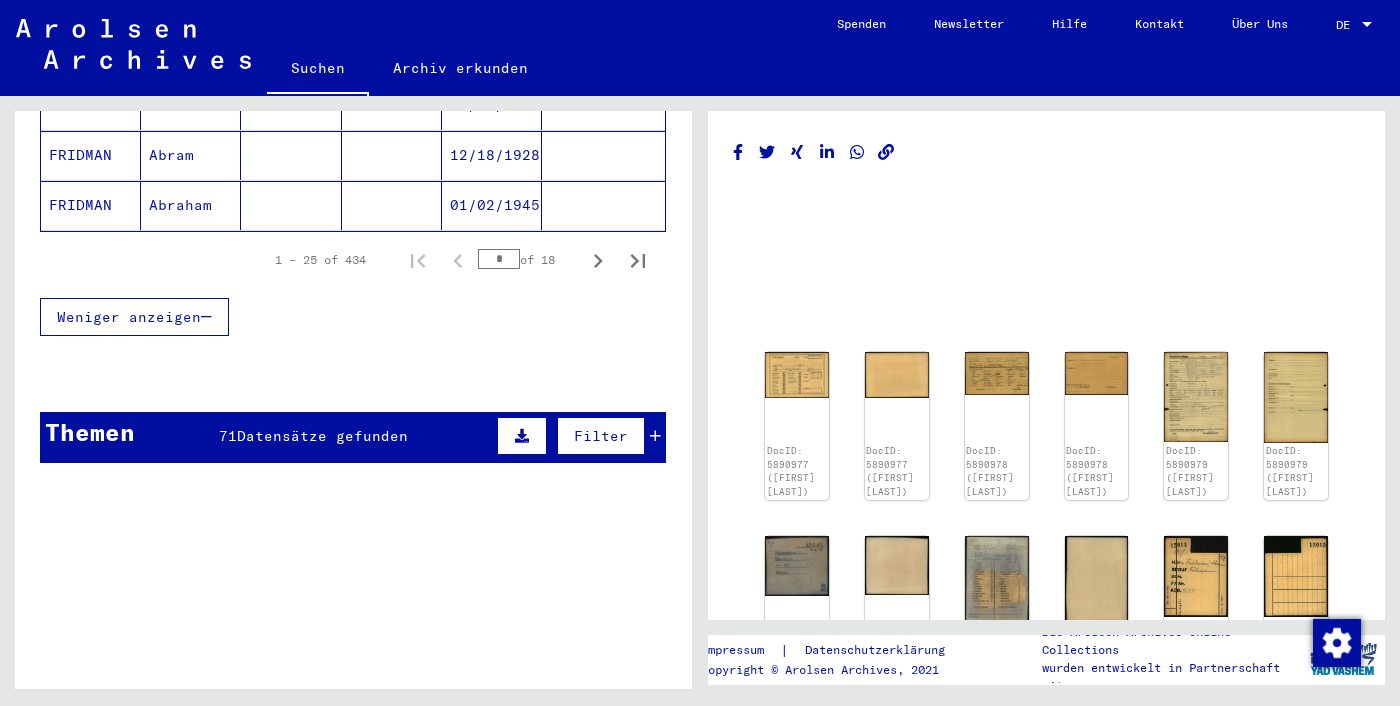 scroll, scrollTop: 1442, scrollLeft: 0, axis: vertical 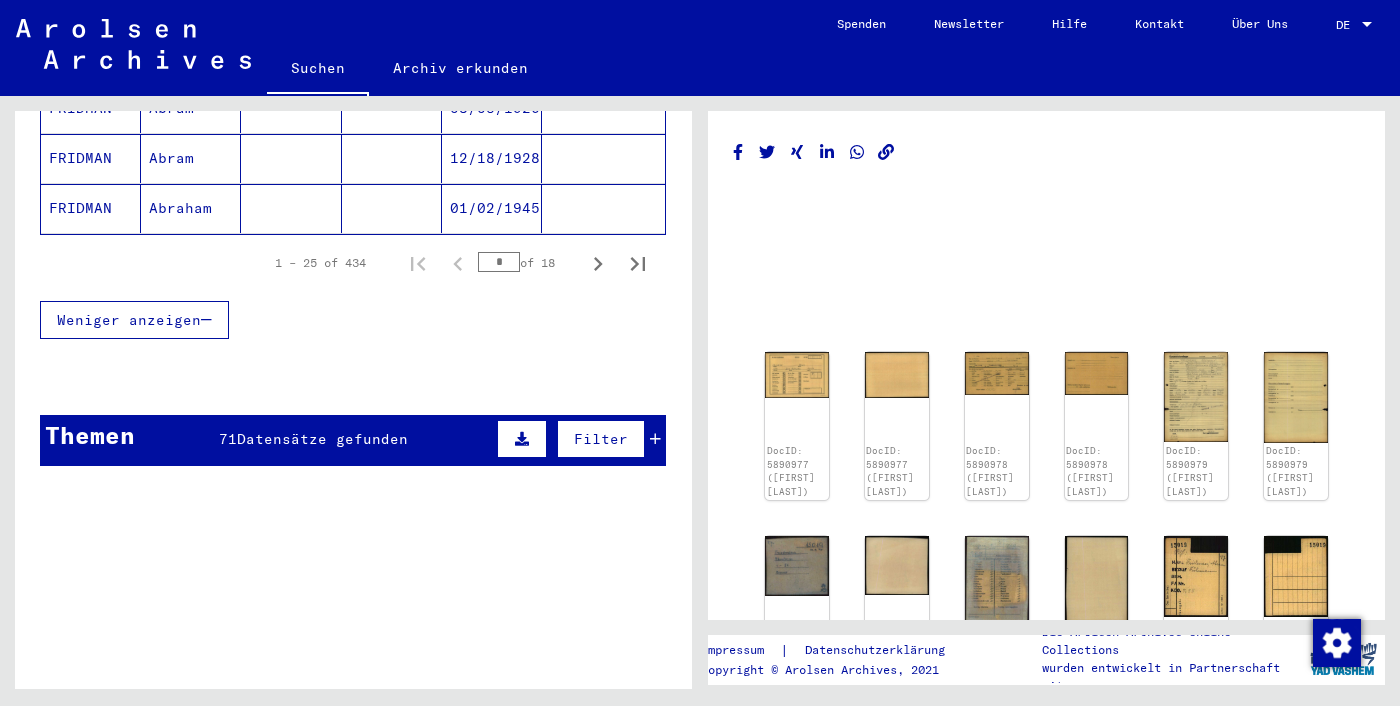 click 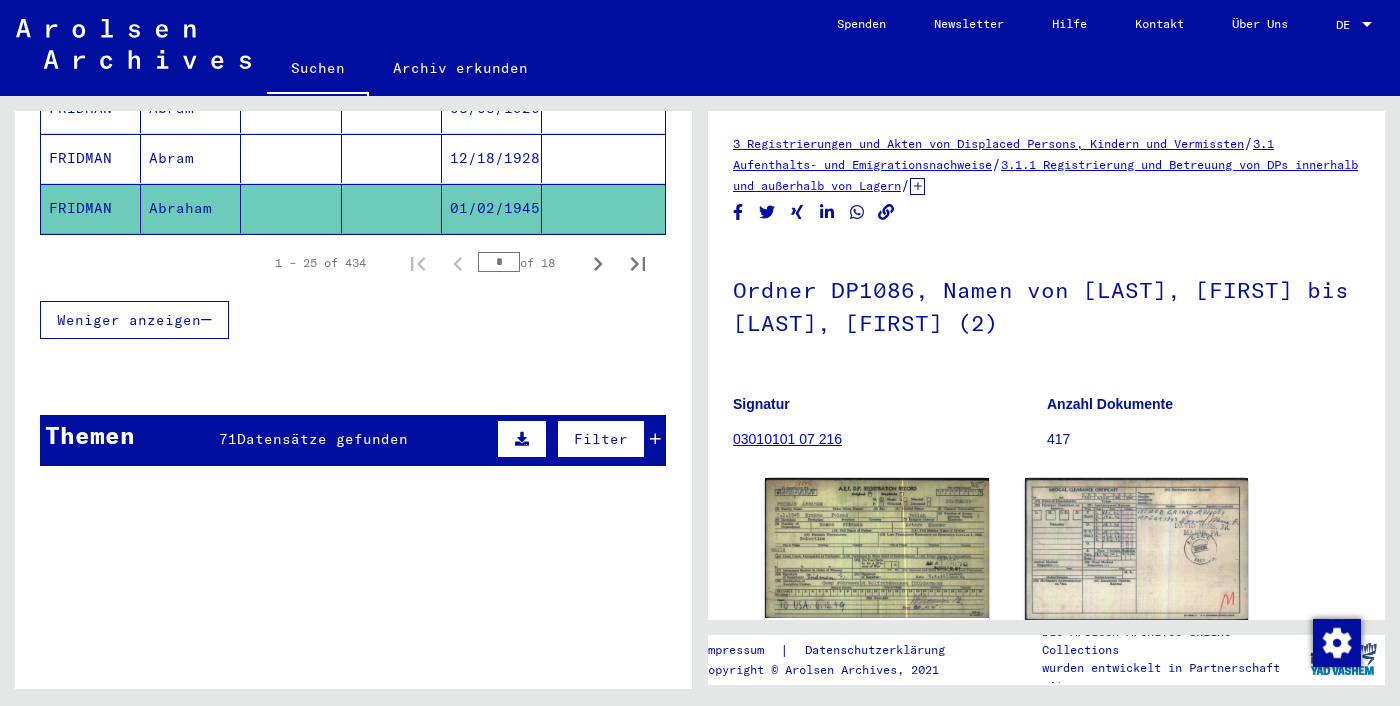 scroll, scrollTop: 0, scrollLeft: 0, axis: both 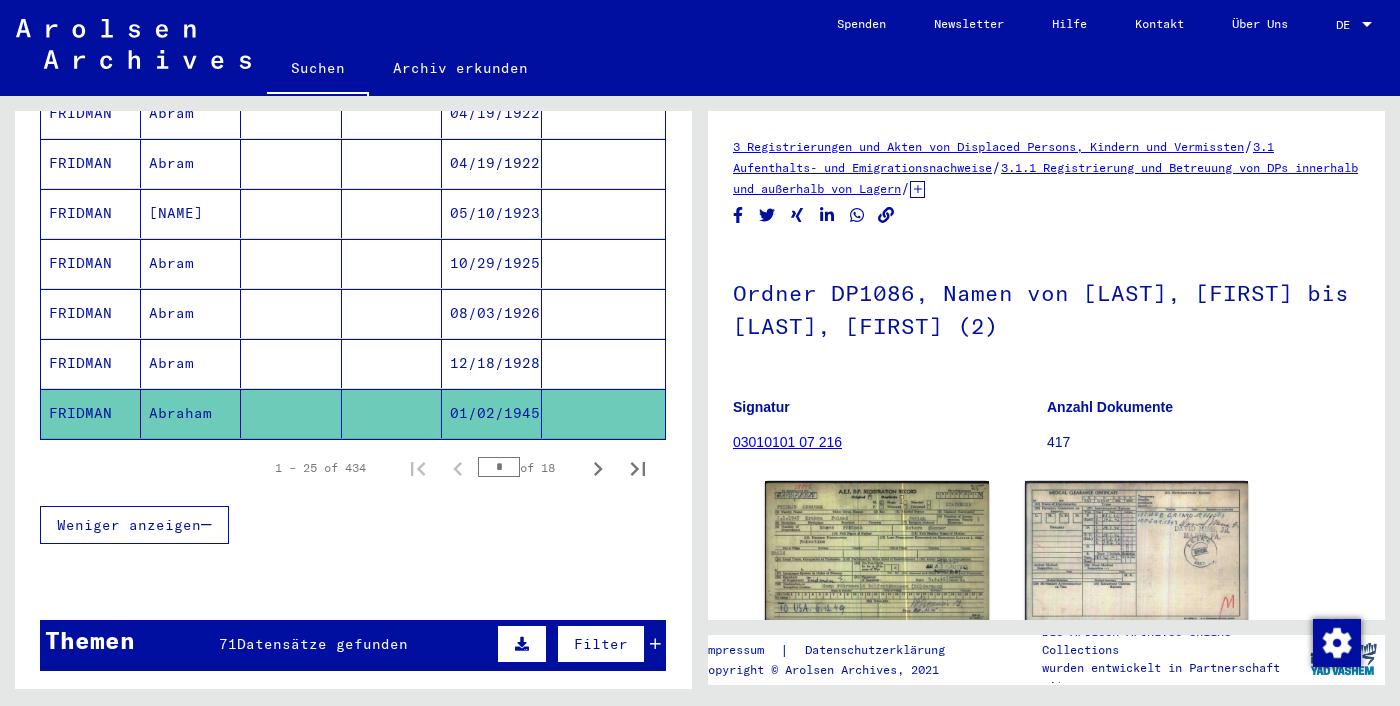 click on "01/02/1945" 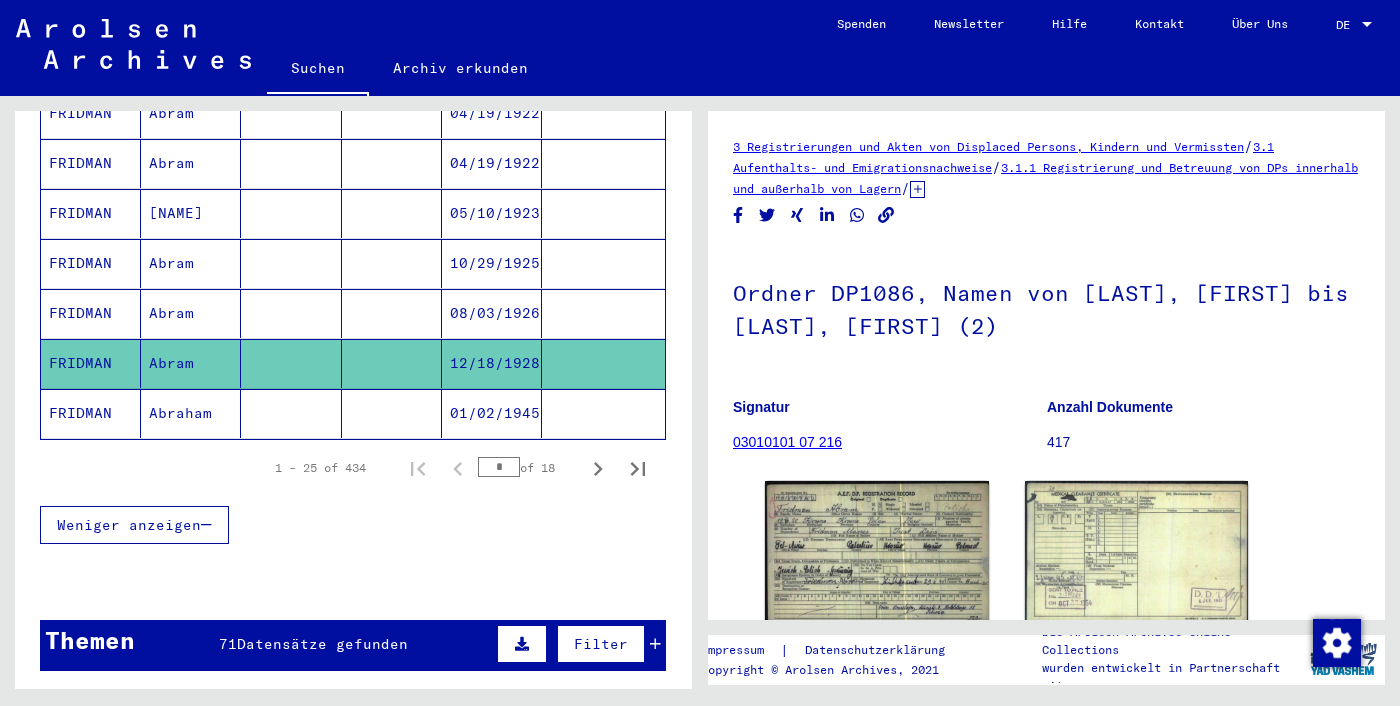 click on "08/03/1926" at bounding box center [492, 363] 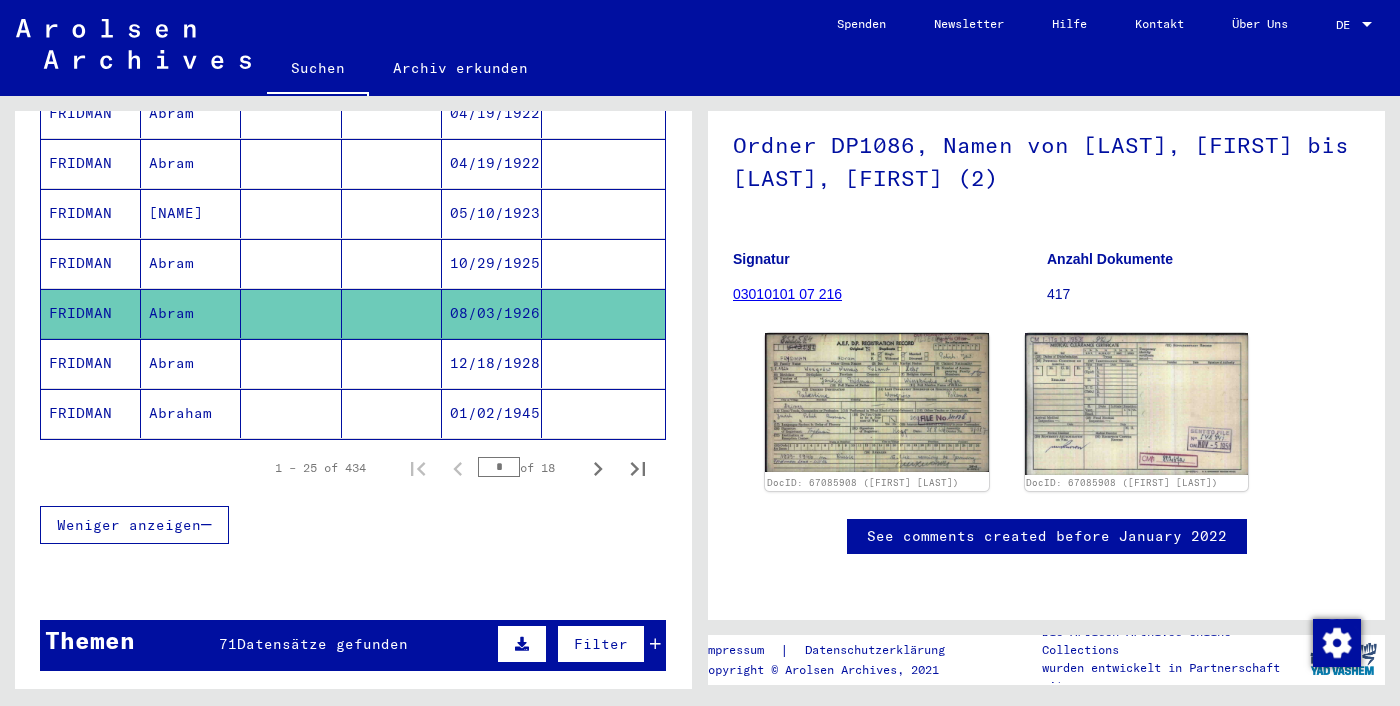 scroll, scrollTop: 167, scrollLeft: 0, axis: vertical 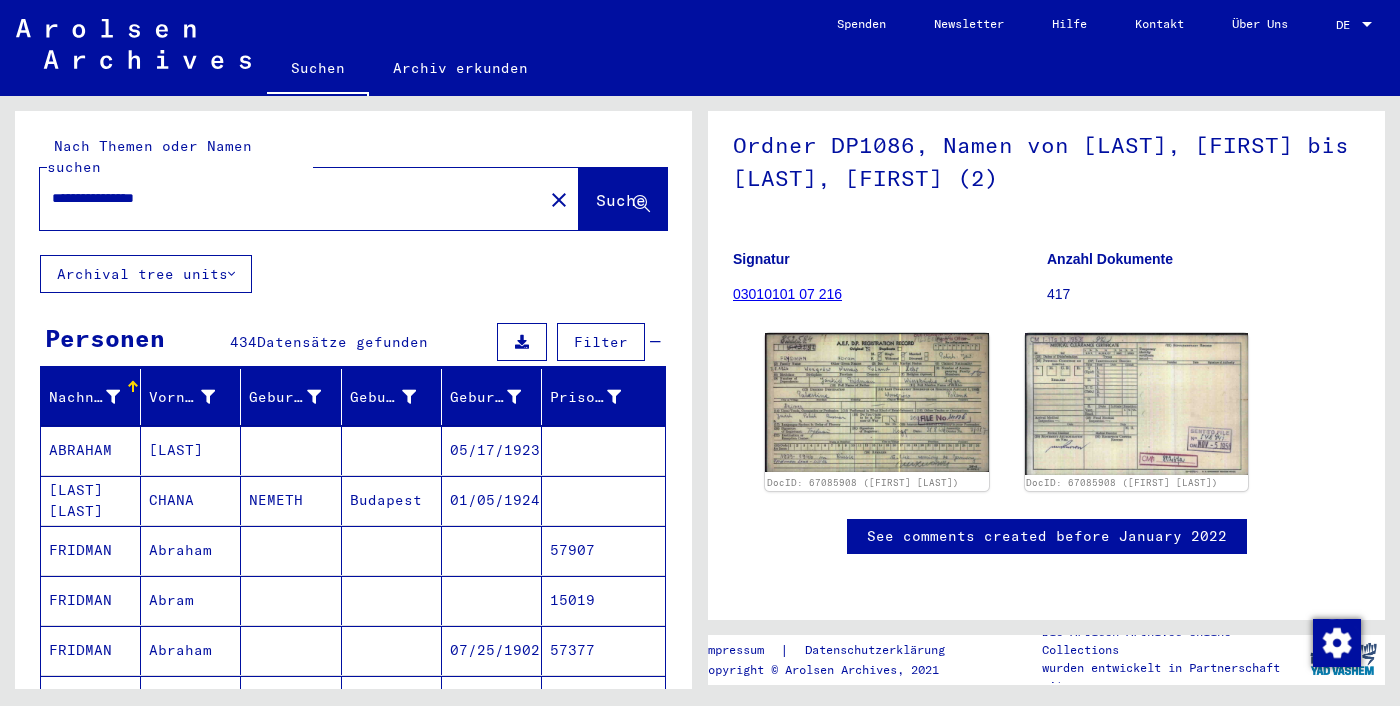 click on "**********" 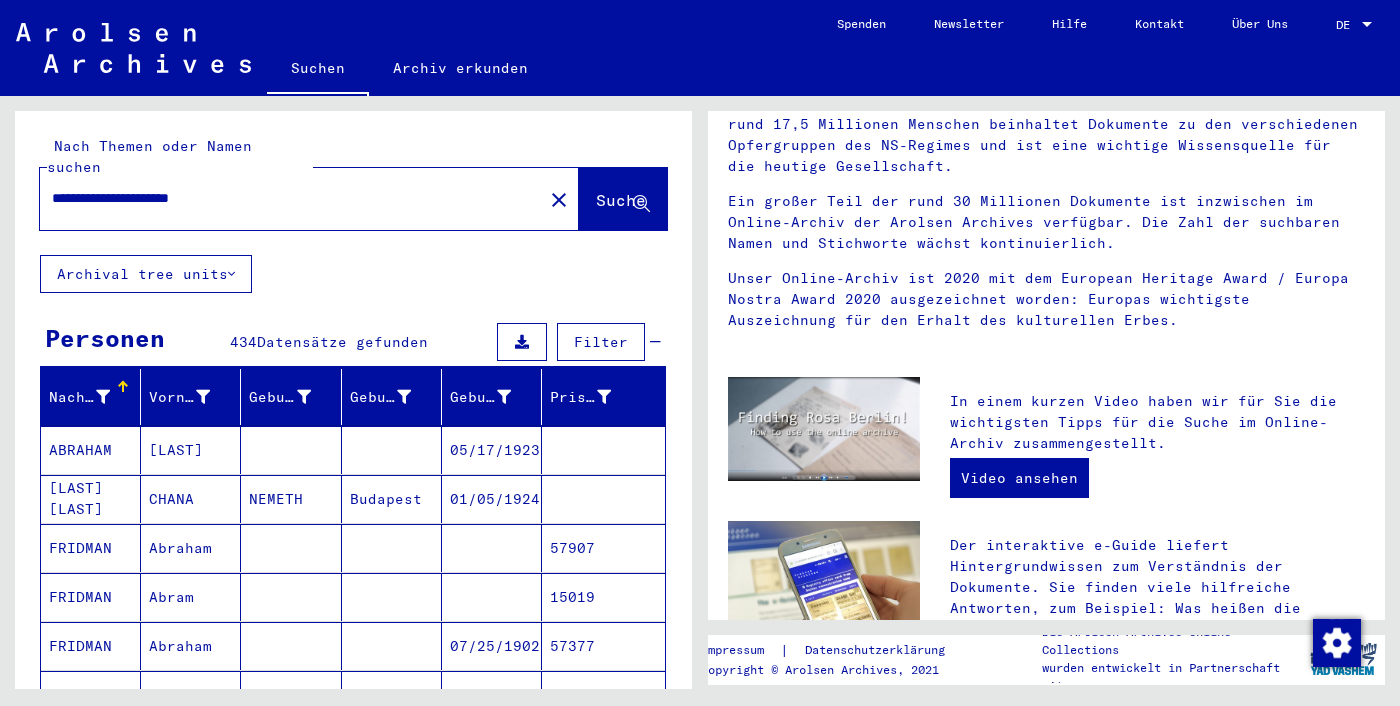 scroll, scrollTop: 0, scrollLeft: 0, axis: both 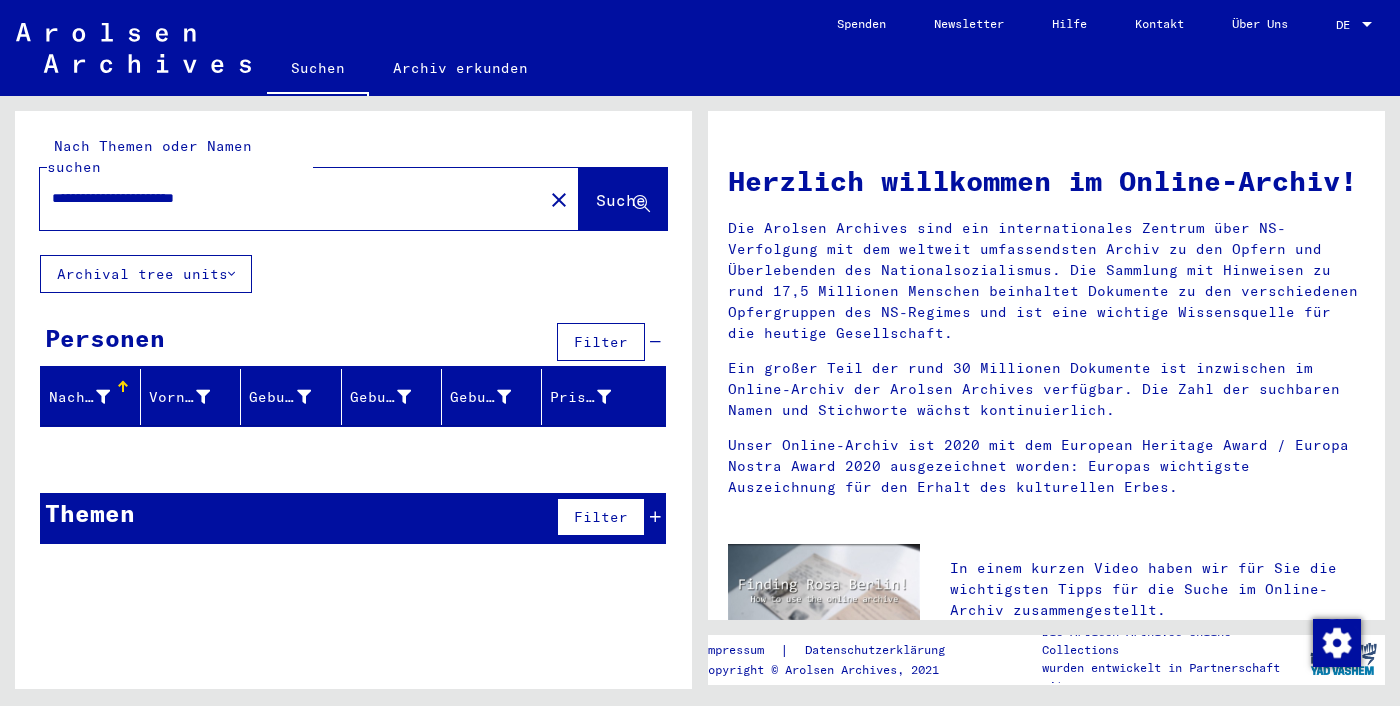 click on "**********" at bounding box center (285, 198) 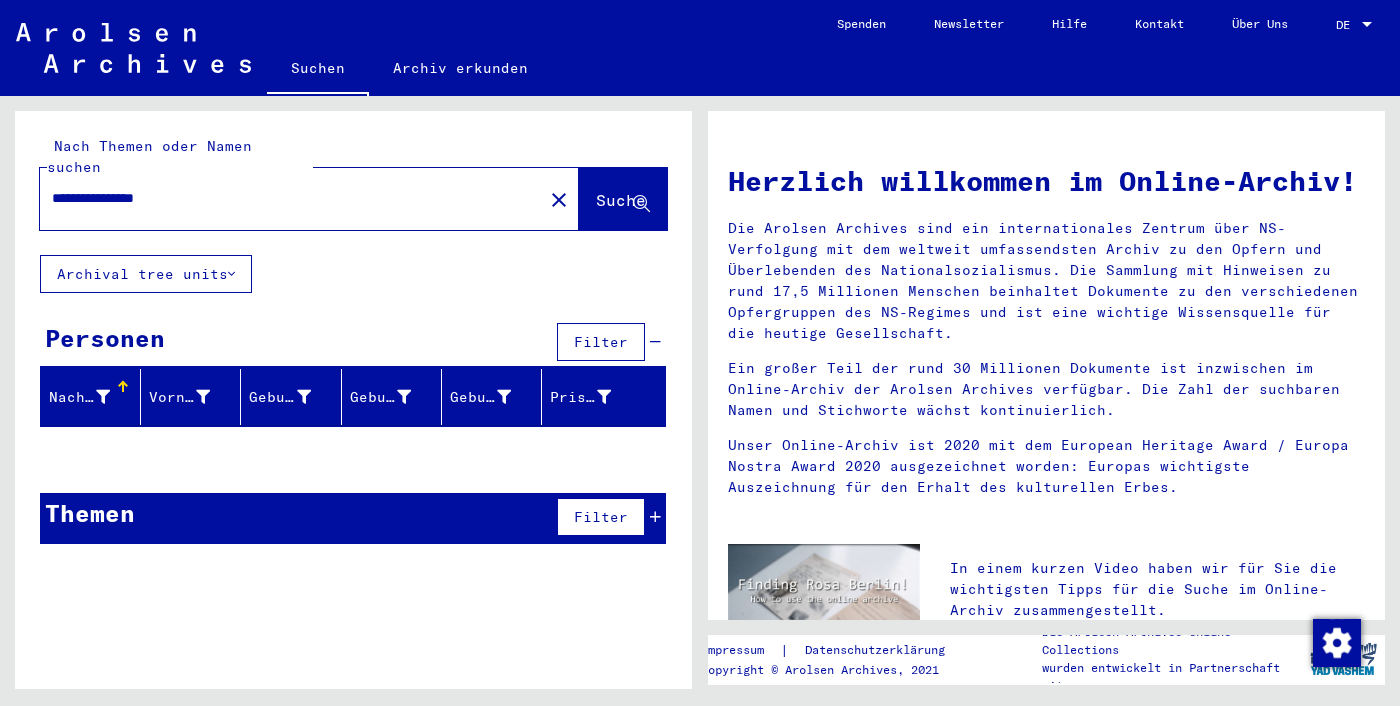click on "**********" at bounding box center [285, 198] 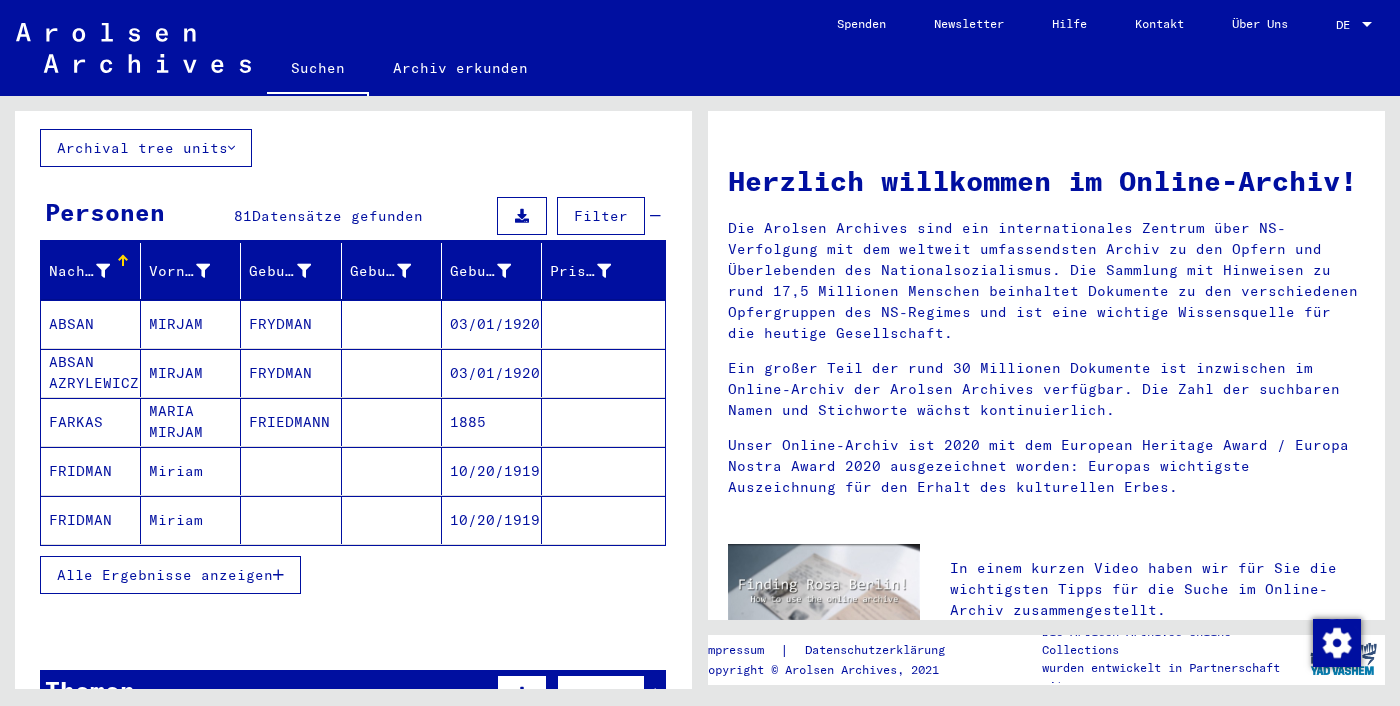 scroll, scrollTop: 128, scrollLeft: 0, axis: vertical 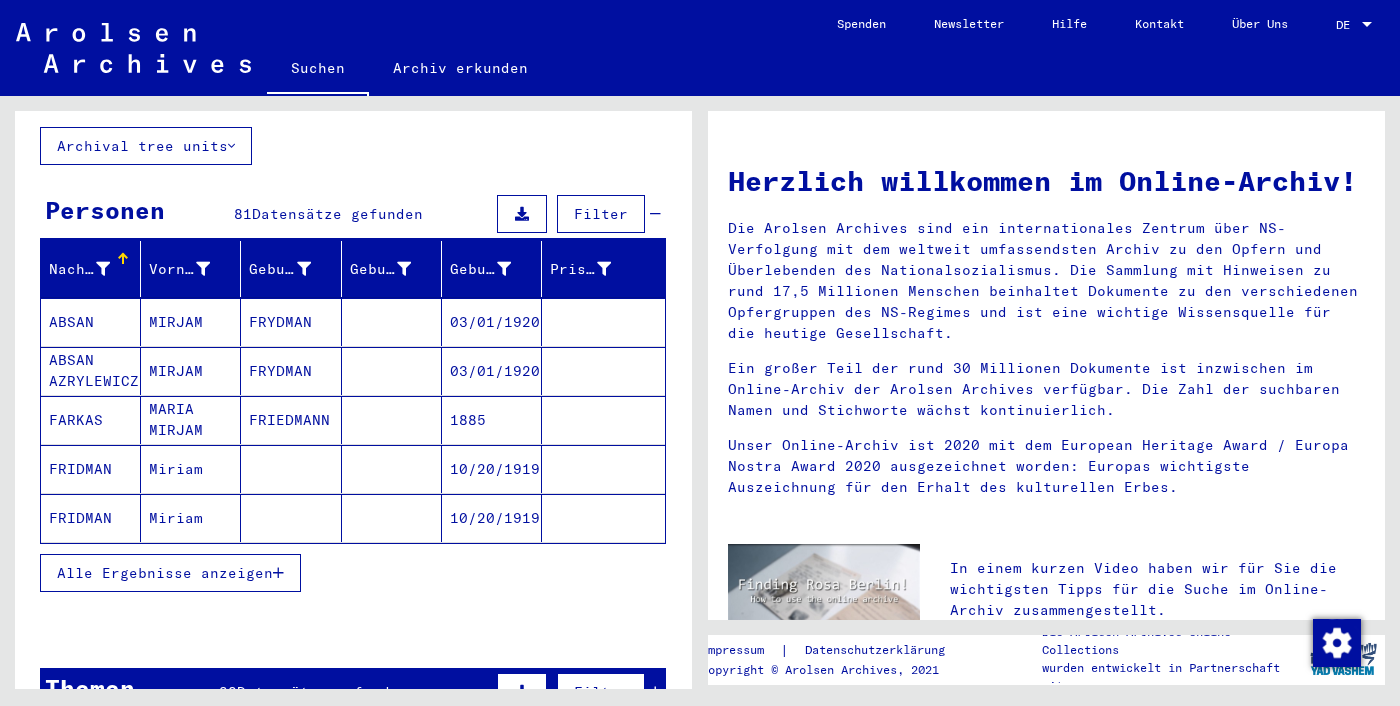 click on "FARKAS" at bounding box center [91, 469] 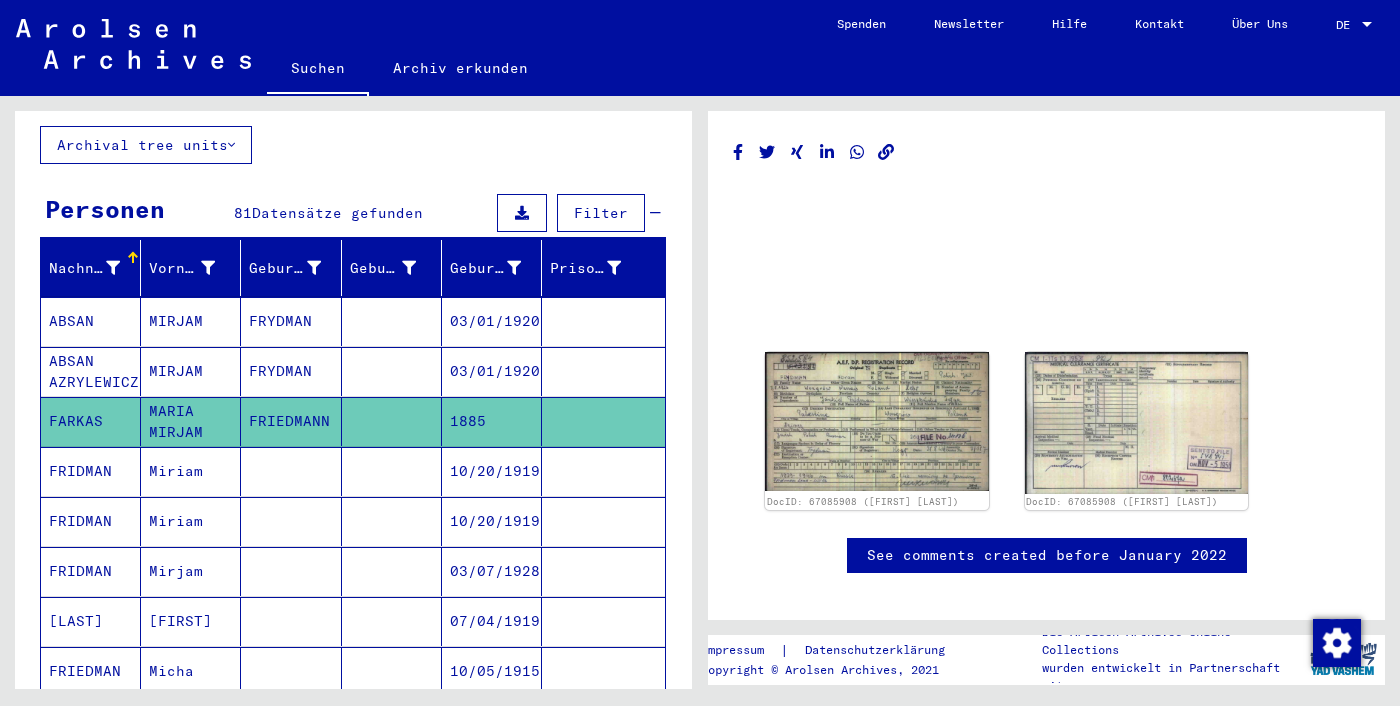 scroll, scrollTop: 132, scrollLeft: 0, axis: vertical 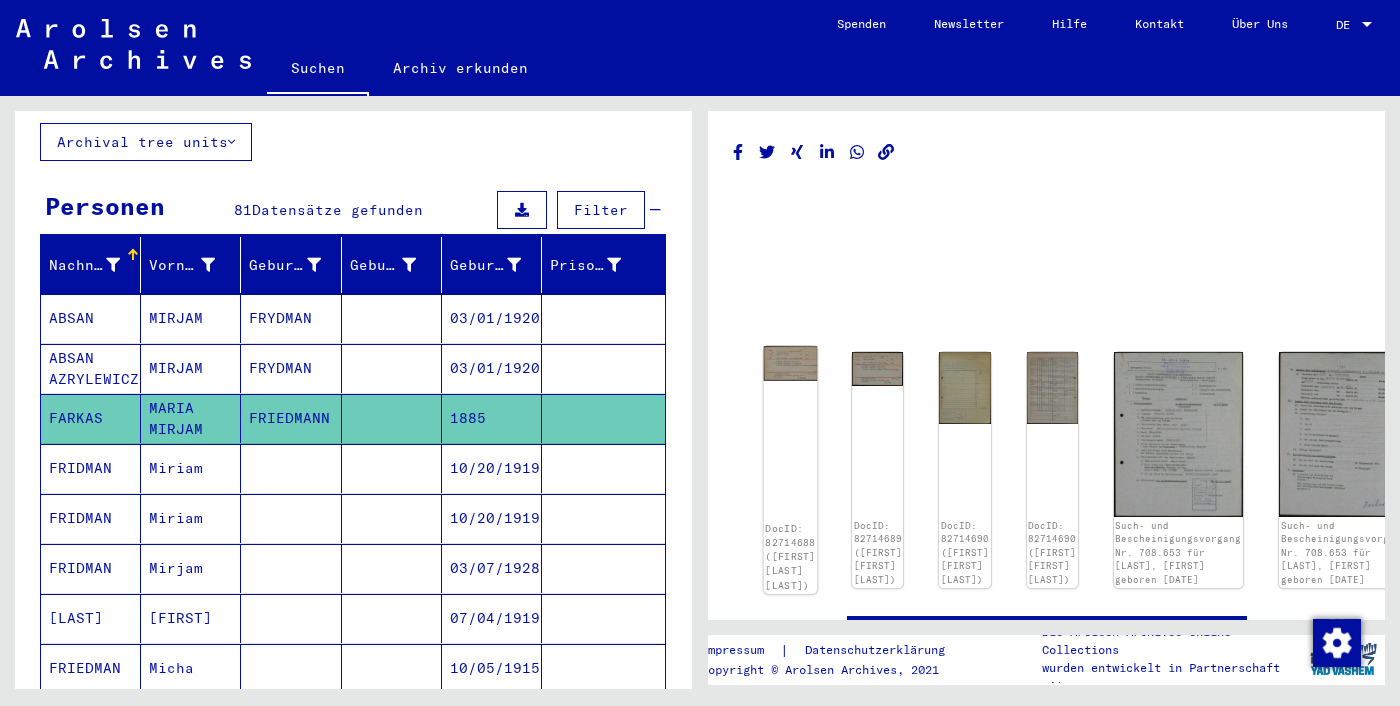 click 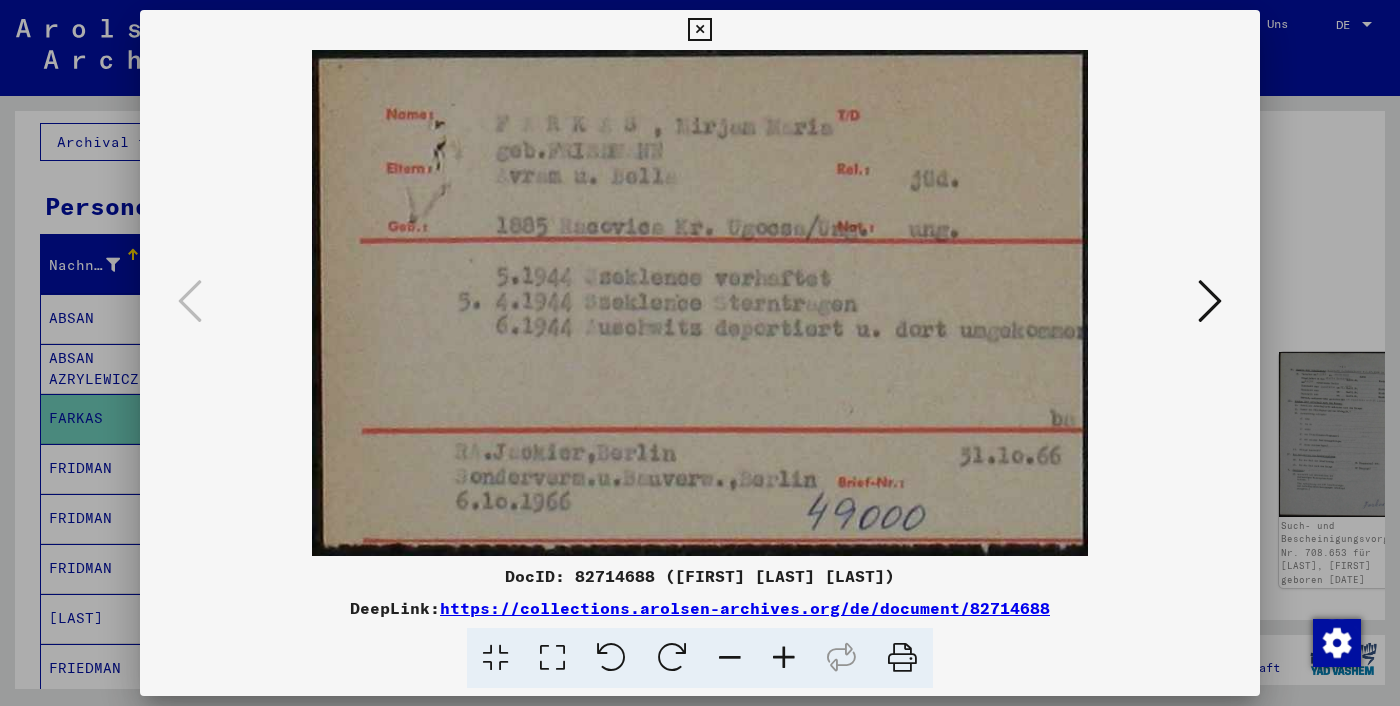 click at bounding box center [700, 303] 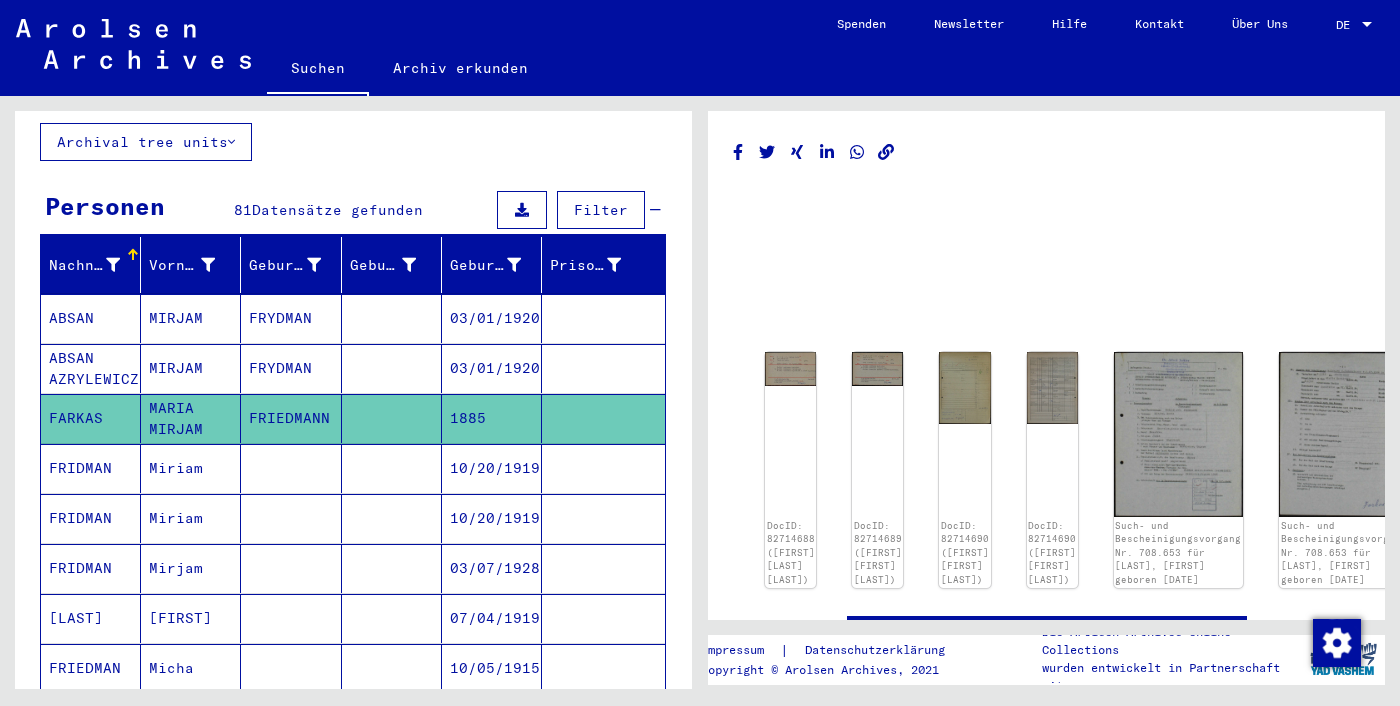 click on "FRIDMAN" at bounding box center (91, 568) 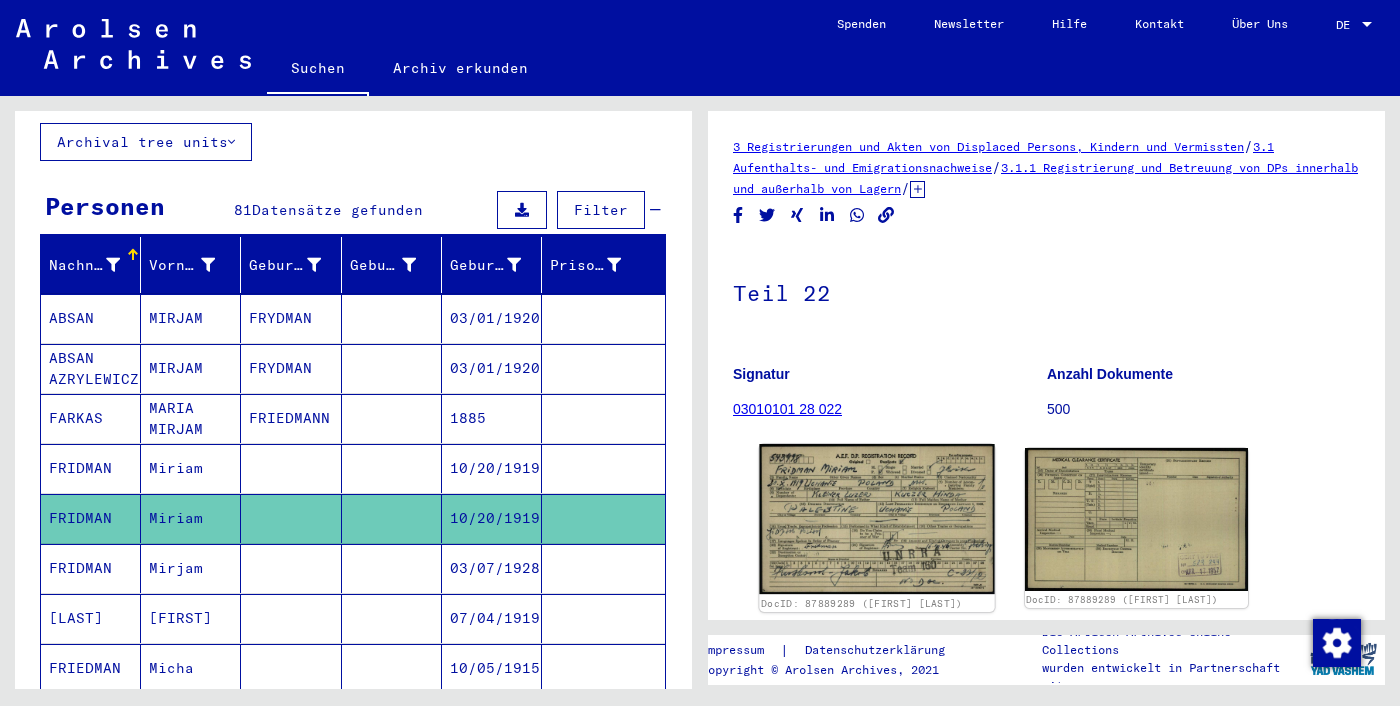 scroll, scrollTop: 8, scrollLeft: 0, axis: vertical 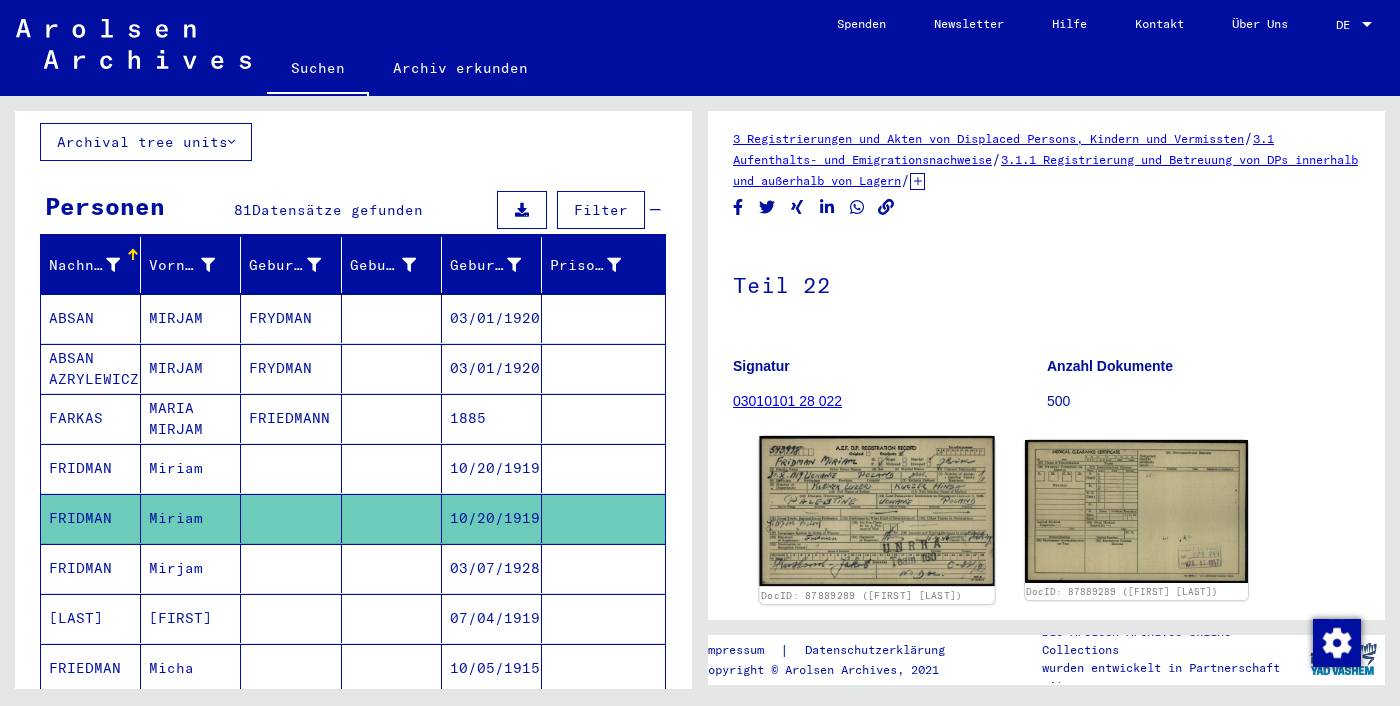 click 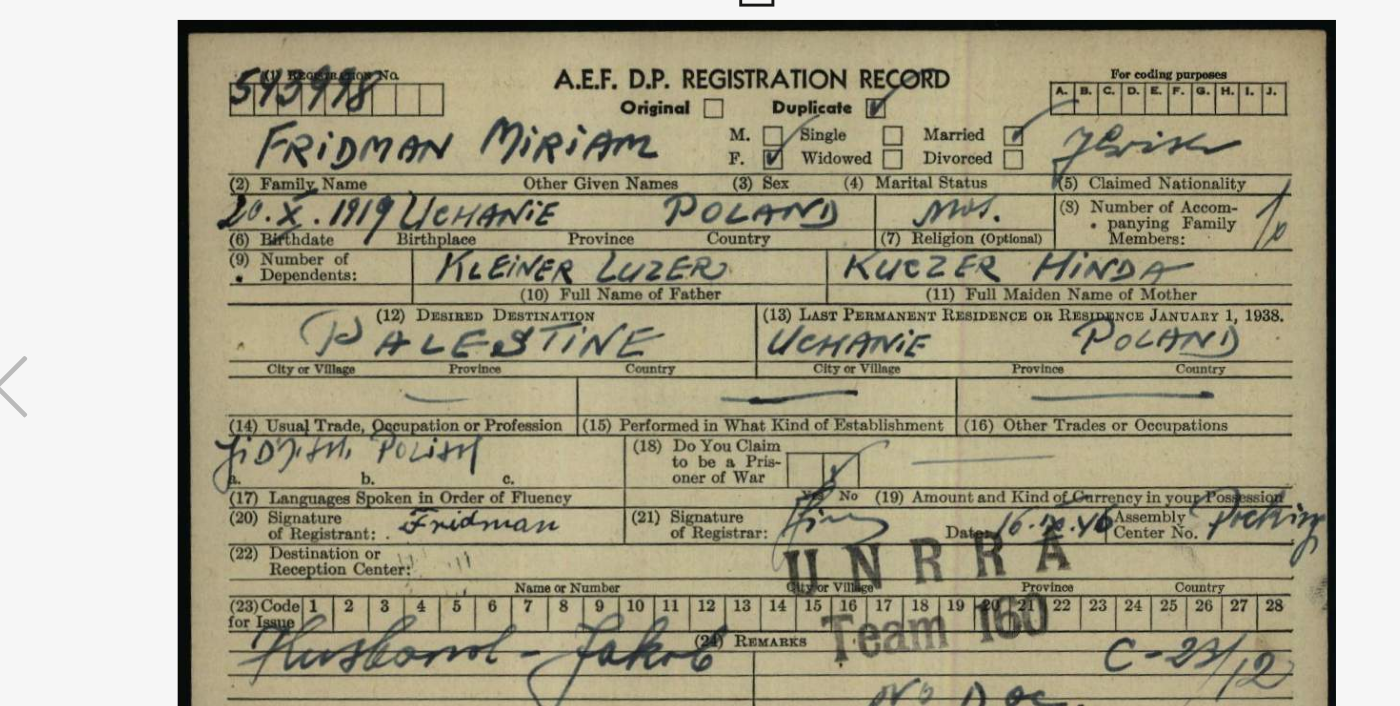drag, startPoint x: 631, startPoint y: 345, endPoint x: 589, endPoint y: 181, distance: 169.29265 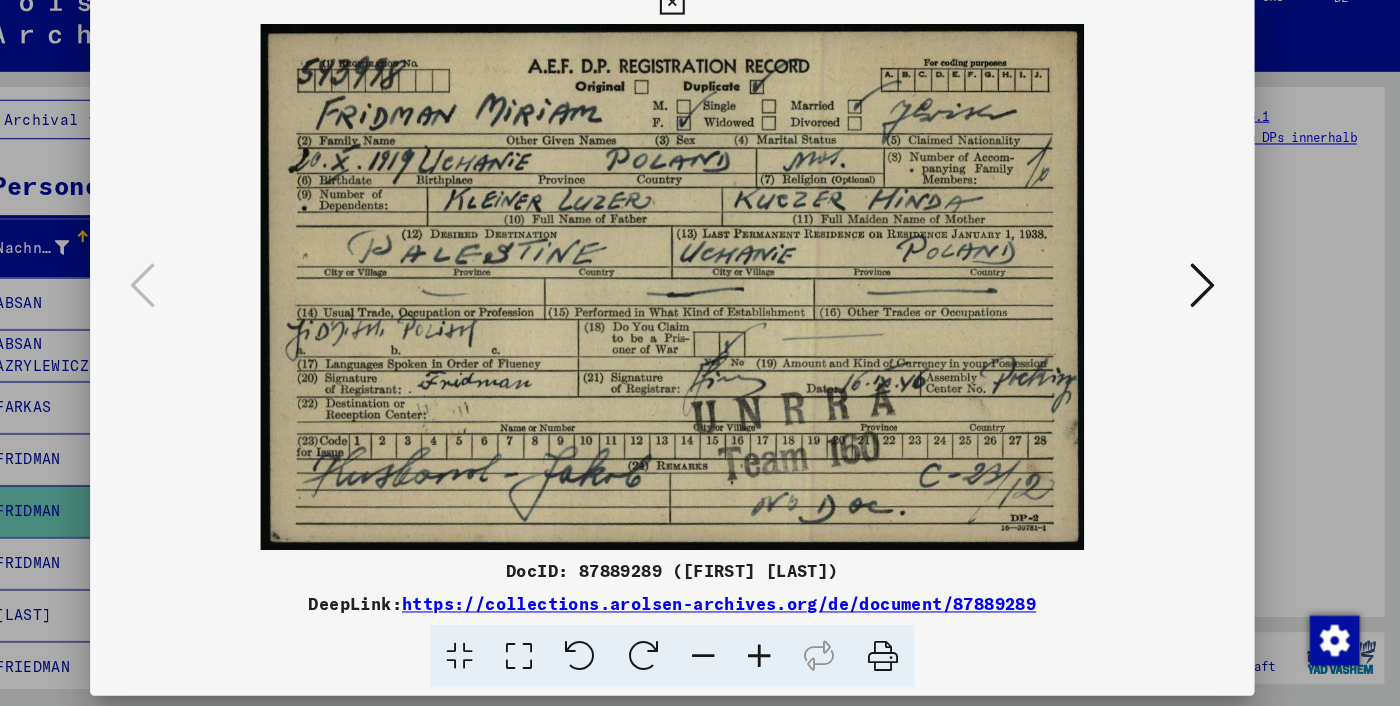 scroll, scrollTop: 0, scrollLeft: 0, axis: both 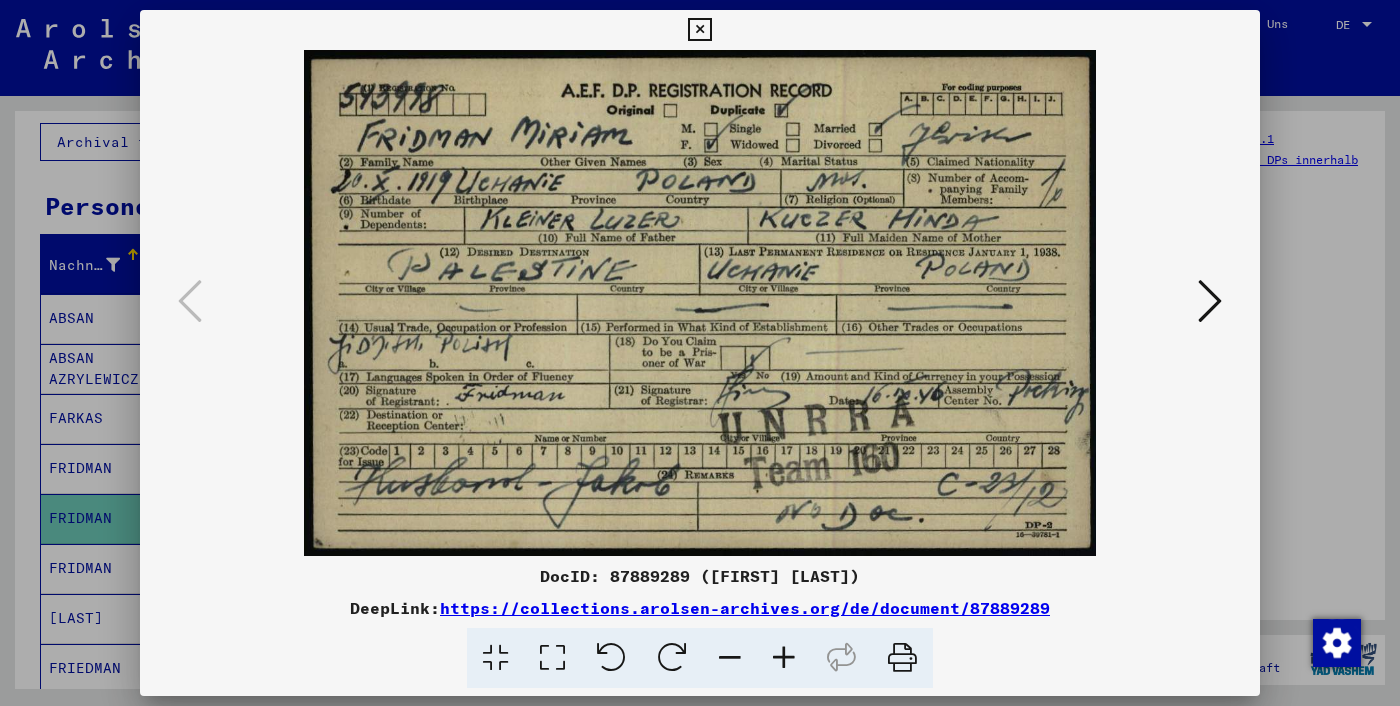 click at bounding box center (700, 353) 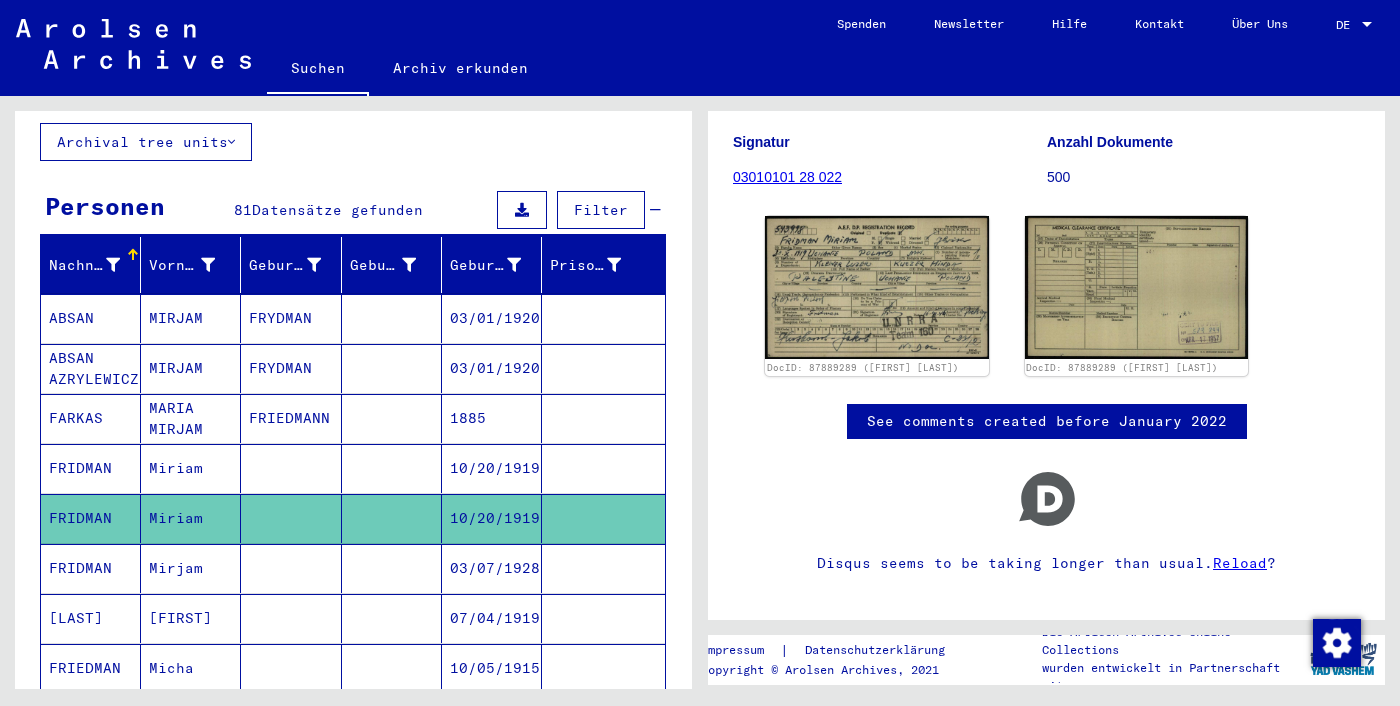 scroll, scrollTop: 241, scrollLeft: 0, axis: vertical 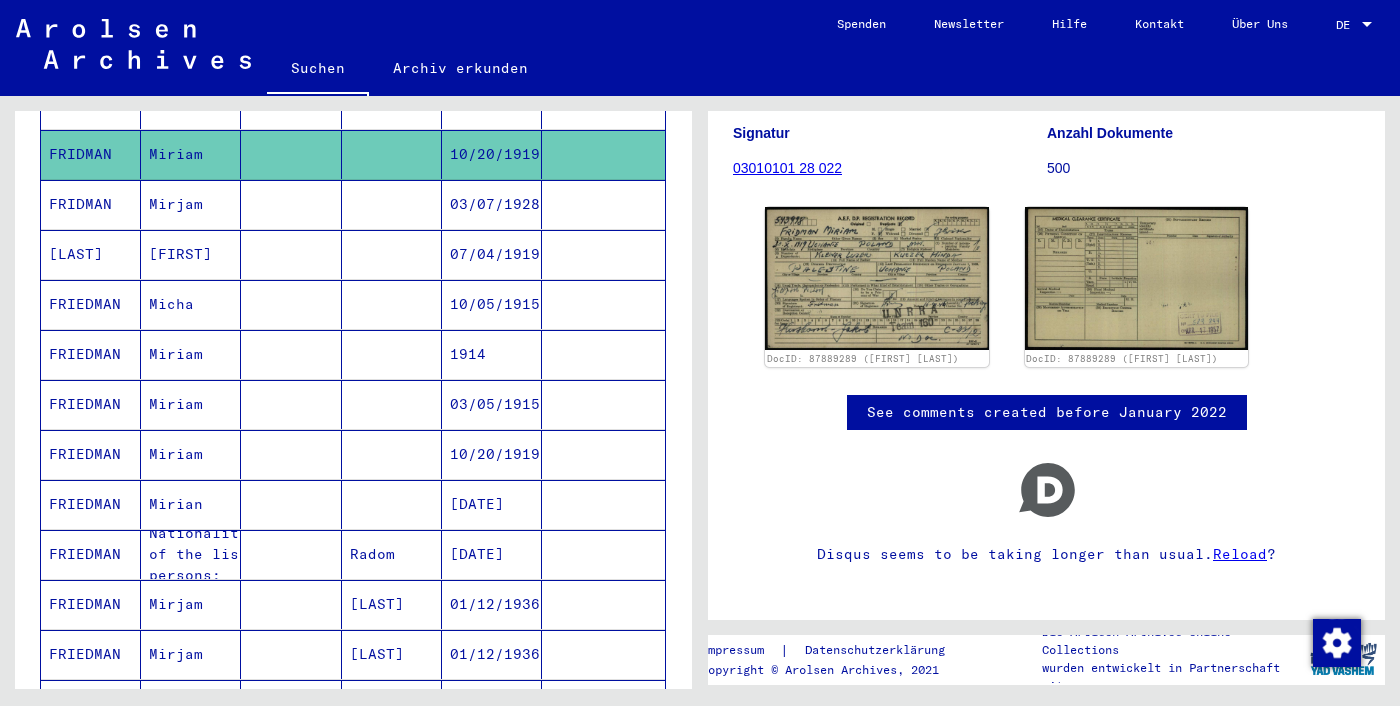 click at bounding box center [392, 504] 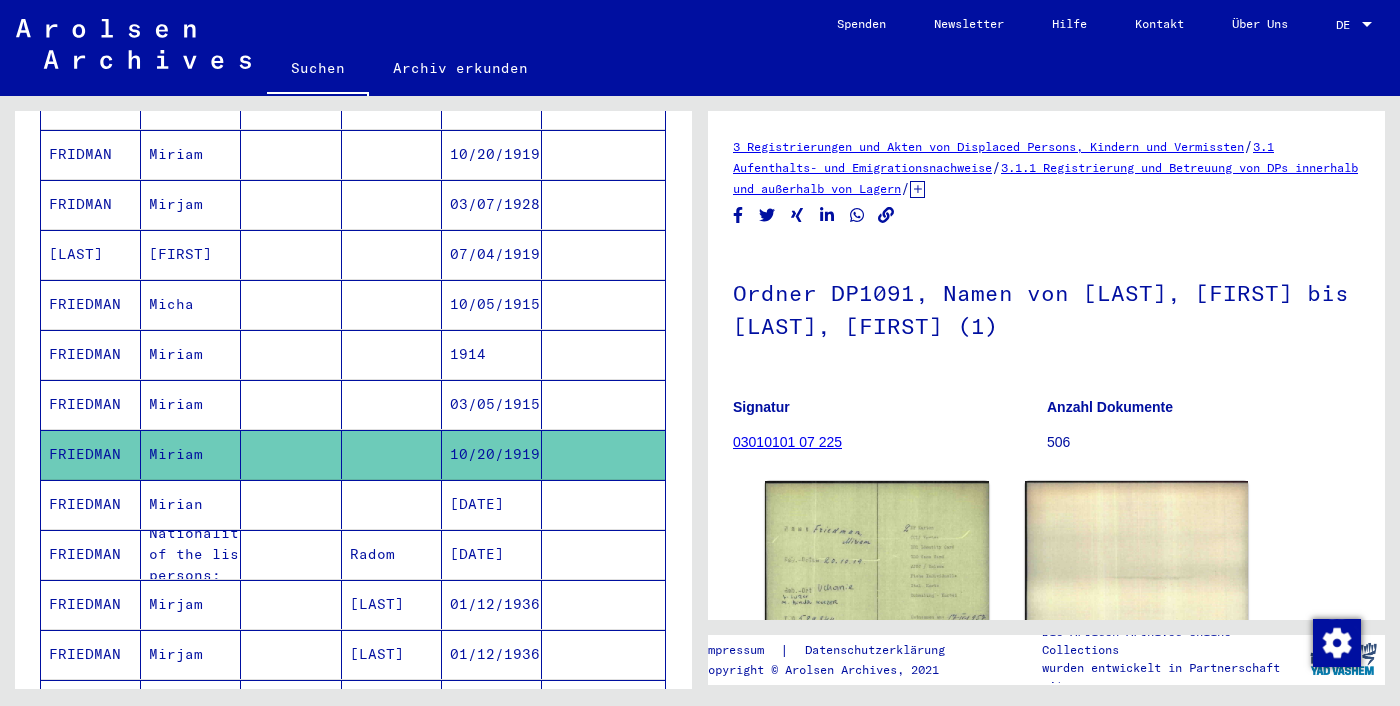 click on "03/05/1915" at bounding box center (492, 454) 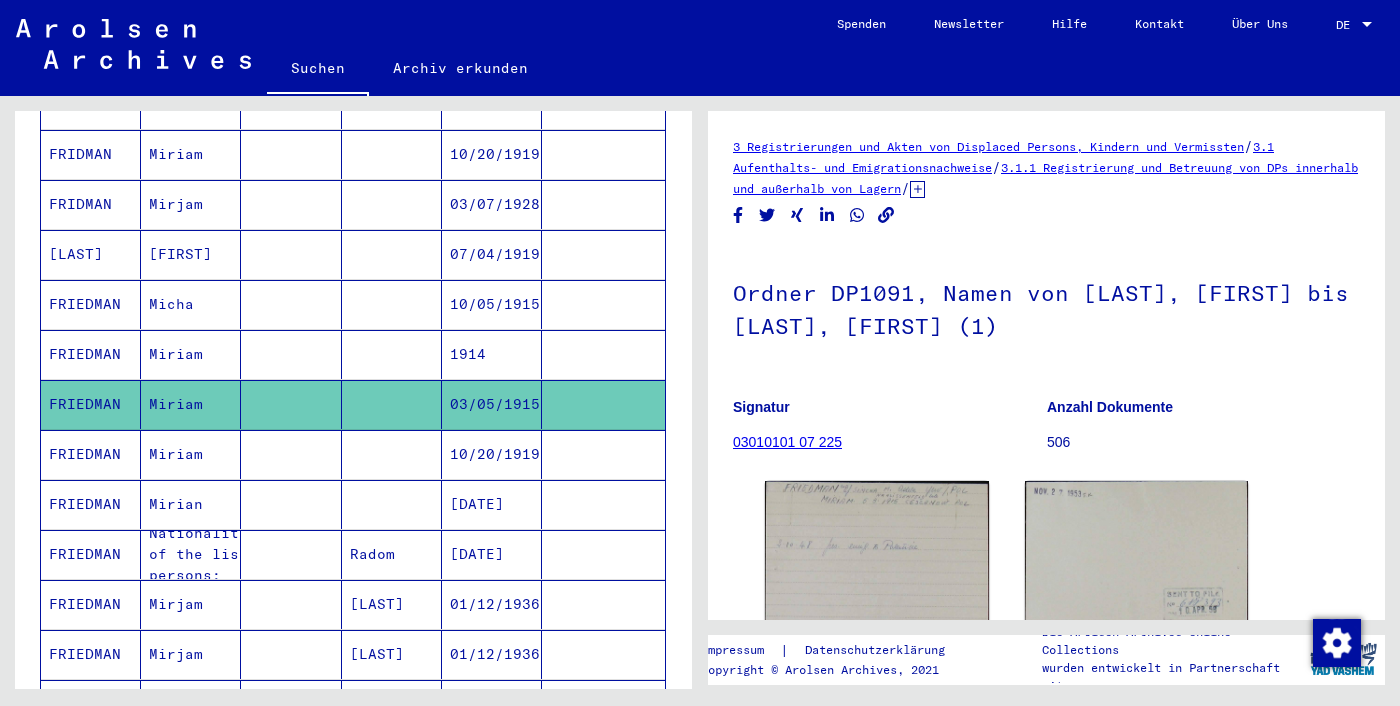 scroll, scrollTop: 194, scrollLeft: 0, axis: vertical 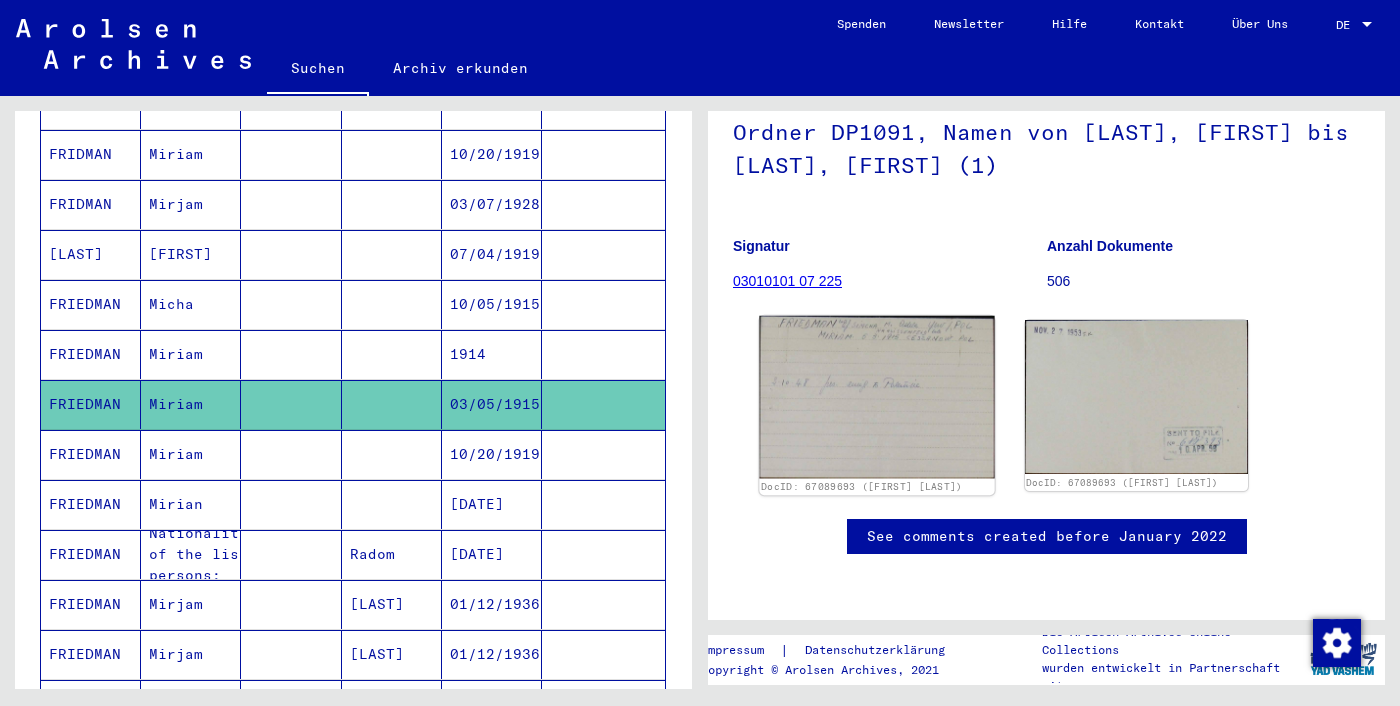 click 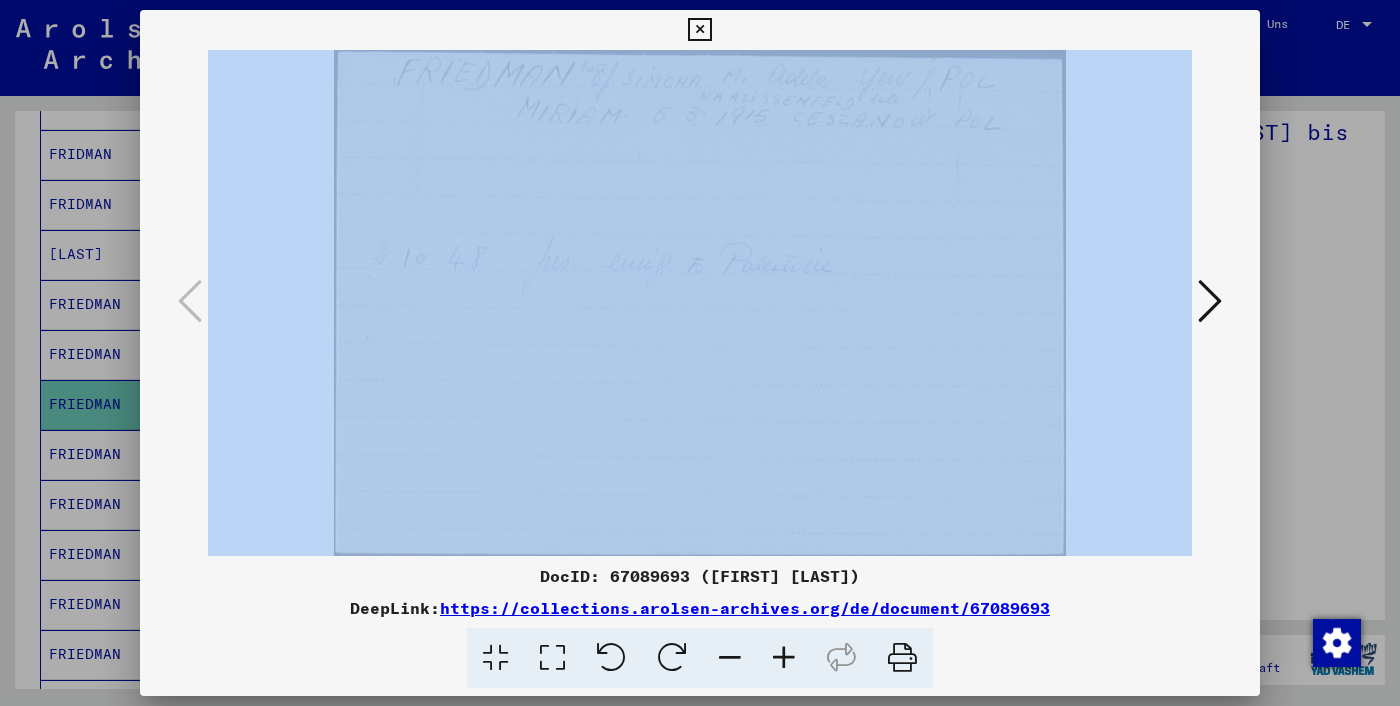 drag, startPoint x: 1283, startPoint y: 223, endPoint x: 1043, endPoint y: 174, distance: 244.95102 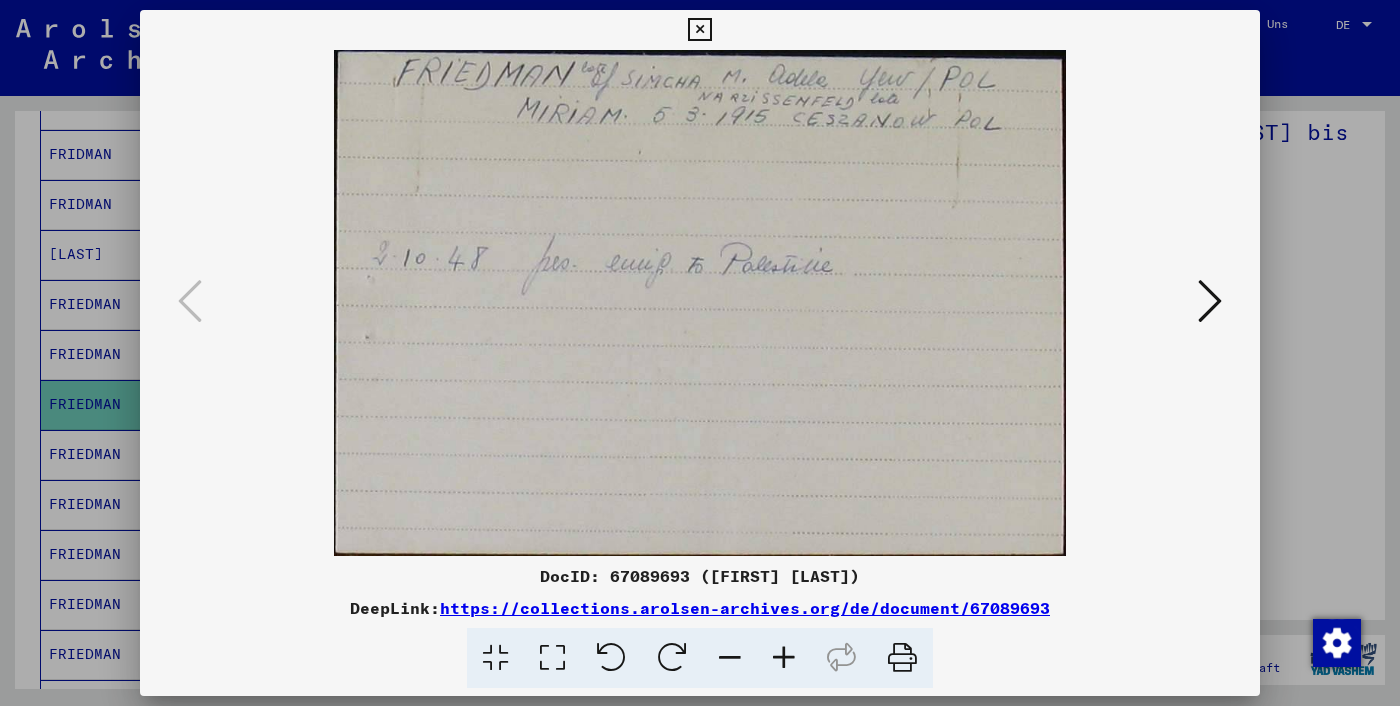 click at bounding box center (700, 353) 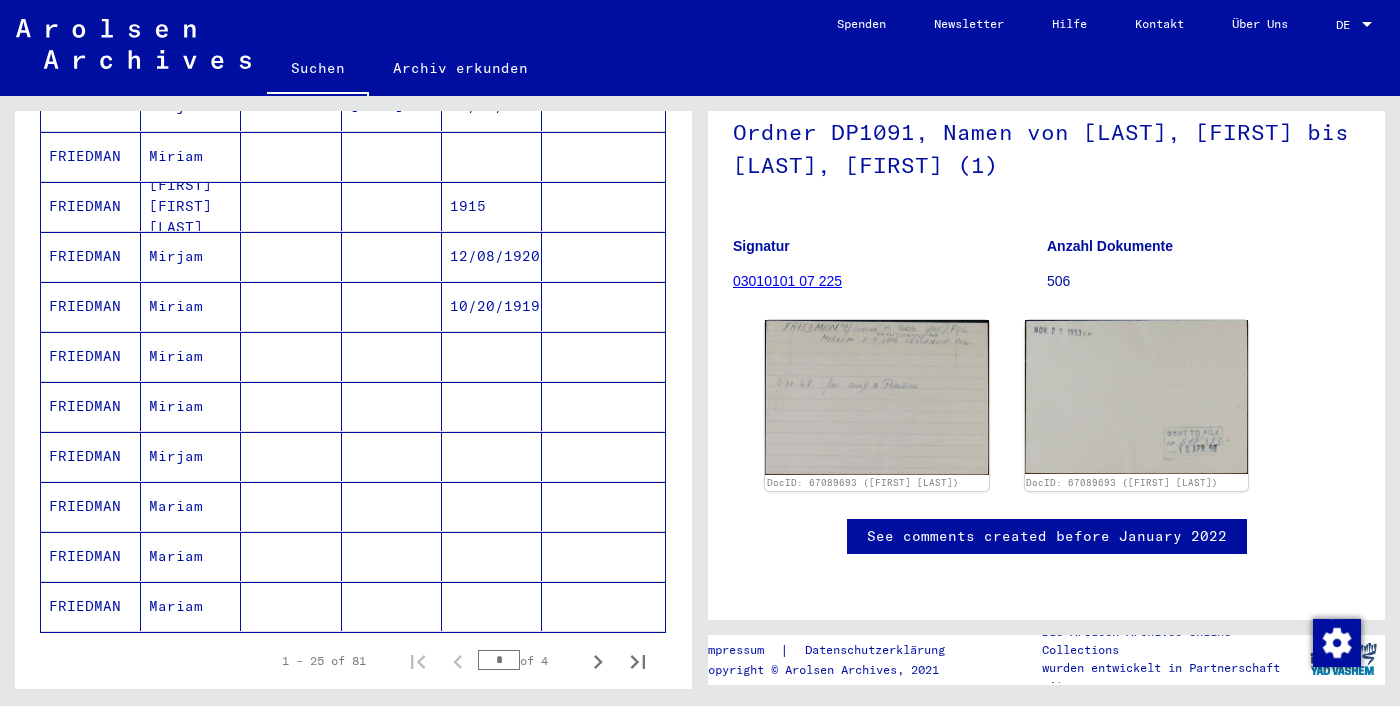scroll, scrollTop: 1043, scrollLeft: 0, axis: vertical 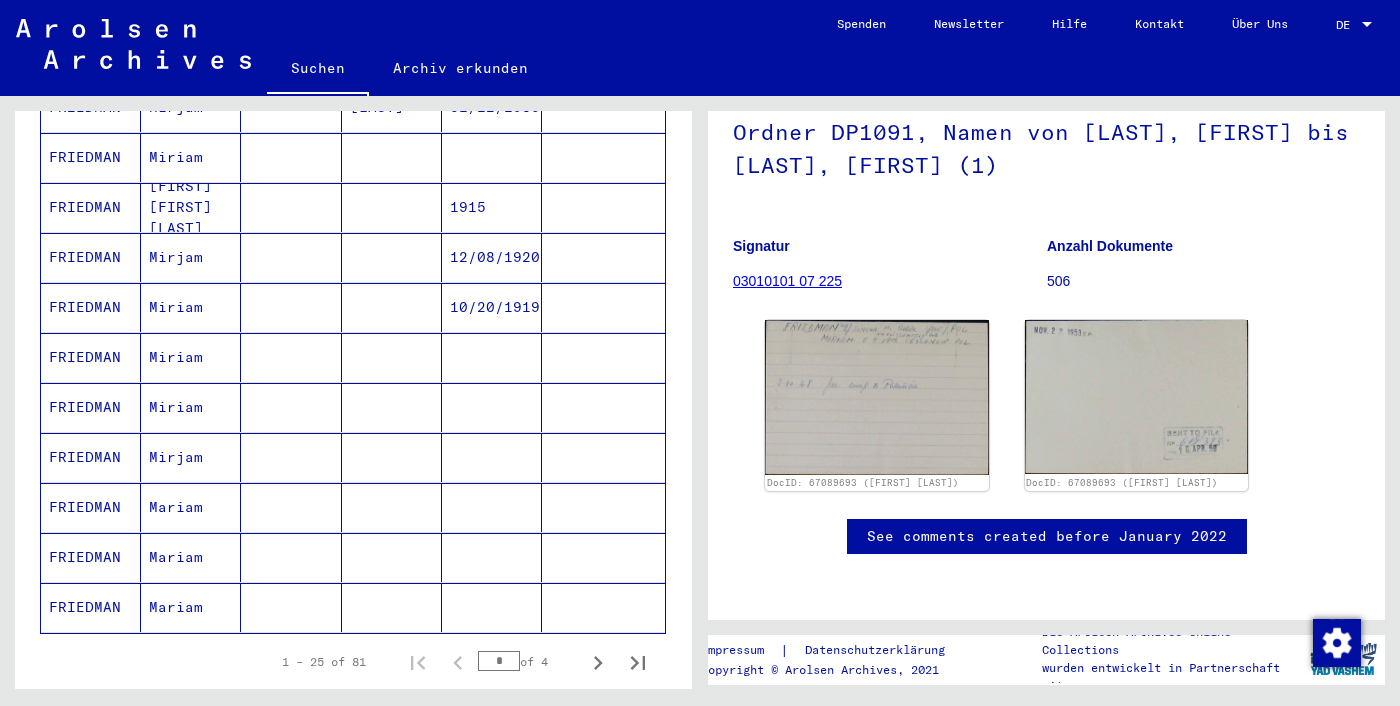 click at bounding box center (392, 557) 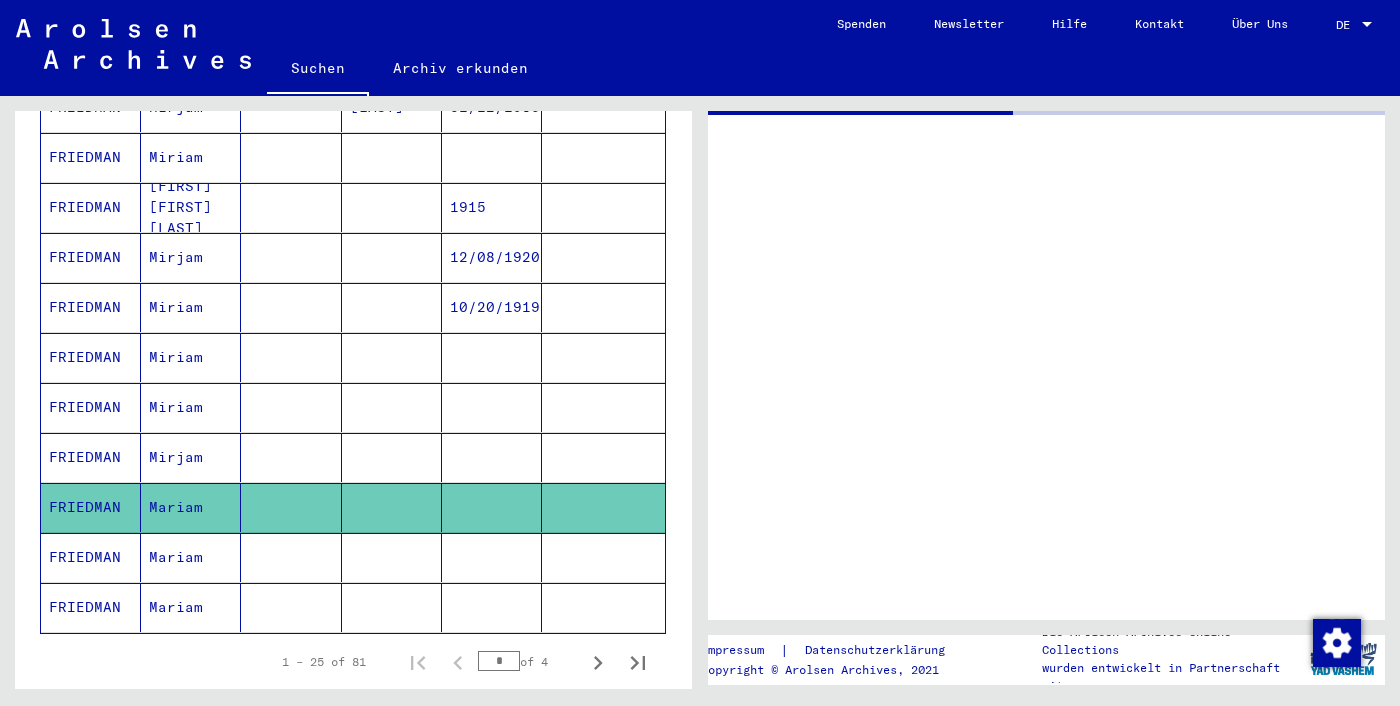 scroll, scrollTop: 0, scrollLeft: 0, axis: both 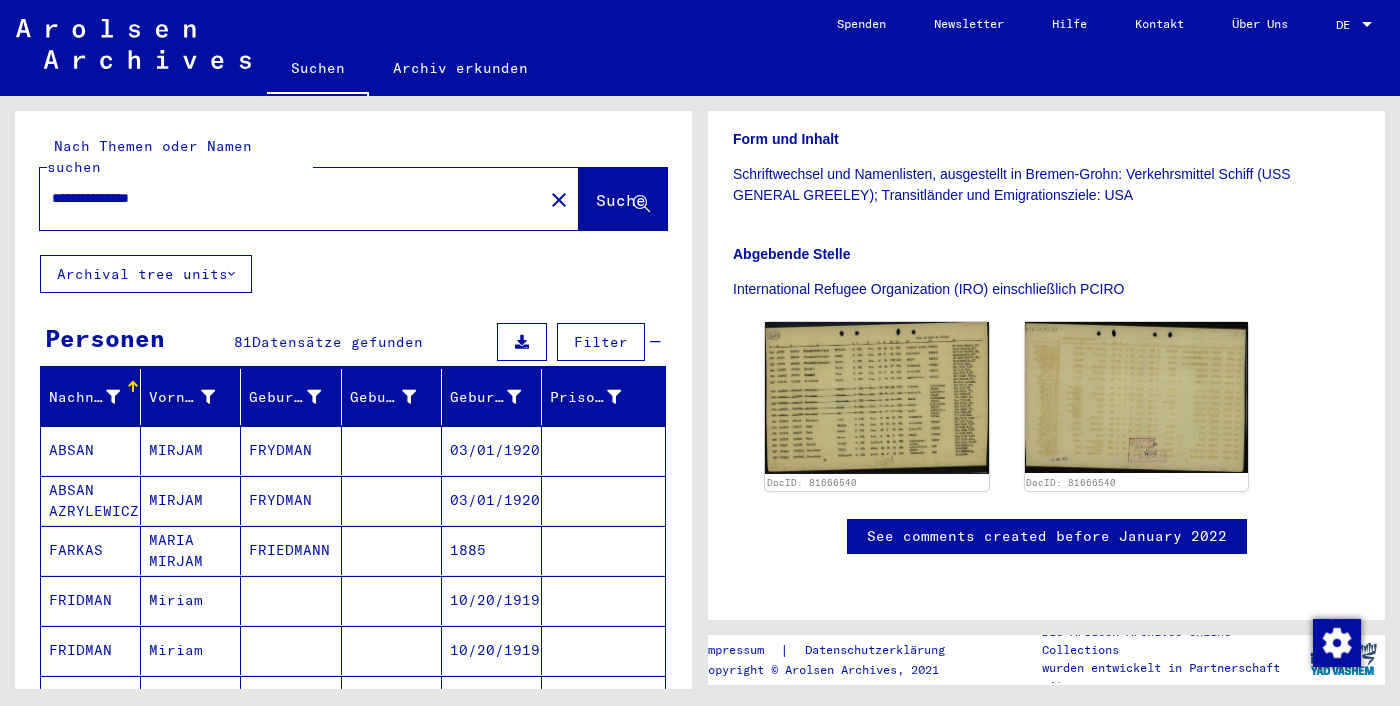 click on "**********" at bounding box center [291, 198] 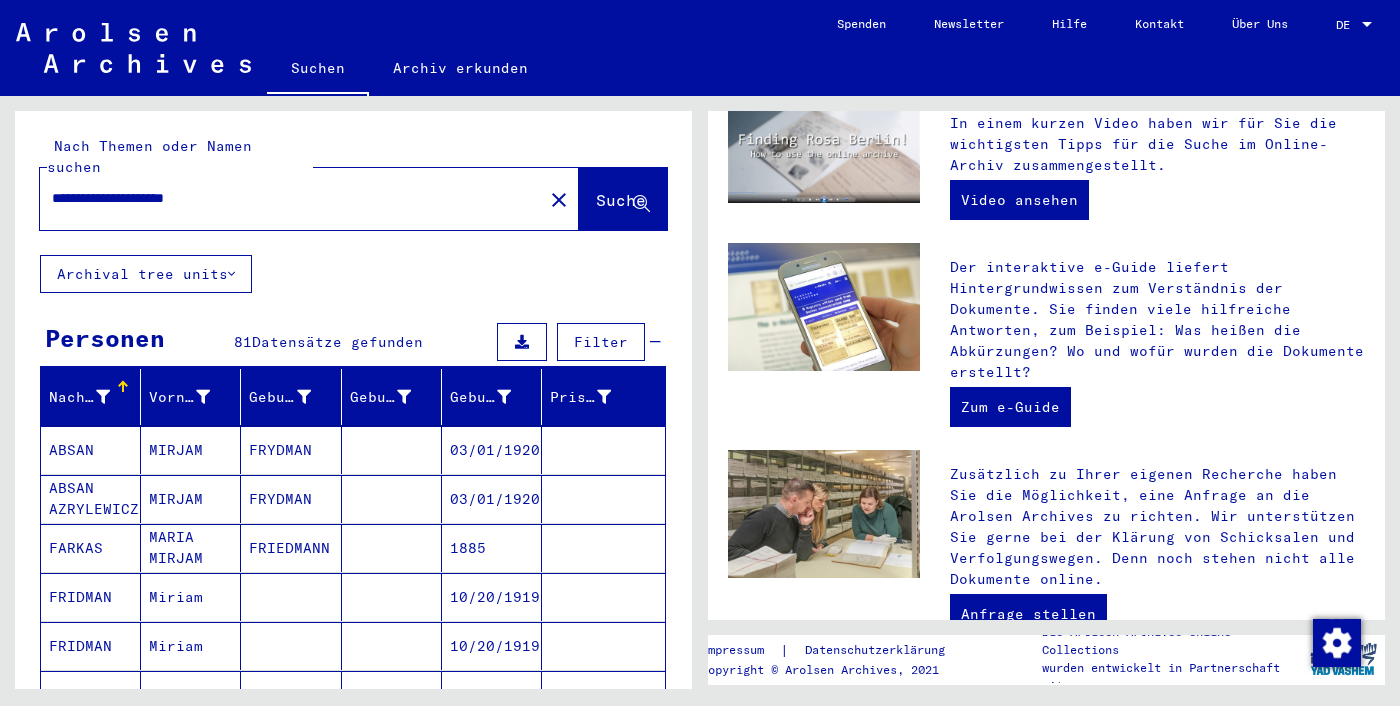 scroll, scrollTop: 0, scrollLeft: 0, axis: both 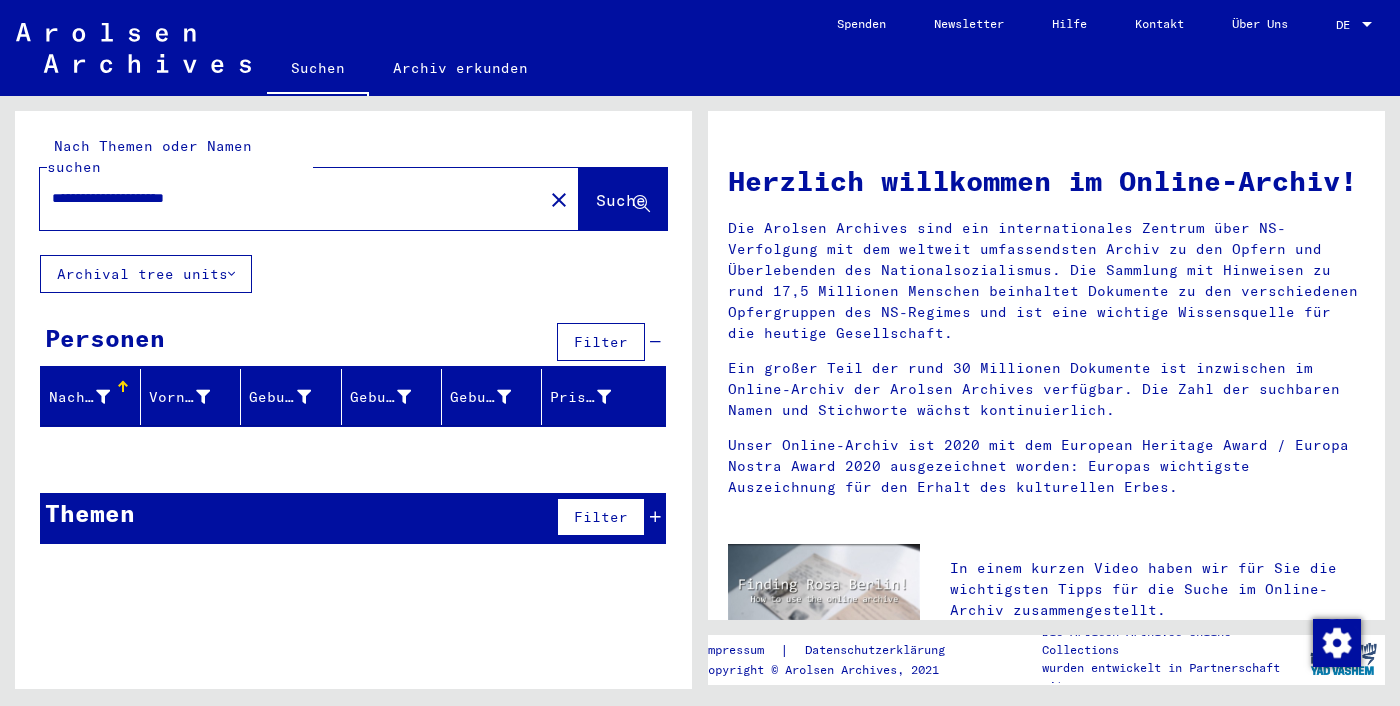 click on "**********" 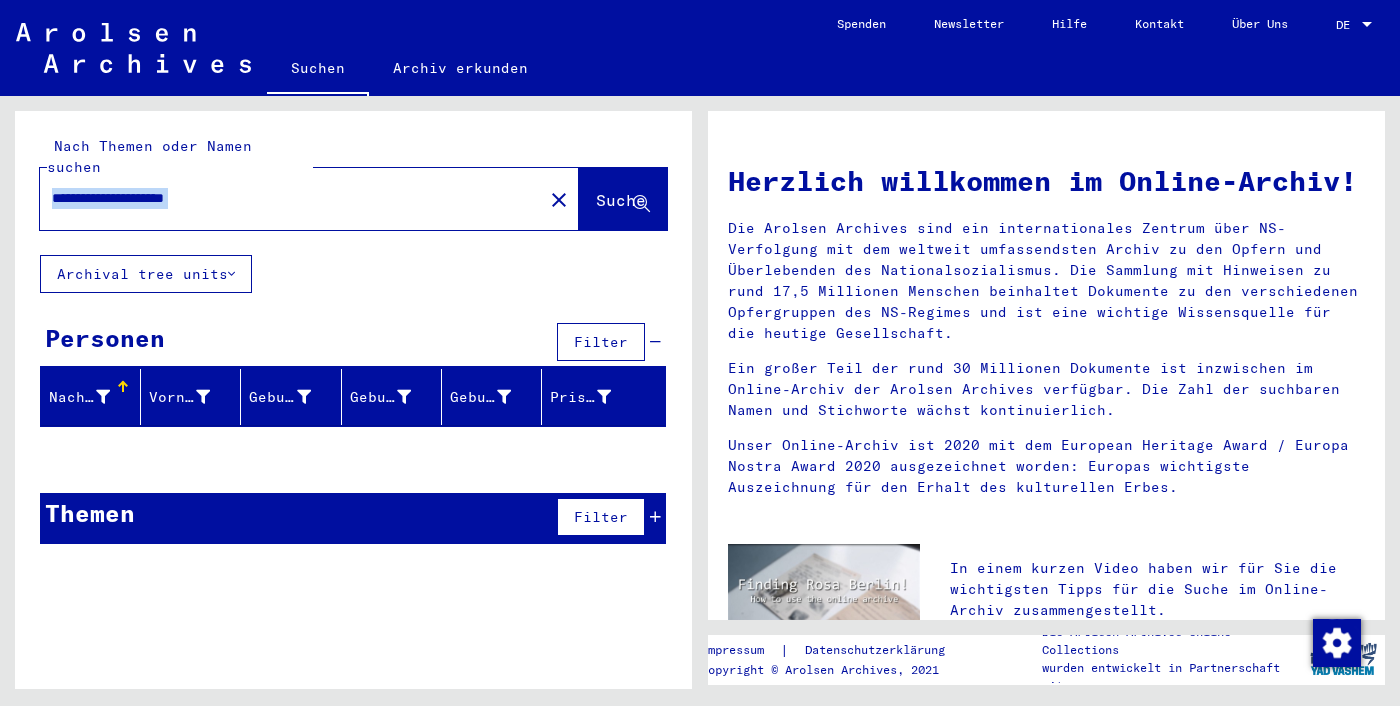 click on "**********" 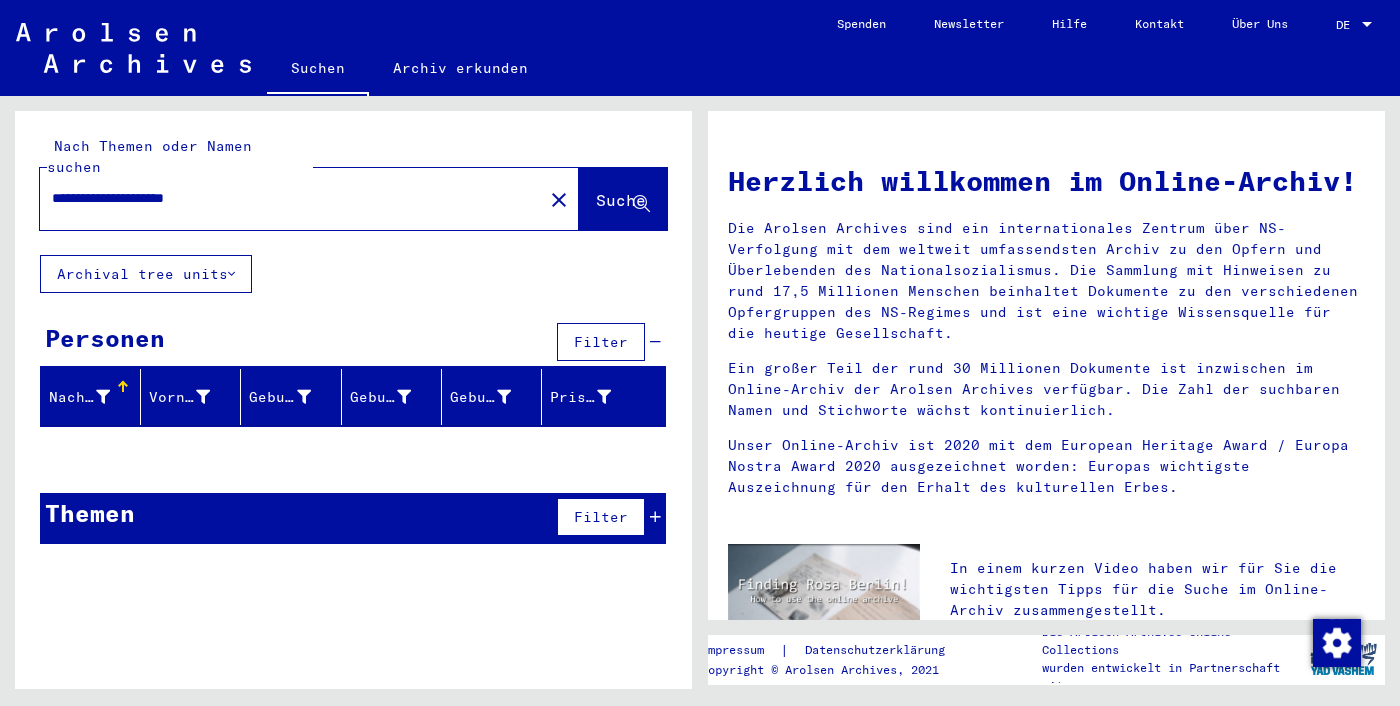 click on "**********" at bounding box center (285, 198) 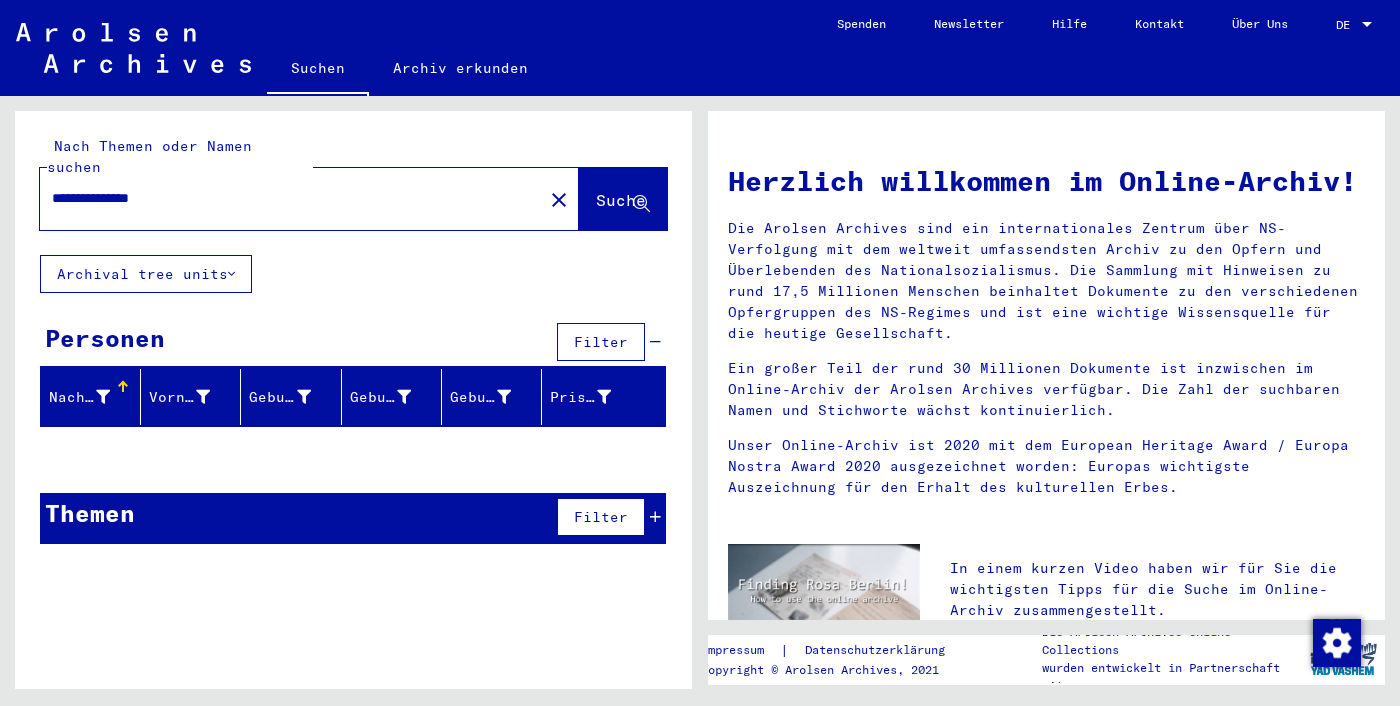 type on "**********" 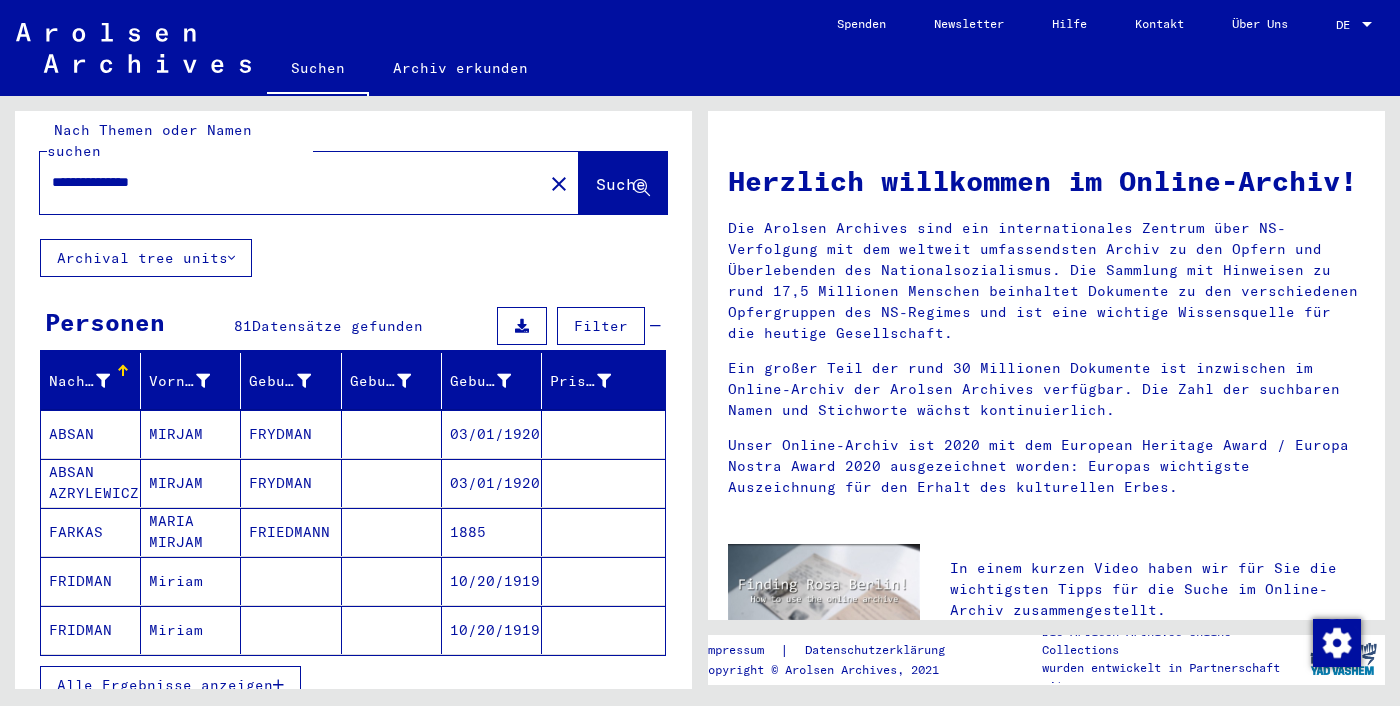 scroll, scrollTop: 27, scrollLeft: 0, axis: vertical 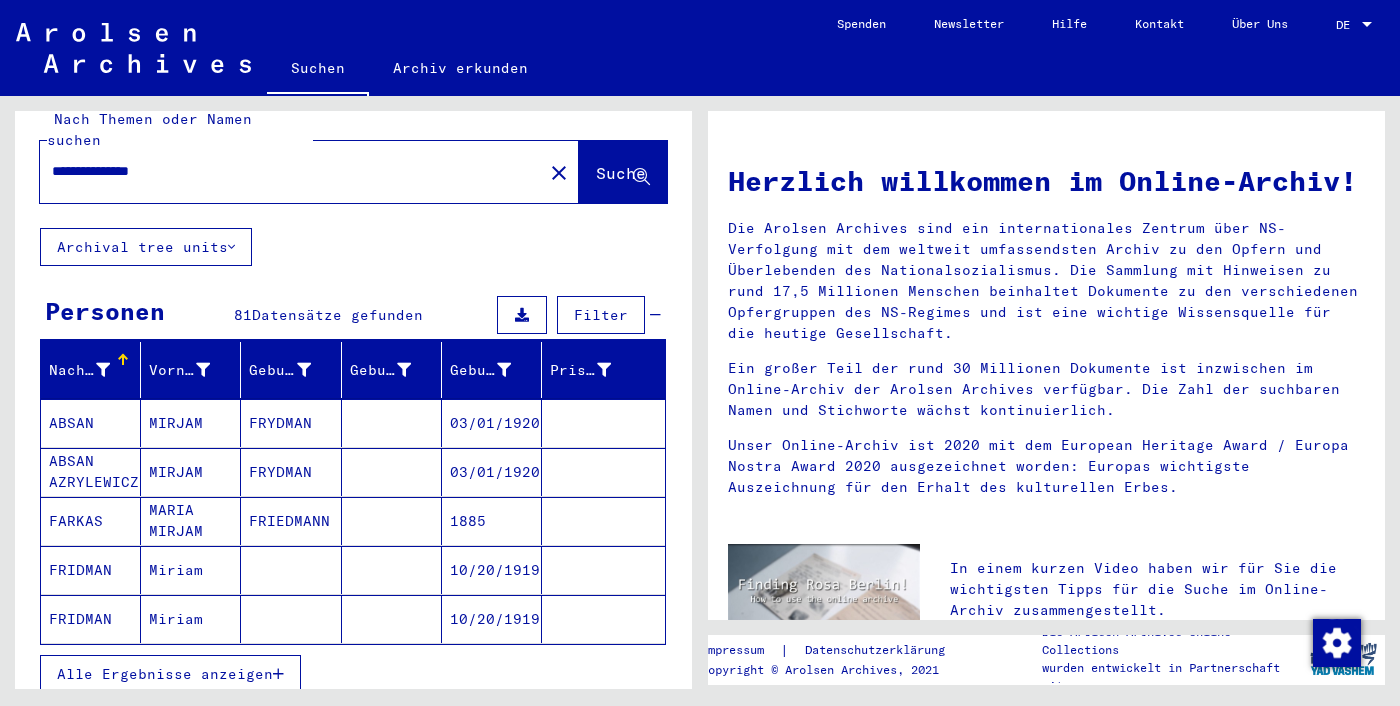 click 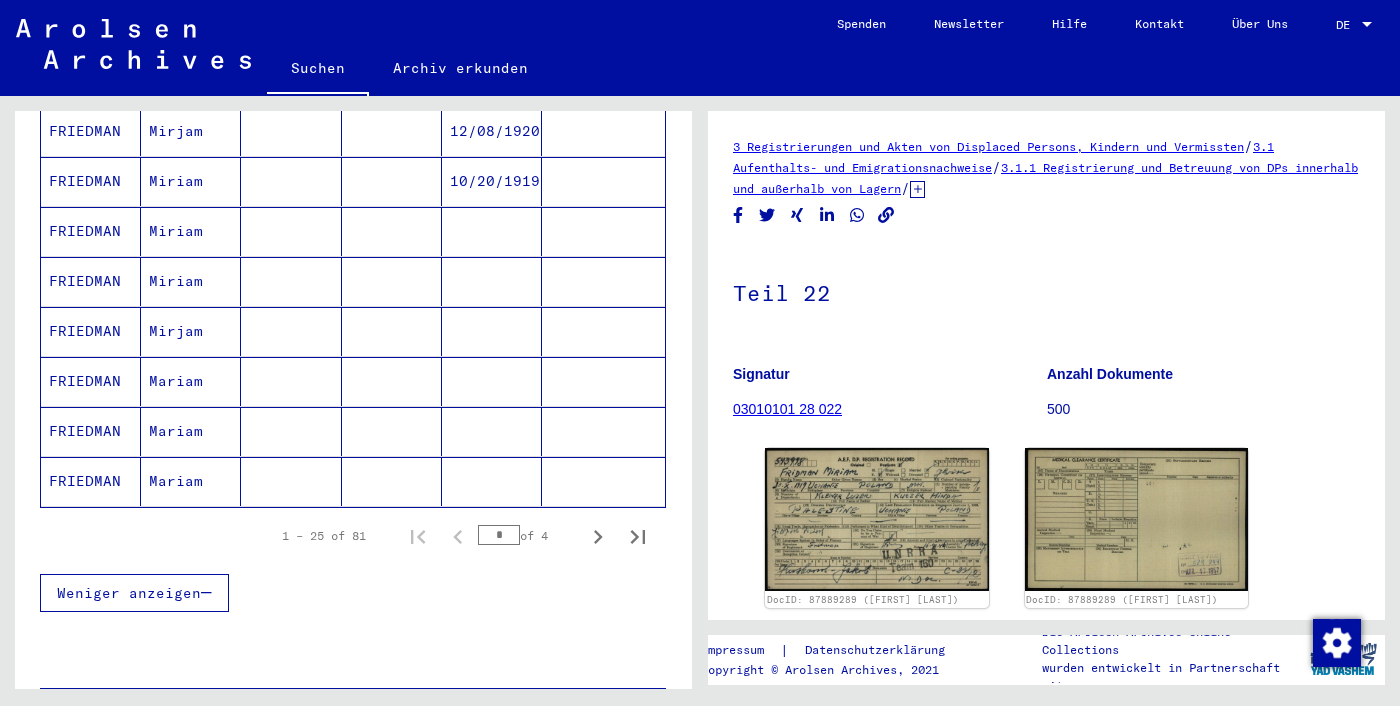 scroll, scrollTop: 1216, scrollLeft: 0, axis: vertical 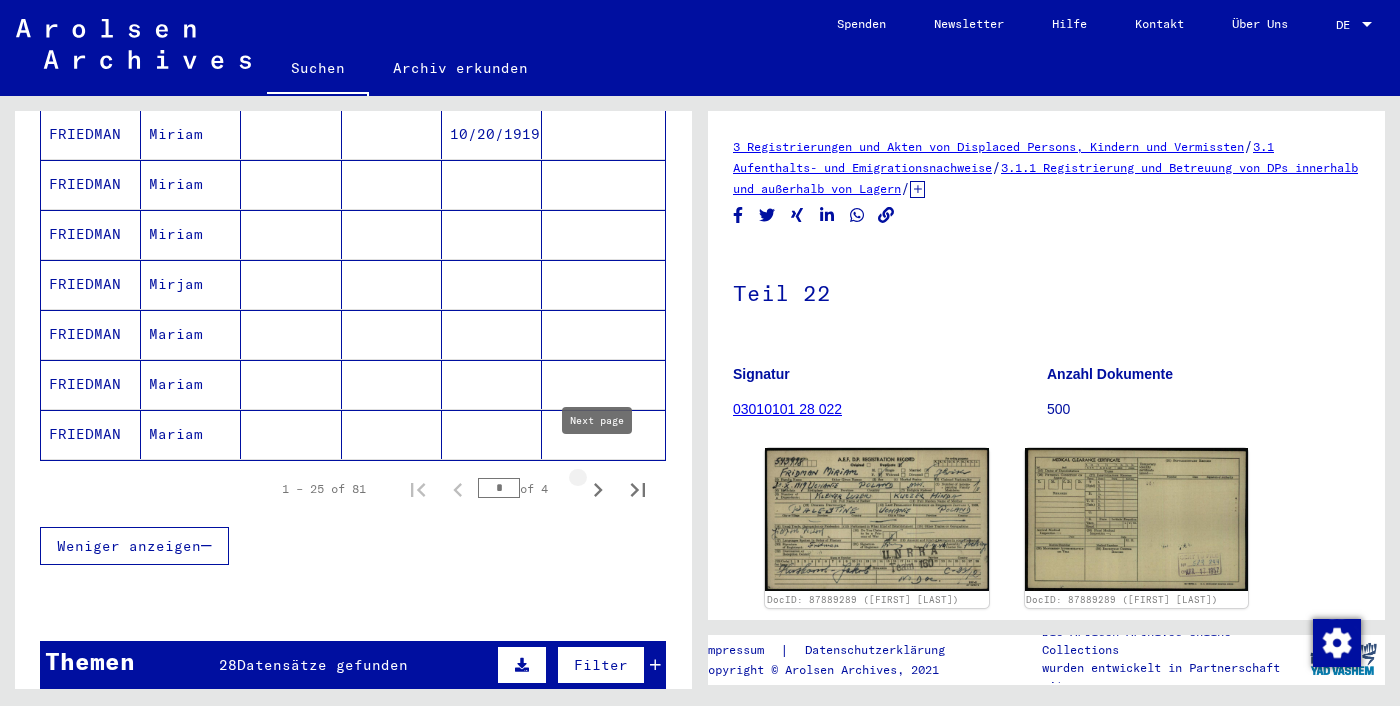 click 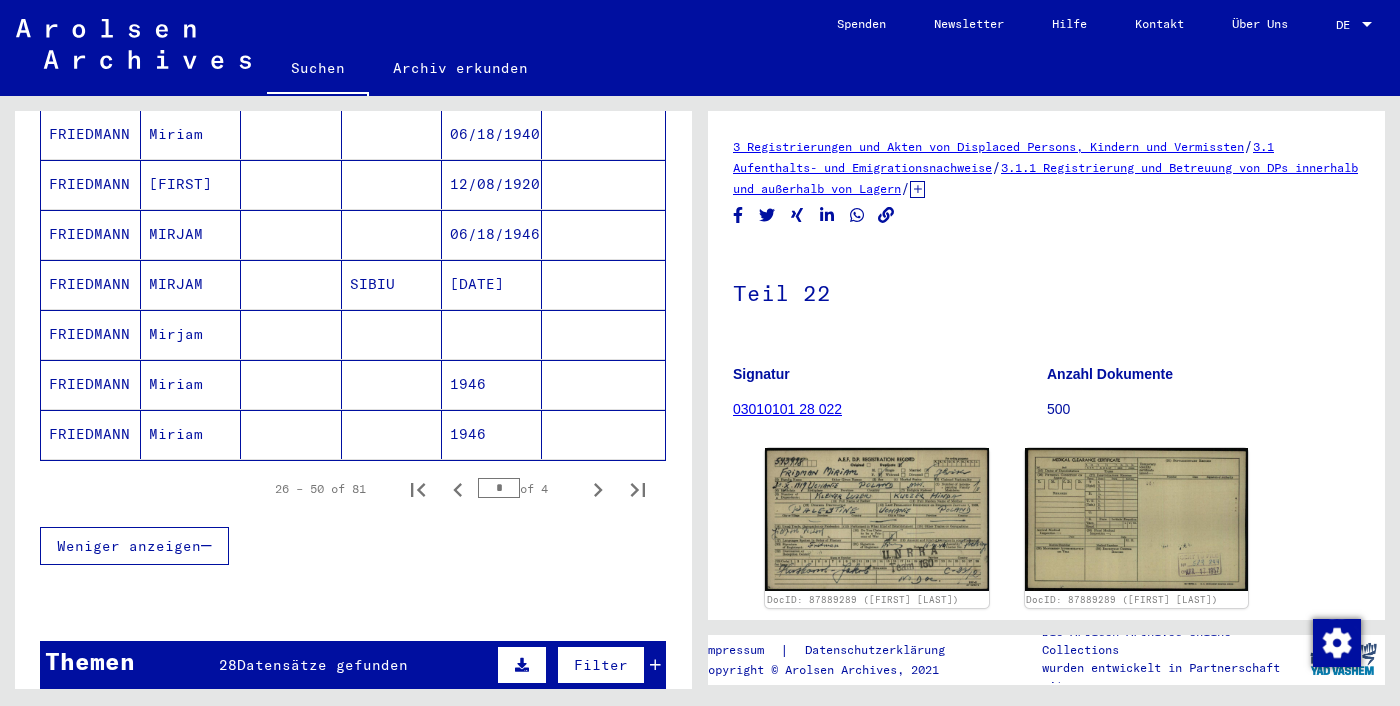 click on "[DATE]" at bounding box center (492, 334) 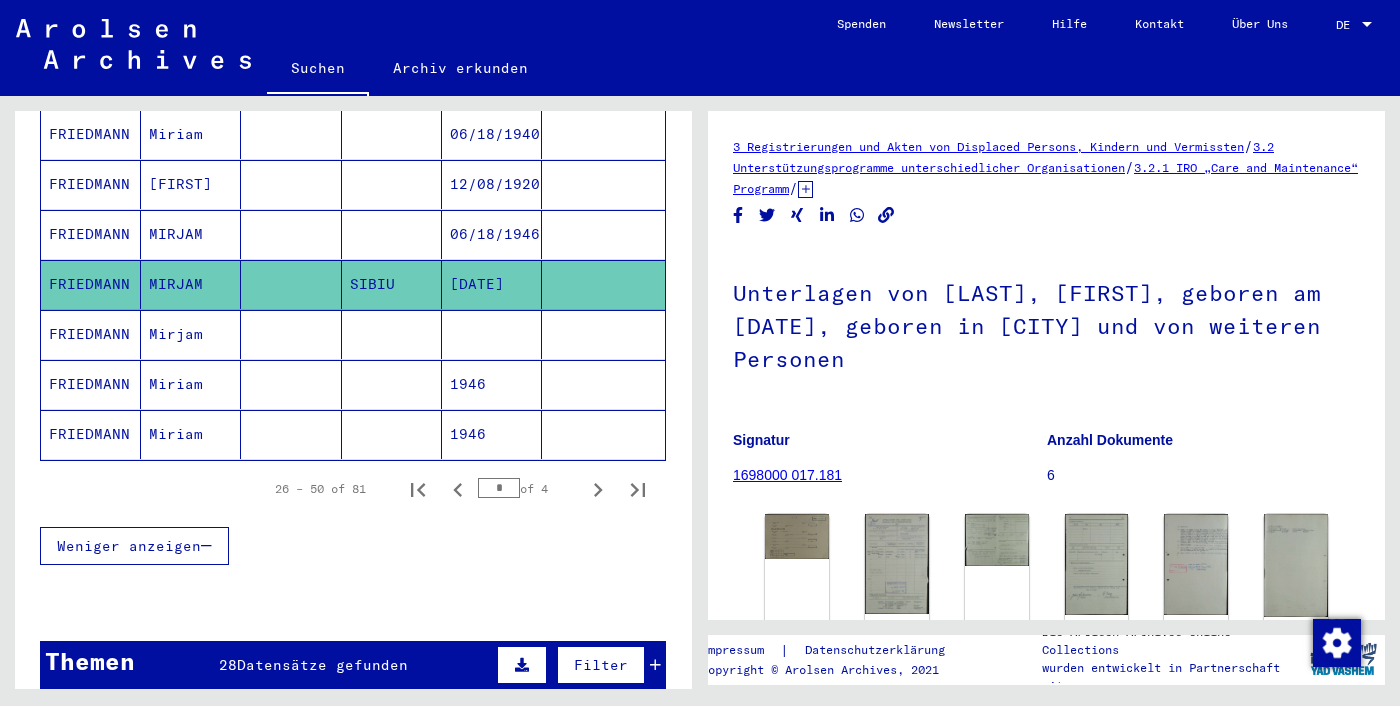 scroll, scrollTop: 252, scrollLeft: 0, axis: vertical 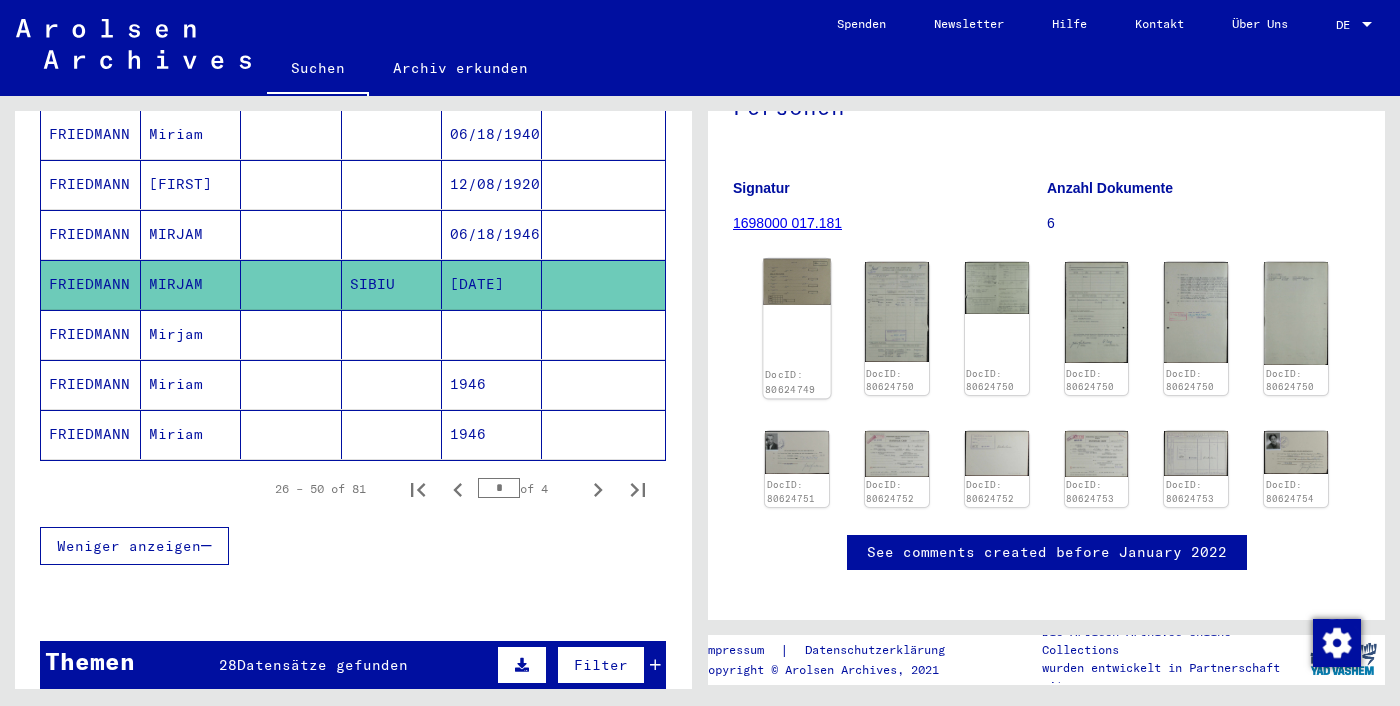 click on "DocID: 80624749" 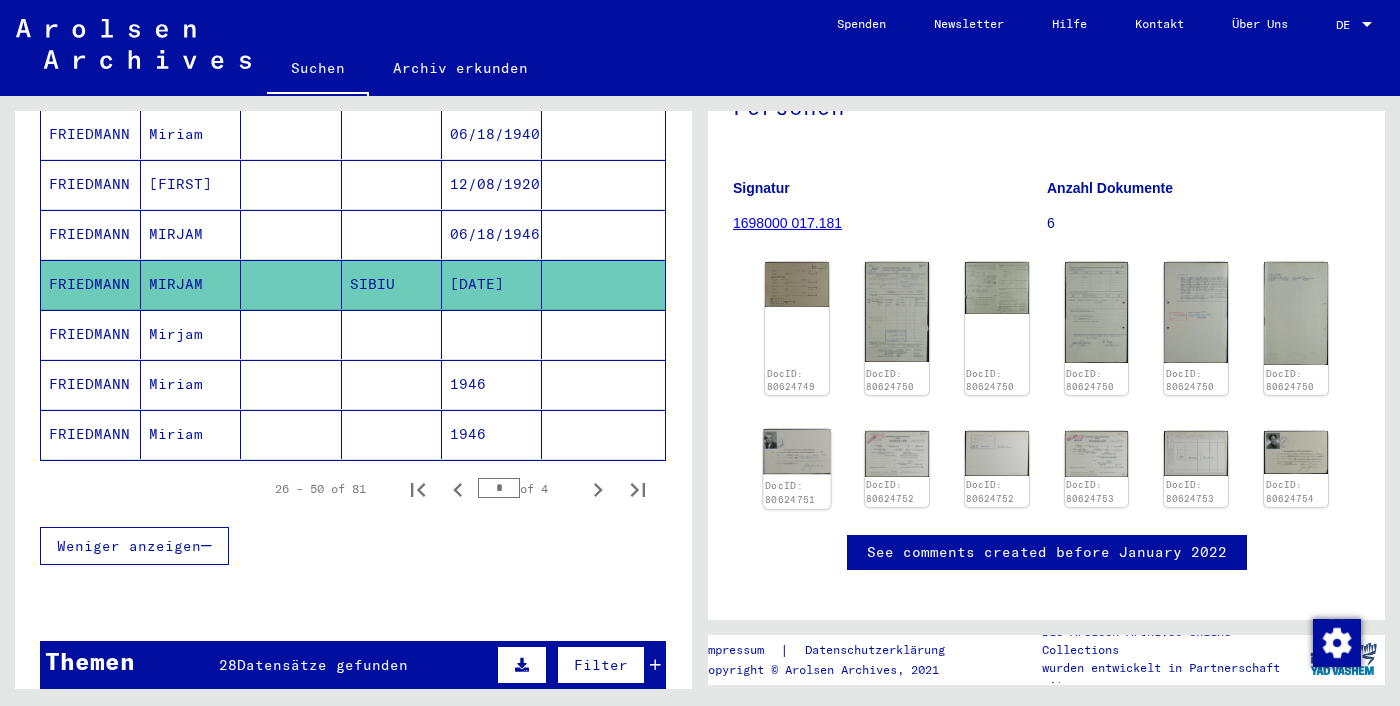 click 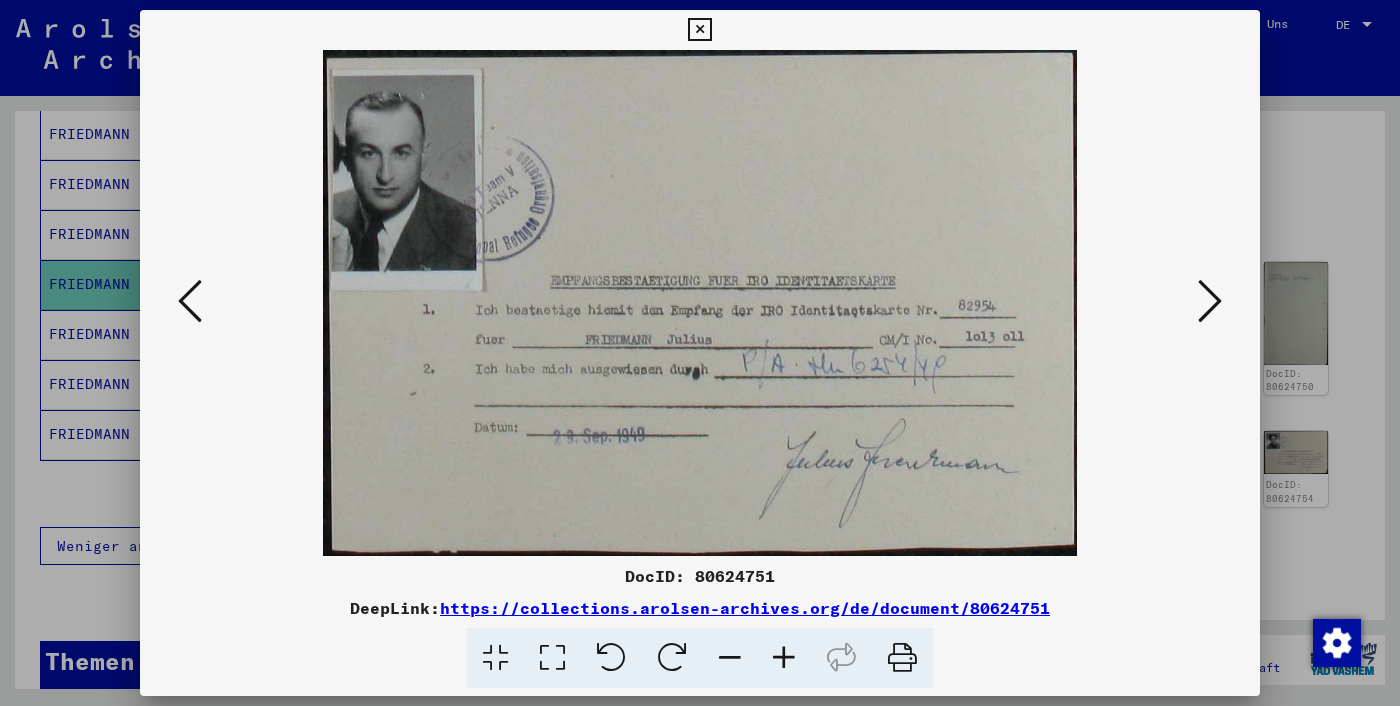 click at bounding box center (700, 353) 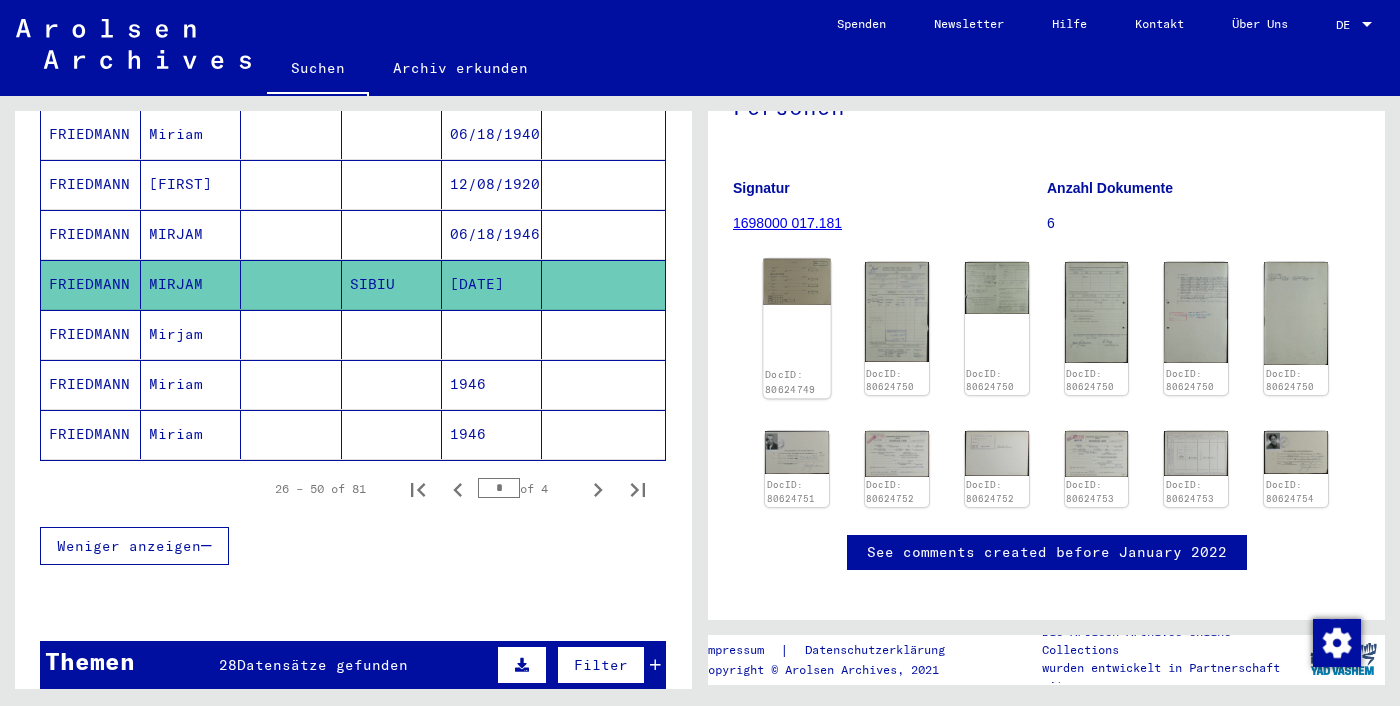click 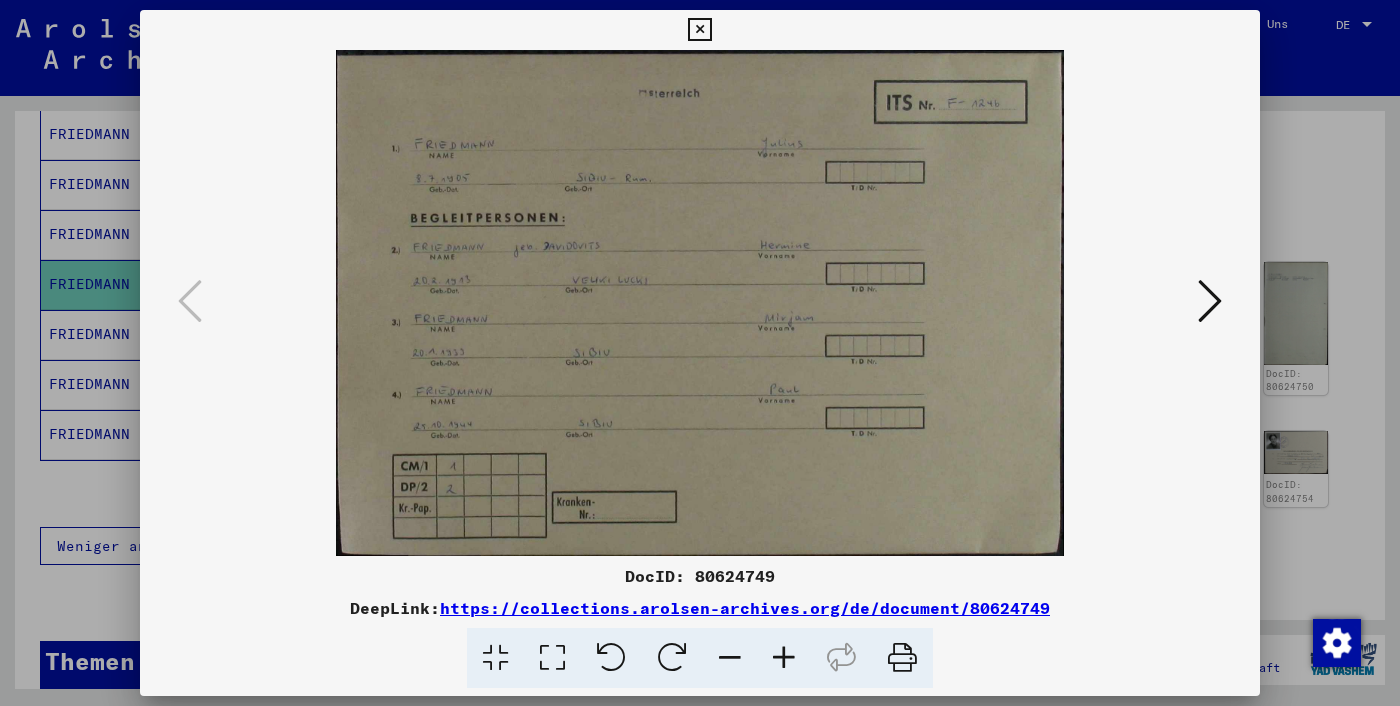 click at bounding box center (1210, 301) 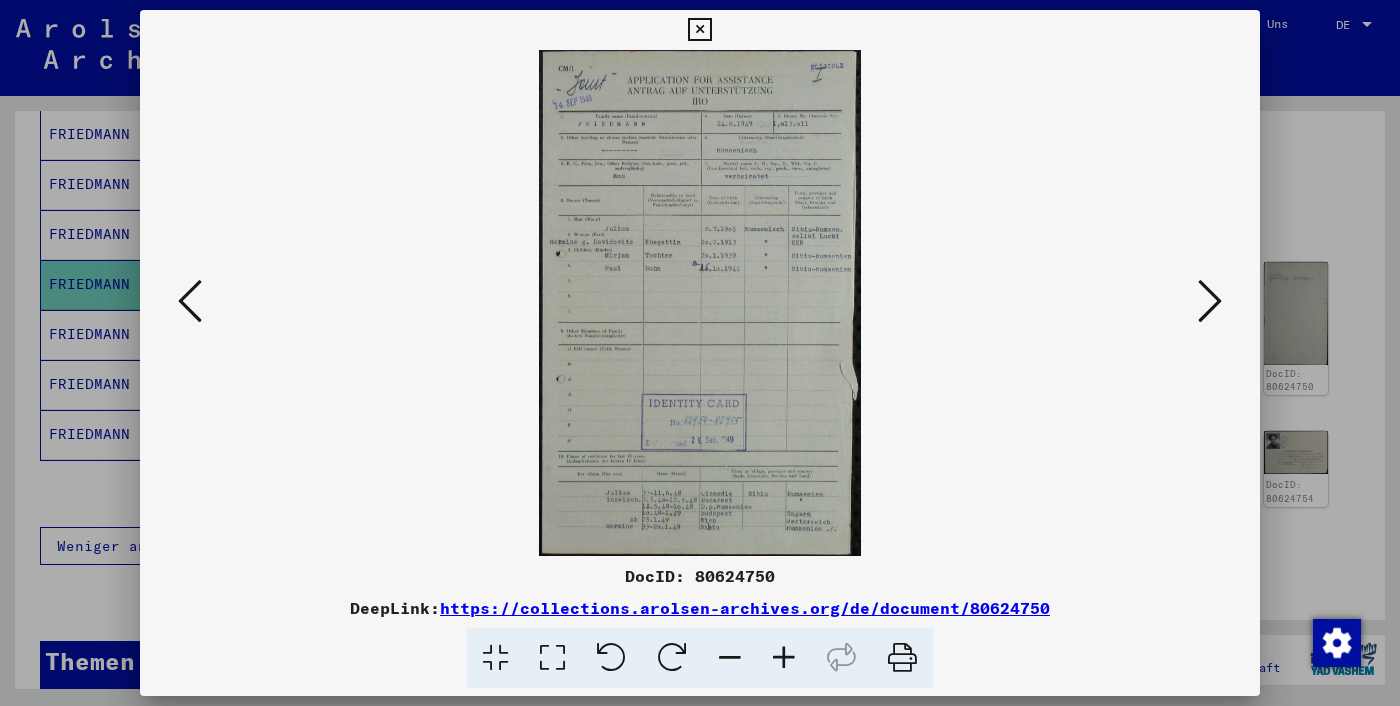 click at bounding box center [1210, 301] 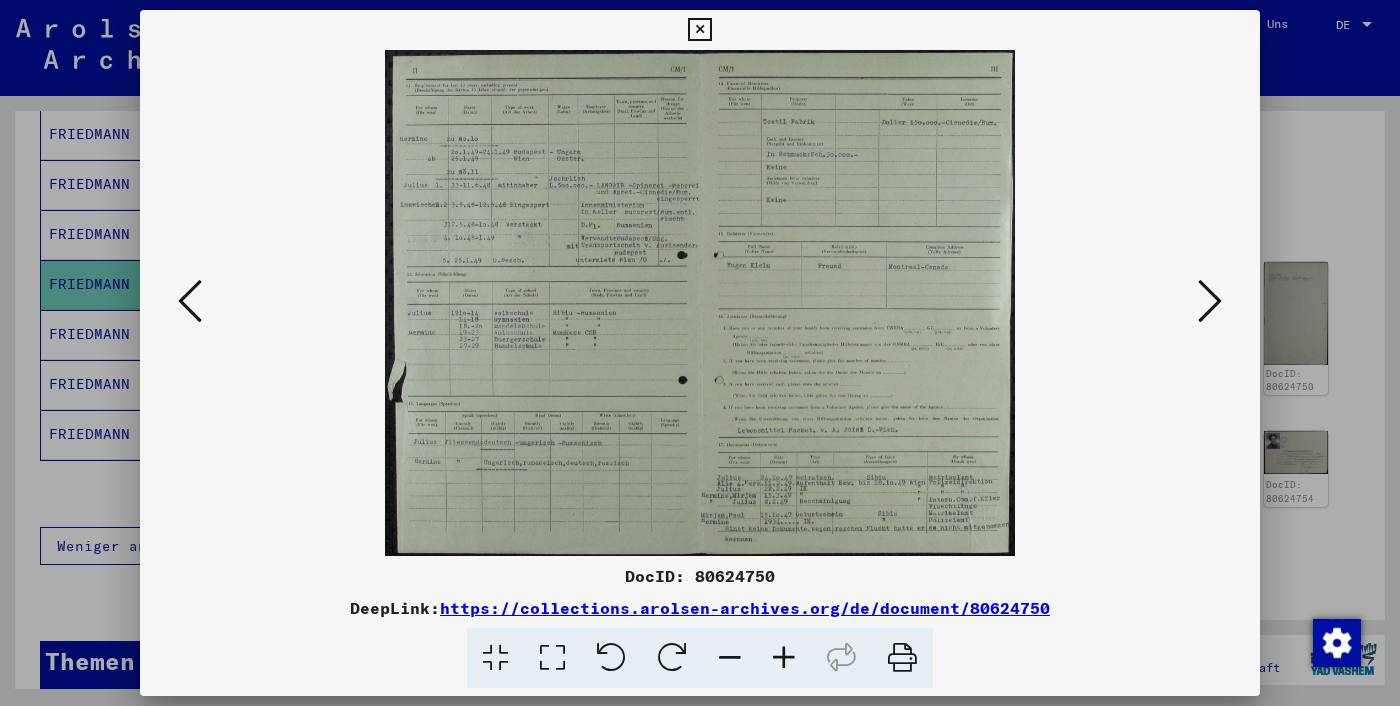 click at bounding box center (1210, 301) 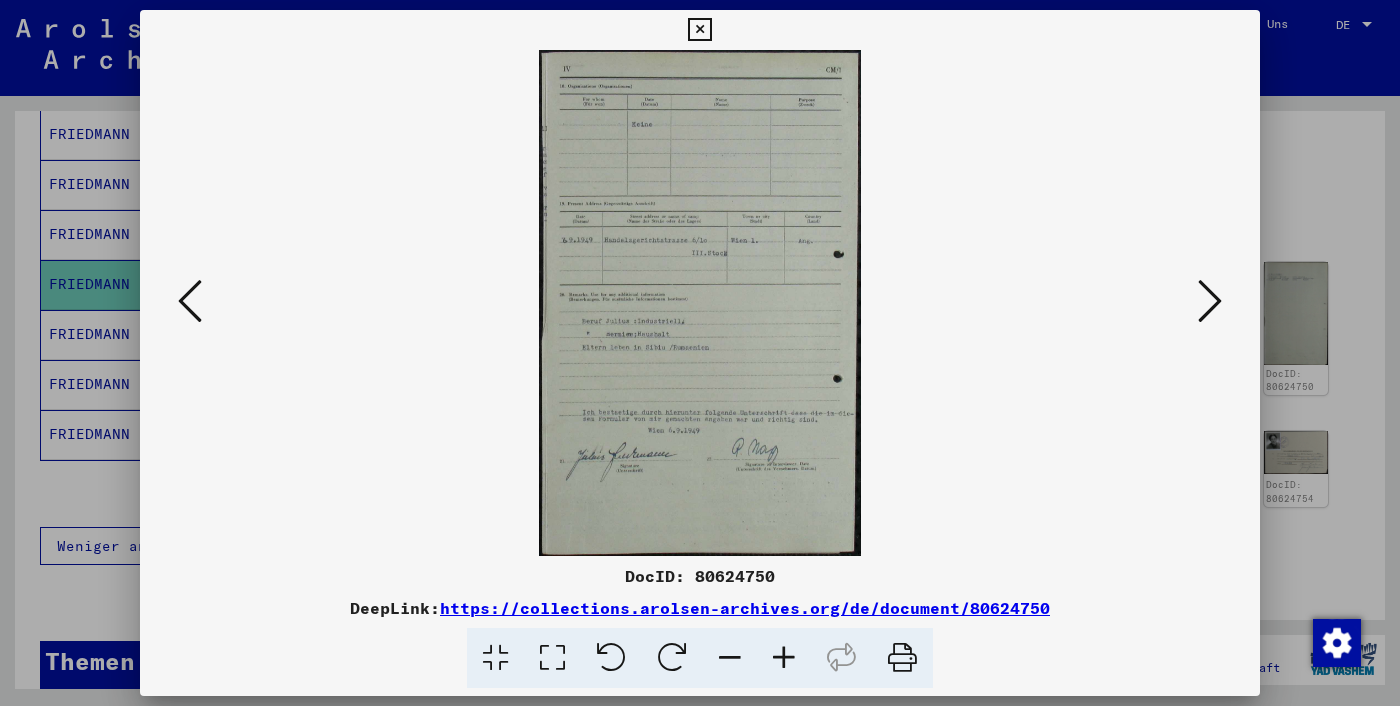 click at bounding box center [1210, 301] 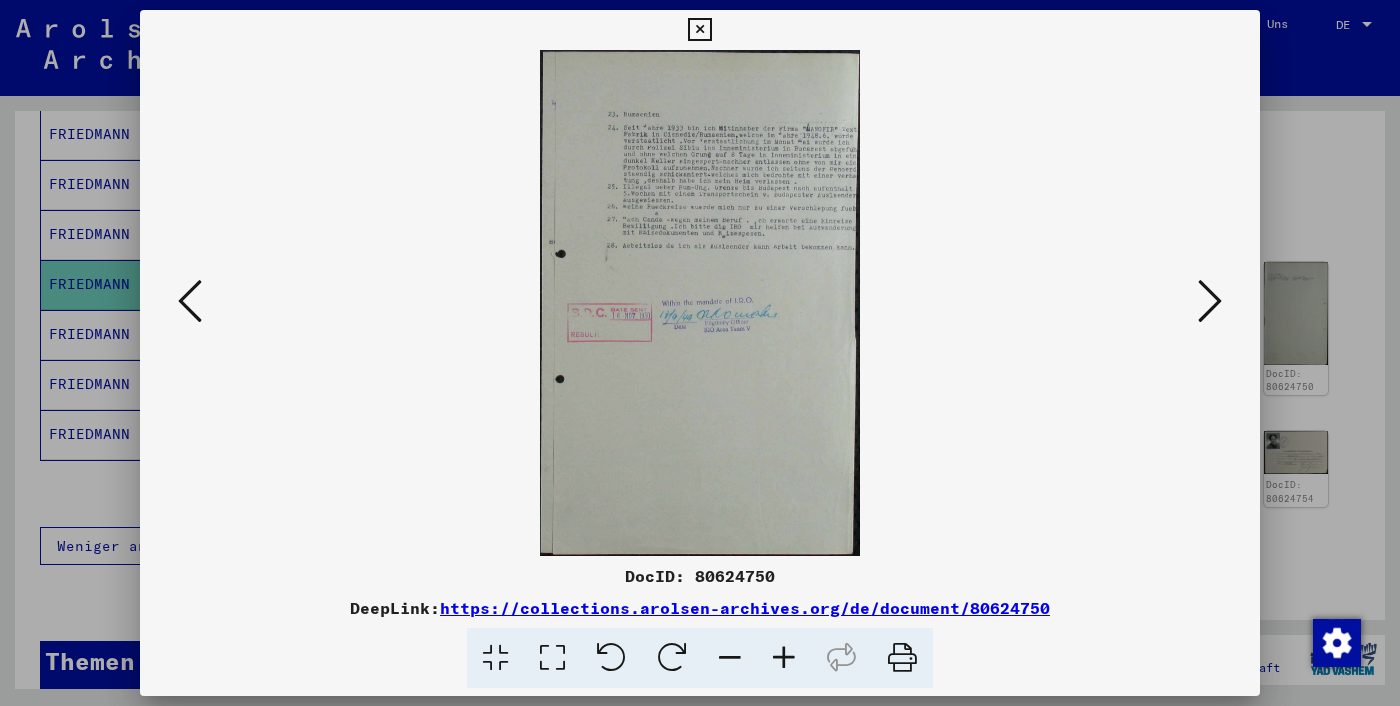 click at bounding box center (1210, 301) 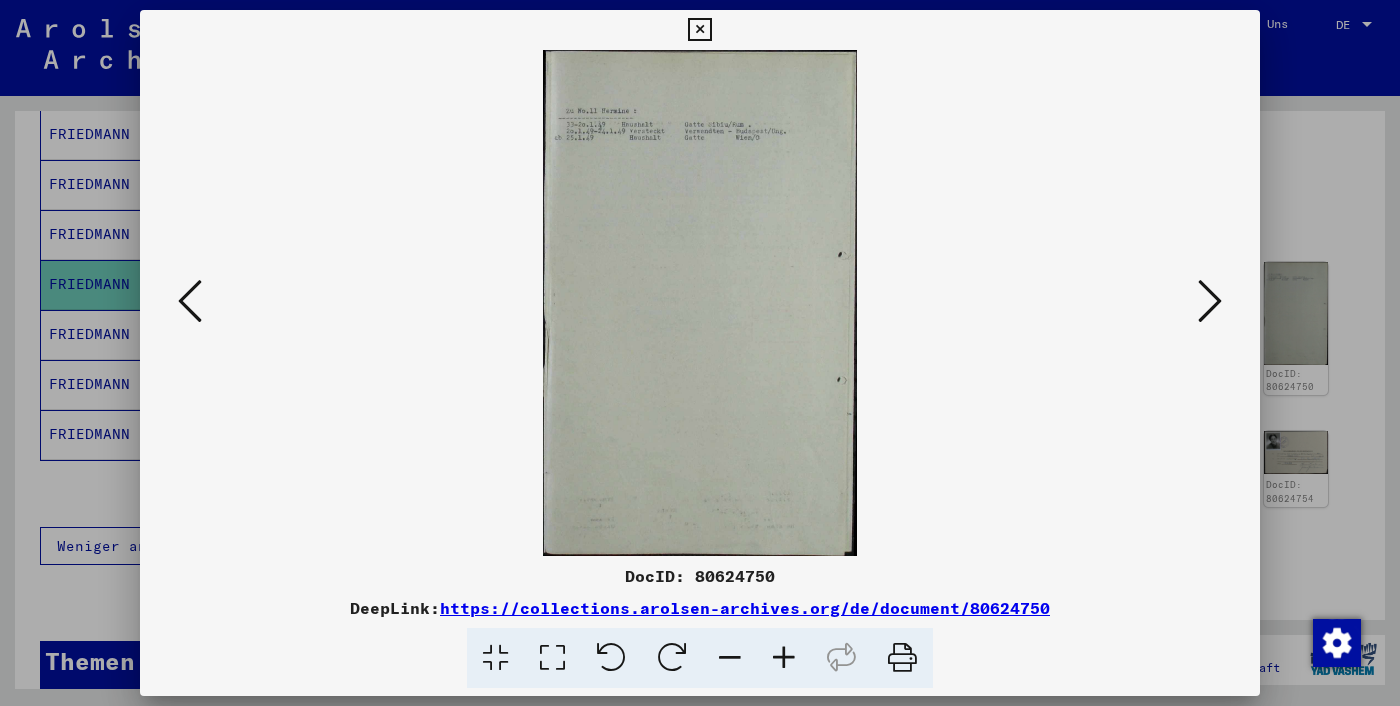 click at bounding box center [1210, 301] 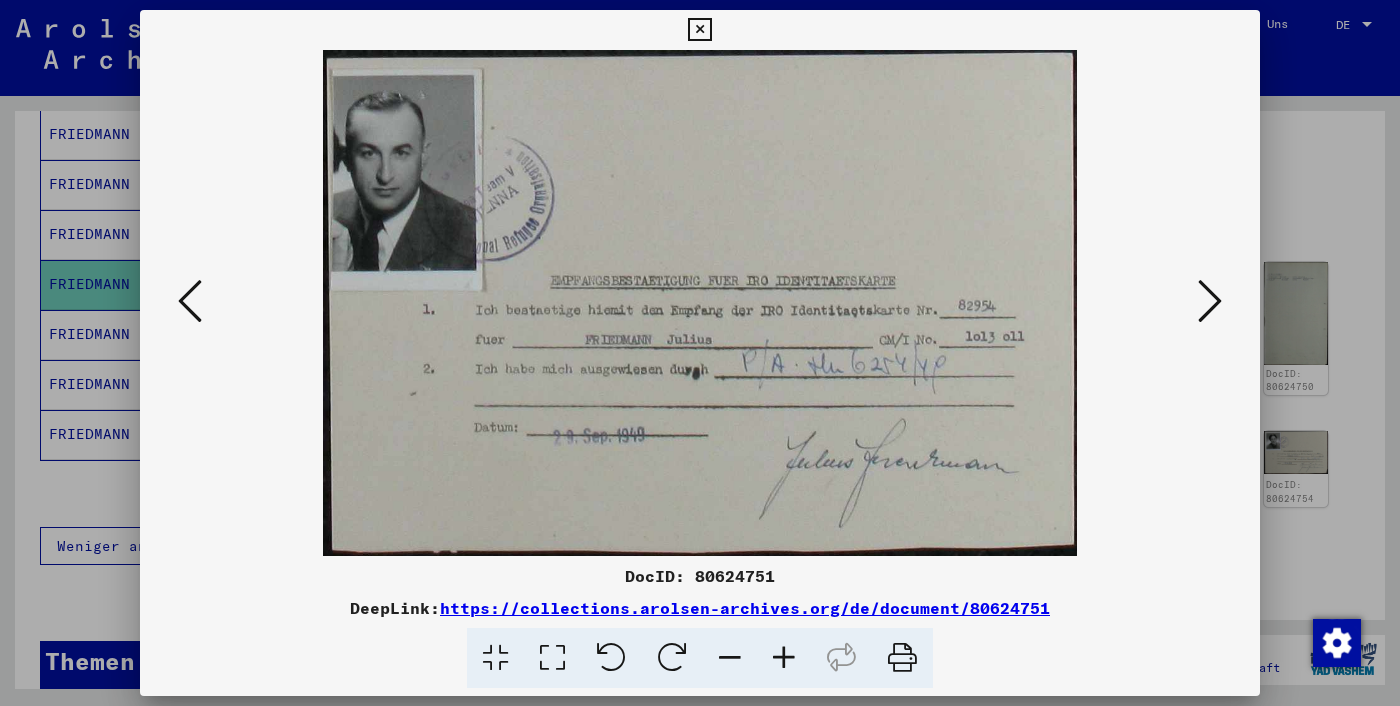click at bounding box center (1210, 301) 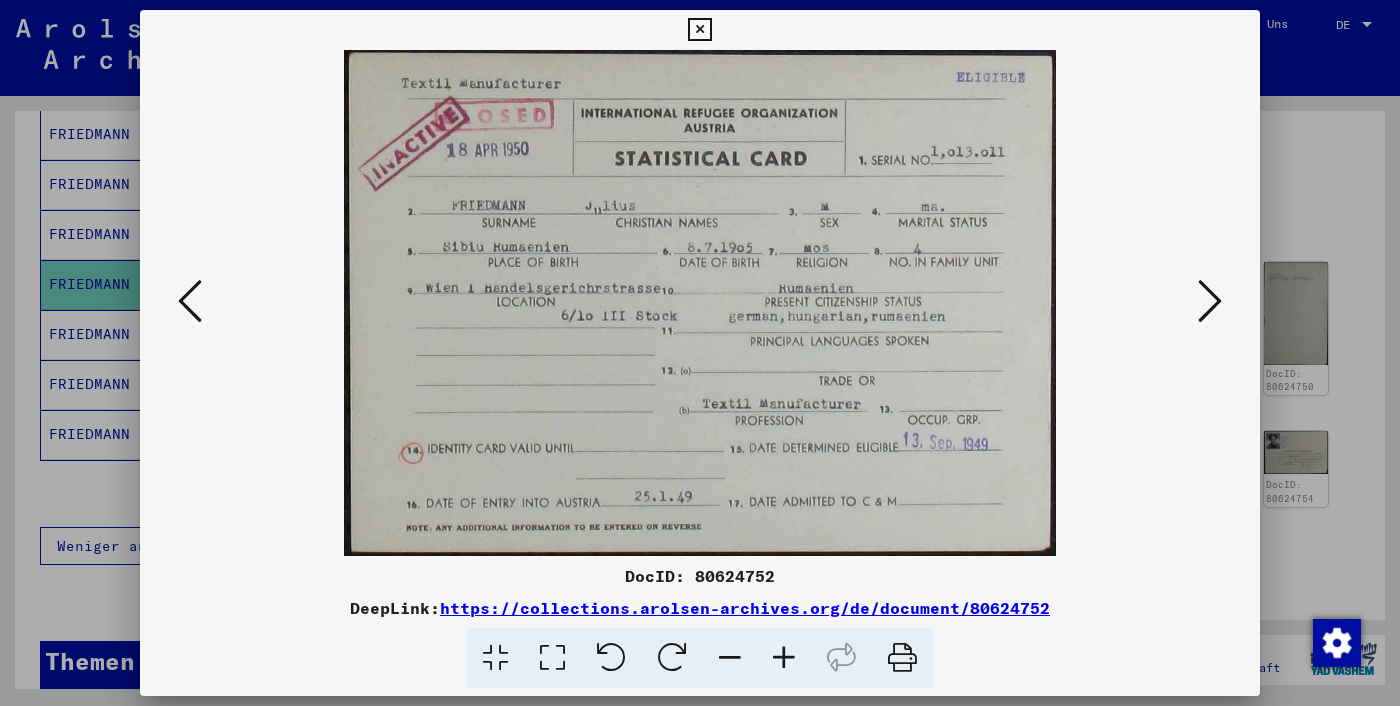 click at bounding box center (1210, 301) 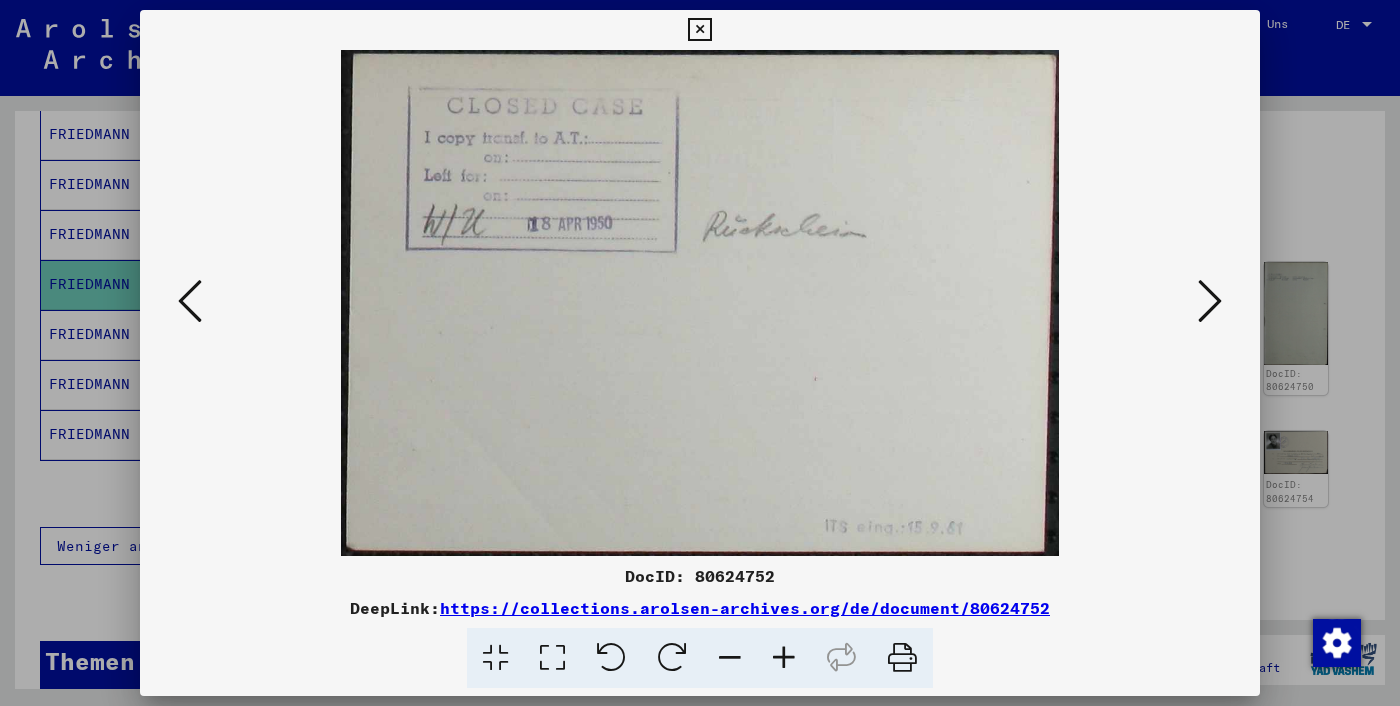 click at bounding box center [1210, 301] 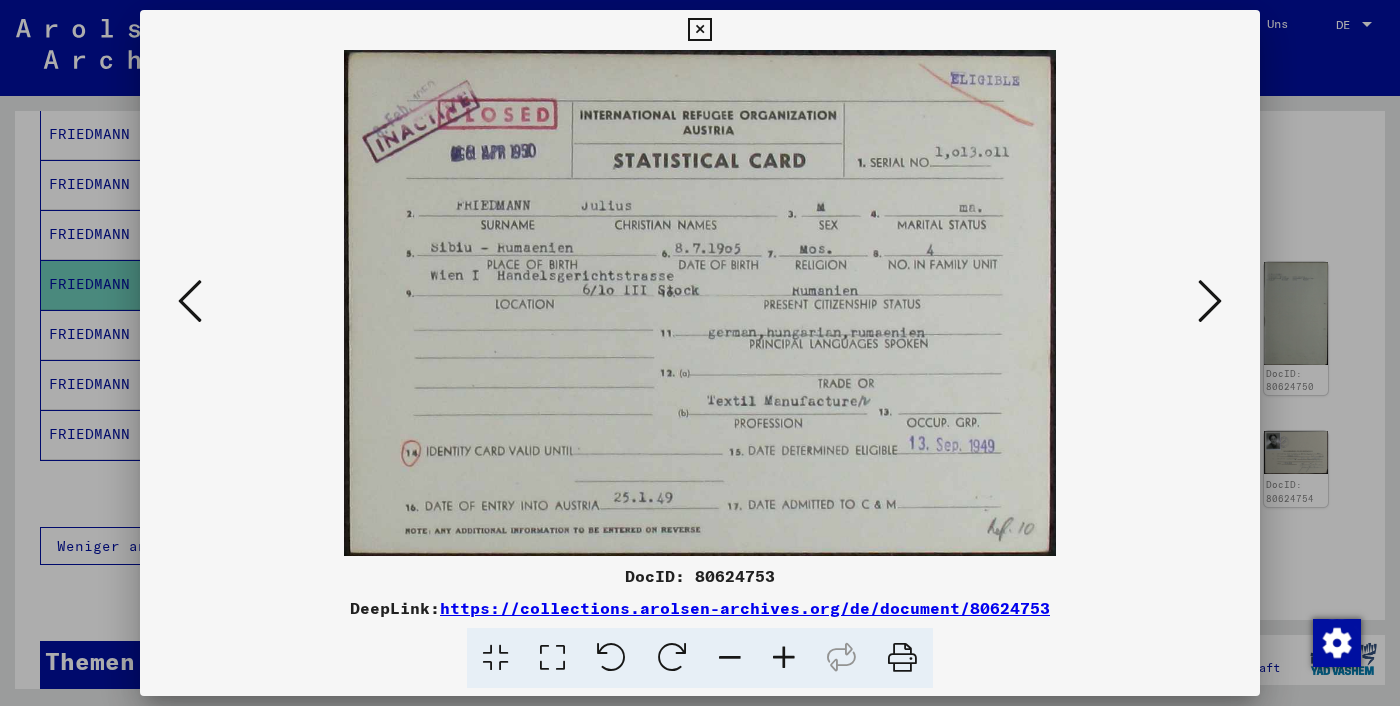 click at bounding box center (1210, 301) 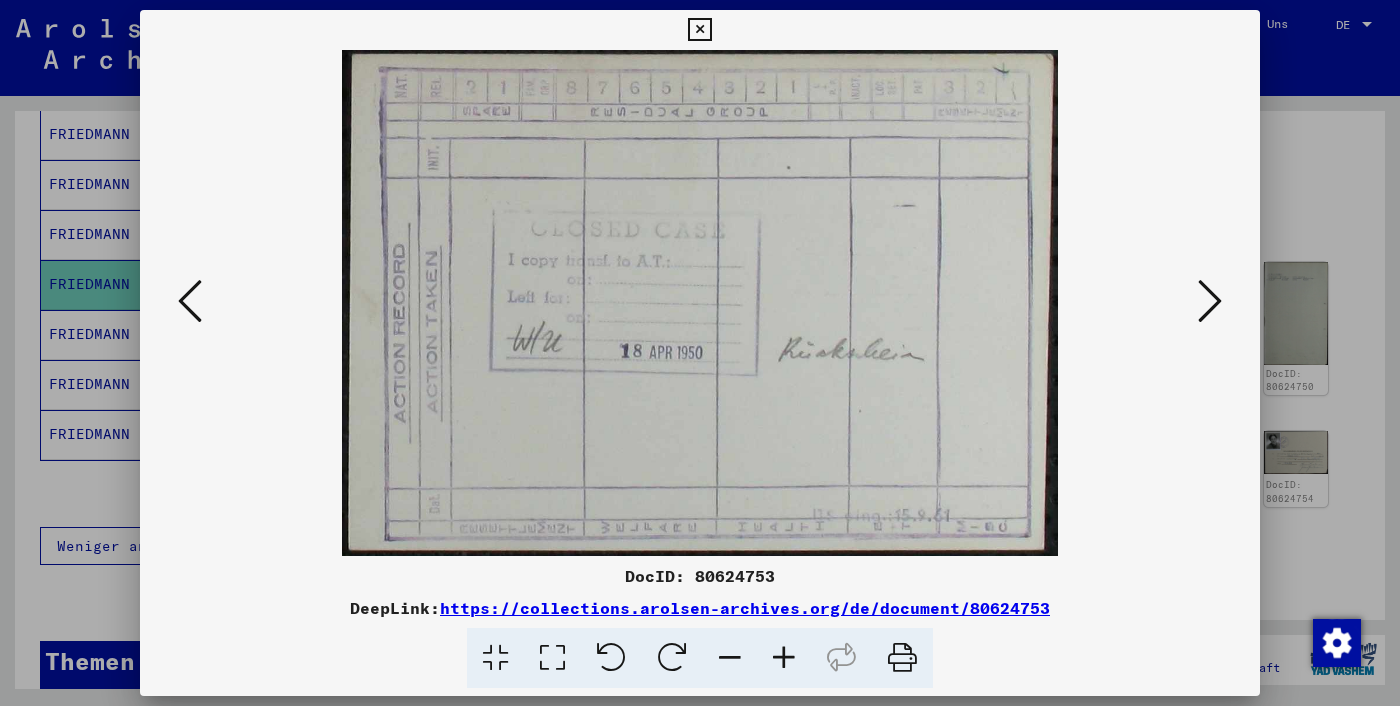 click at bounding box center [1210, 301] 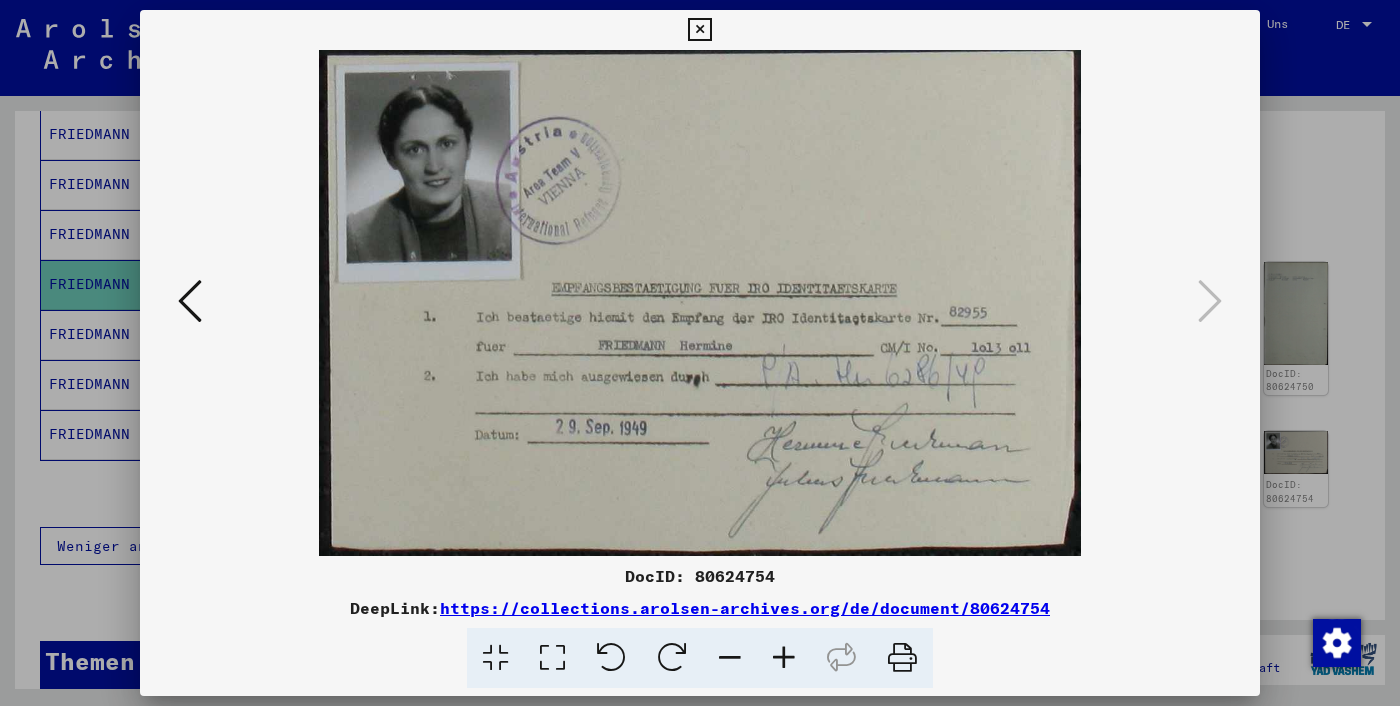 click at bounding box center (700, 353) 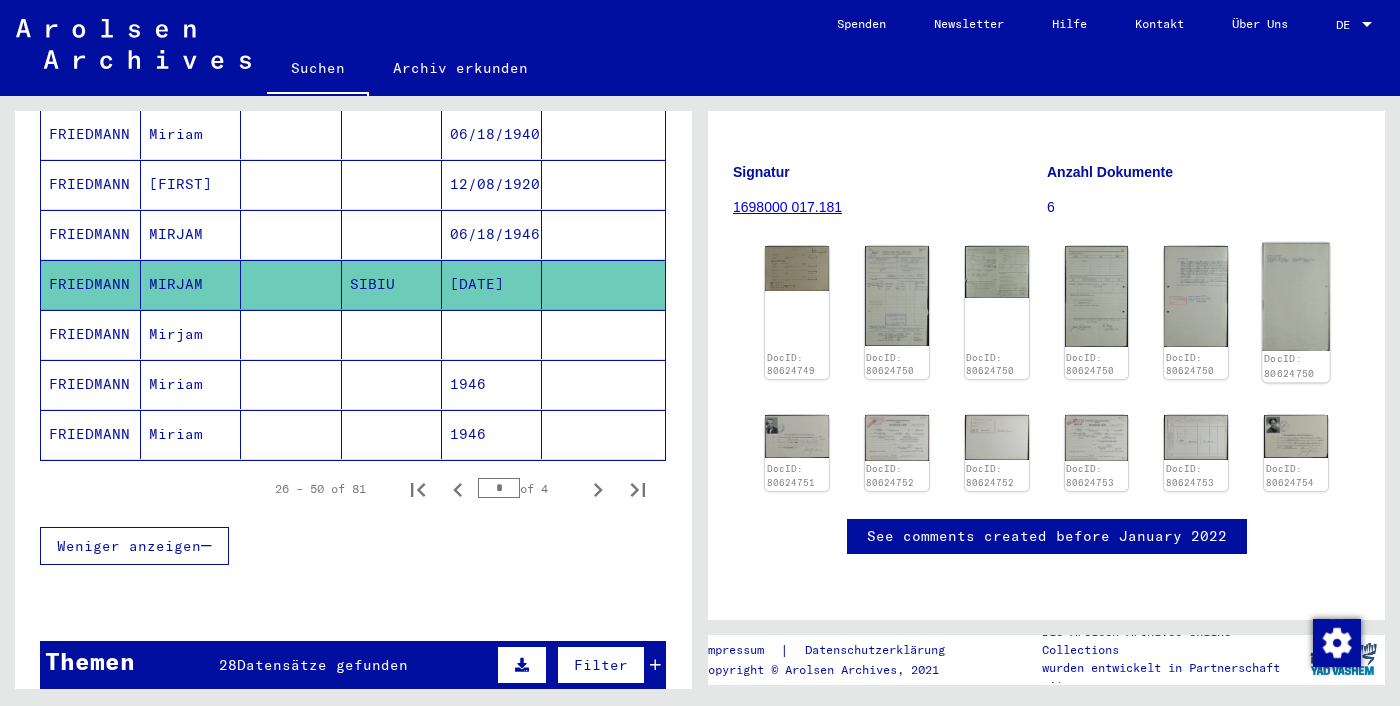 scroll, scrollTop: 298, scrollLeft: 0, axis: vertical 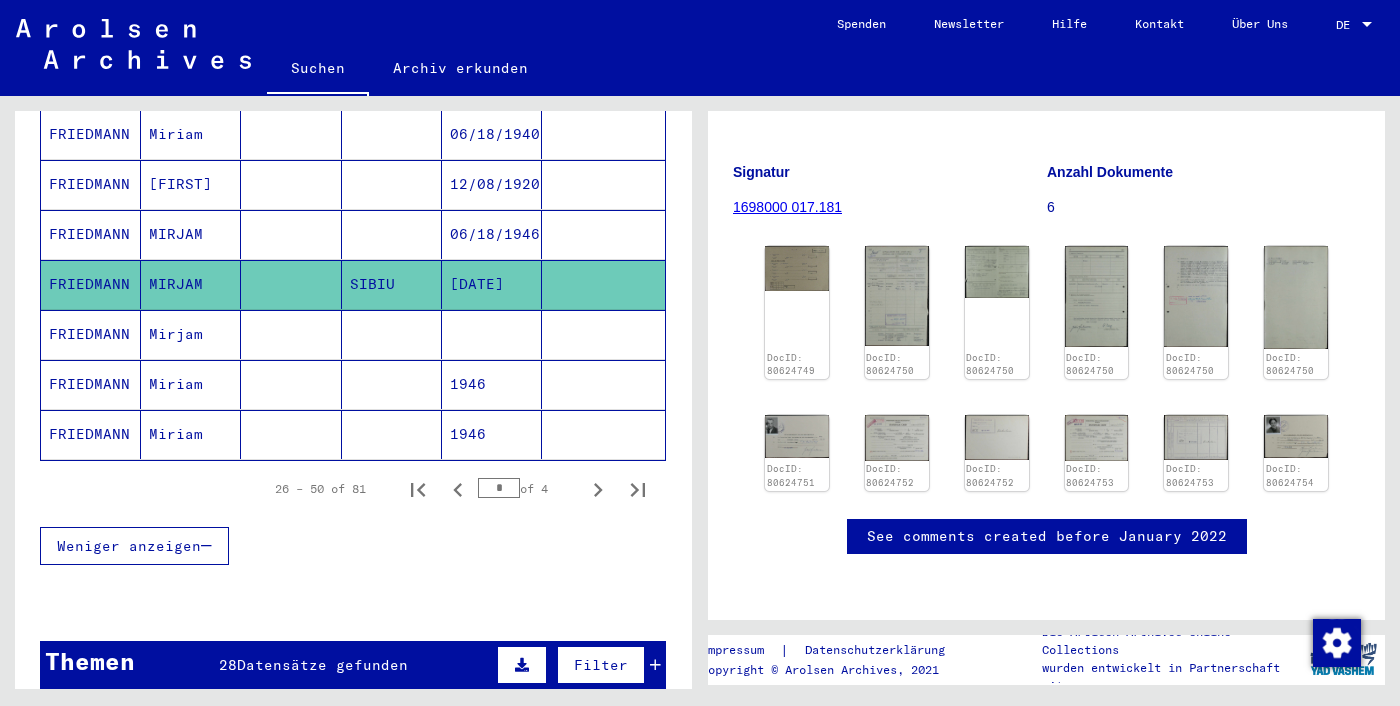 click at bounding box center (492, 384) 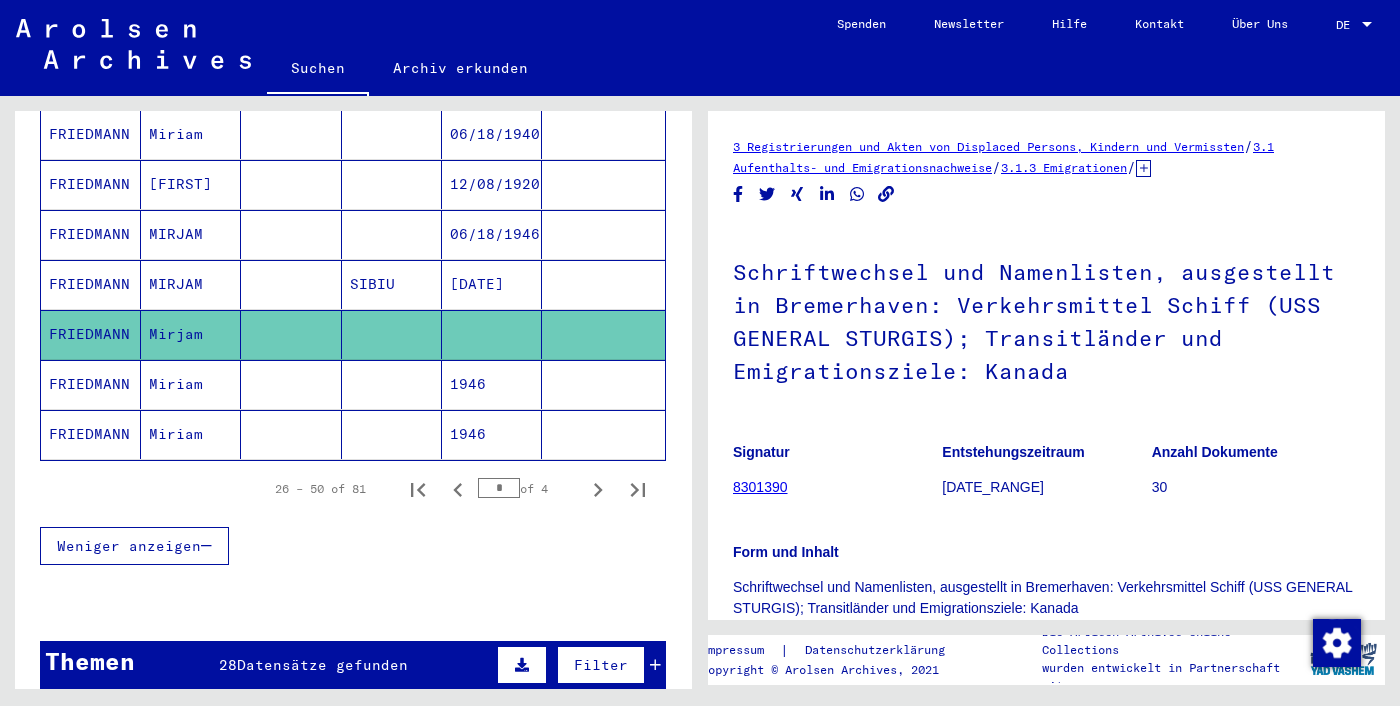 scroll, scrollTop: 455, scrollLeft: 0, axis: vertical 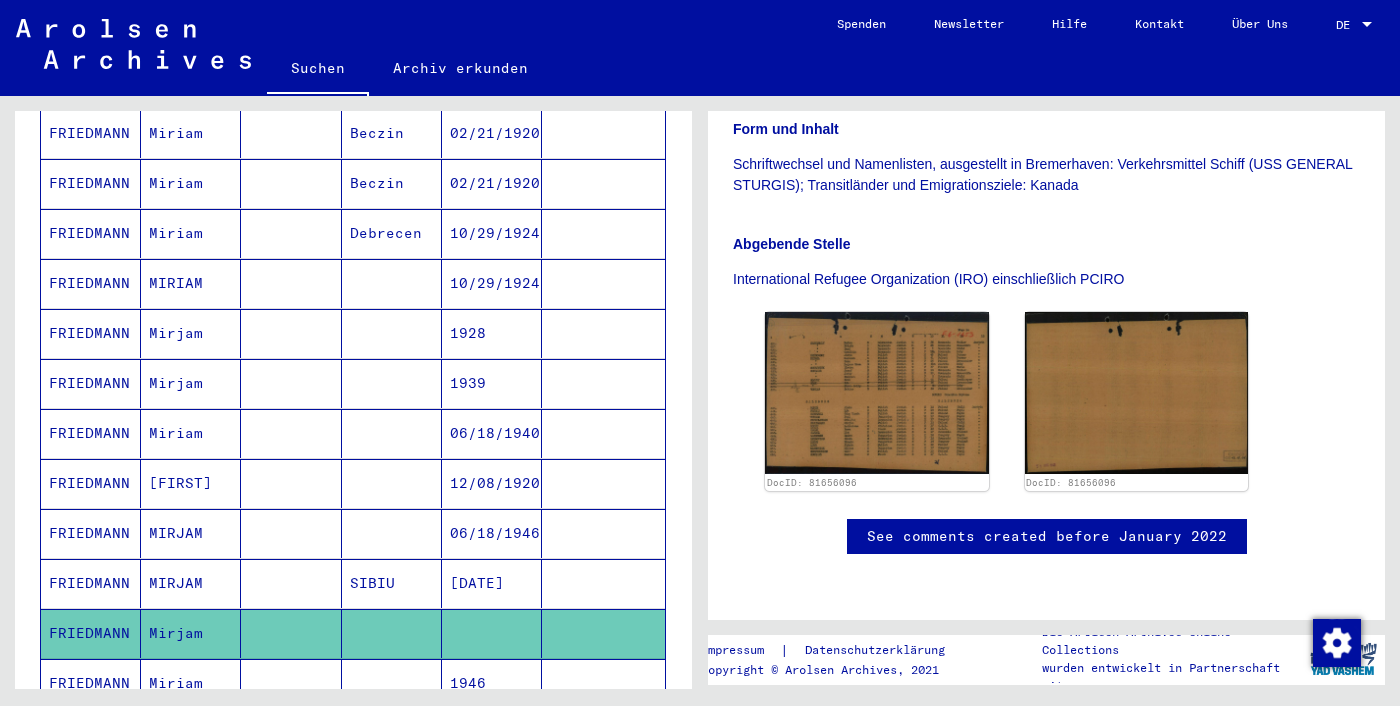 click at bounding box center (291, 483) 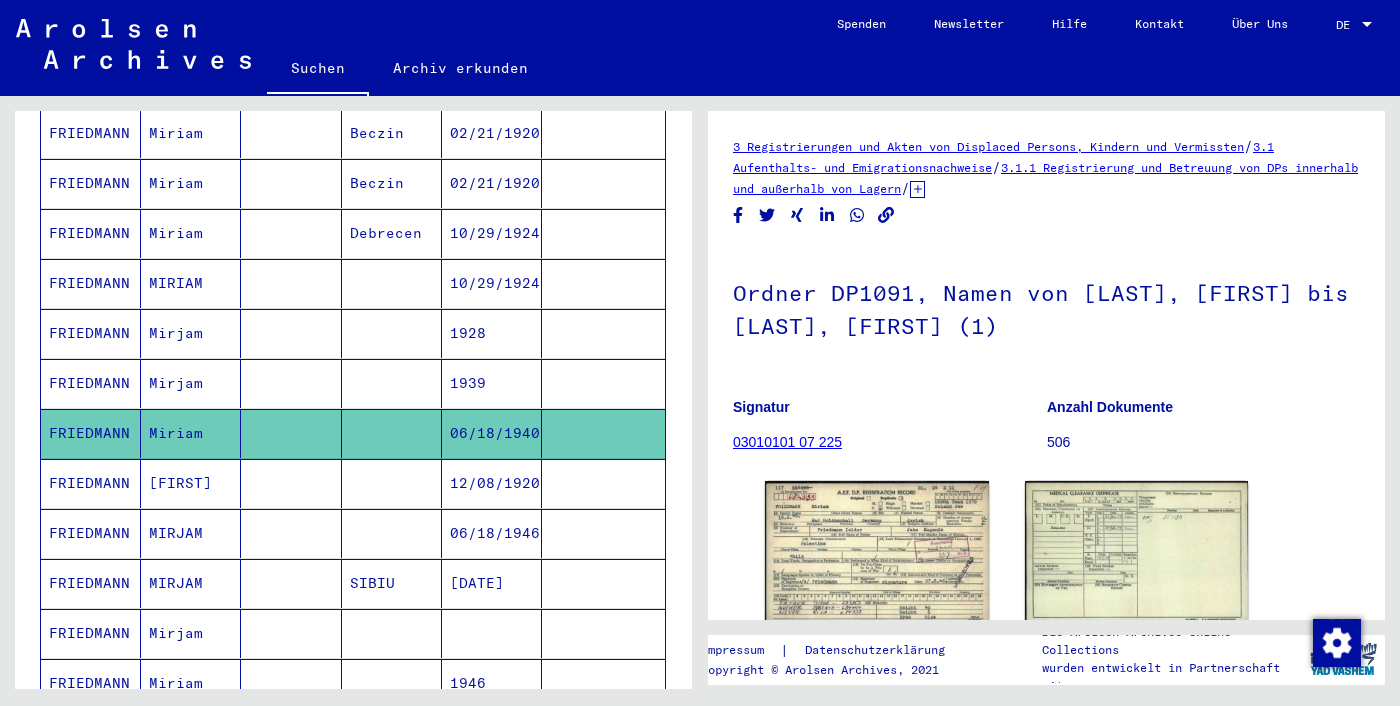 scroll, scrollTop: 181, scrollLeft: 0, axis: vertical 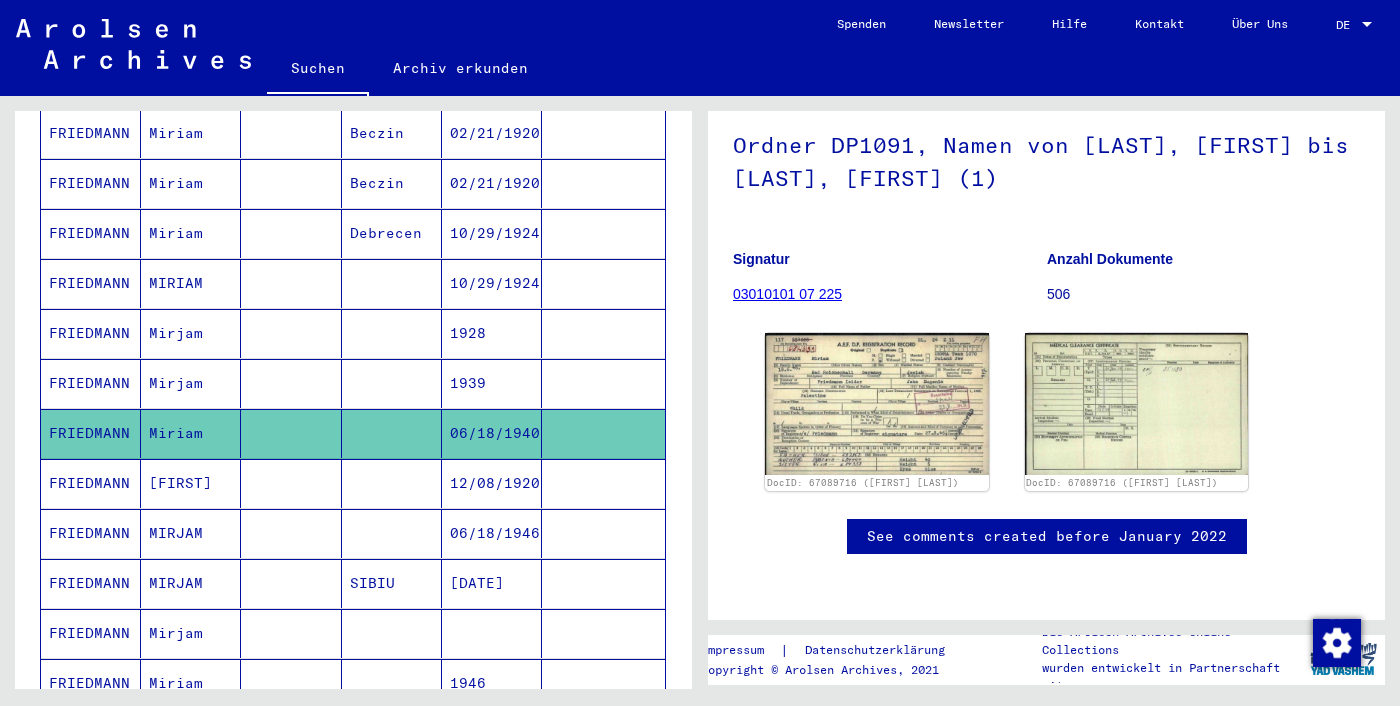 click at bounding box center (603, 533) 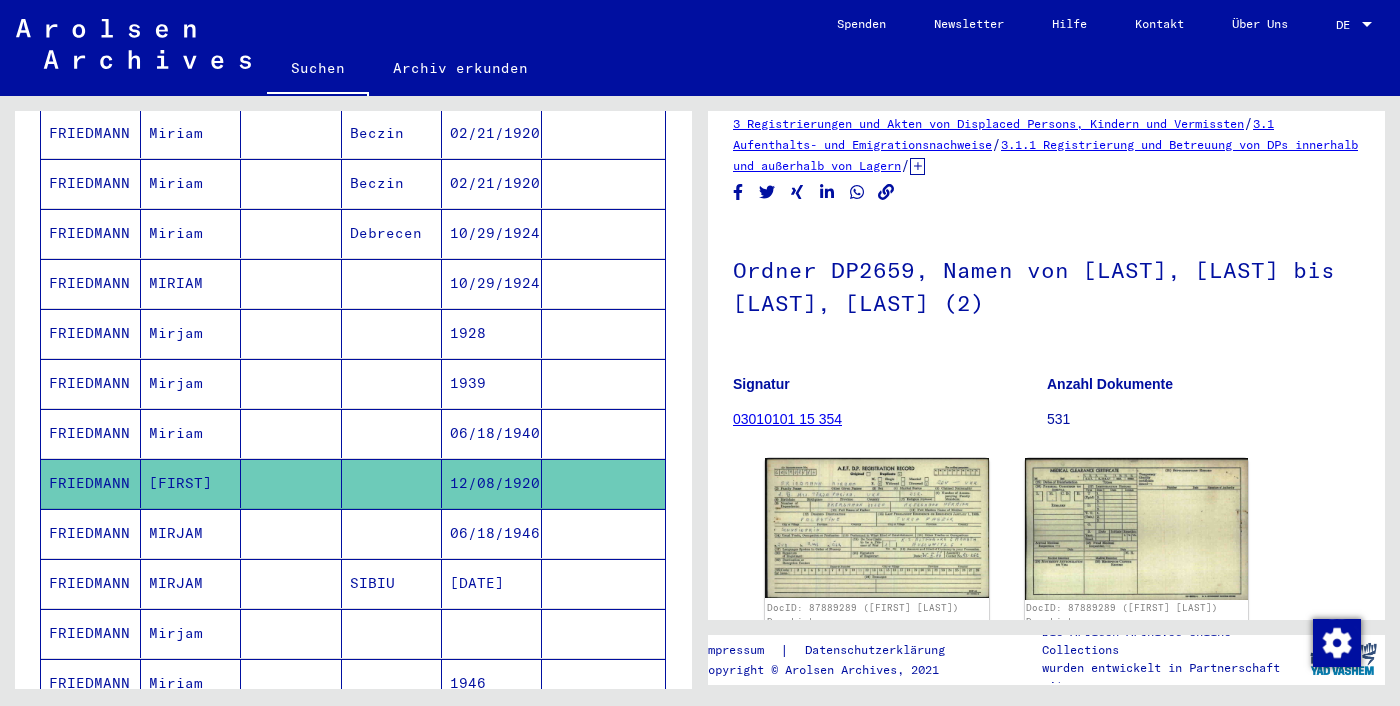 scroll, scrollTop: 181, scrollLeft: 0, axis: vertical 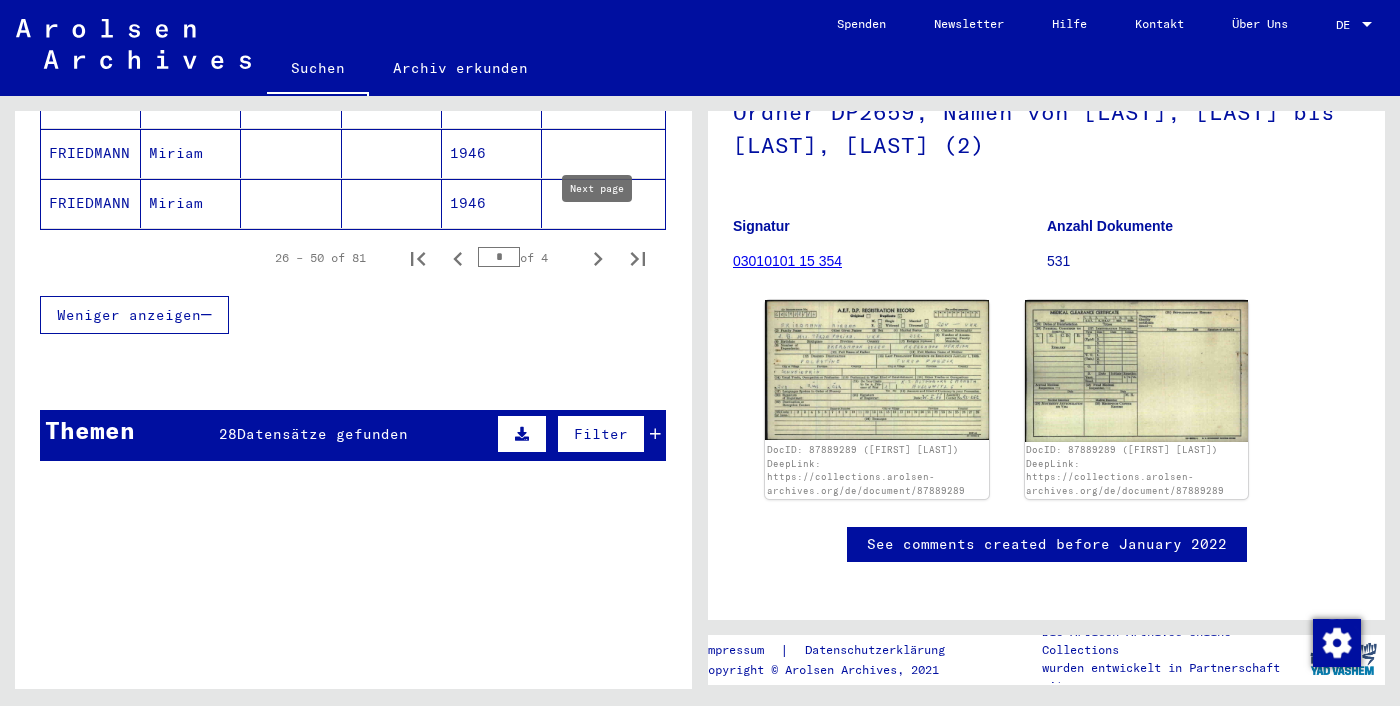 click 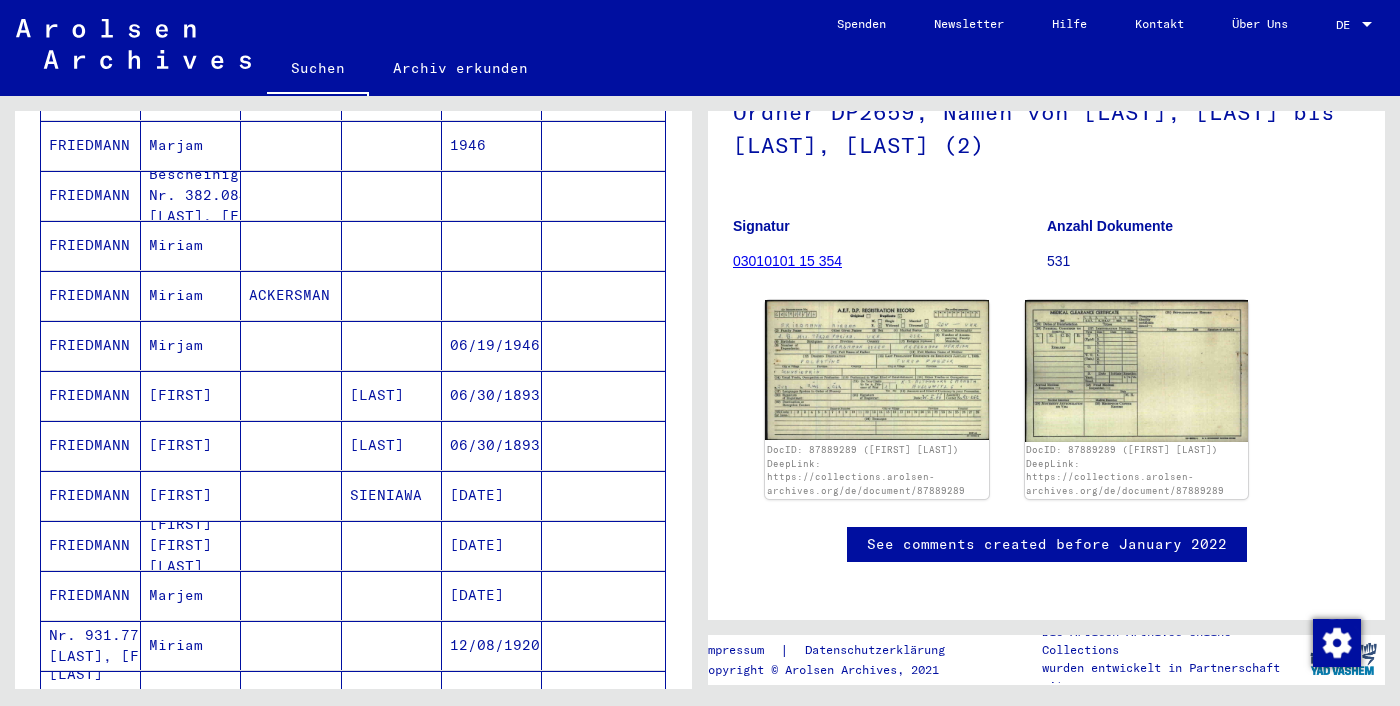 scroll, scrollTop: 350, scrollLeft: 0, axis: vertical 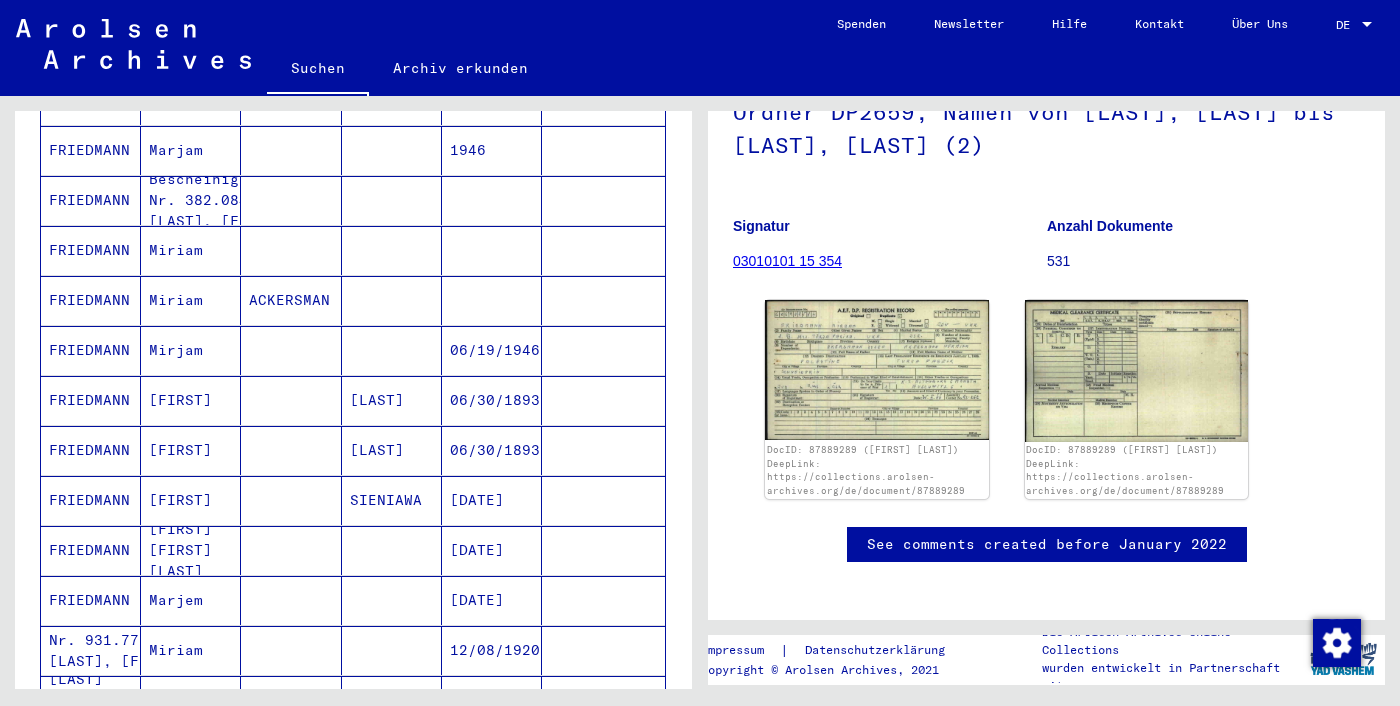 click at bounding box center [603, 300] 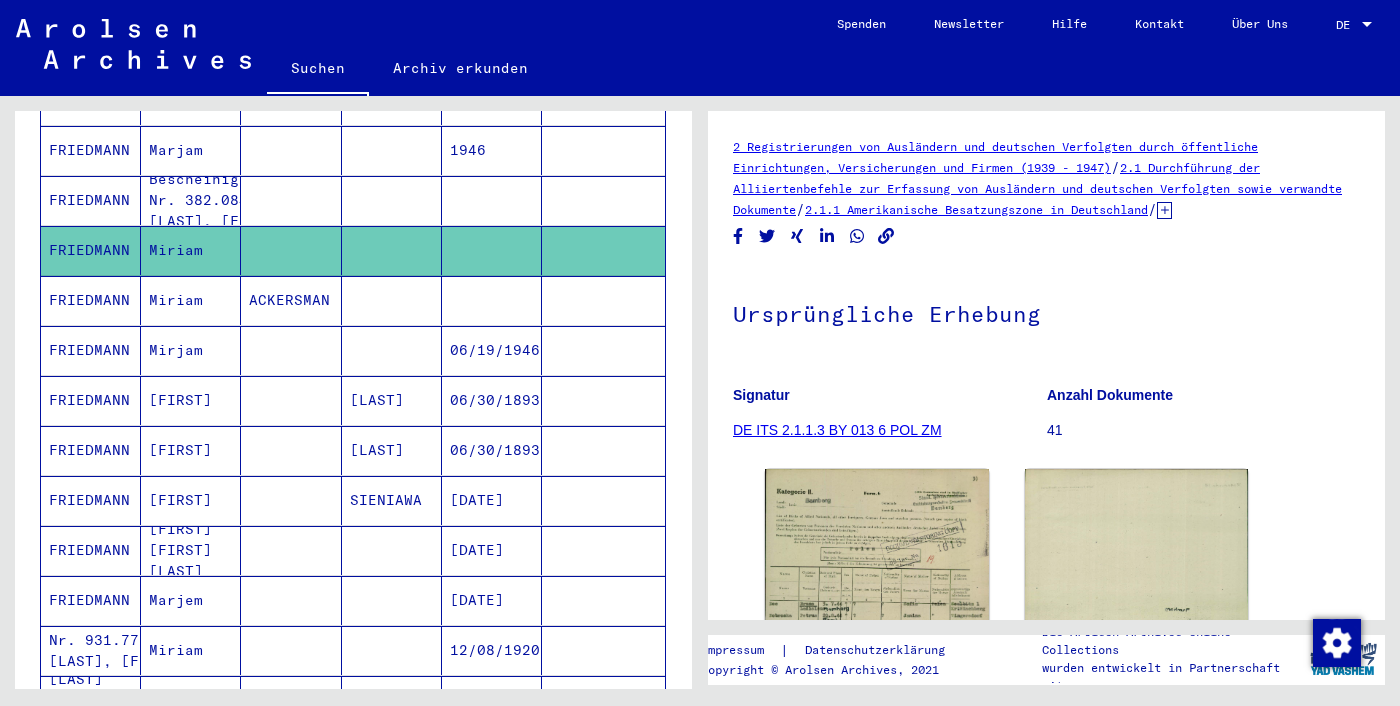 scroll, scrollTop: 352, scrollLeft: 0, axis: vertical 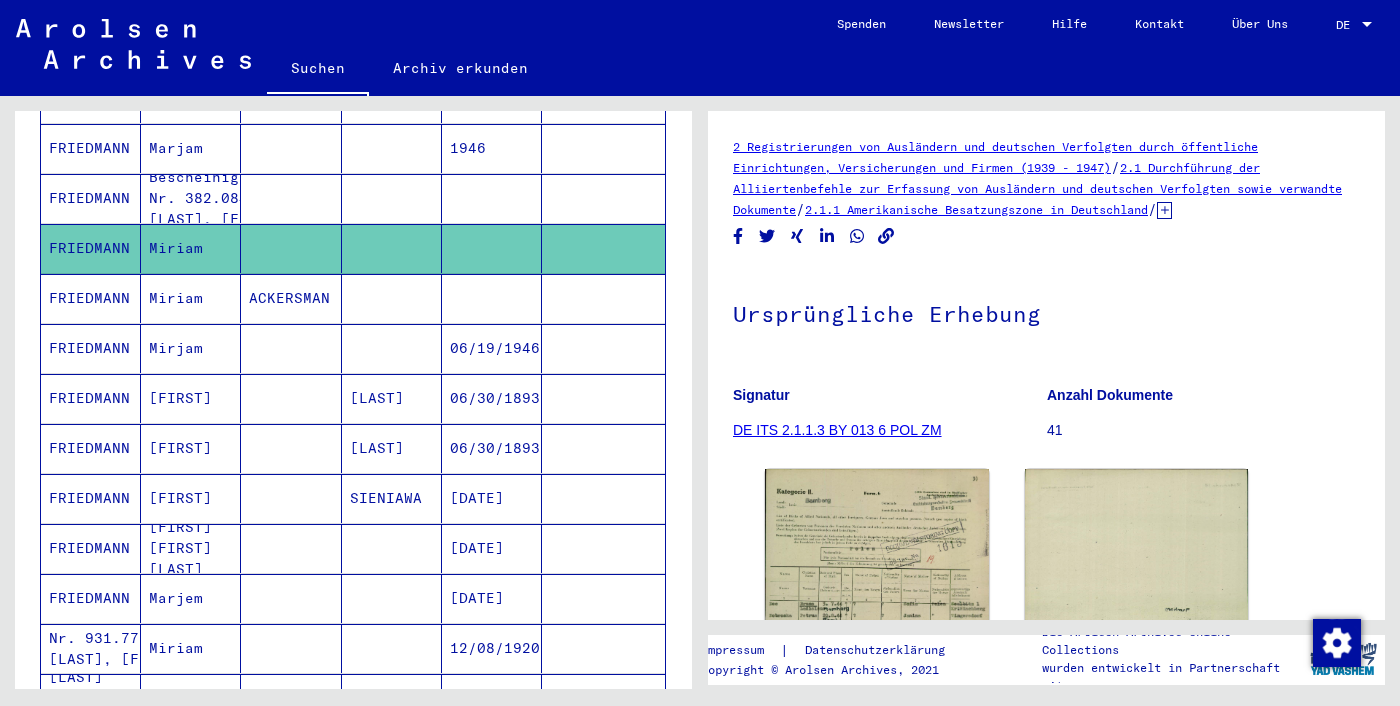 click at bounding box center [603, 348] 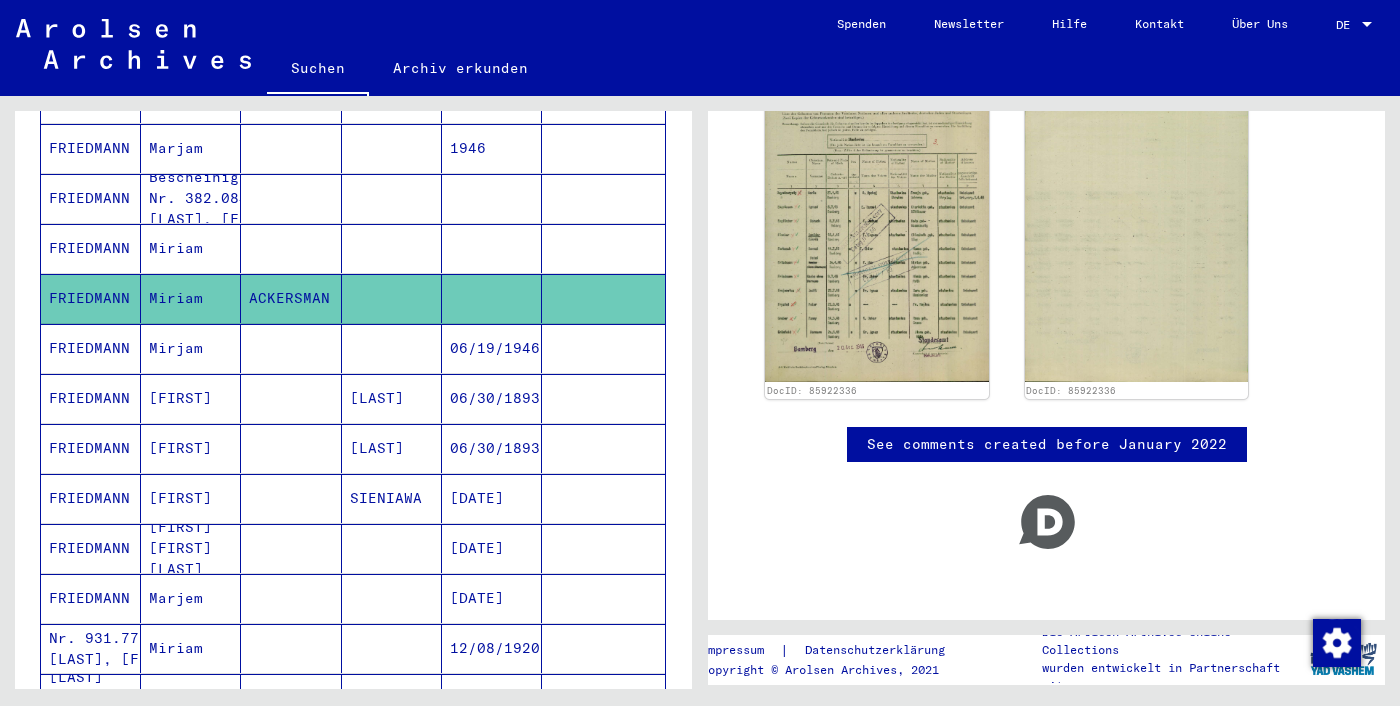 scroll, scrollTop: 422, scrollLeft: 0, axis: vertical 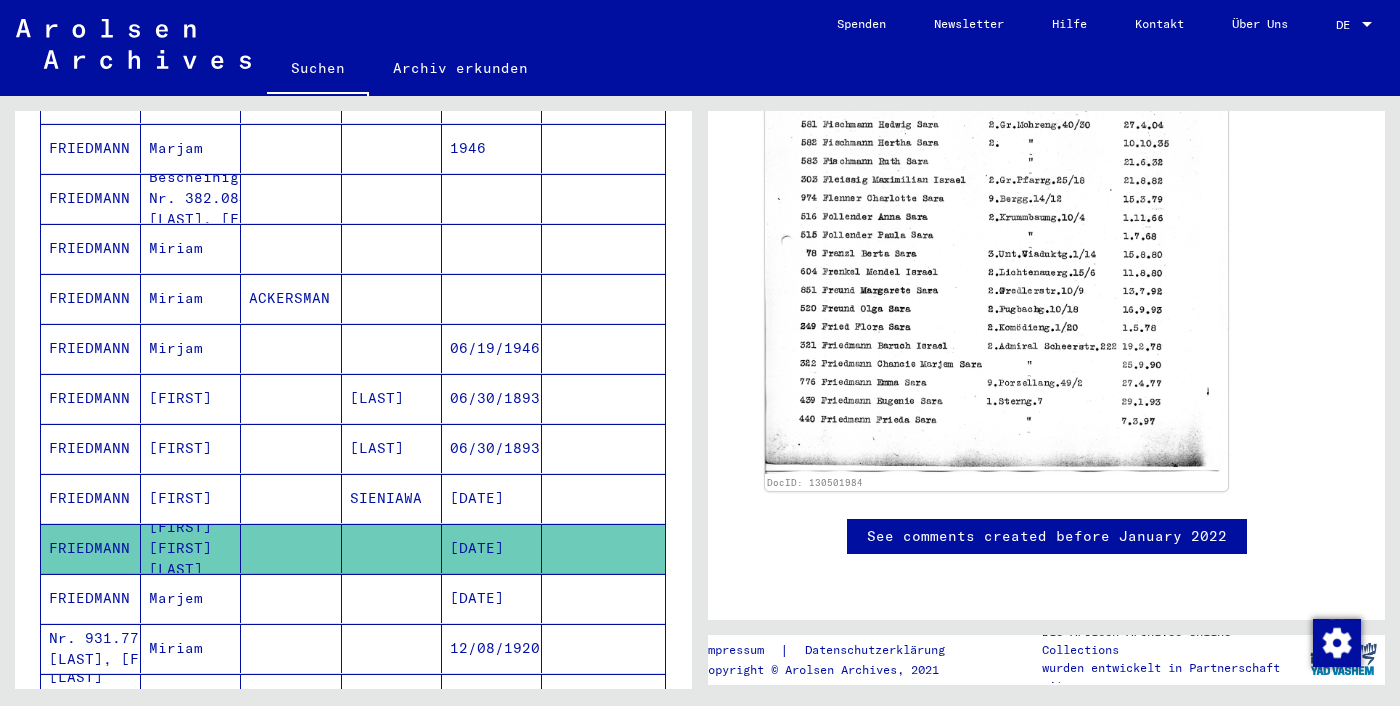 click at bounding box center [603, 698] 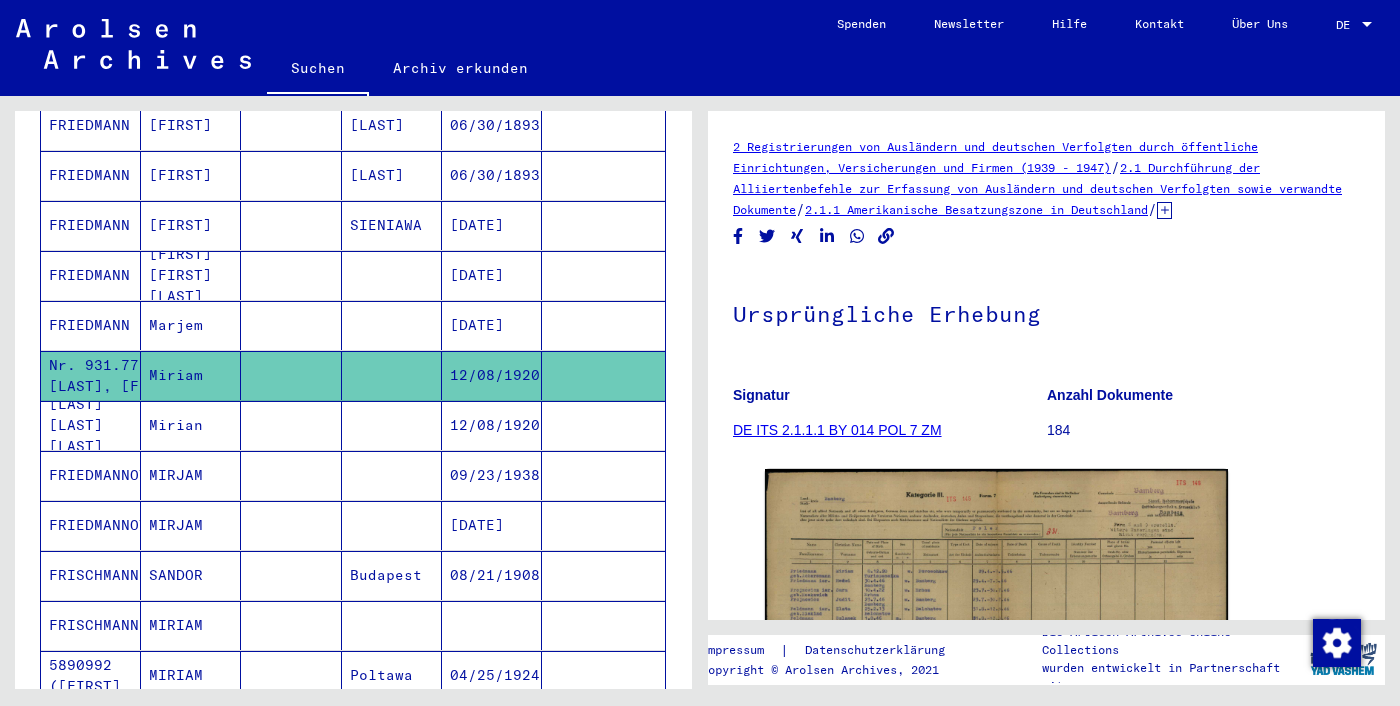 scroll, scrollTop: 627, scrollLeft: 0, axis: vertical 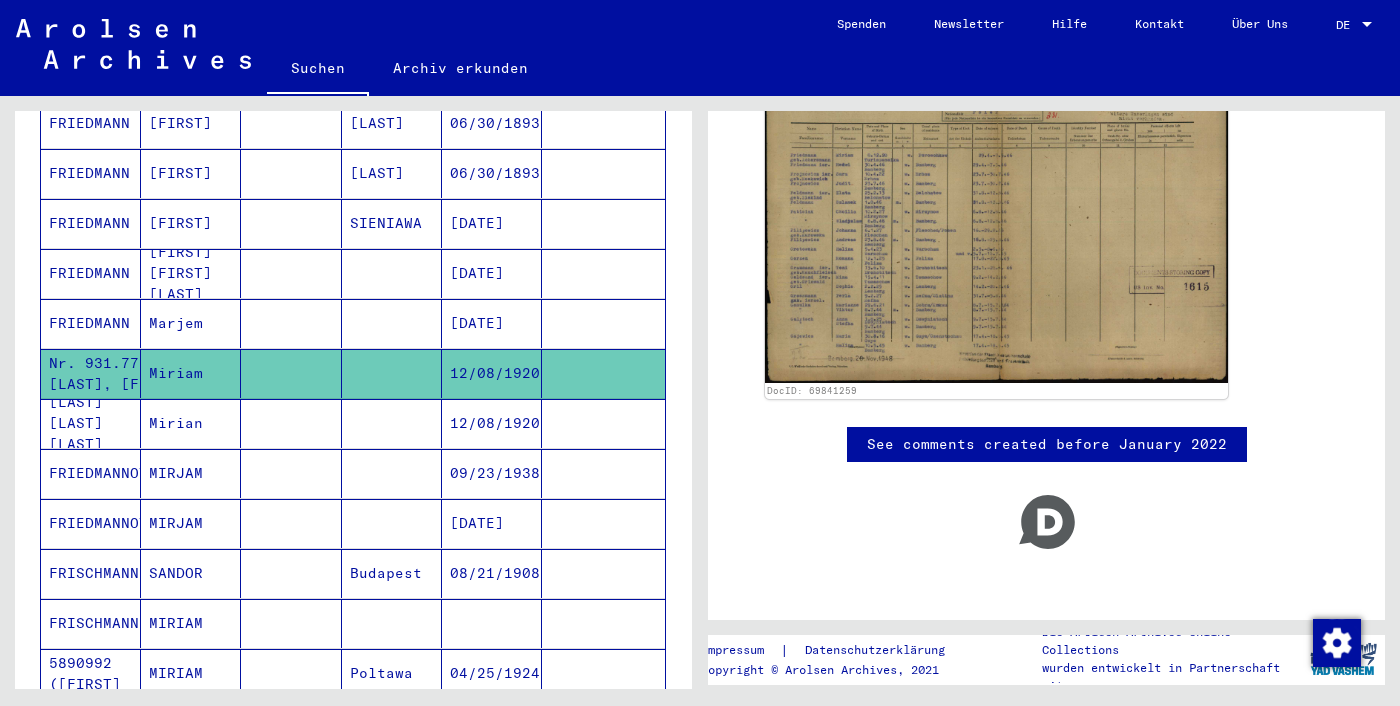 click on "04/25/1924" at bounding box center (492, 723) 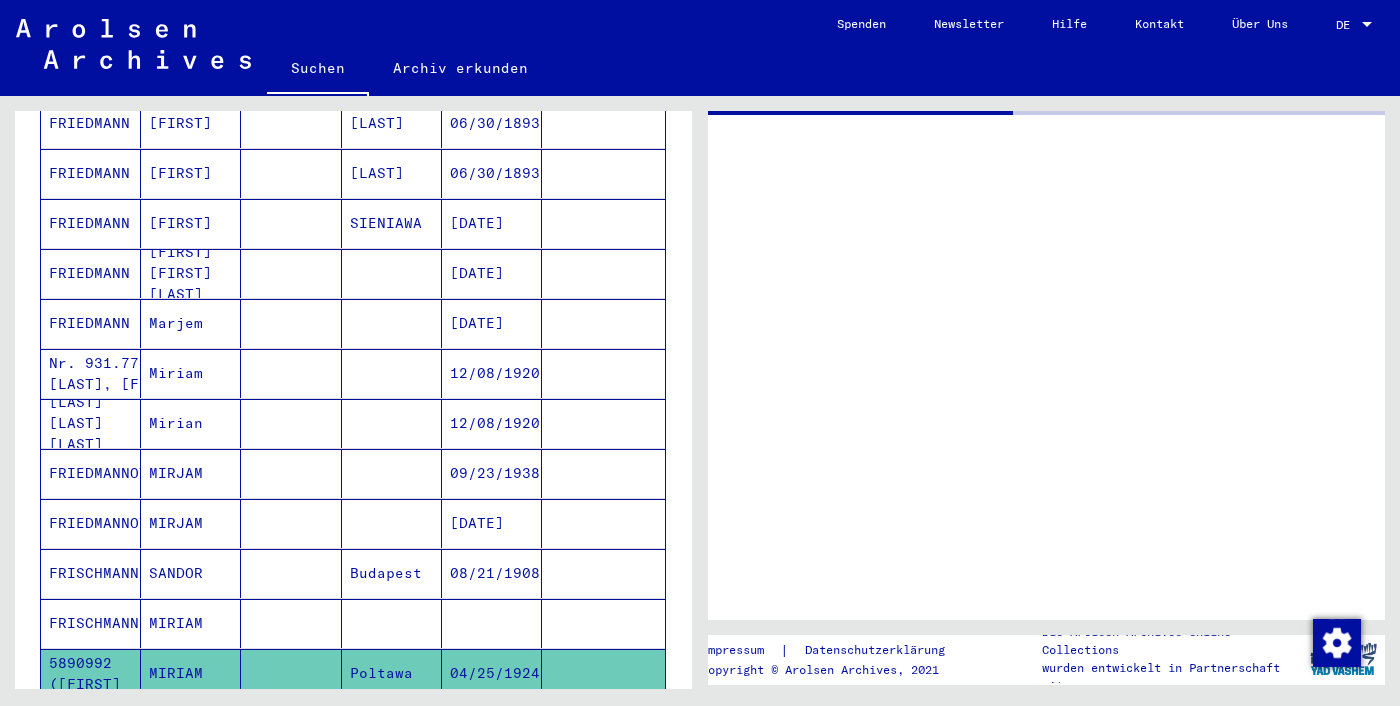 scroll, scrollTop: 0, scrollLeft: 0, axis: both 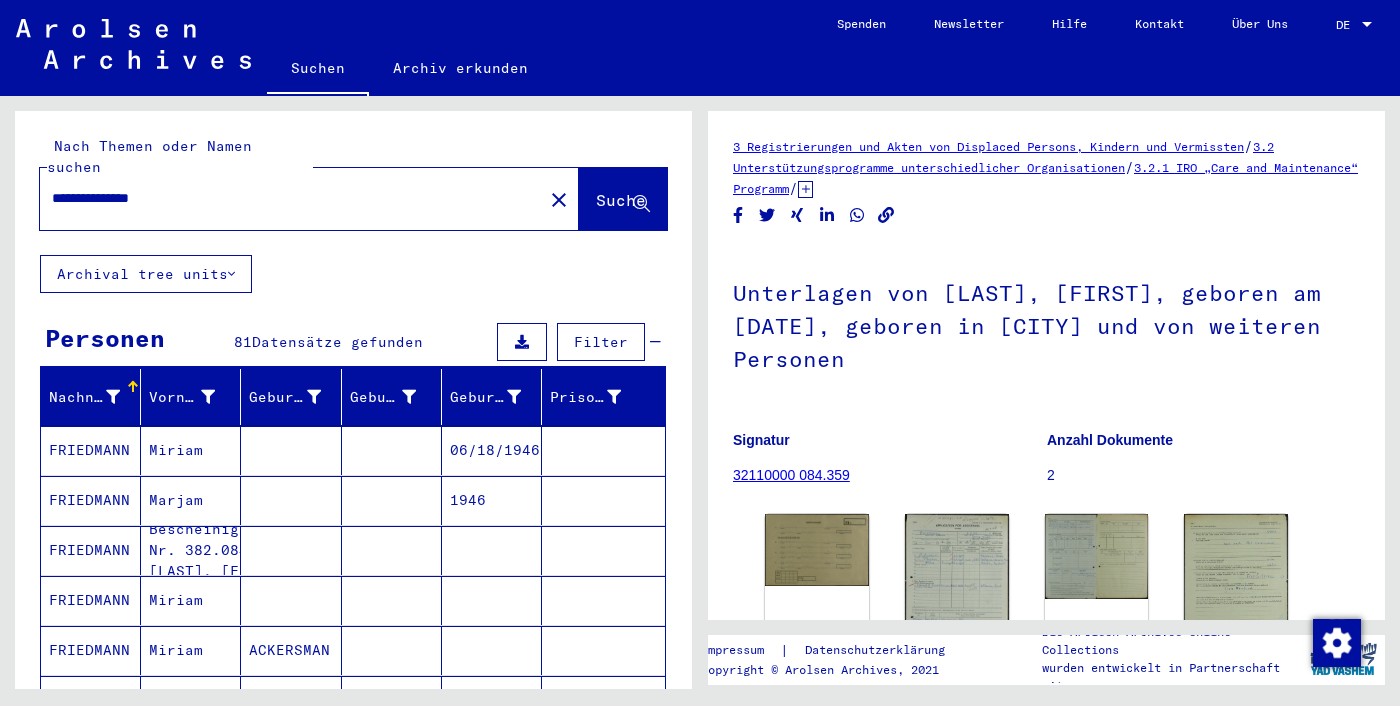 click on "06/18/1946" at bounding box center [492, 500] 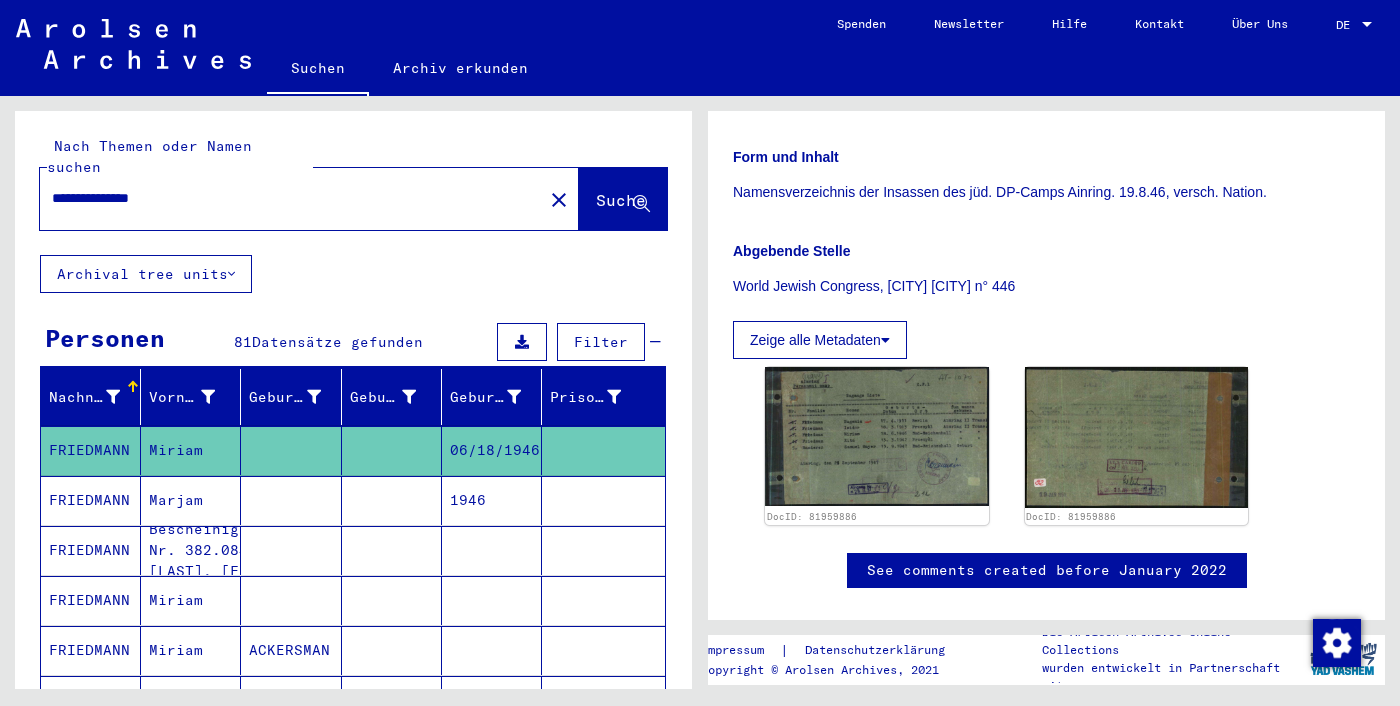 scroll, scrollTop: 356, scrollLeft: 0, axis: vertical 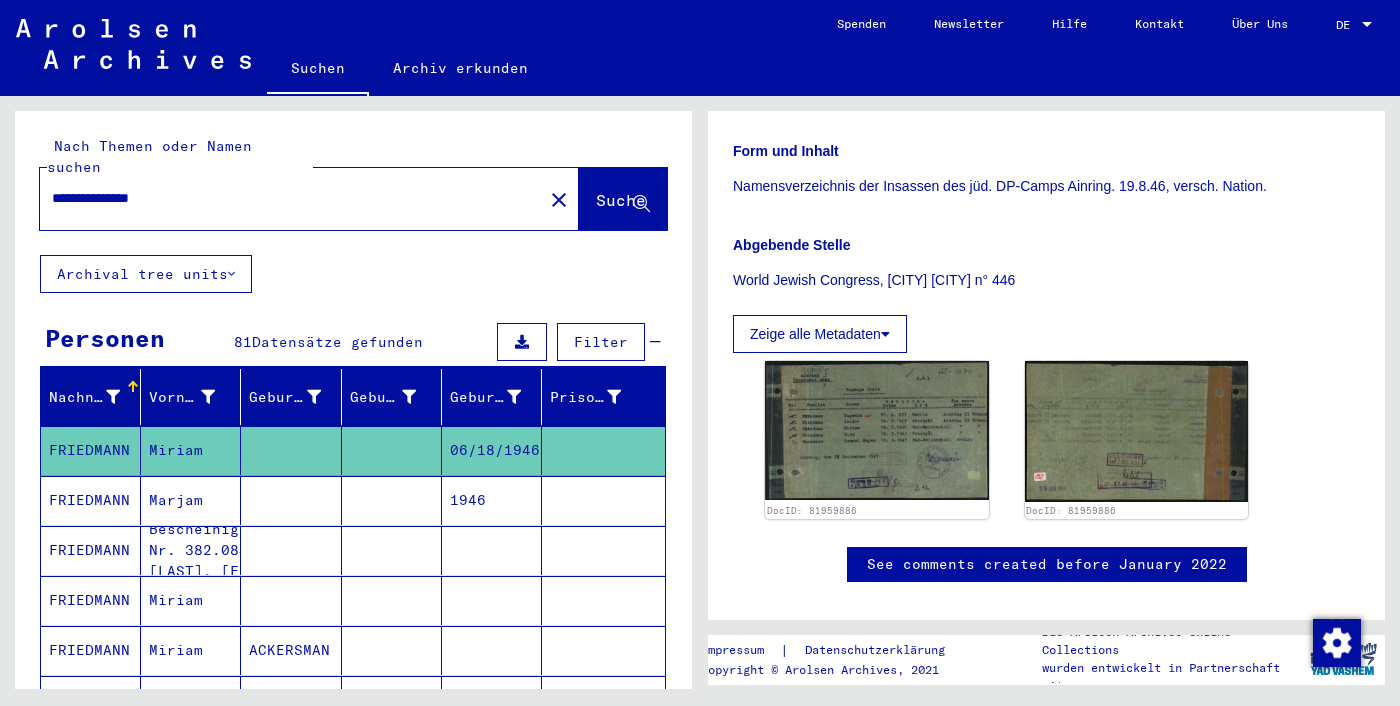 click on "1946" at bounding box center [492, 550] 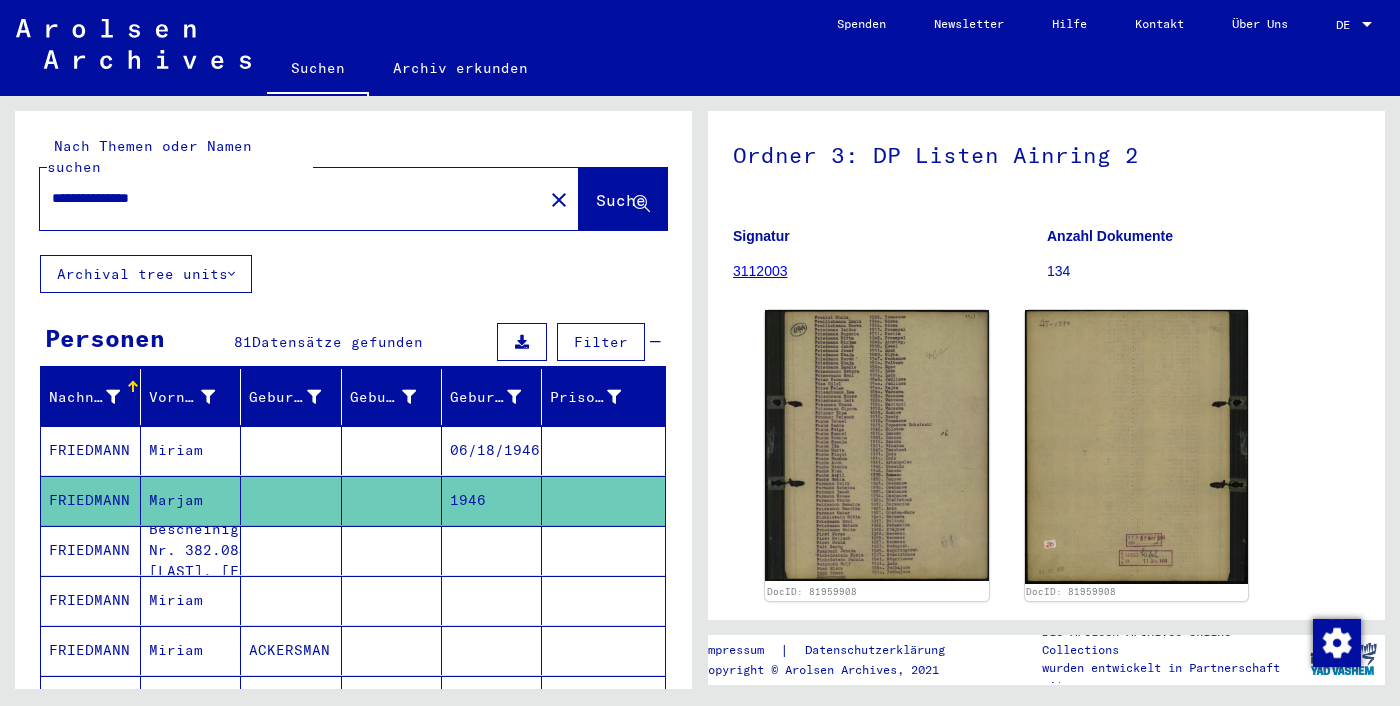 scroll, scrollTop: 272, scrollLeft: 0, axis: vertical 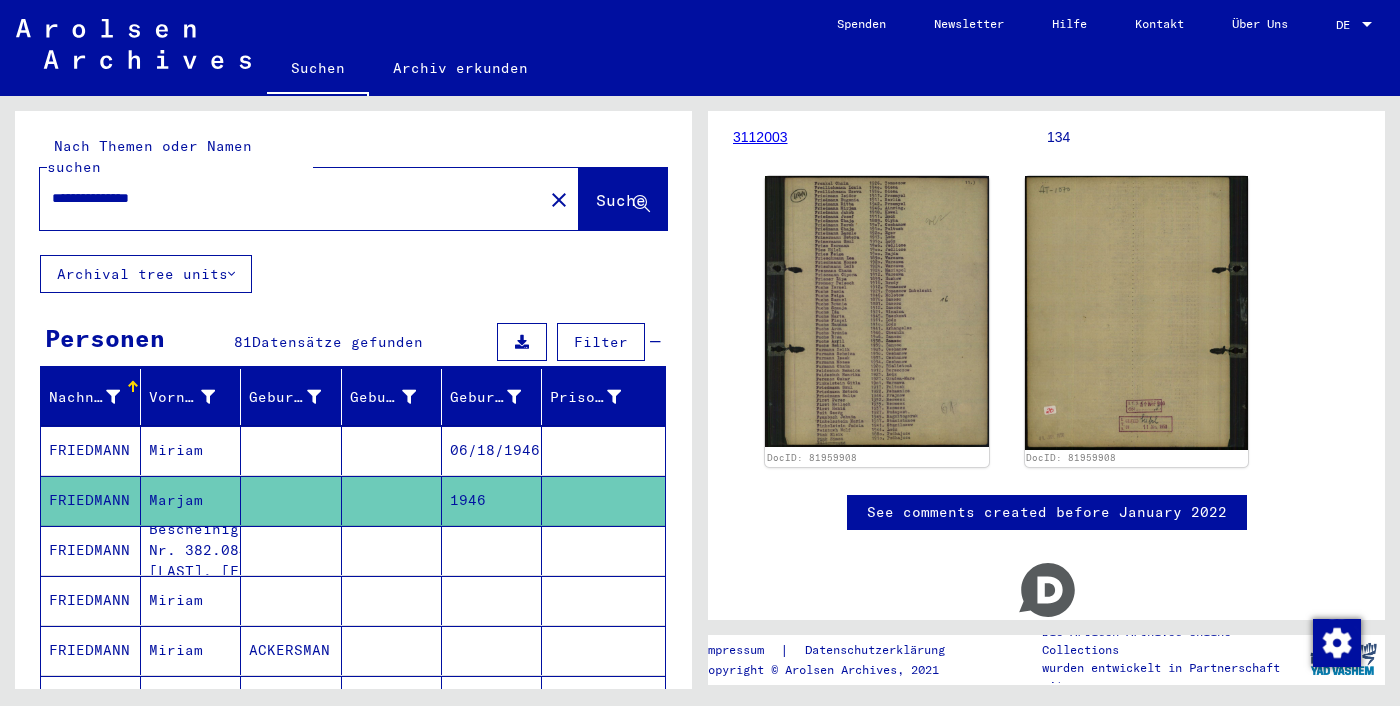 click at bounding box center (603, 650) 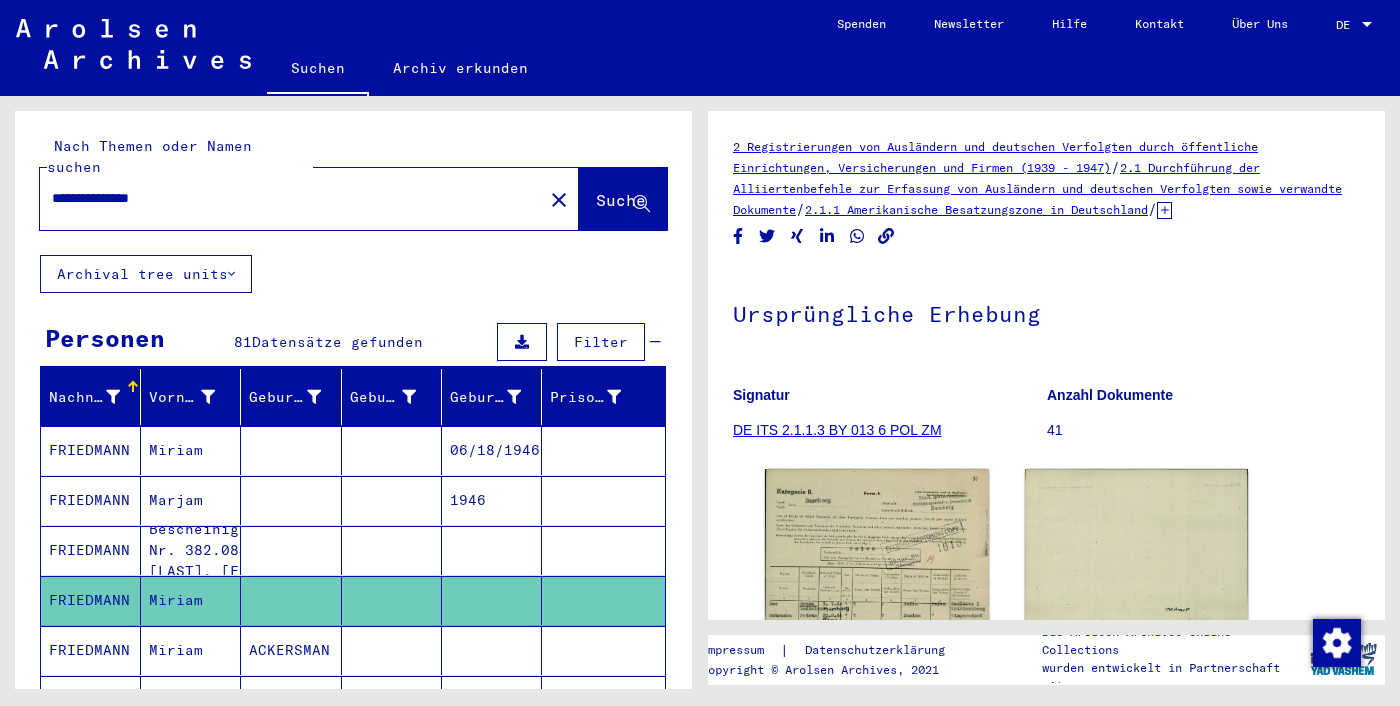 click at bounding box center [603, 600] 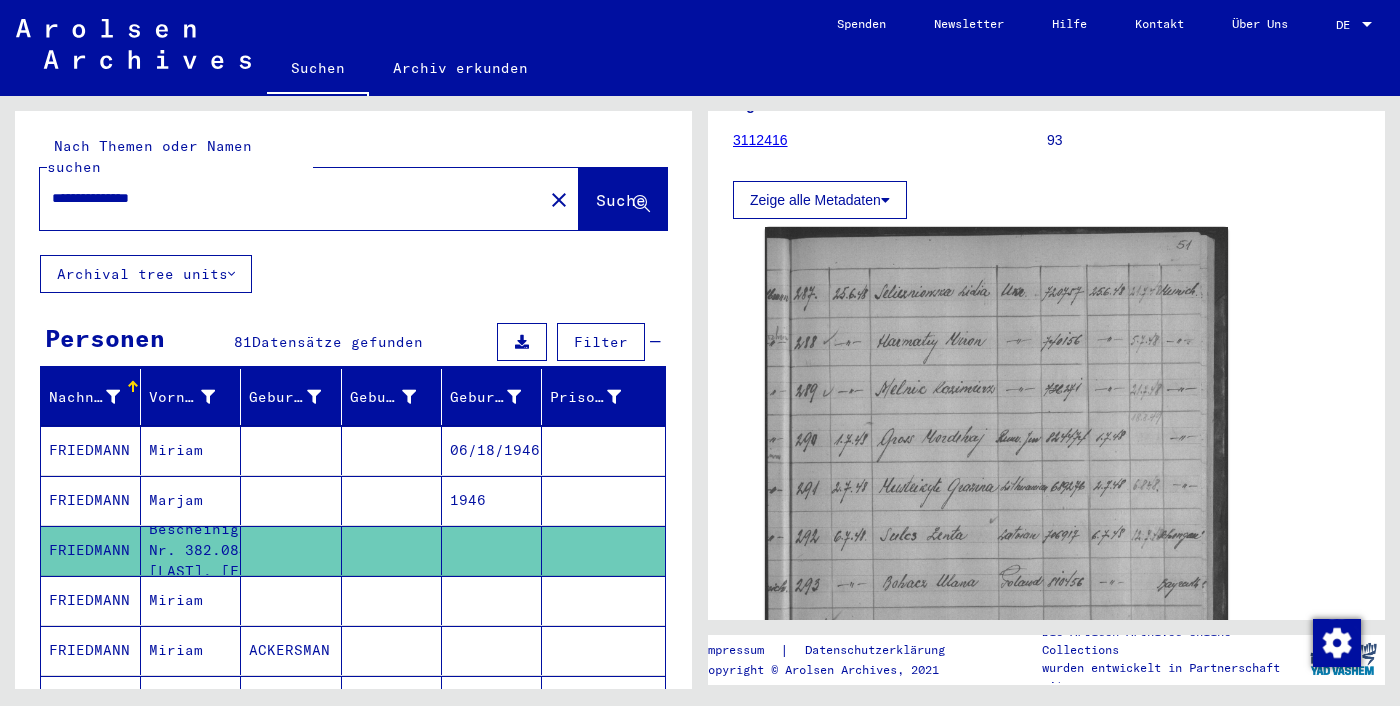 scroll, scrollTop: 315, scrollLeft: 0, axis: vertical 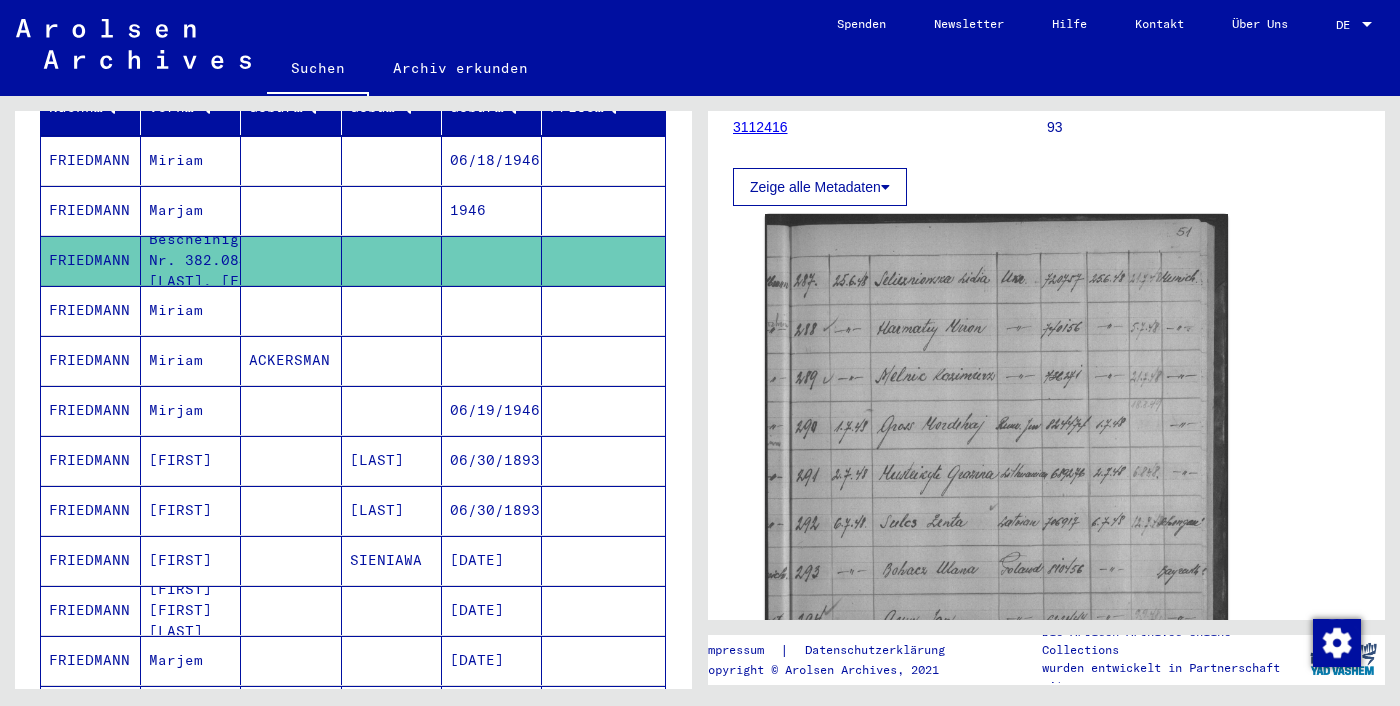 click on "06/30/1893" at bounding box center [492, 560] 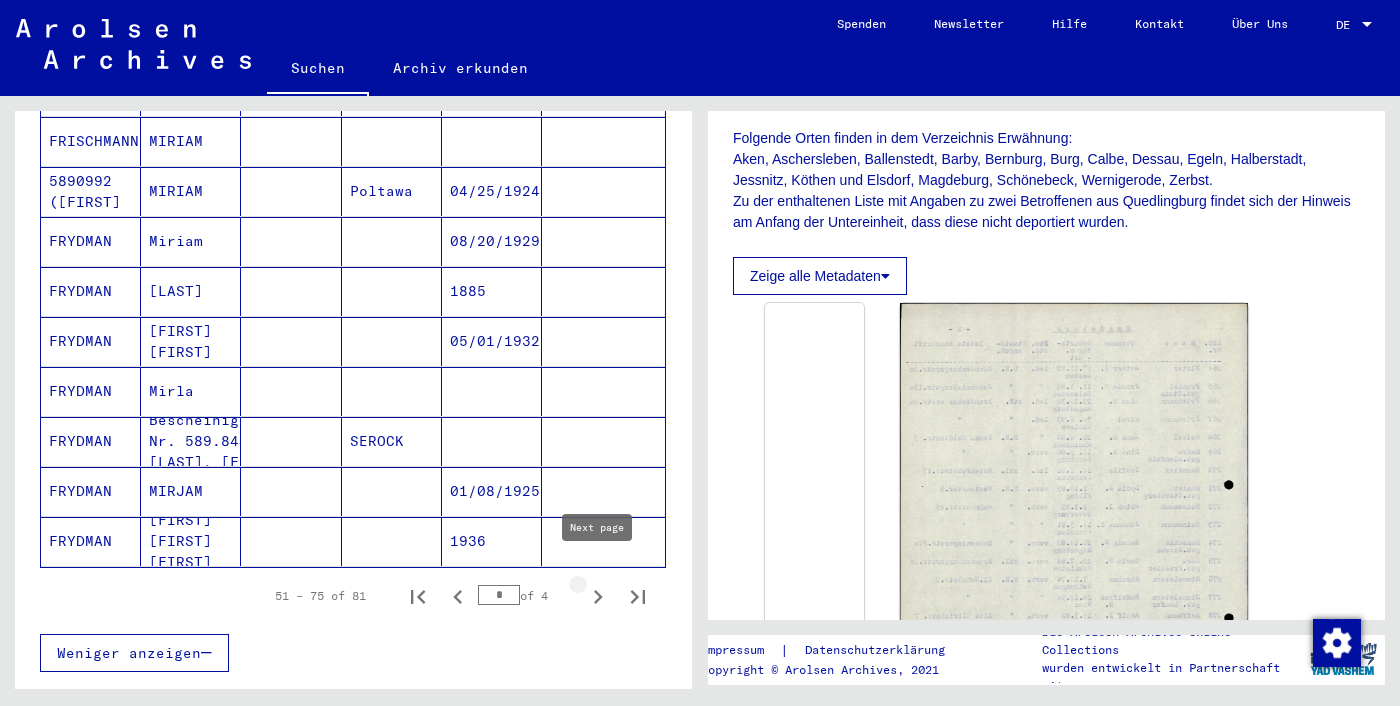click 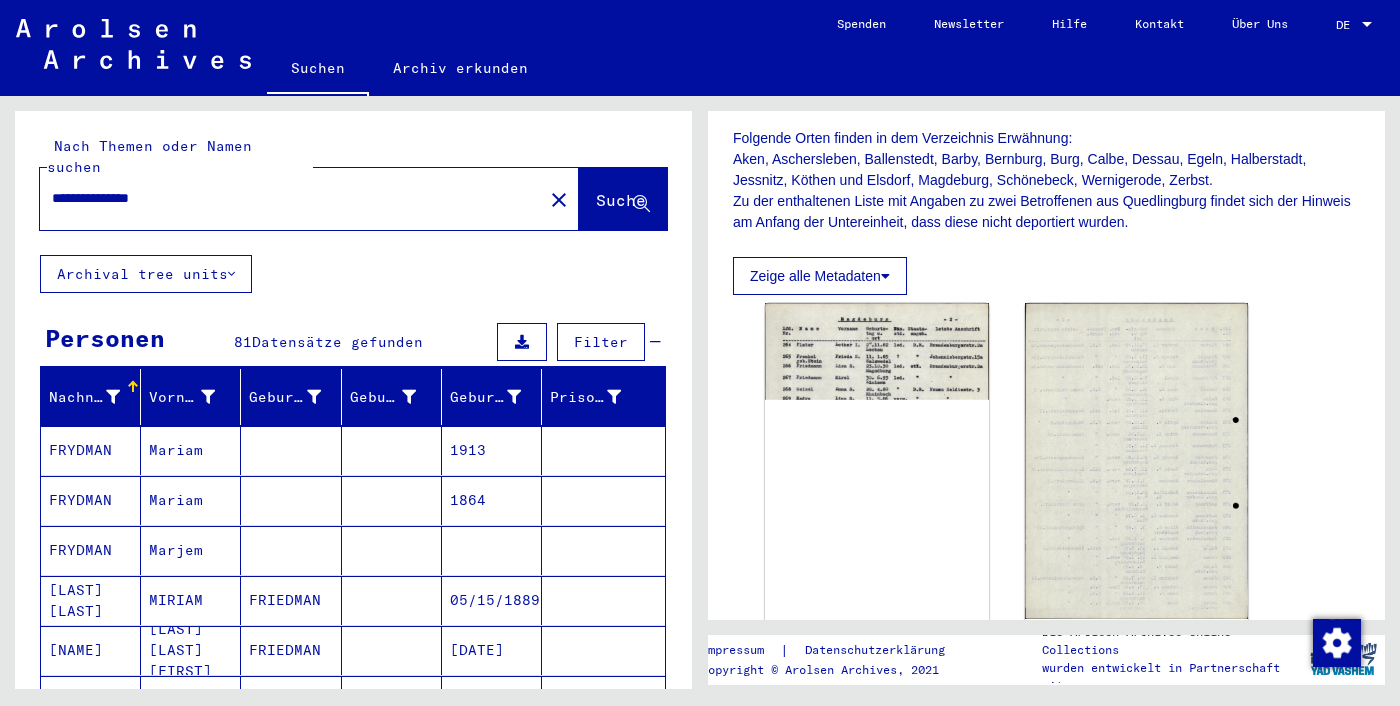 click at bounding box center (603, 500) 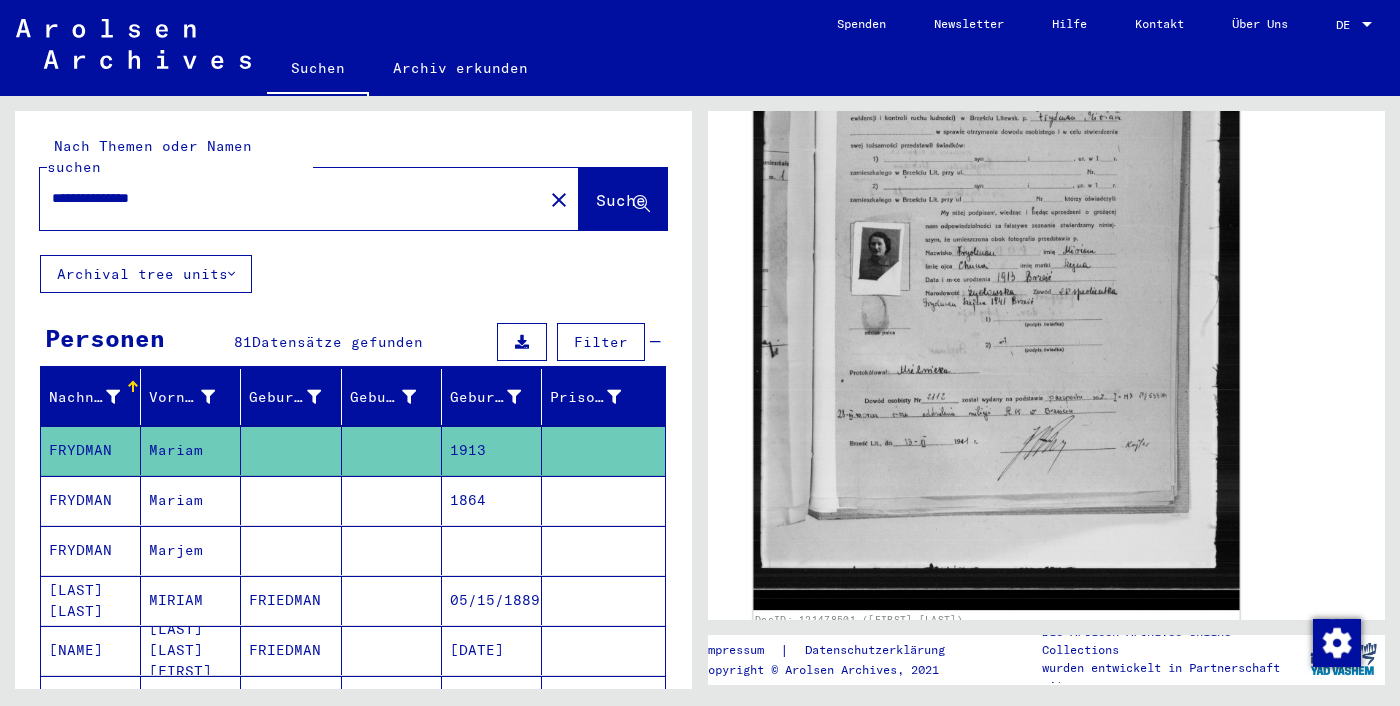 click 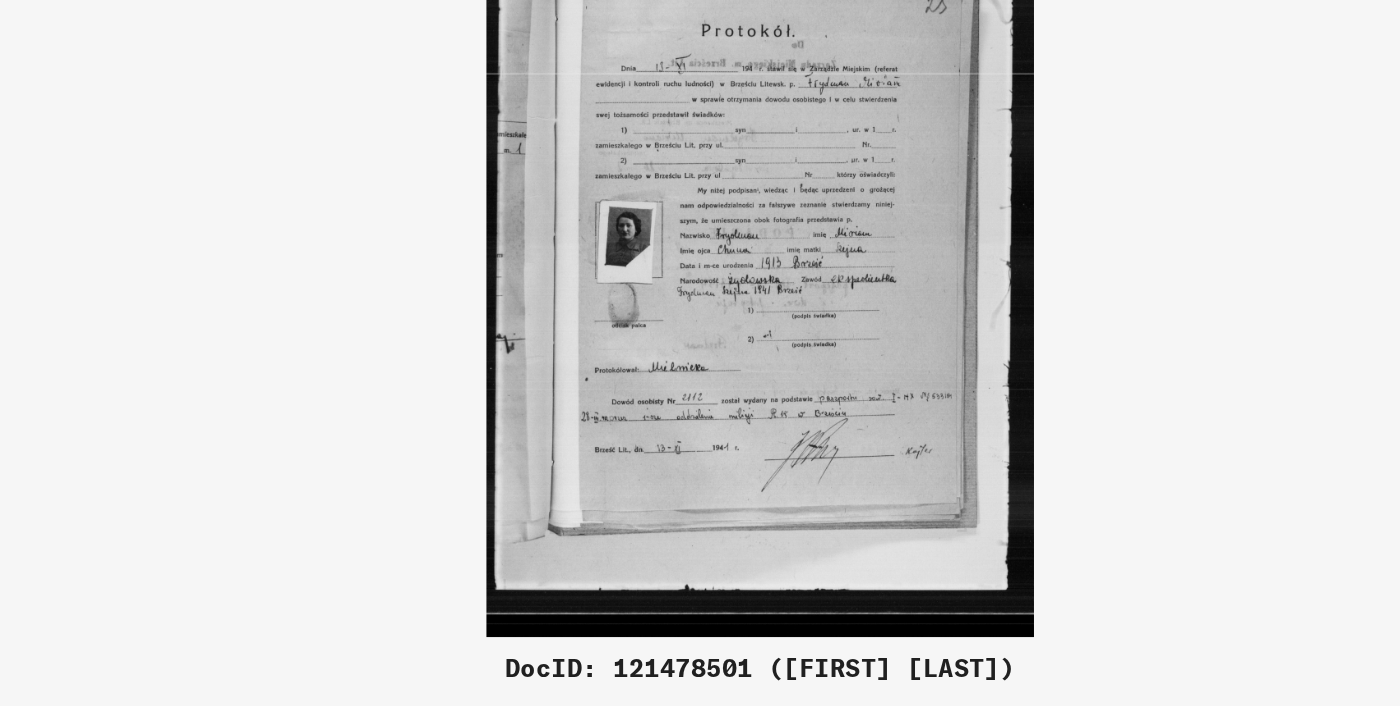 click at bounding box center [700, 303] 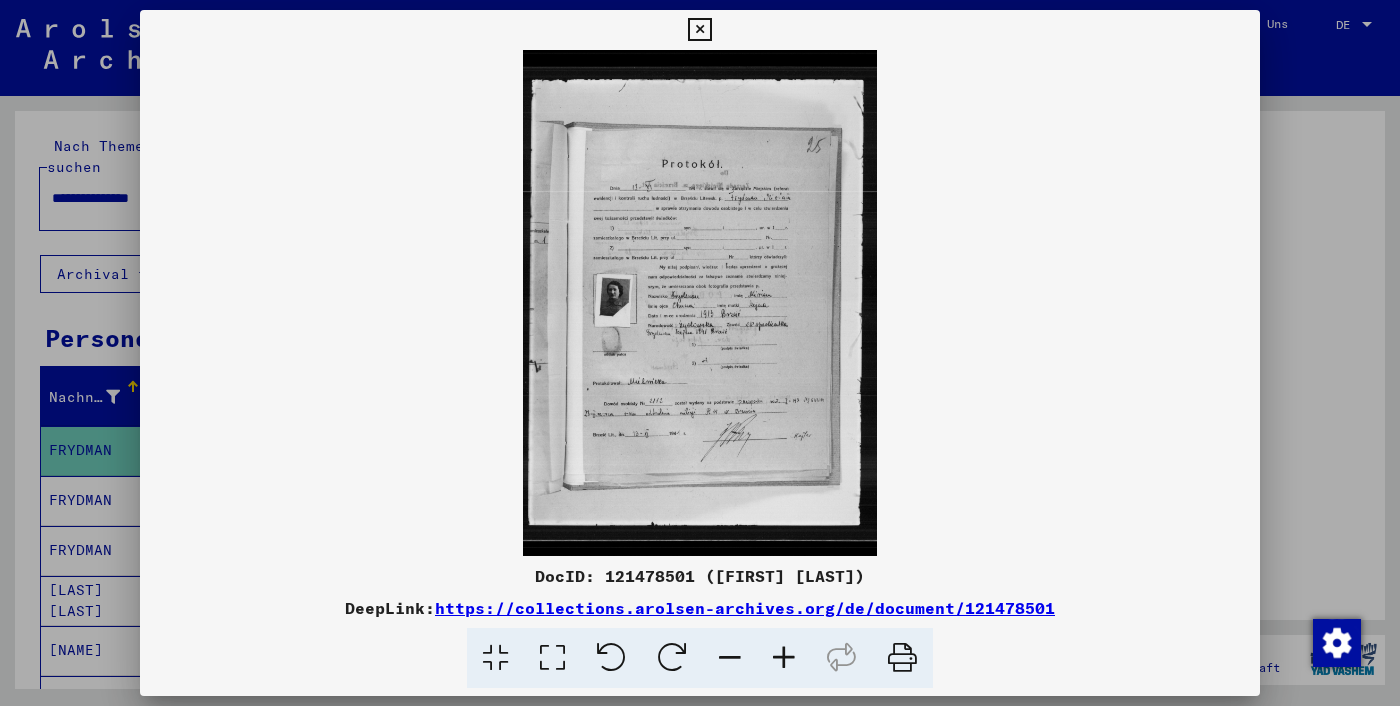 click at bounding box center [700, 353] 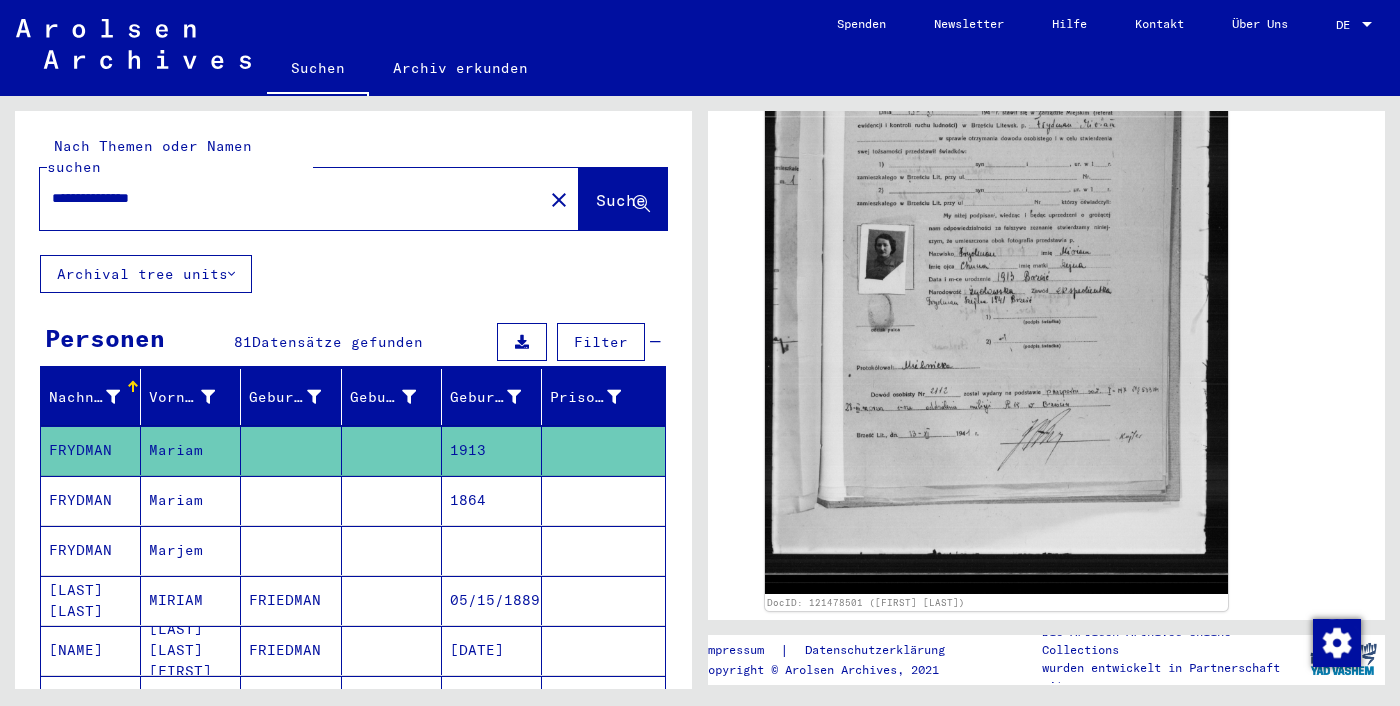 click on "MIRIAM" at bounding box center [191, 650] 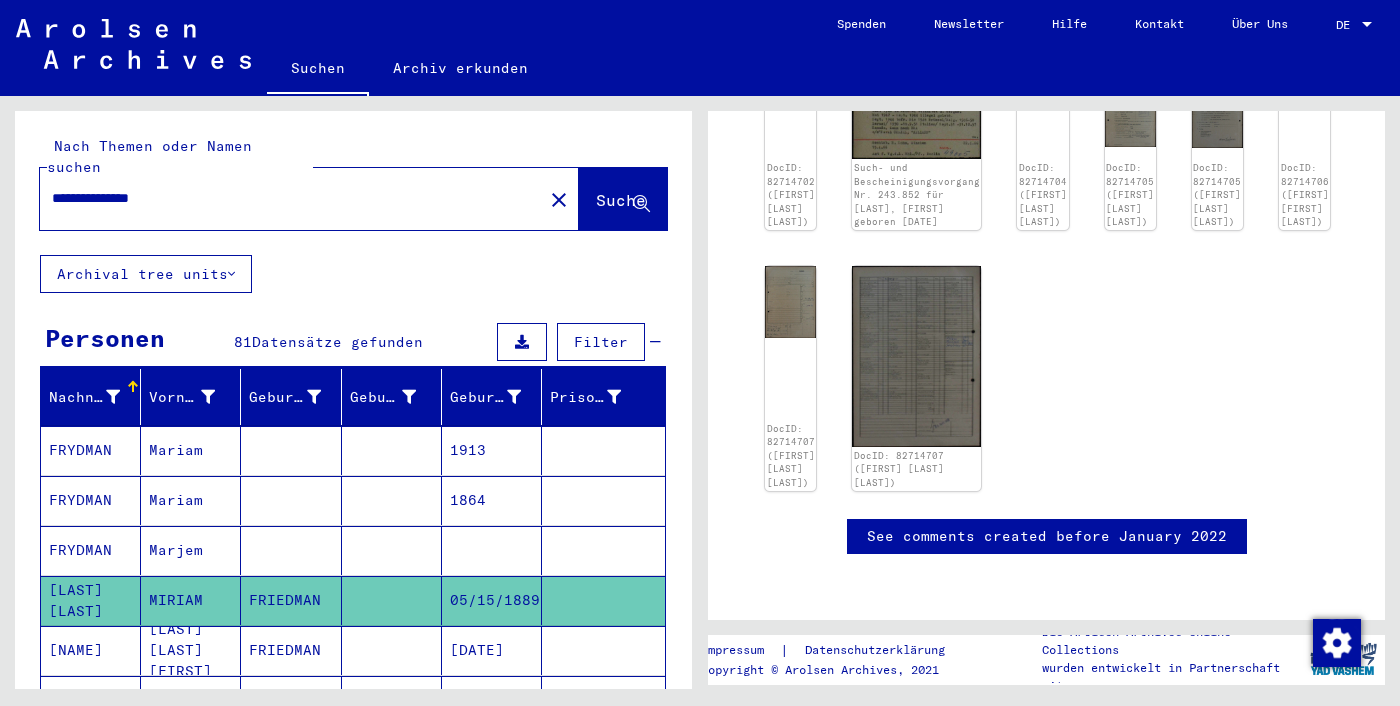 scroll, scrollTop: 71, scrollLeft: 0, axis: vertical 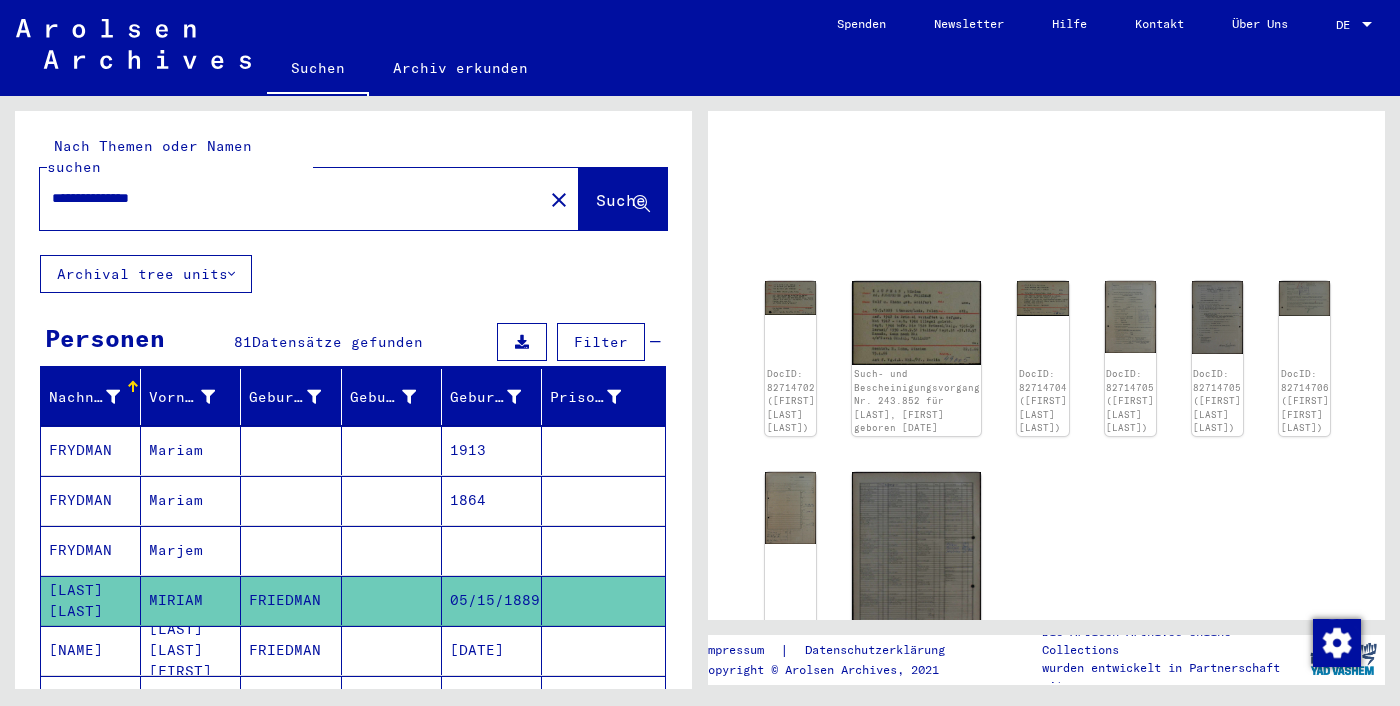 click on "Marjem" at bounding box center (191, 600) 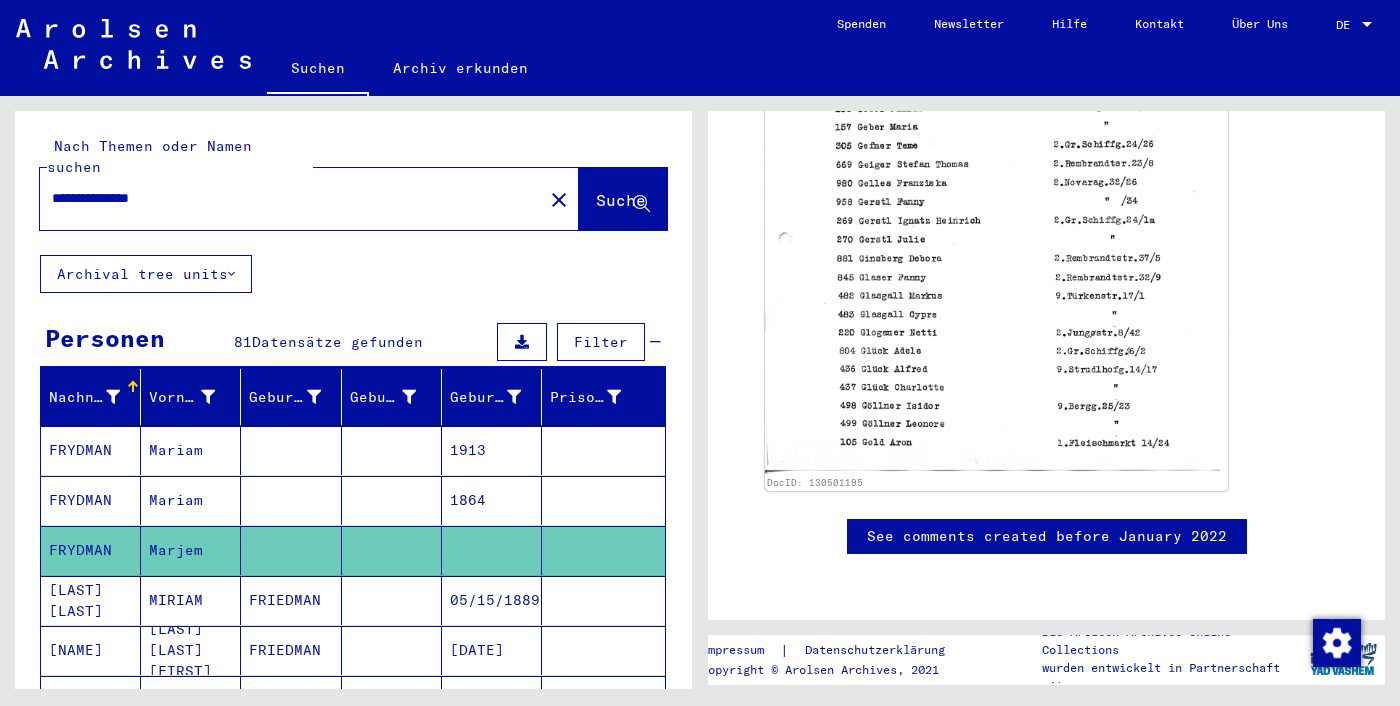 scroll, scrollTop: 745, scrollLeft: 0, axis: vertical 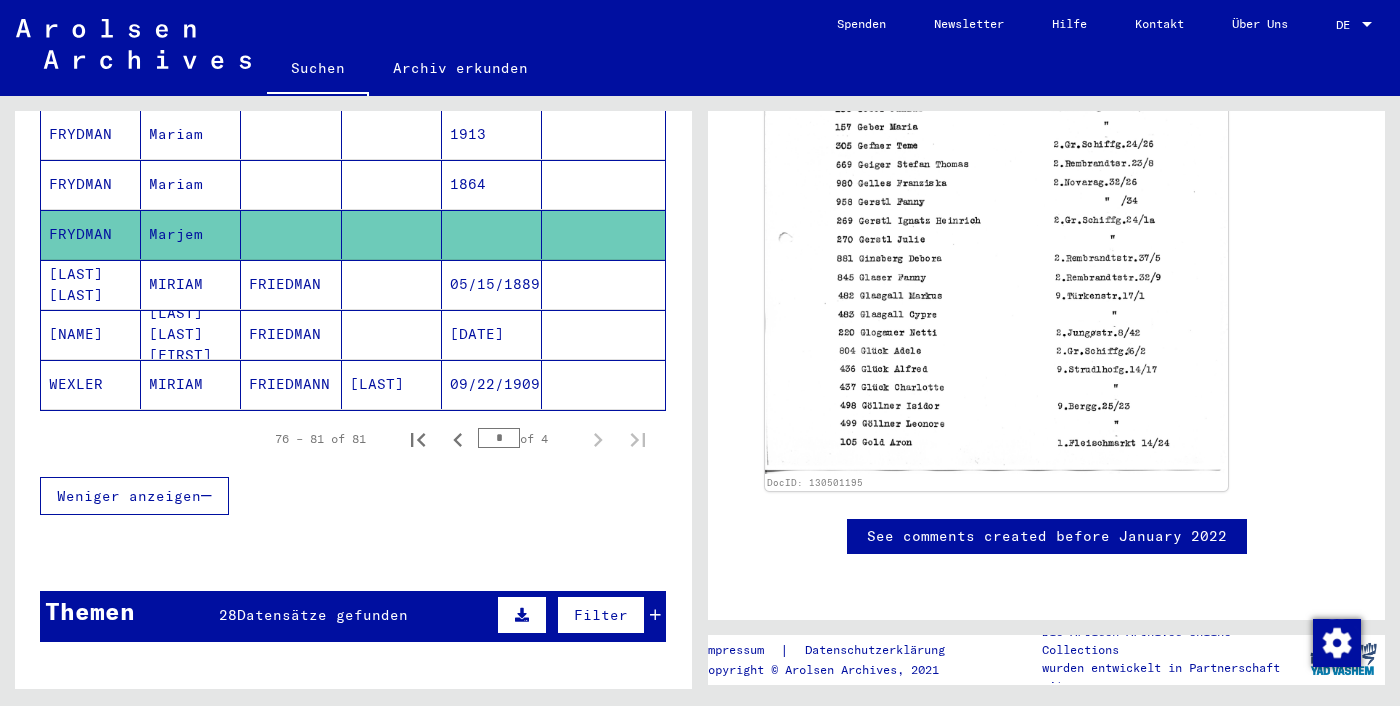 click on "1864" at bounding box center (492, 234) 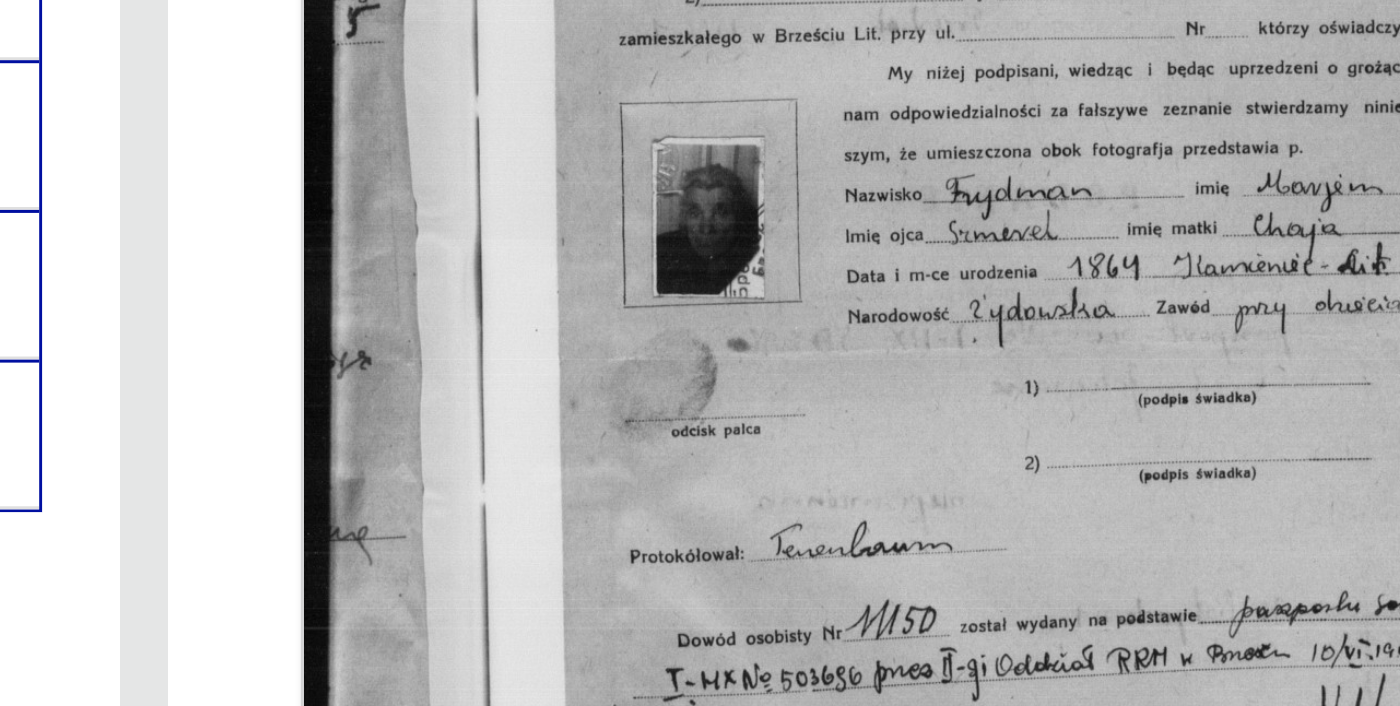 scroll, scrollTop: 485, scrollLeft: 0, axis: vertical 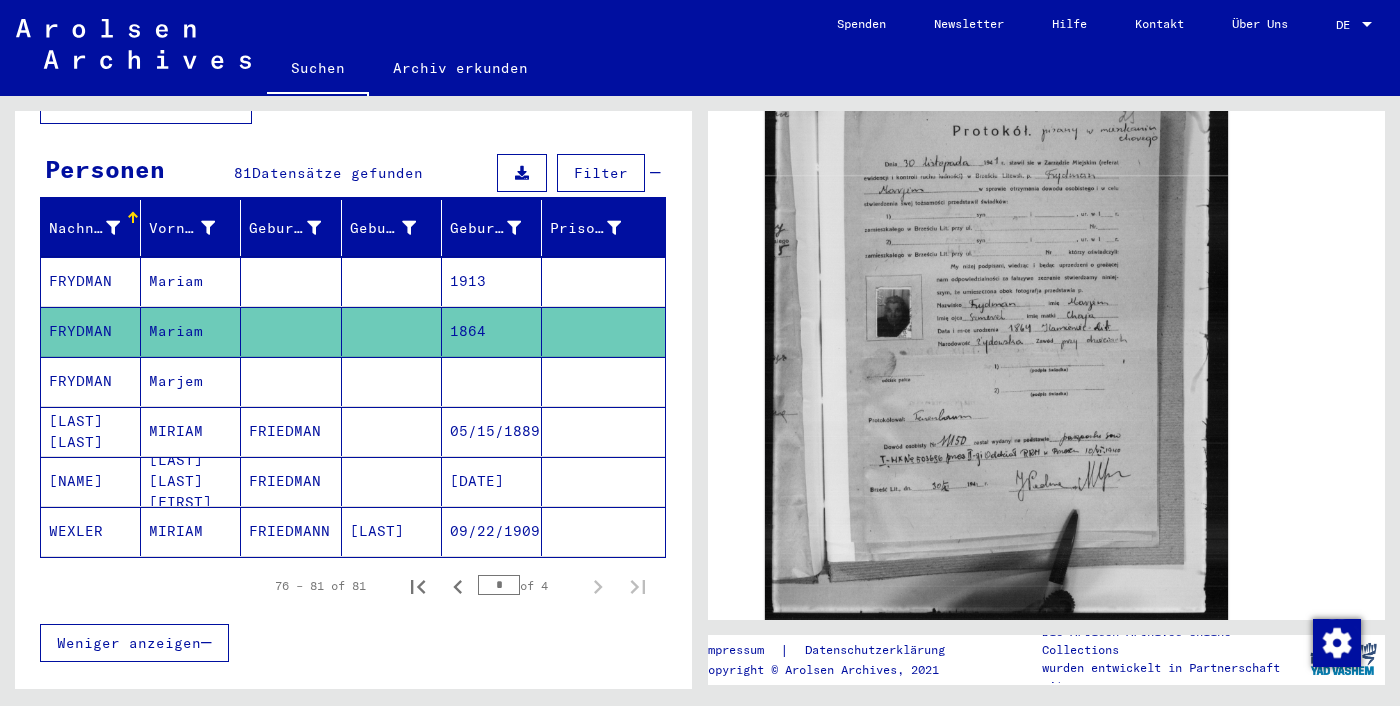 click on "1913" at bounding box center [492, 331] 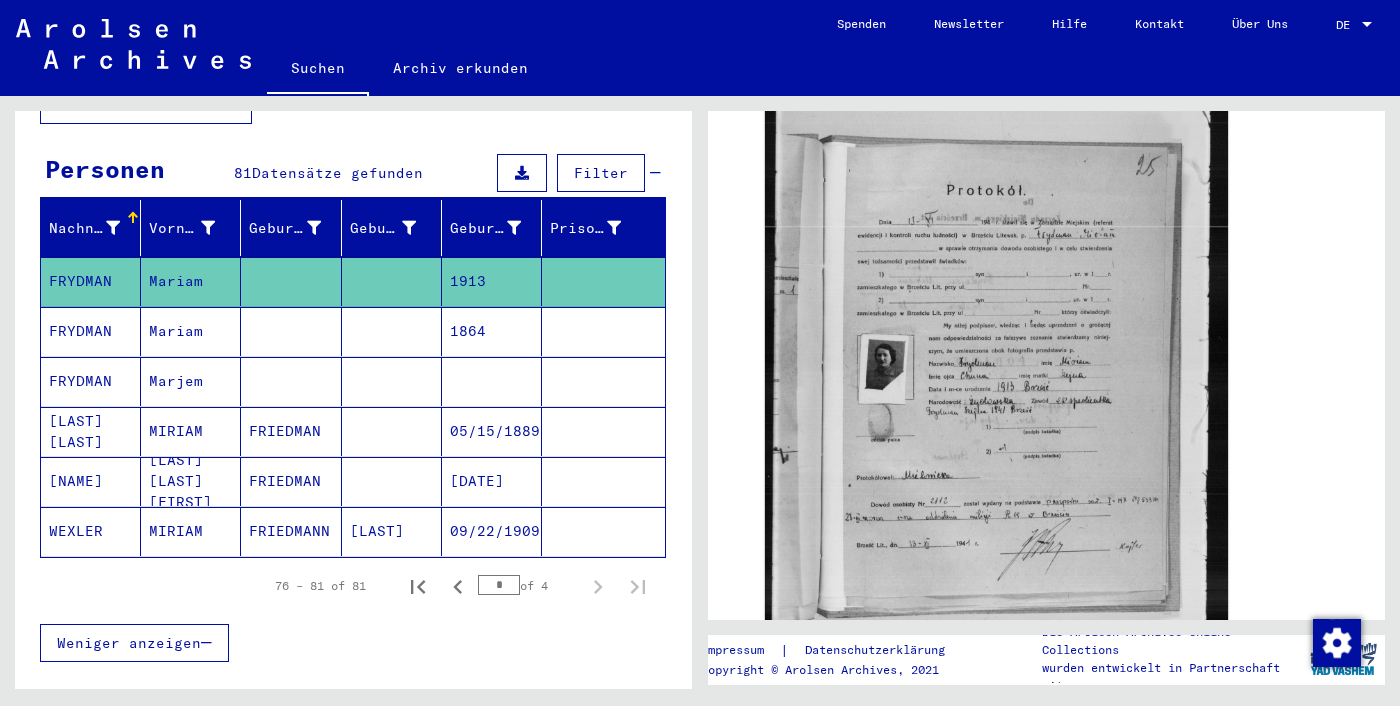 scroll, scrollTop: 428, scrollLeft: 0, axis: vertical 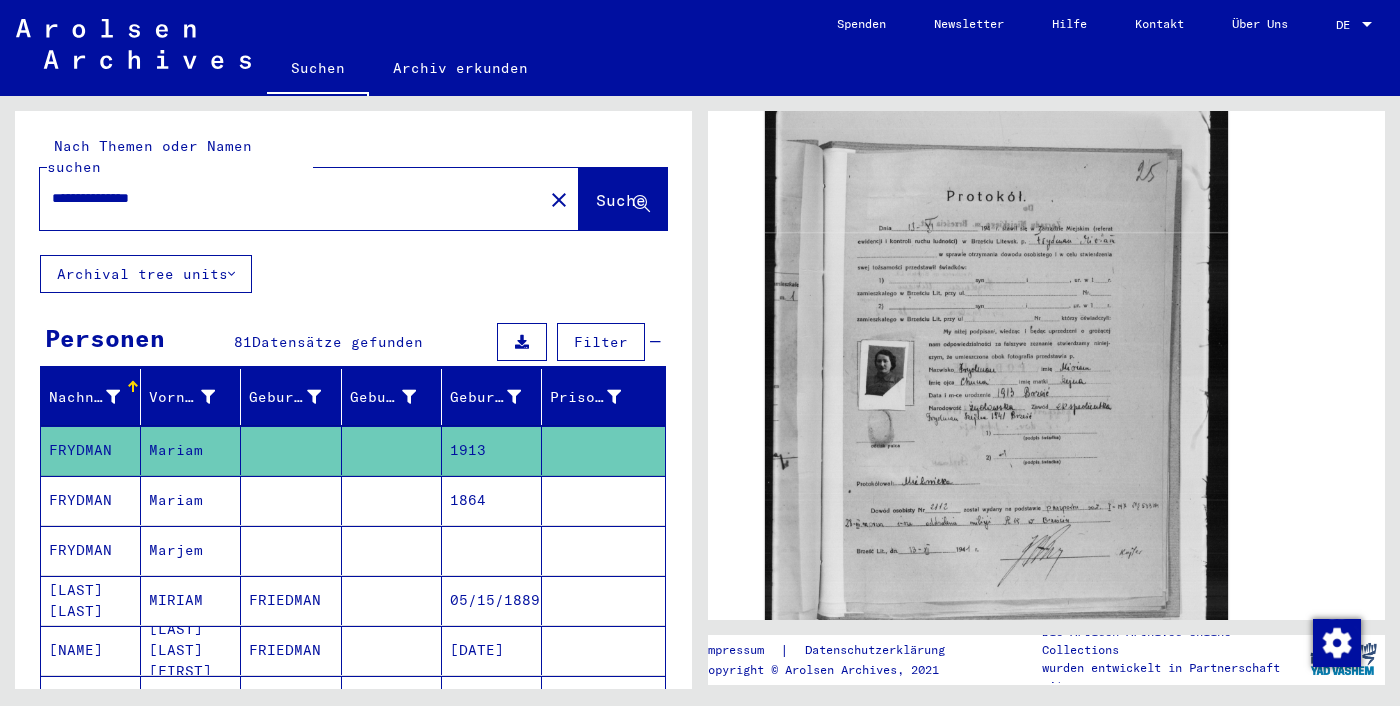 click on "**********" at bounding box center [291, 198] 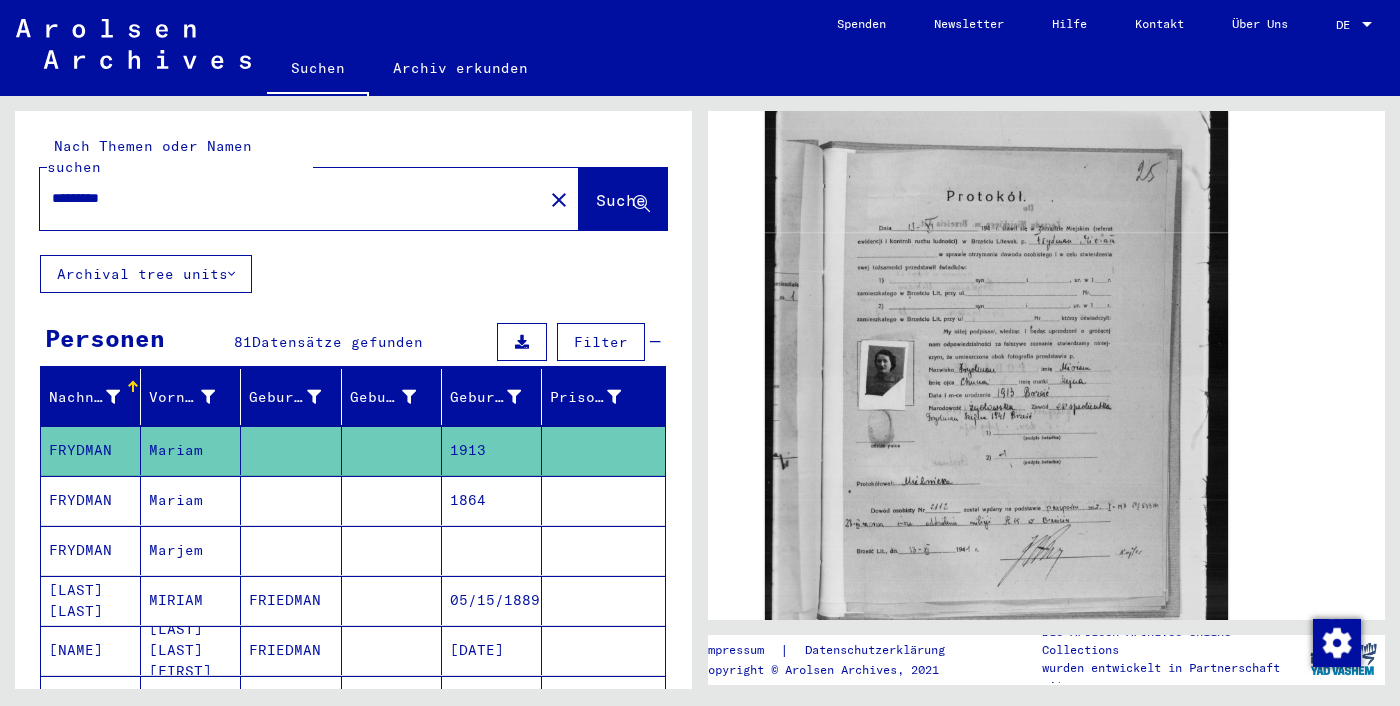 scroll, scrollTop: 0, scrollLeft: 0, axis: both 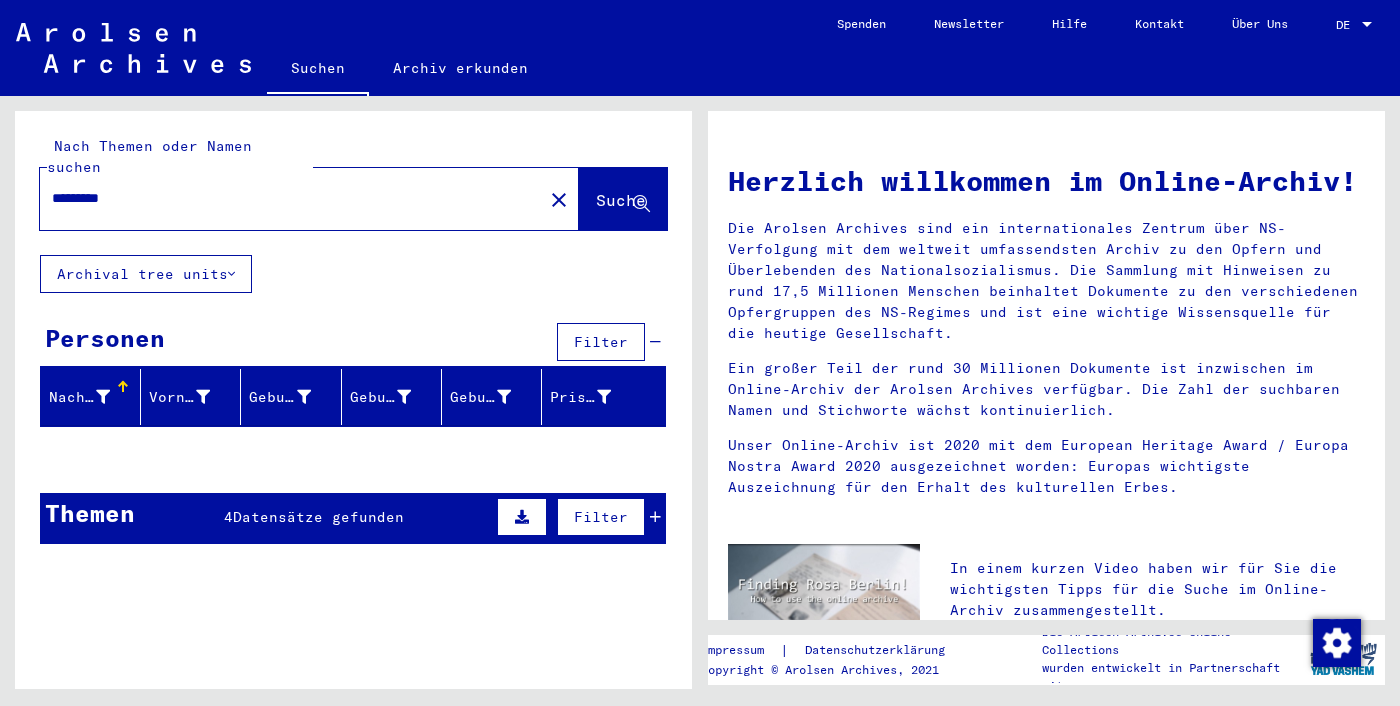 click on "*********" at bounding box center [285, 198] 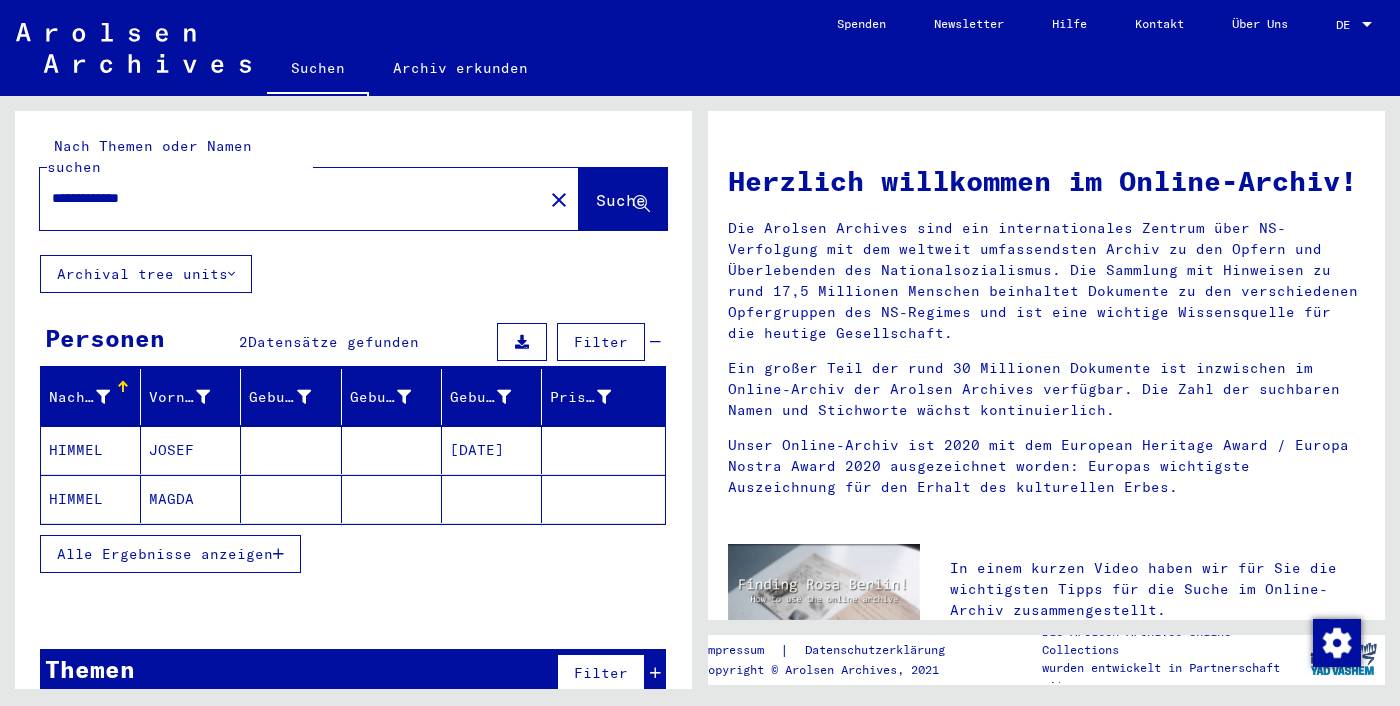 scroll, scrollTop: 5, scrollLeft: 0, axis: vertical 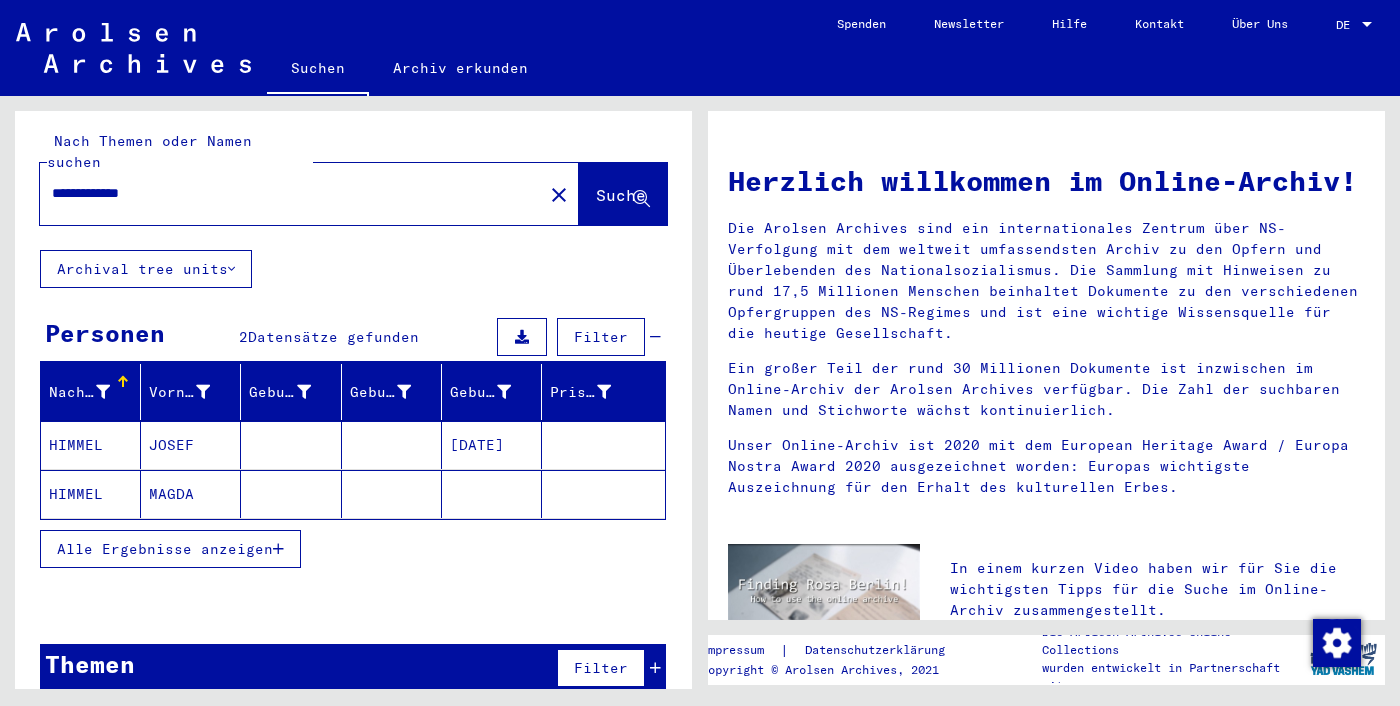 click at bounding box center (392, 494) 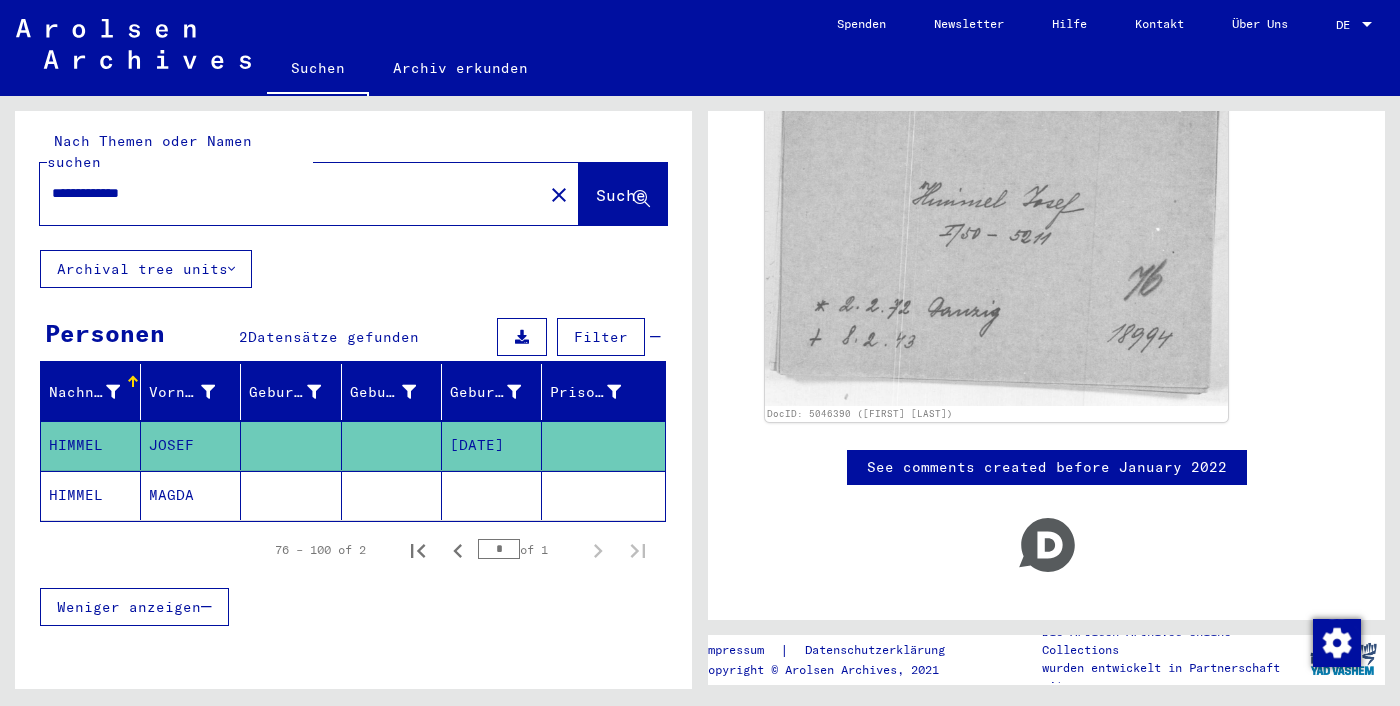 scroll, scrollTop: 365, scrollLeft: 0, axis: vertical 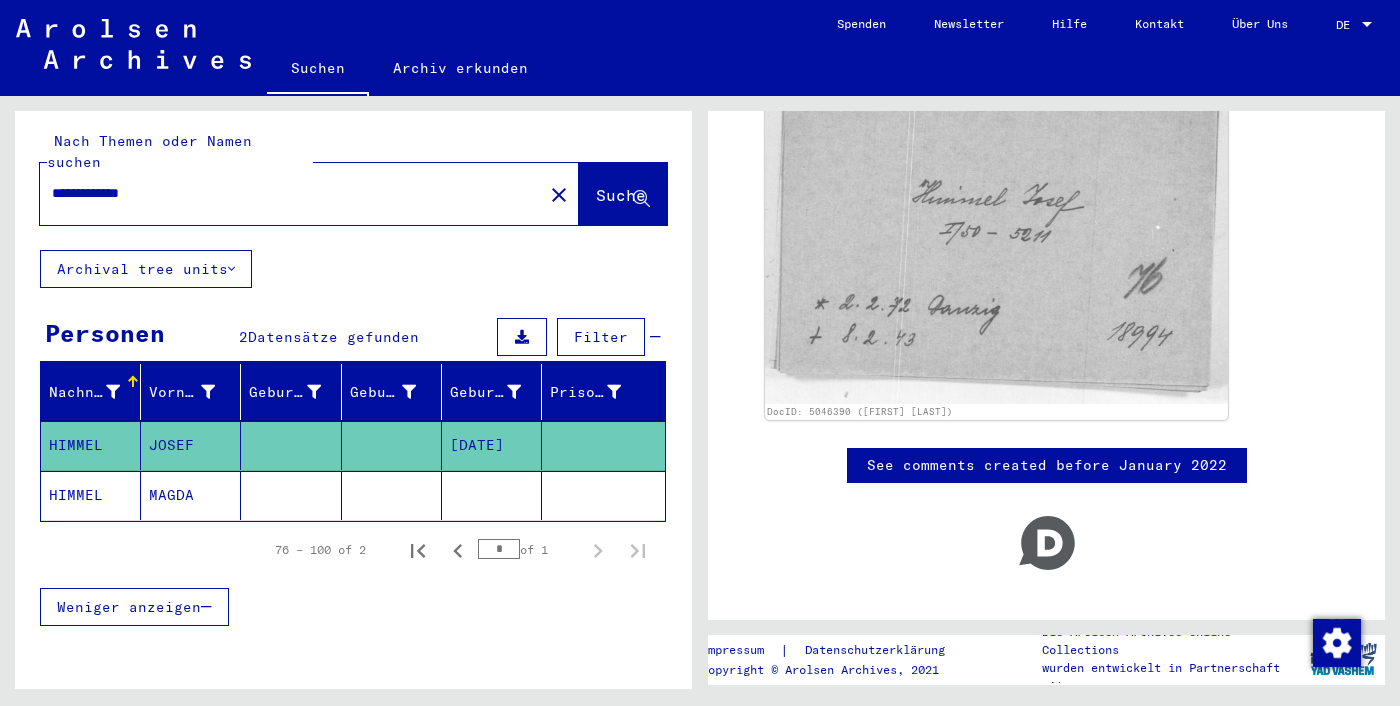 click 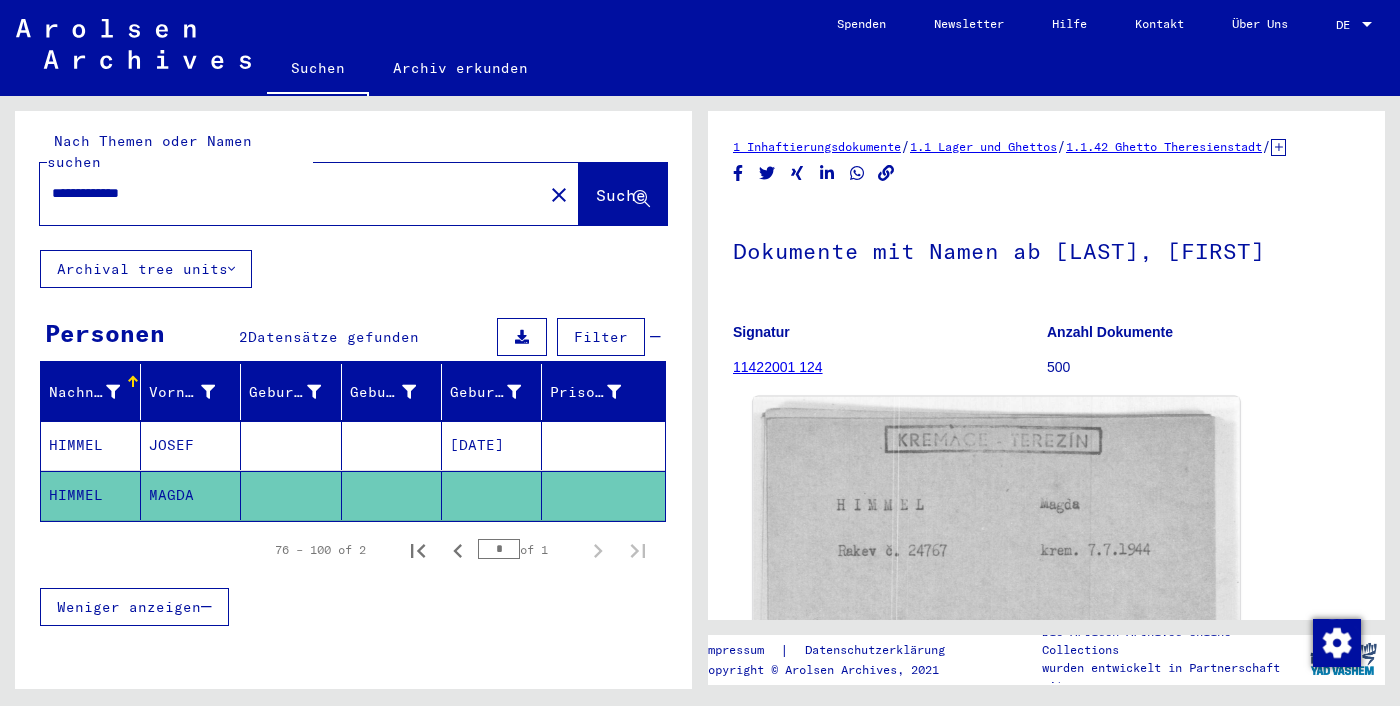 scroll, scrollTop: 330, scrollLeft: 0, axis: vertical 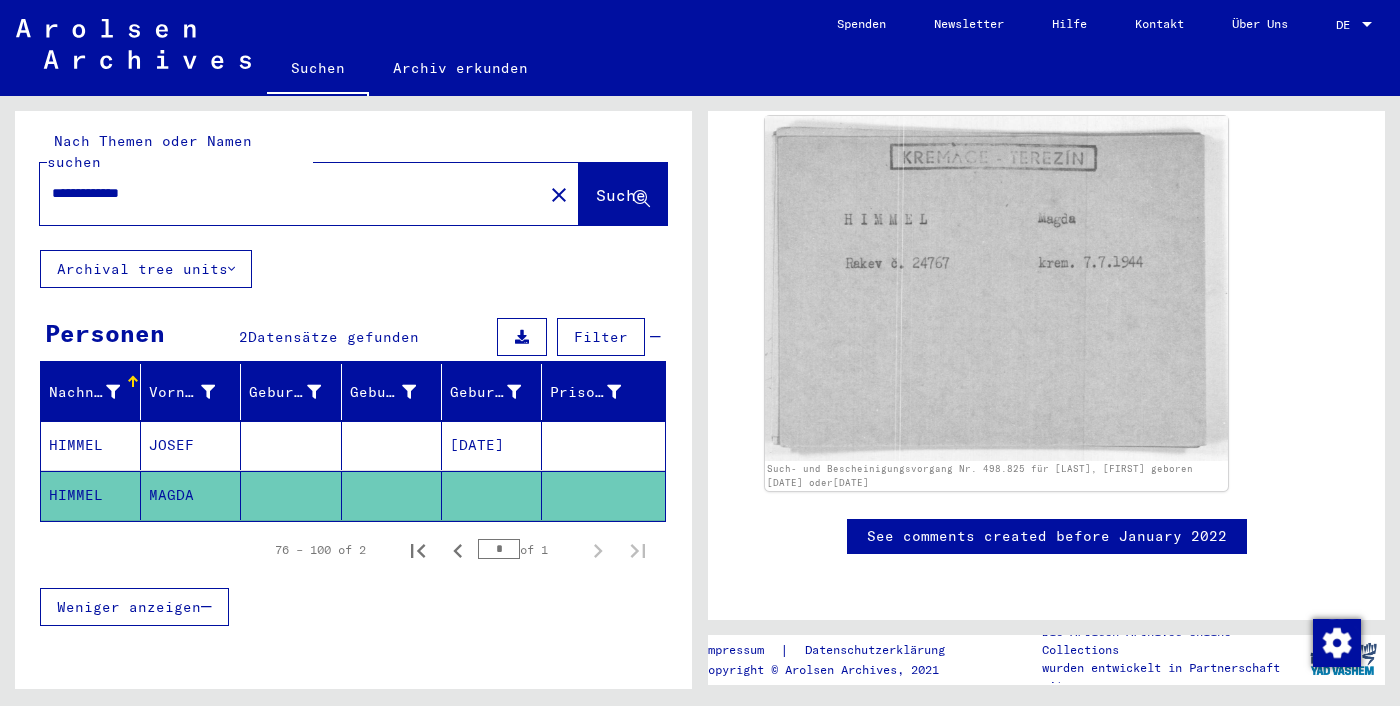 click on "**********" at bounding box center [291, 193] 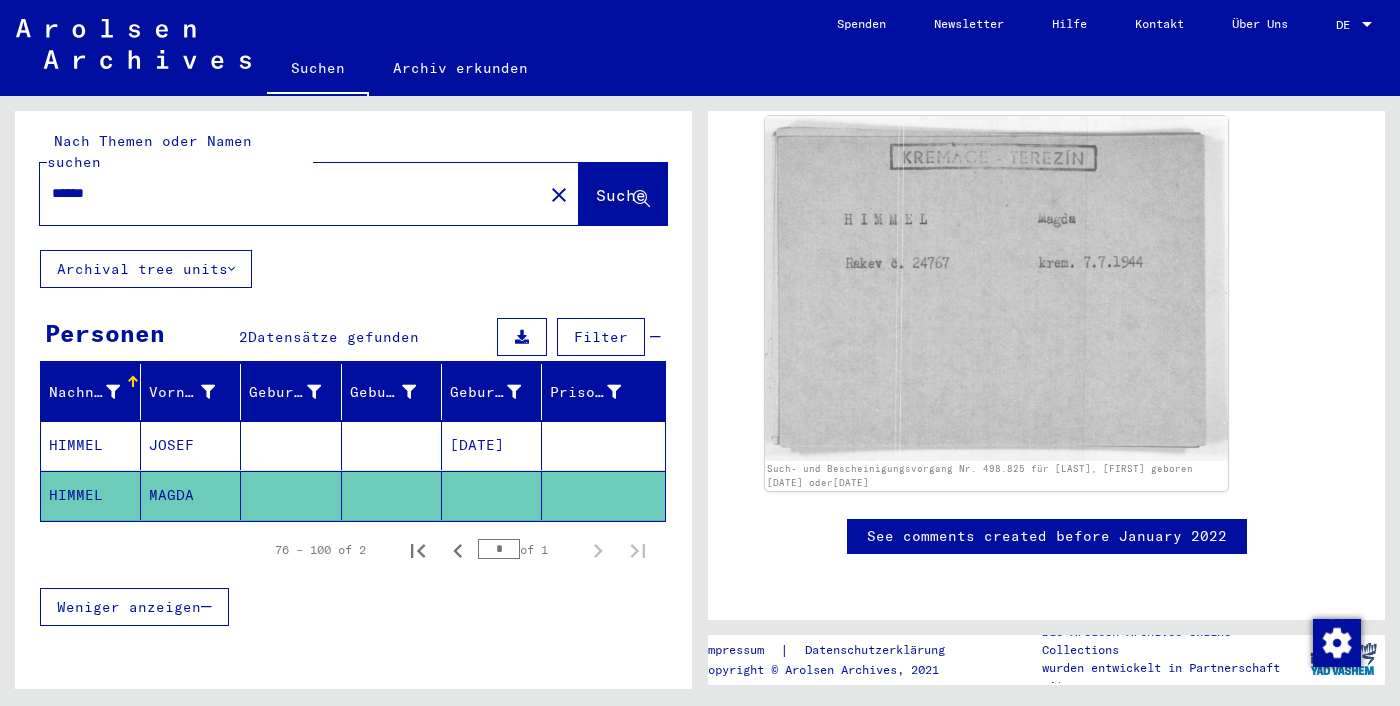 type on "******" 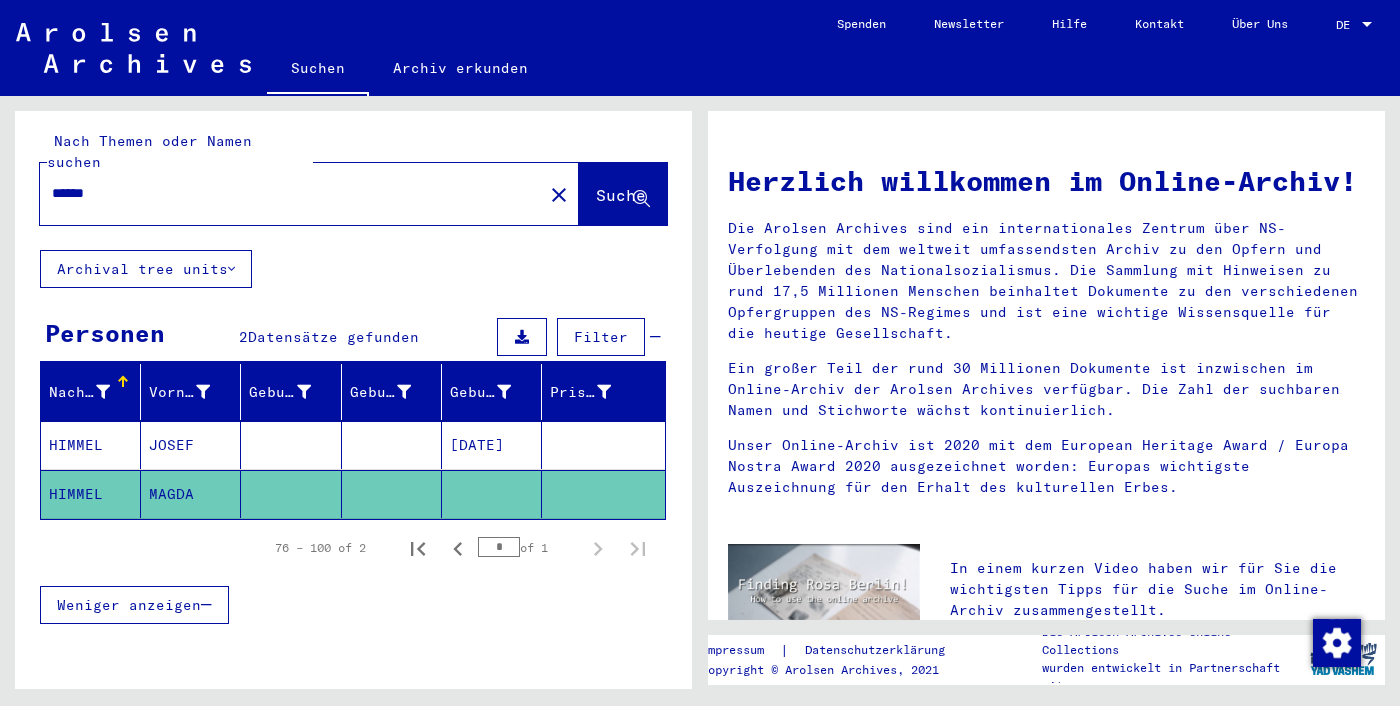 scroll, scrollTop: 0, scrollLeft: 0, axis: both 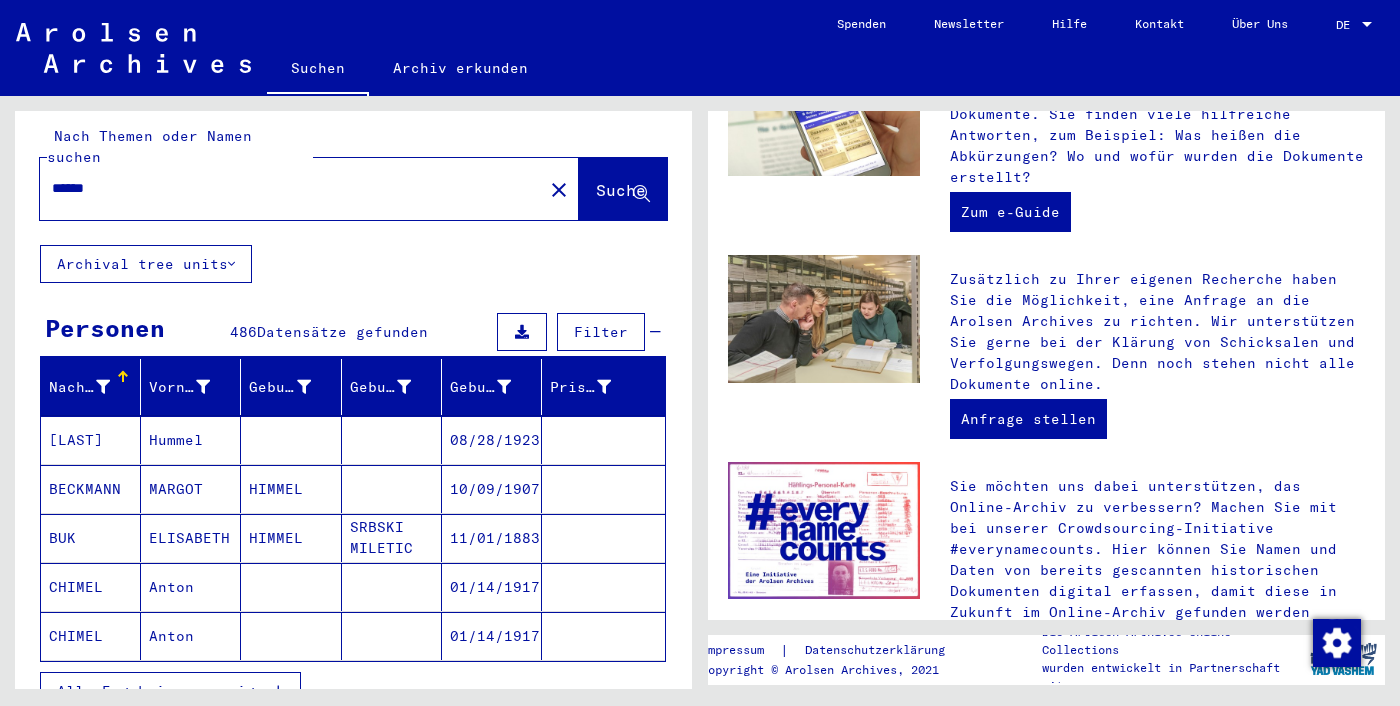 click on "10/09/1907" at bounding box center [492, 538] 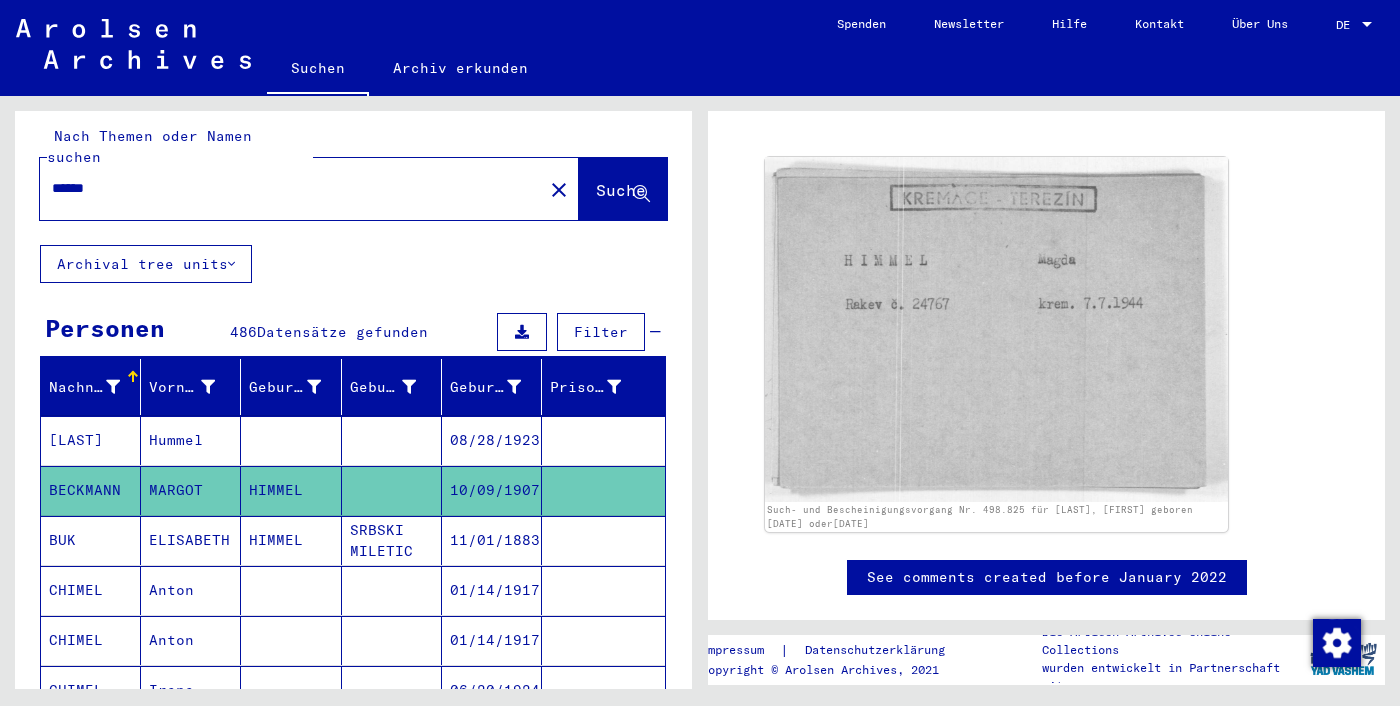 scroll, scrollTop: 181, scrollLeft: 0, axis: vertical 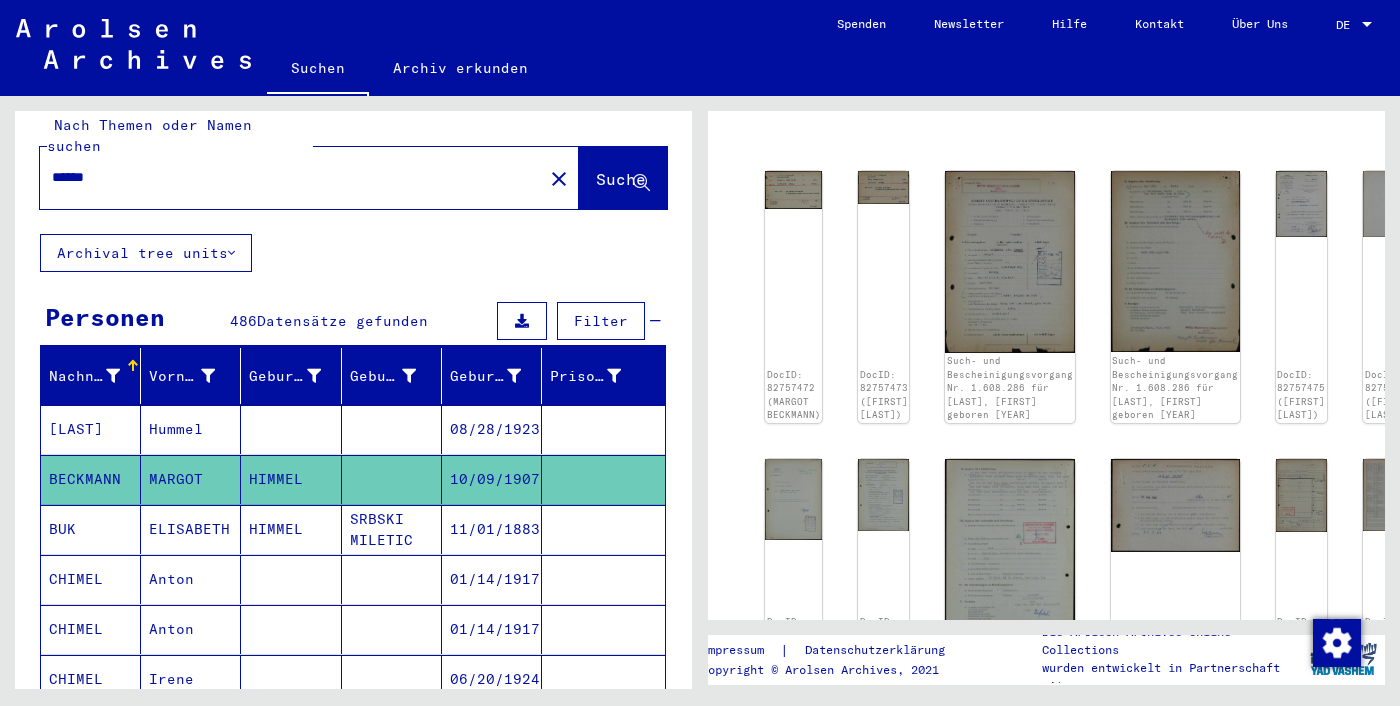 click on "11/01/1883" at bounding box center [492, 579] 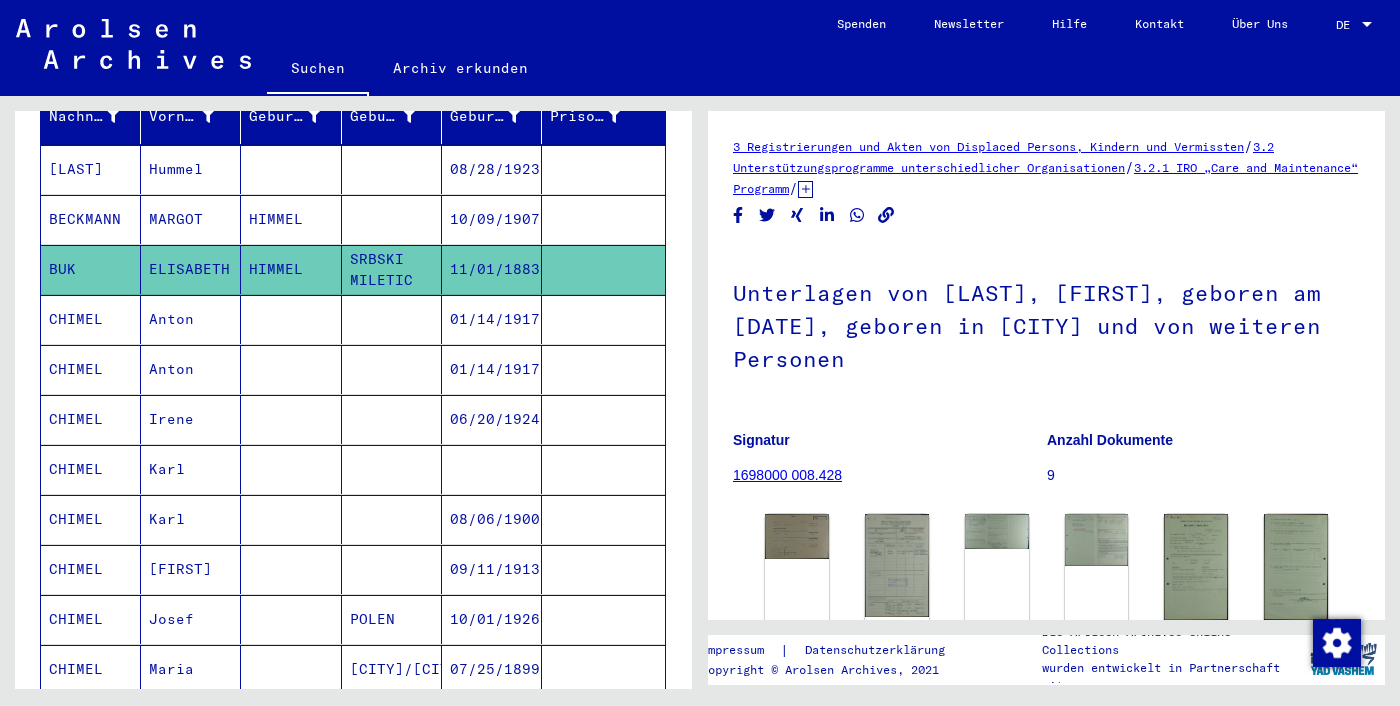 scroll, scrollTop: 286, scrollLeft: 0, axis: vertical 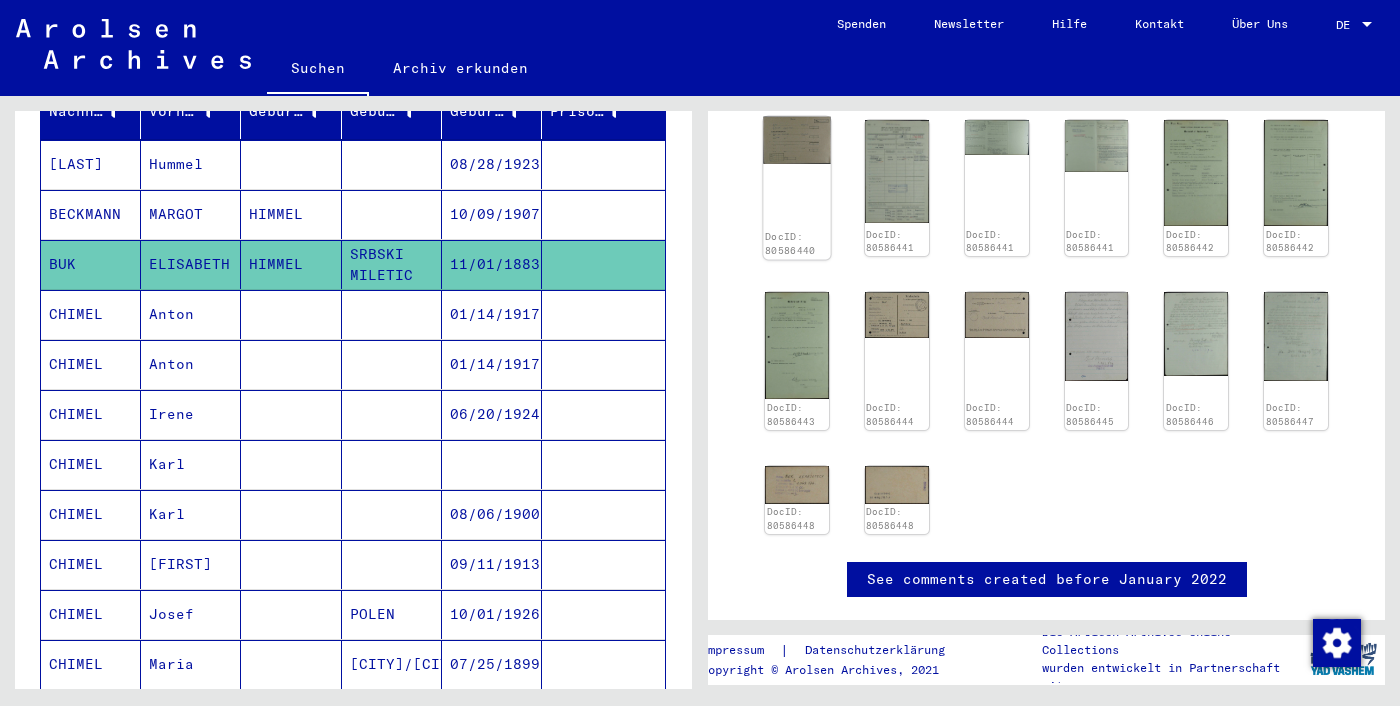 click on "DocID: 80586440" 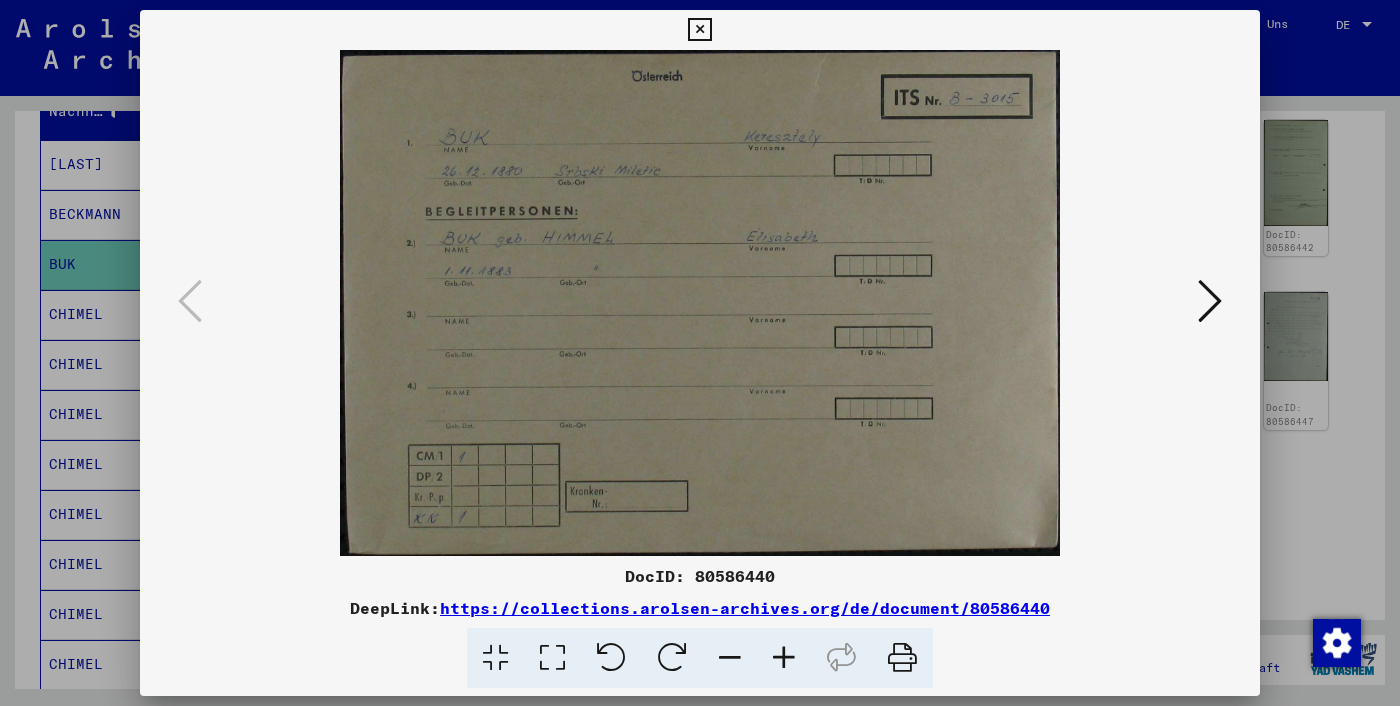 click at bounding box center [700, 353] 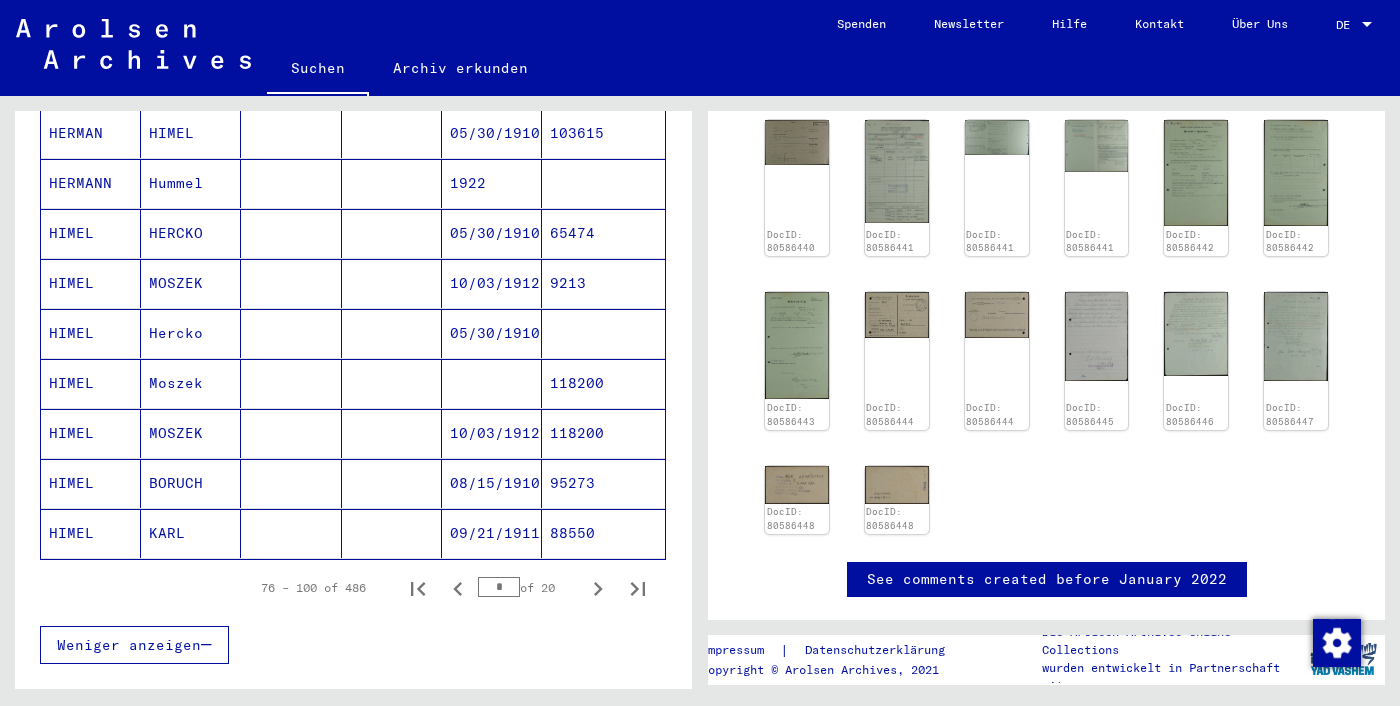 scroll, scrollTop: 1130, scrollLeft: 0, axis: vertical 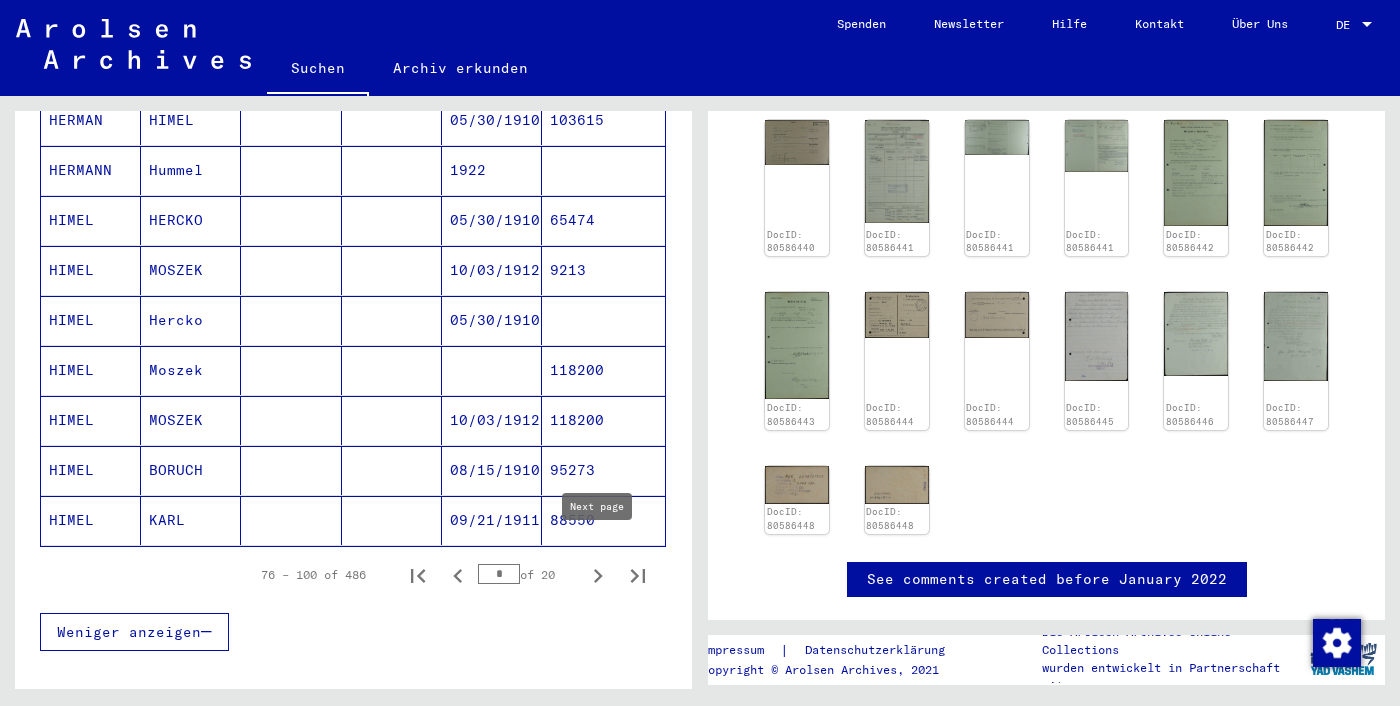 click 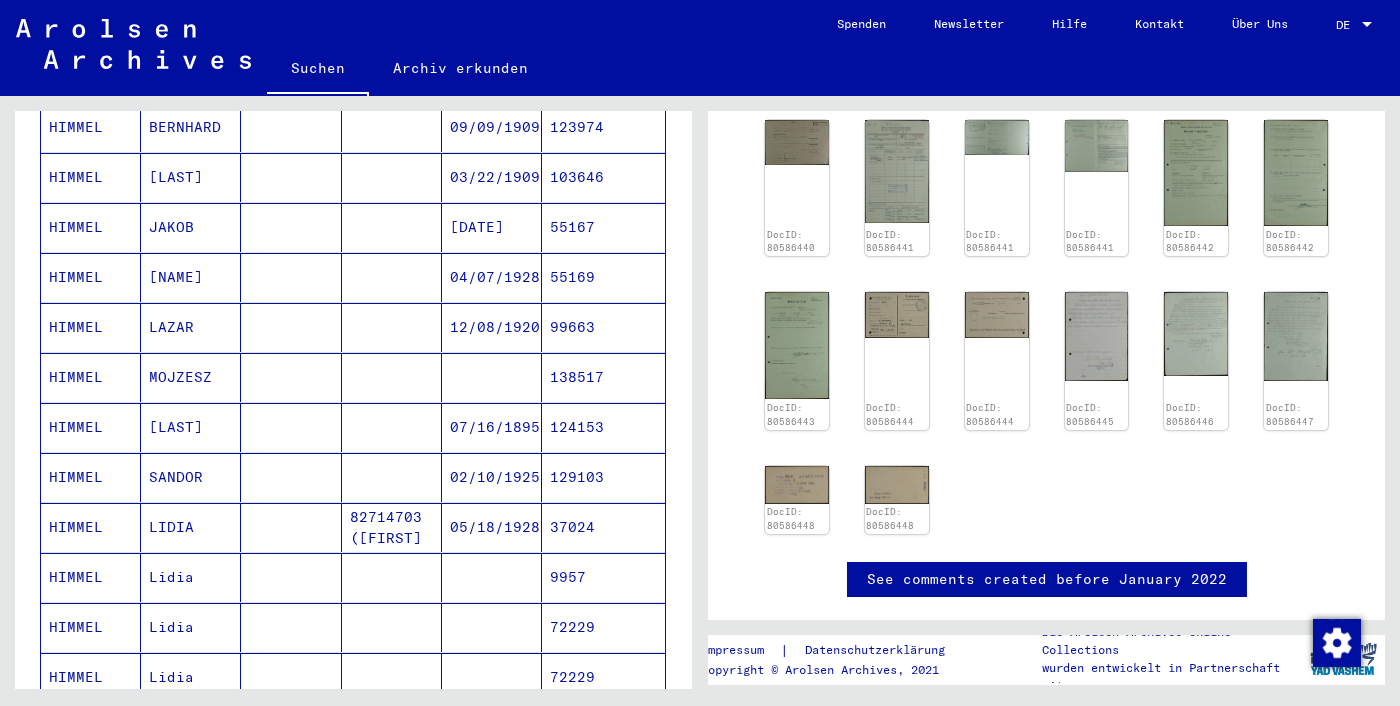 scroll, scrollTop: 0, scrollLeft: 0, axis: both 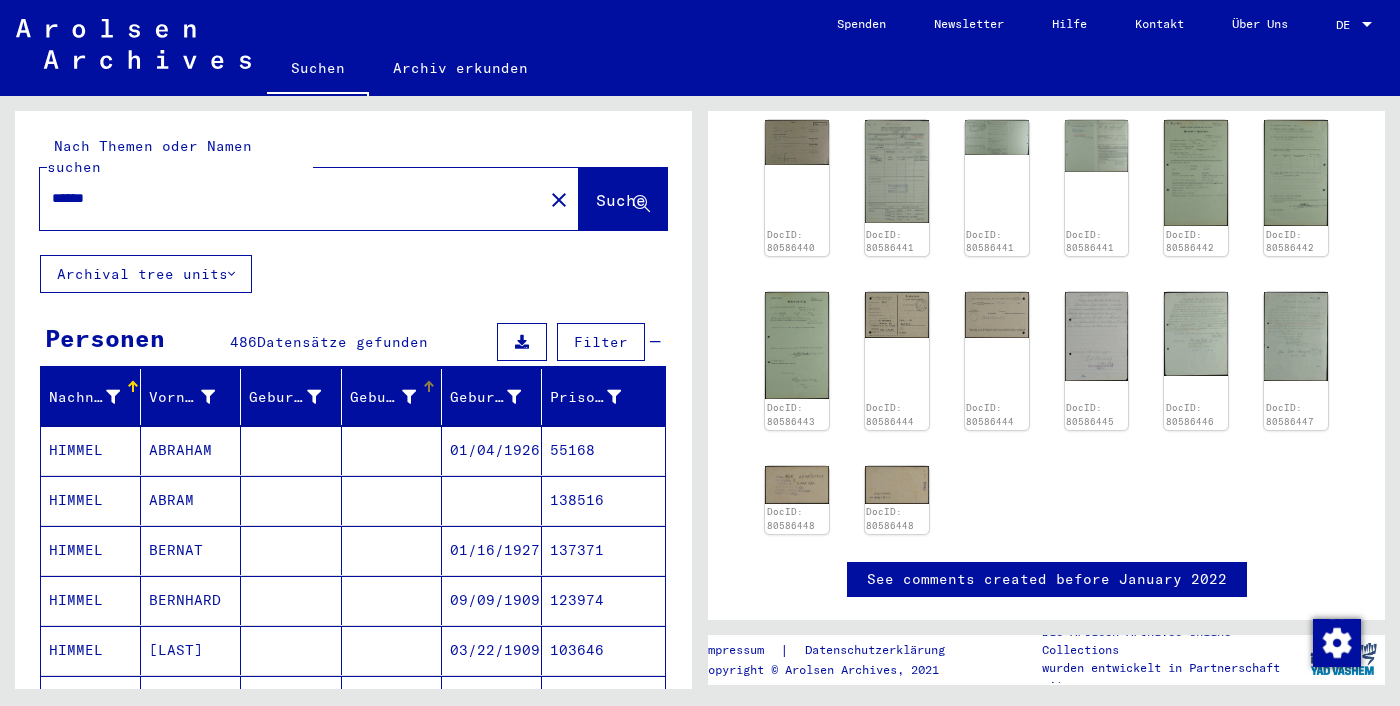 click on "Geburt‏" at bounding box center [383, 397] 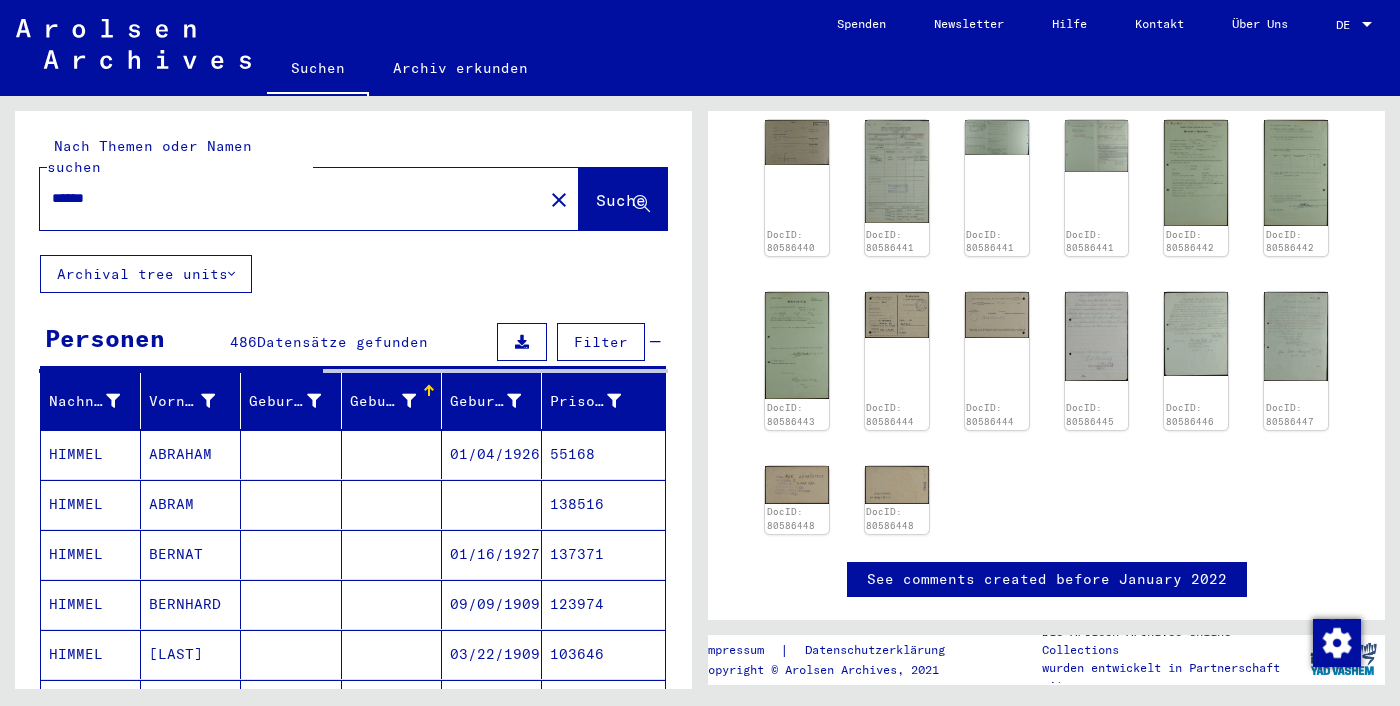click on "Geburt‏" at bounding box center [383, 401] 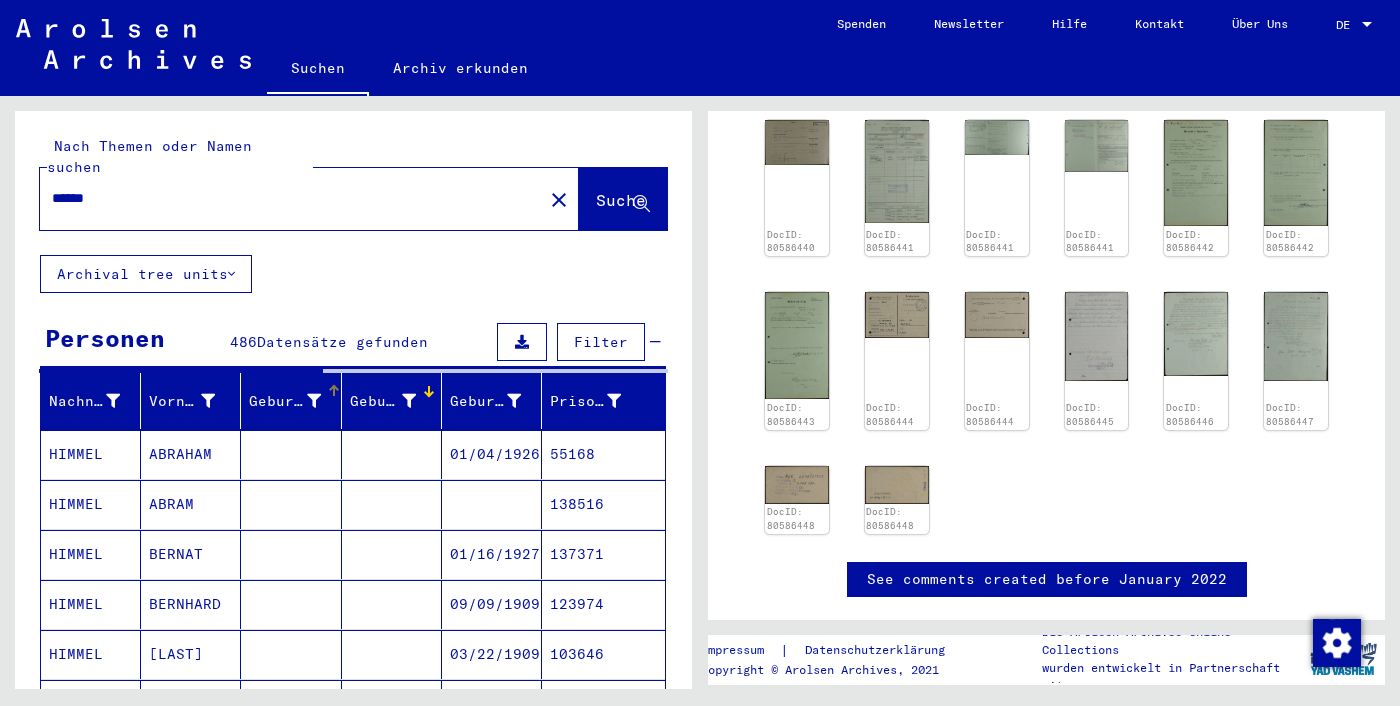 click at bounding box center (314, 401) 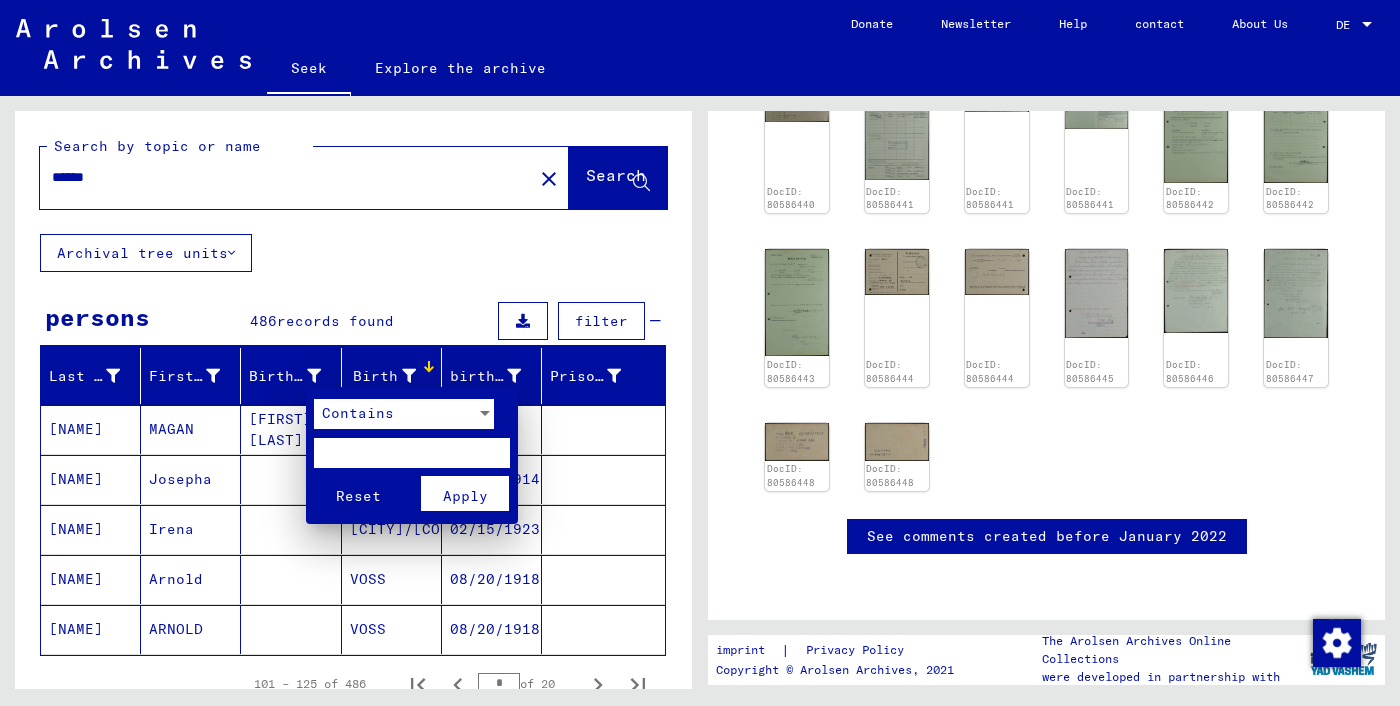 click at bounding box center [700, 353] 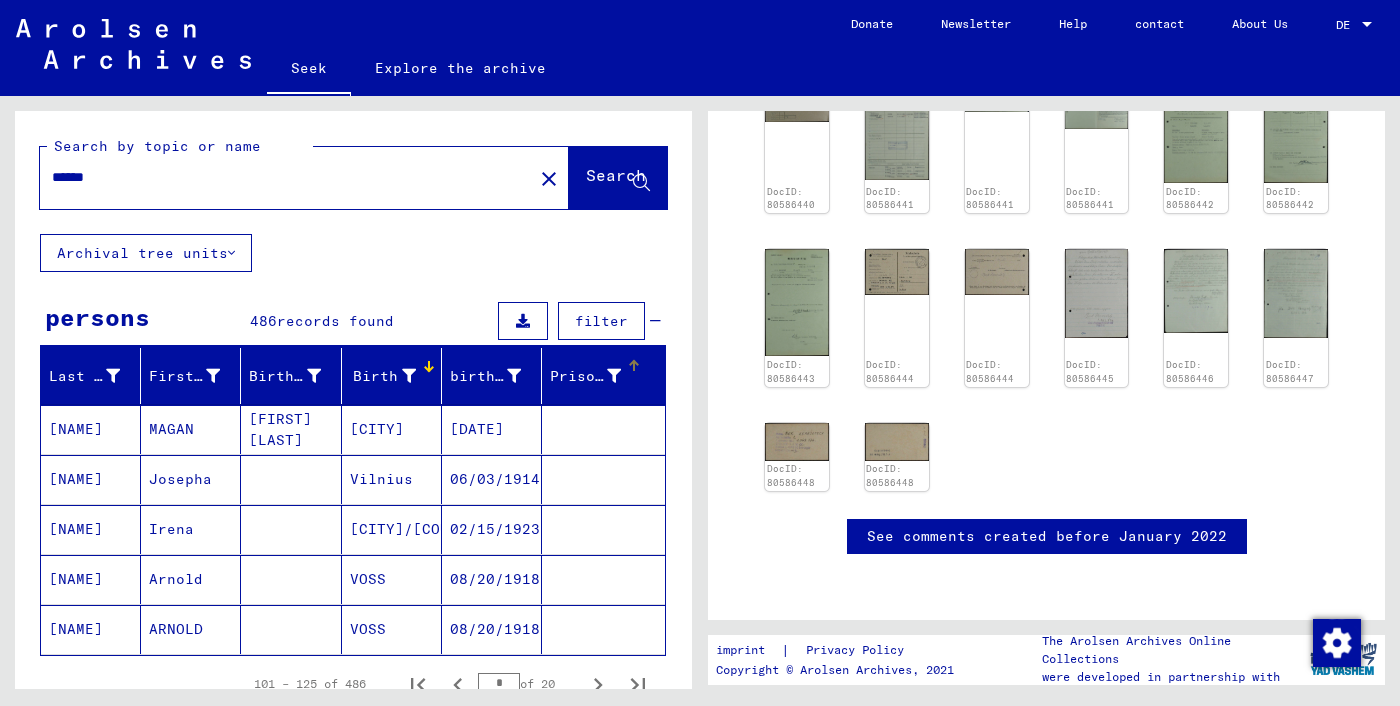click on "Prisoner #" at bounding box center (595, 376) 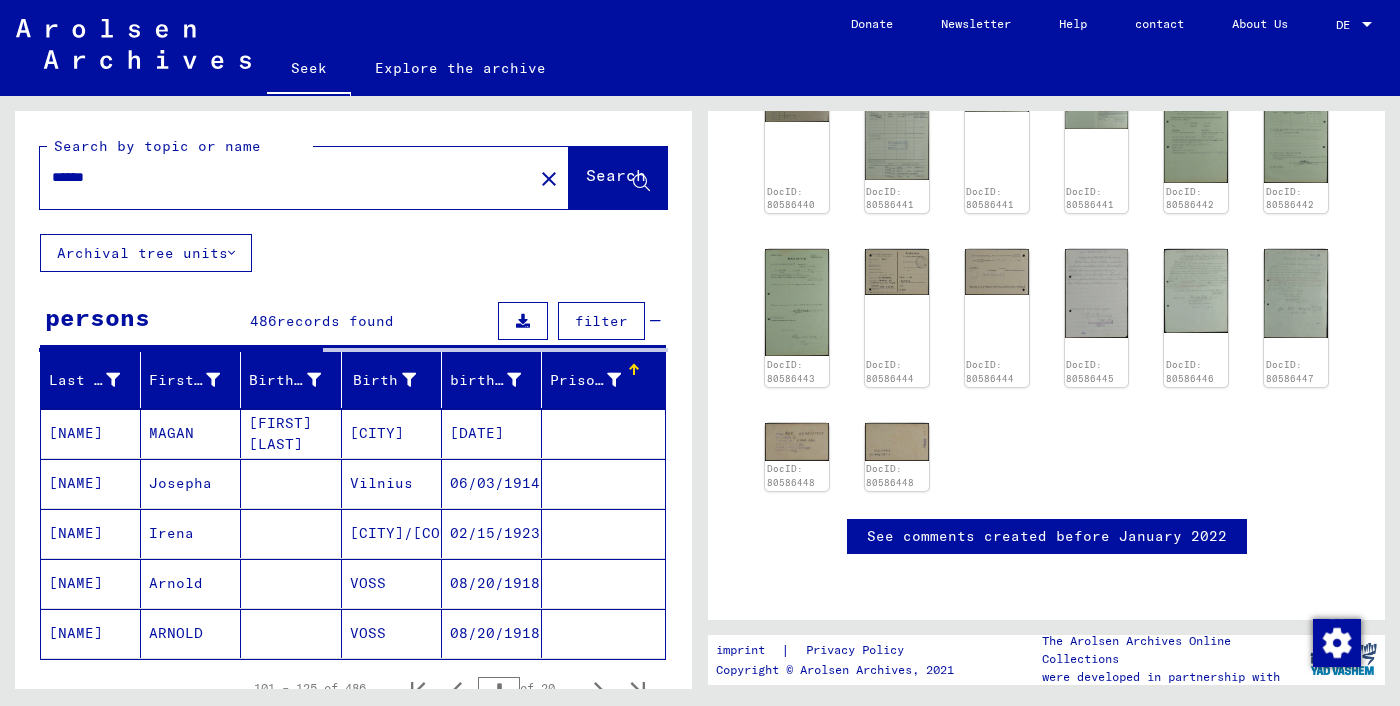 click at bounding box center (634, 370) 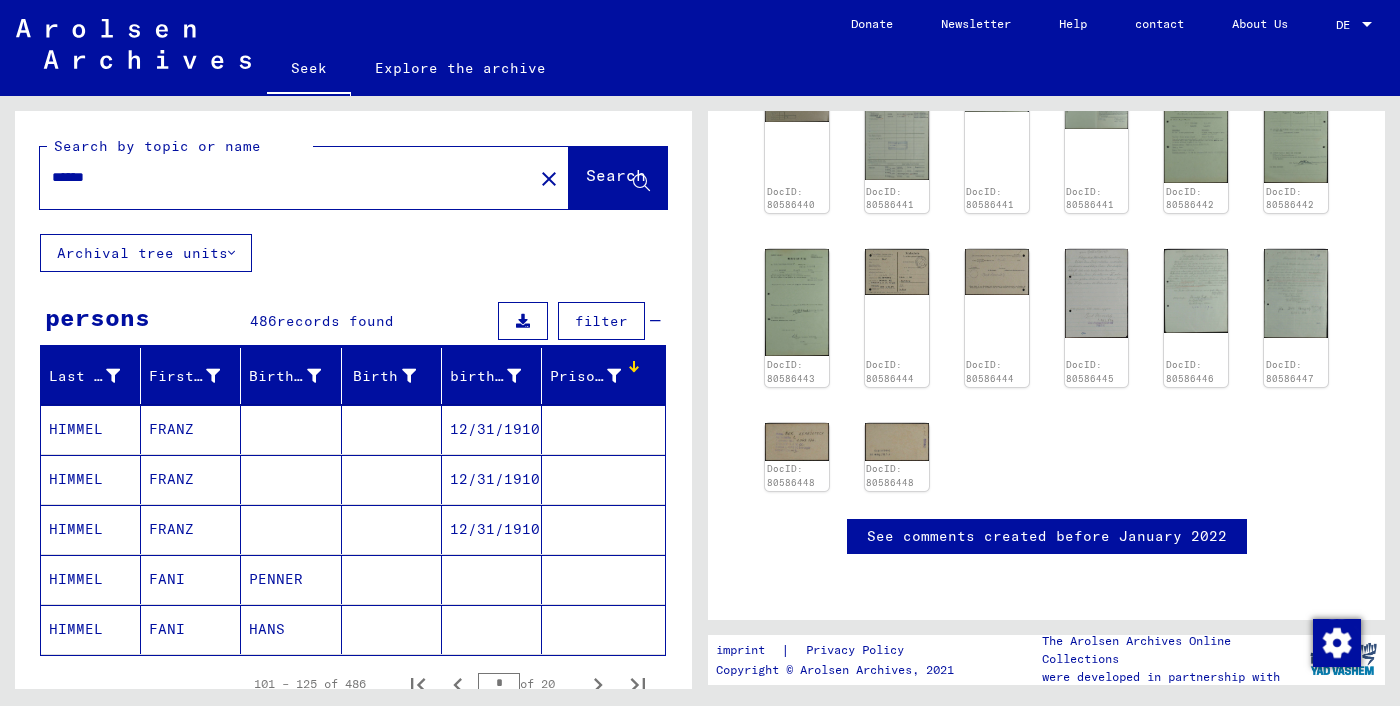 click on "Prisoner #" at bounding box center (595, 376) 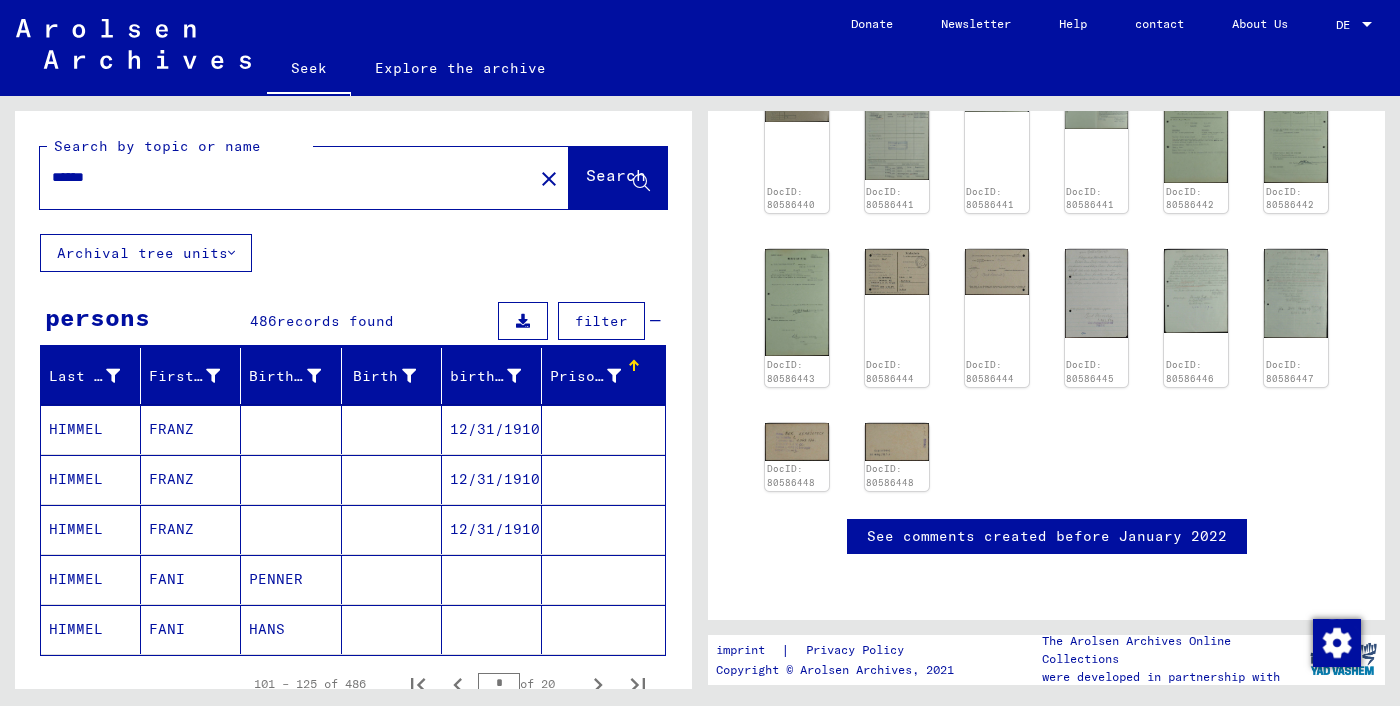 click at bounding box center [634, 366] 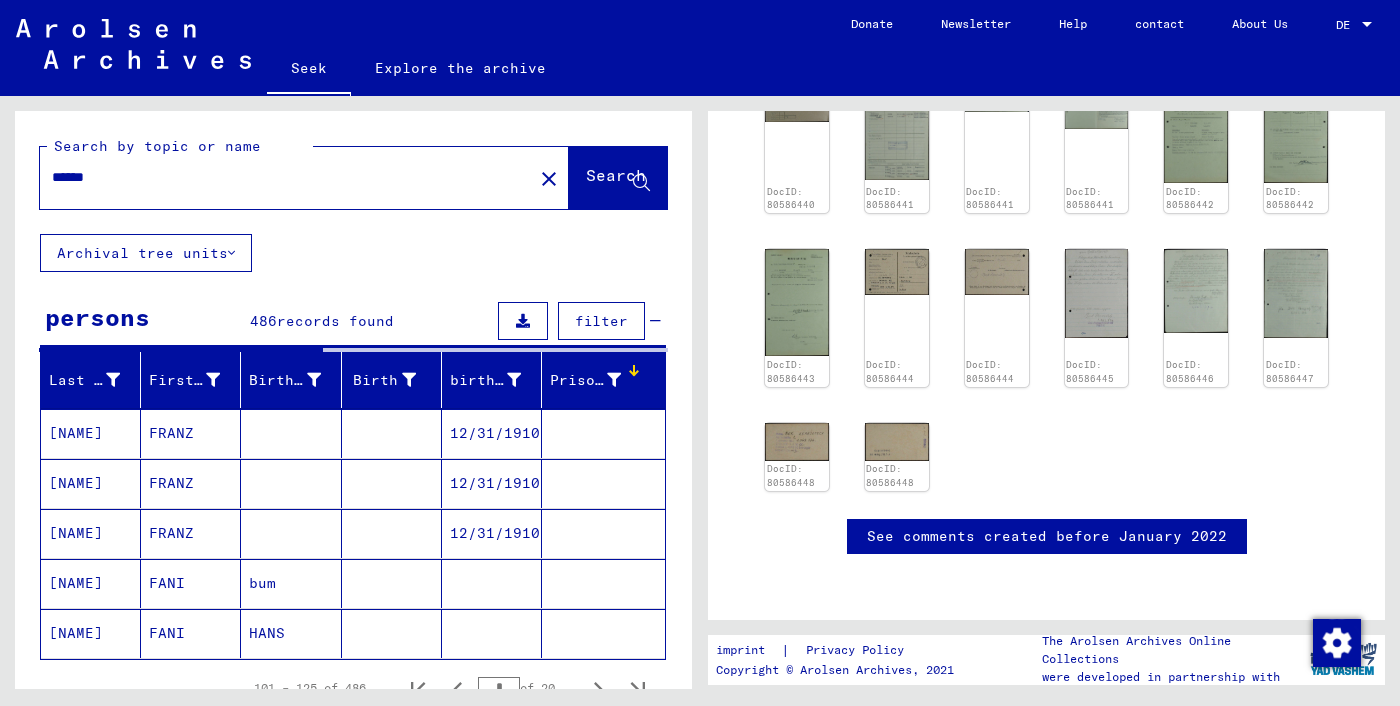 click on "Prisoner #" at bounding box center (598, 380) 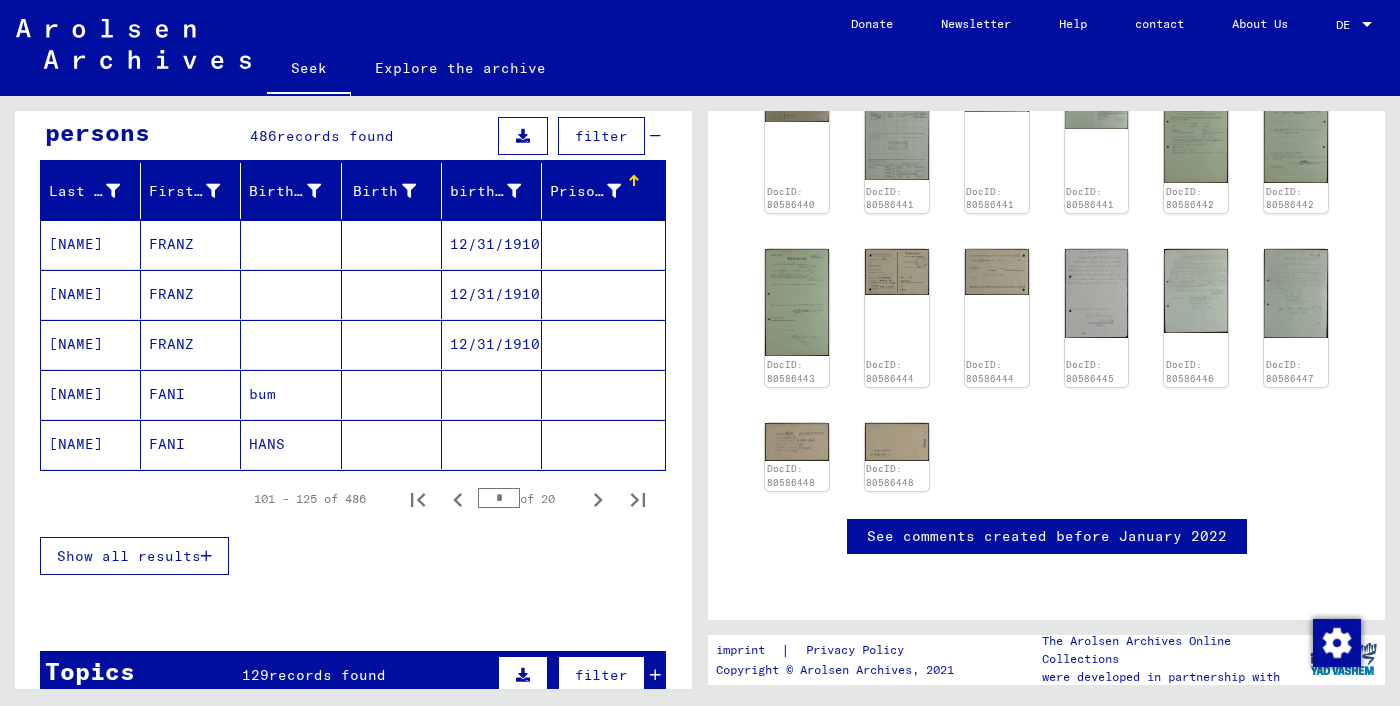 scroll, scrollTop: 203, scrollLeft: 0, axis: vertical 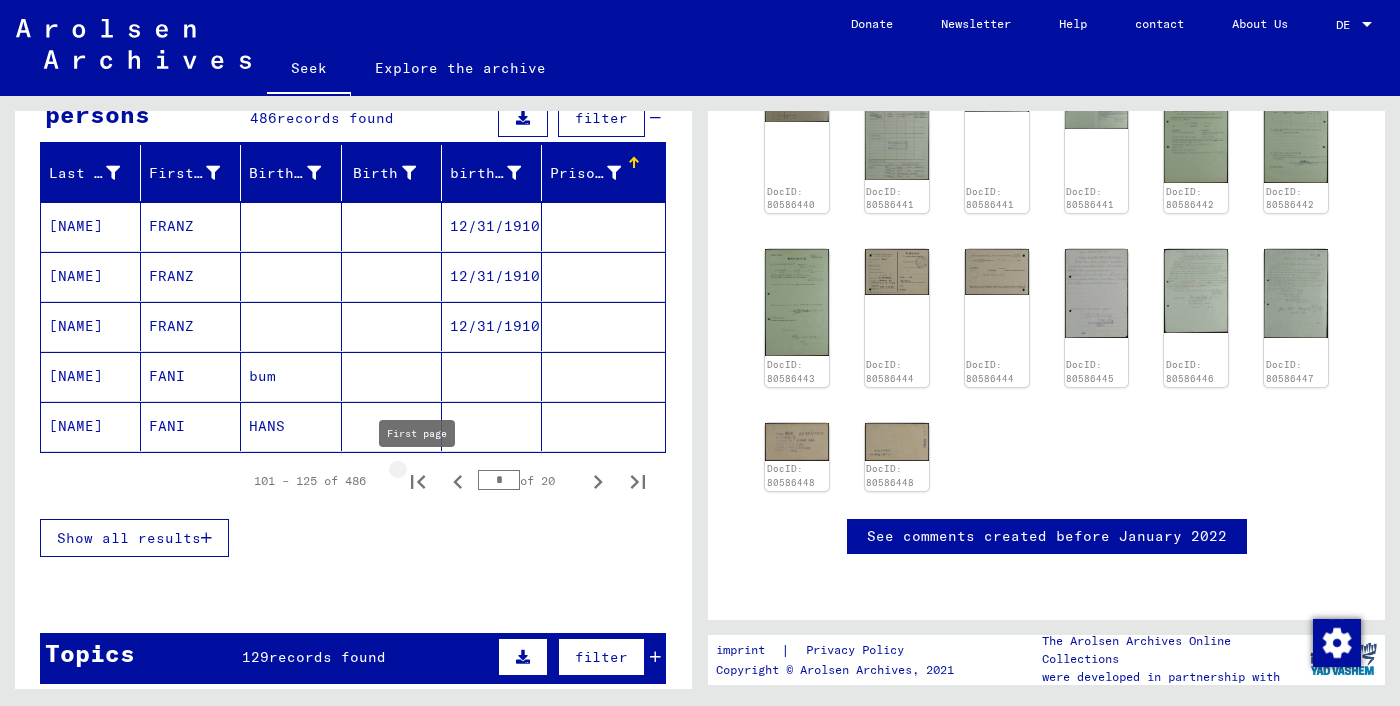 click 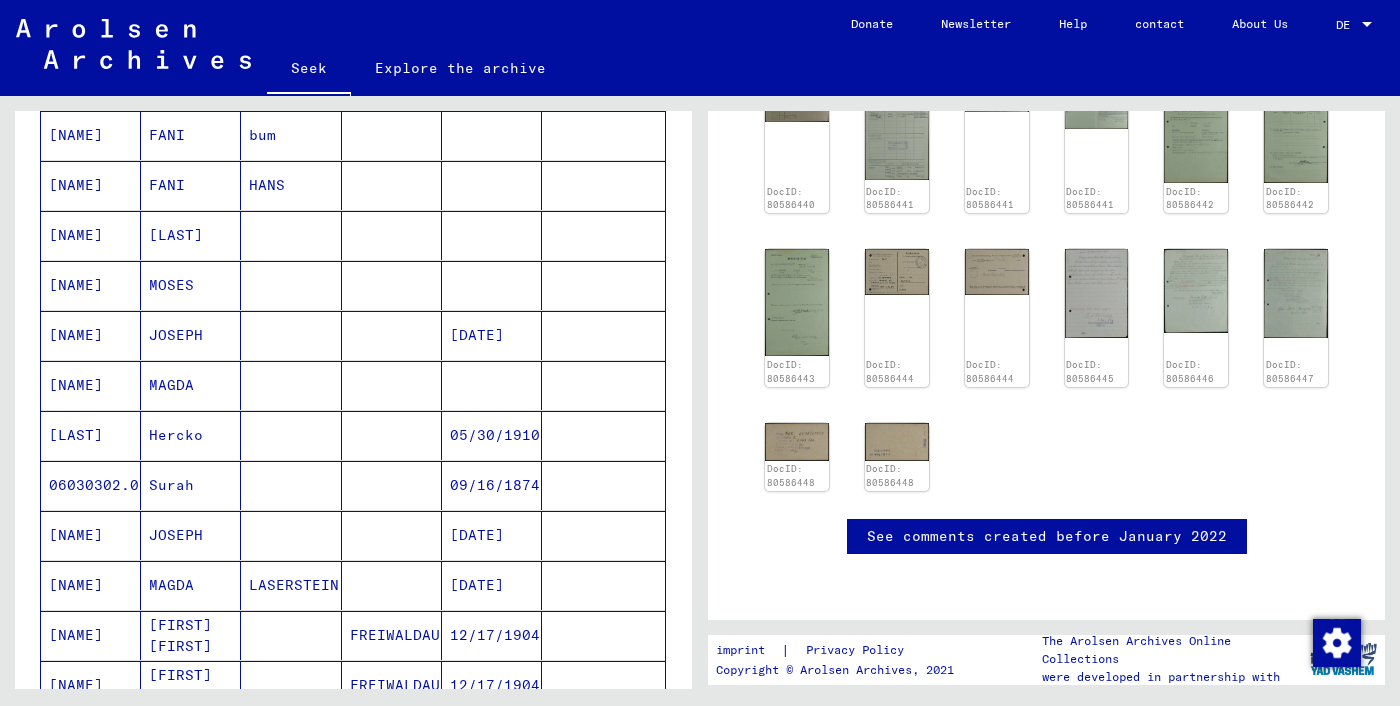 scroll, scrollTop: 0, scrollLeft: 0, axis: both 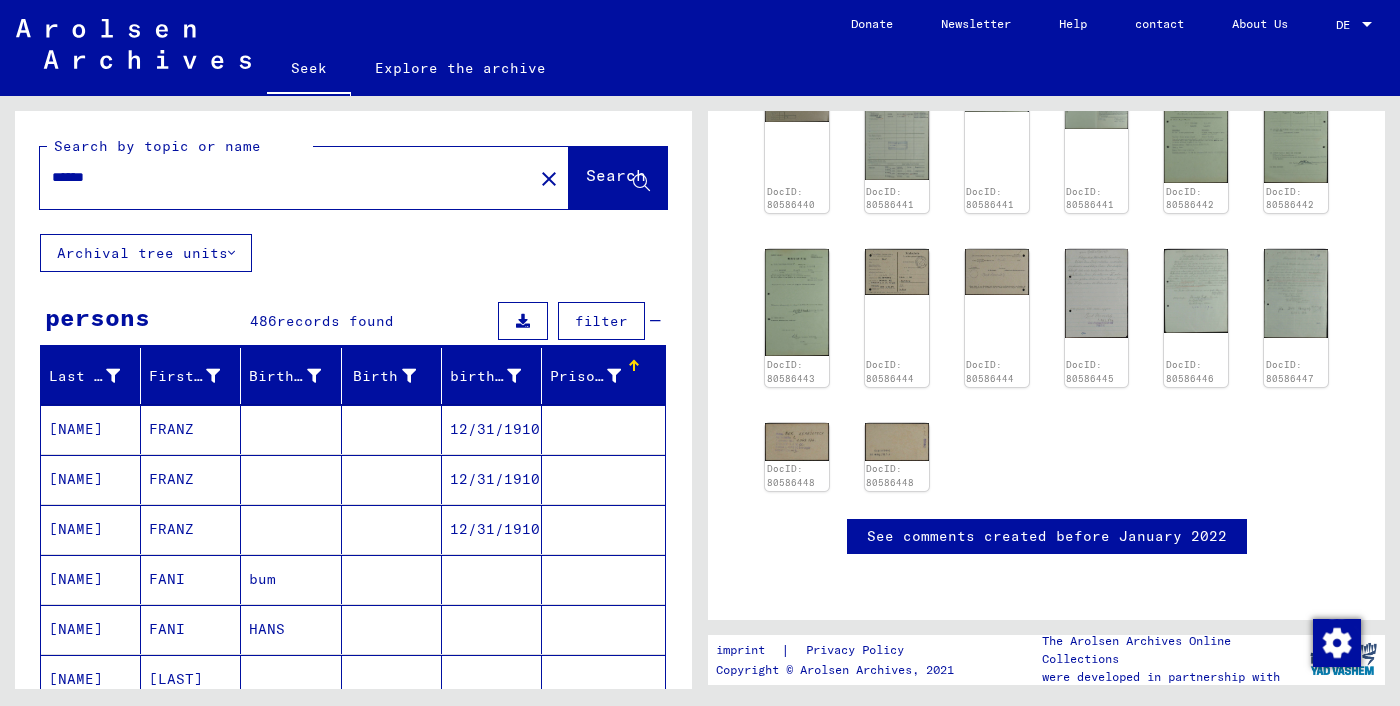 click on "Prisoner #" at bounding box center [595, 376] 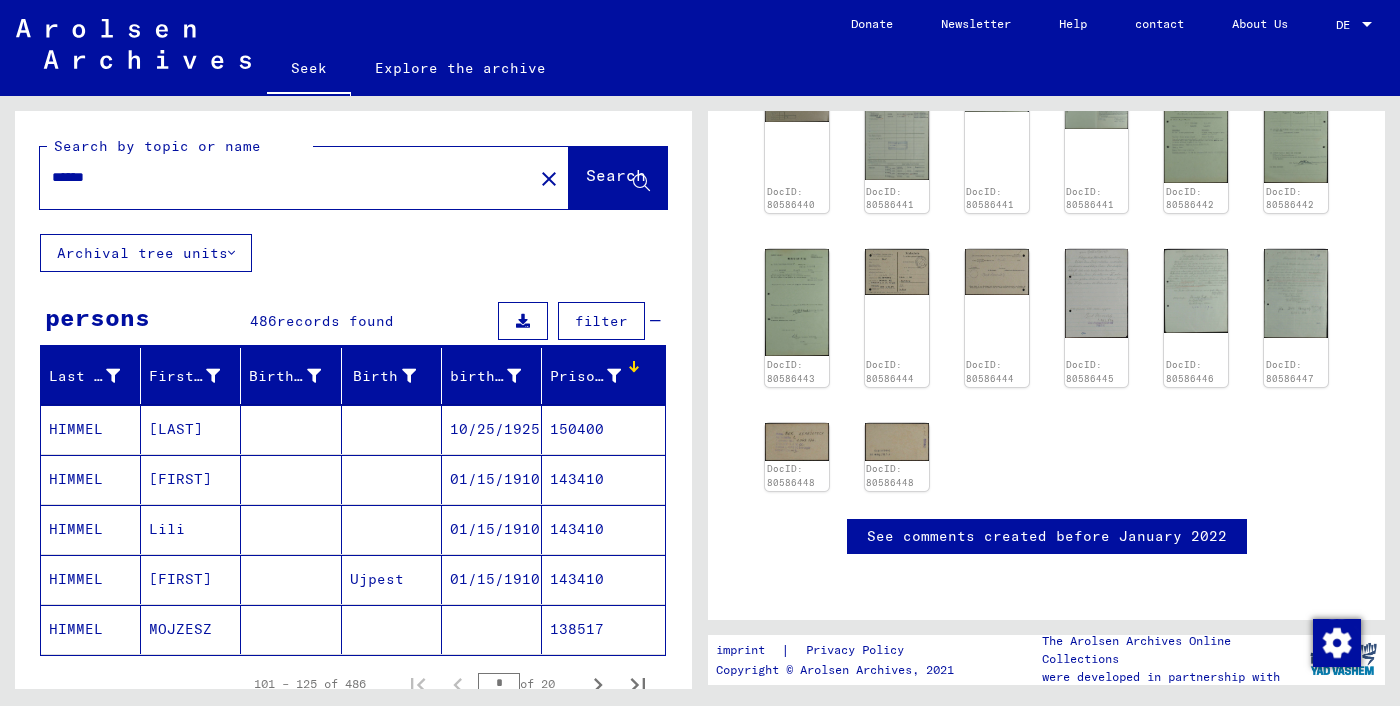scroll, scrollTop: 227, scrollLeft: 0, axis: vertical 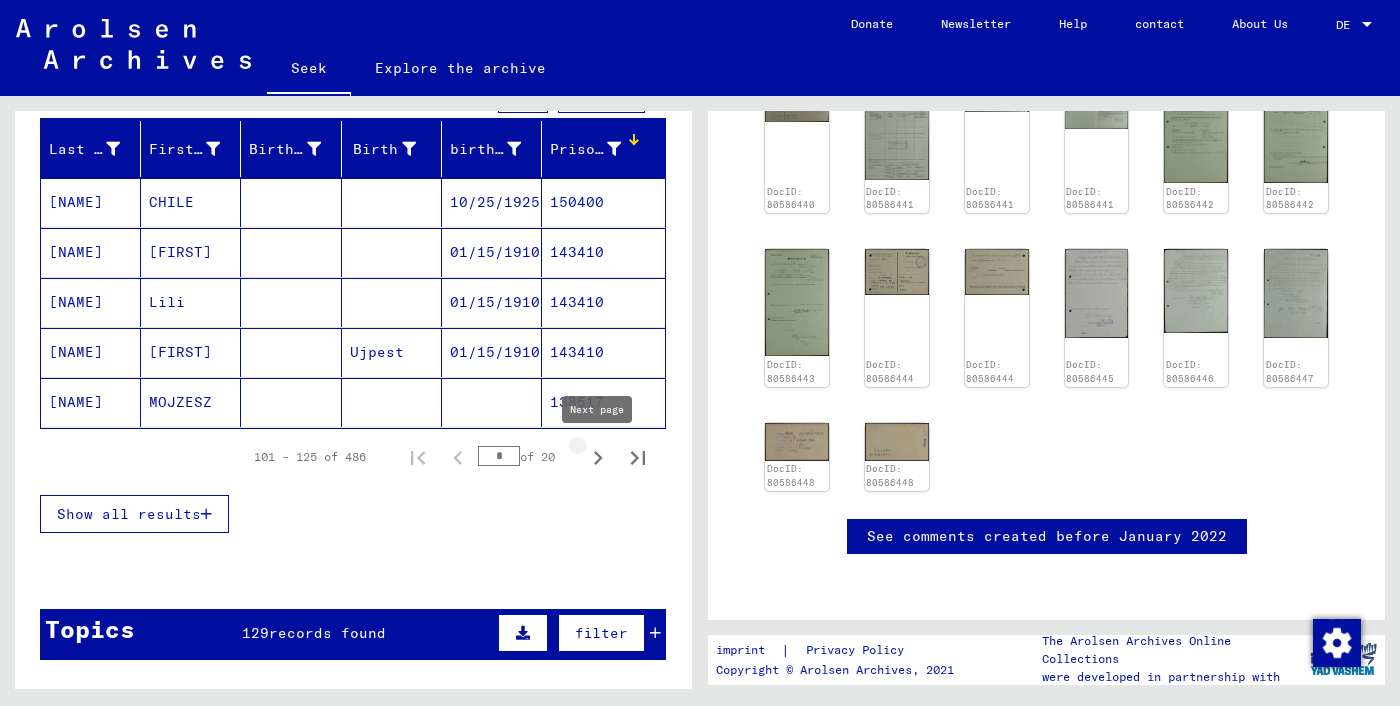 click 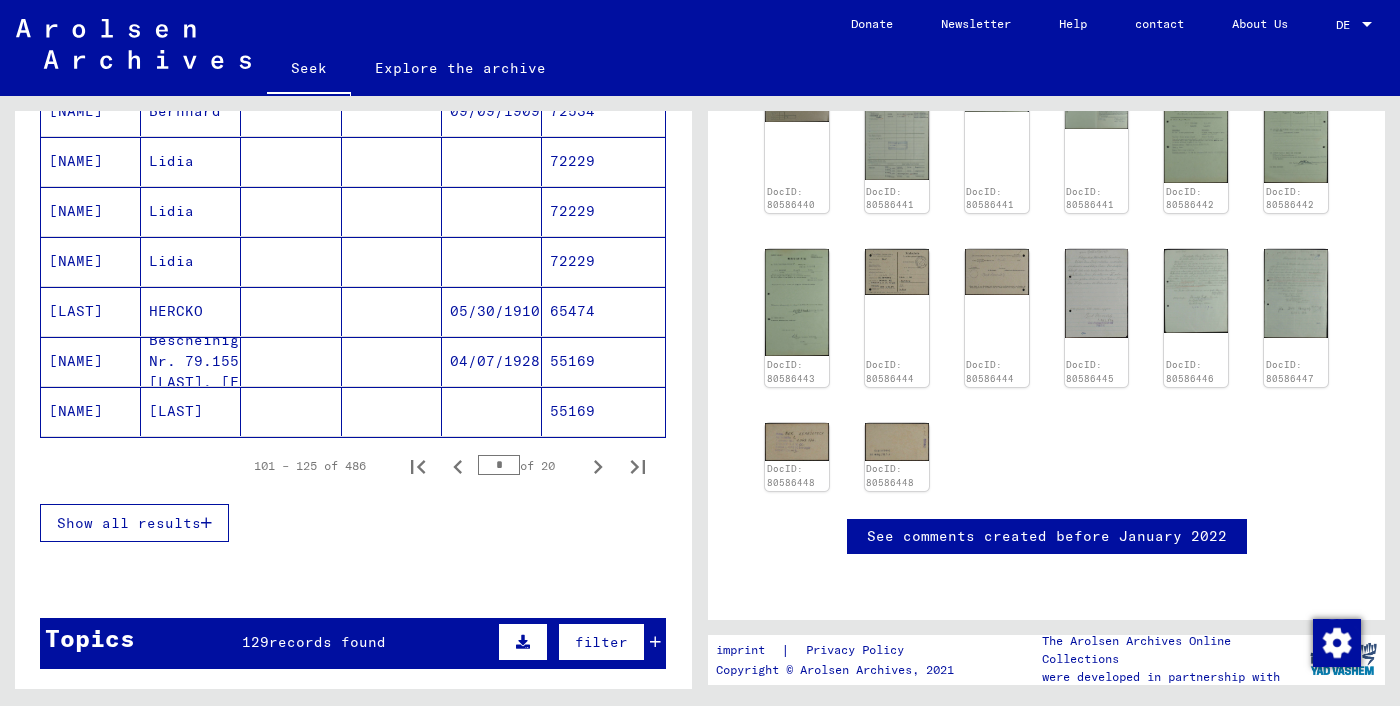 scroll, scrollTop: 1221, scrollLeft: 0, axis: vertical 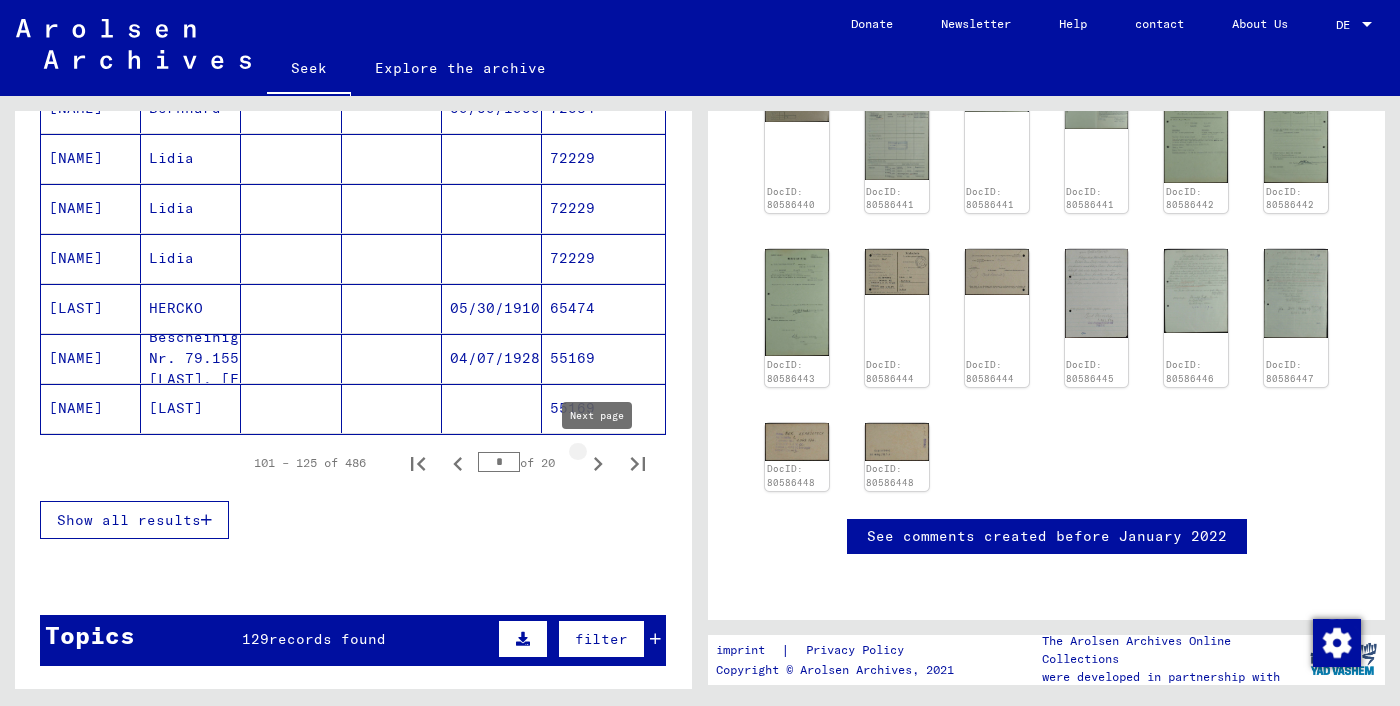 click 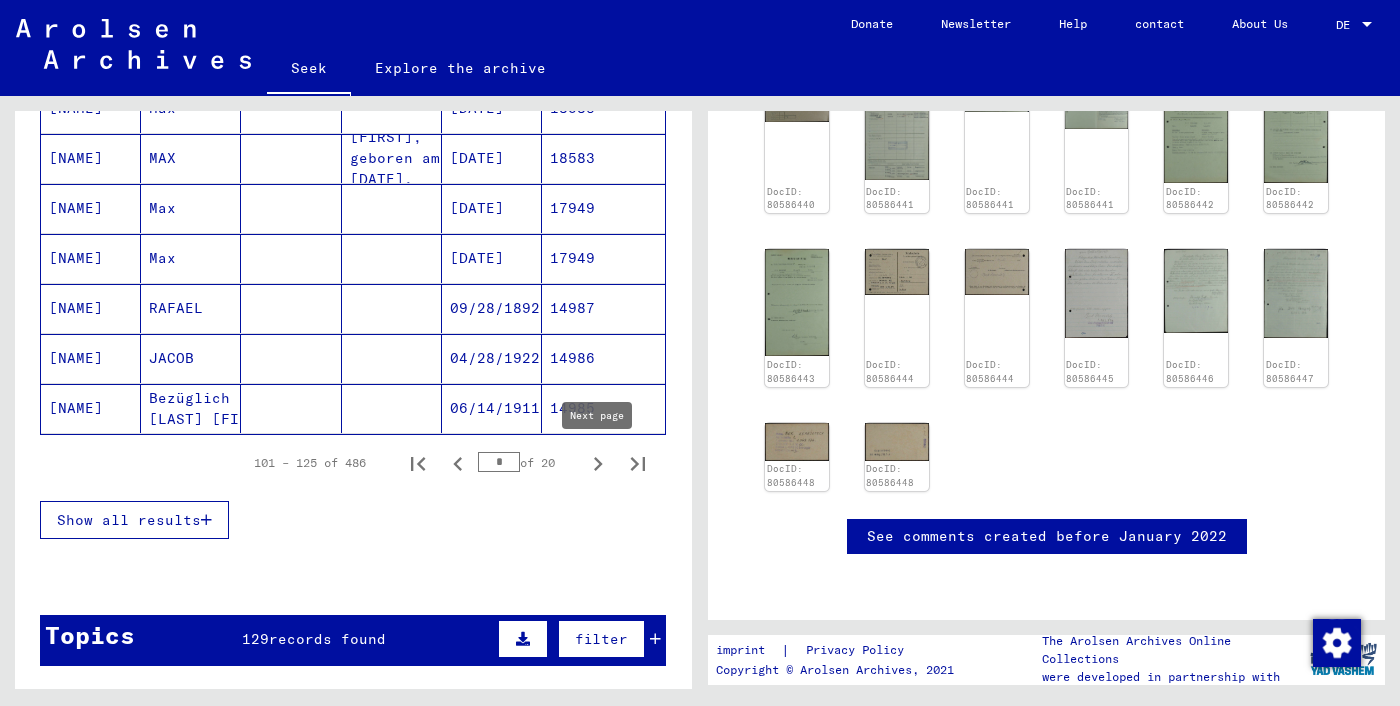 click 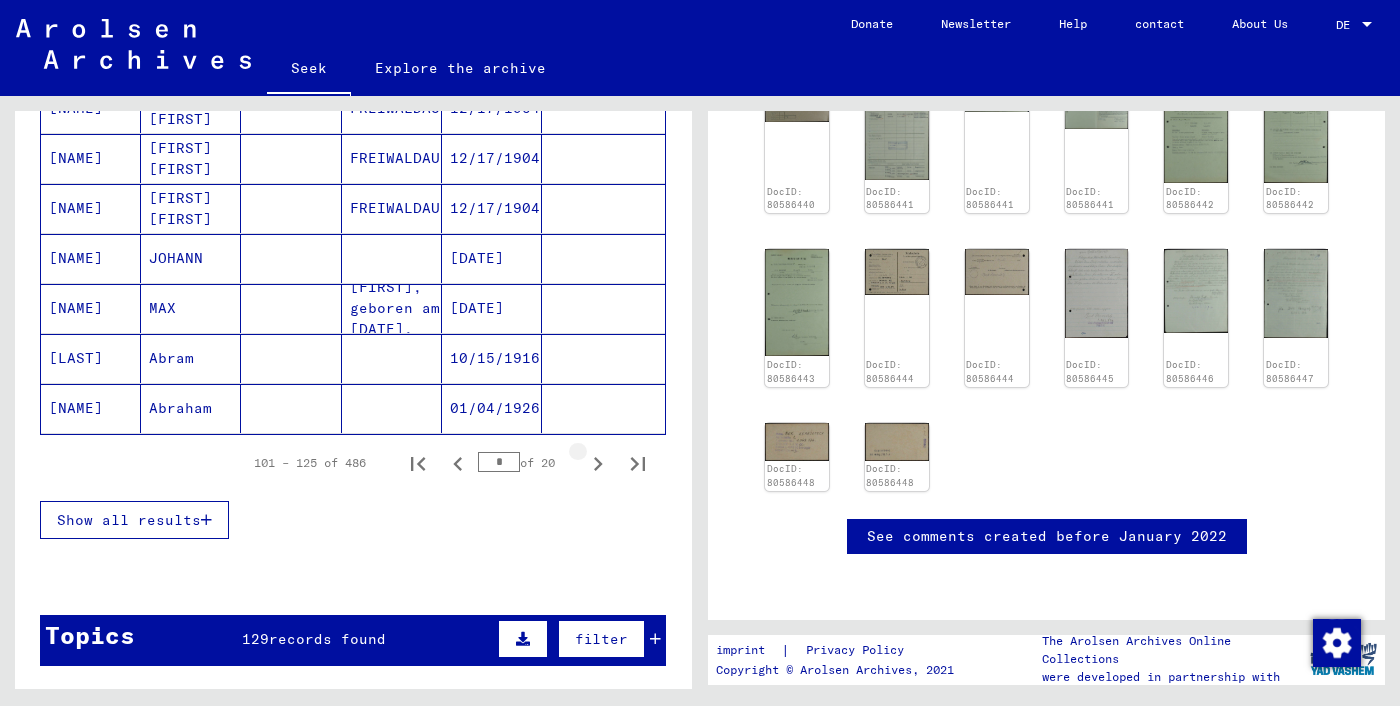 click 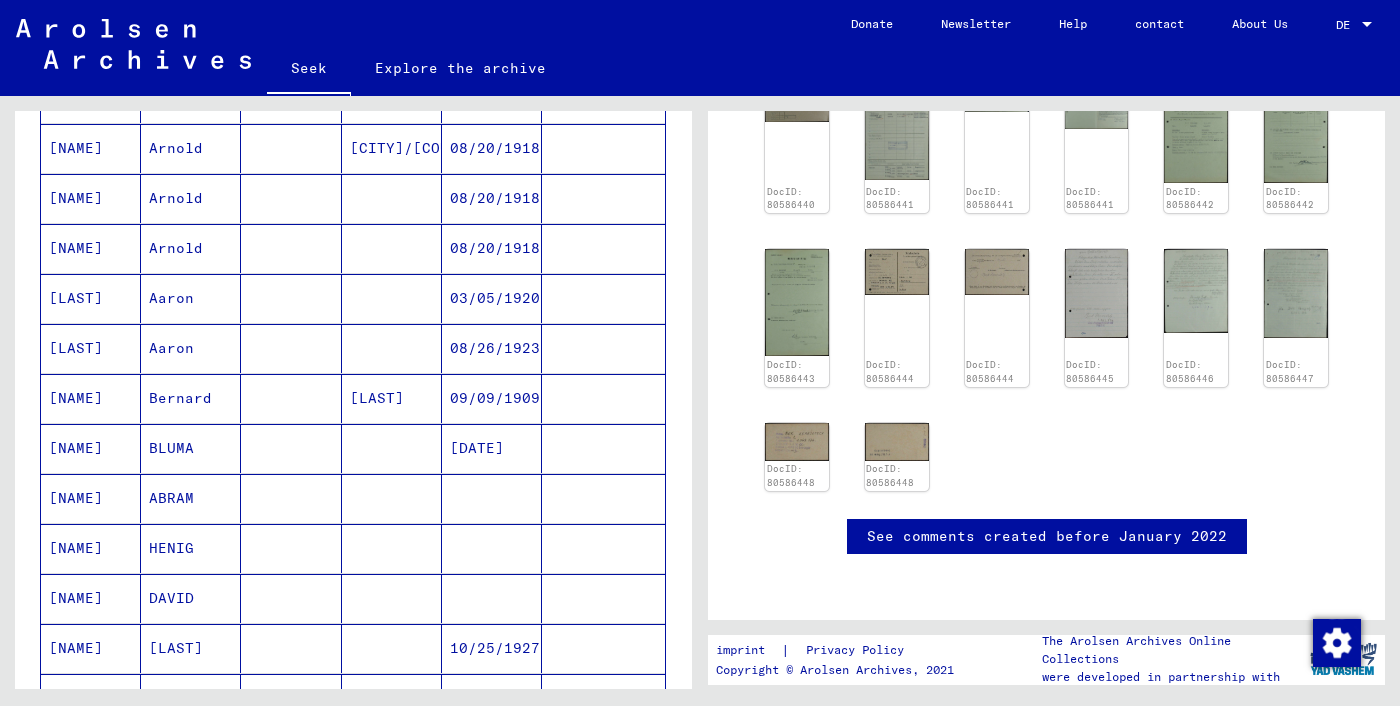 scroll, scrollTop: 580, scrollLeft: 0, axis: vertical 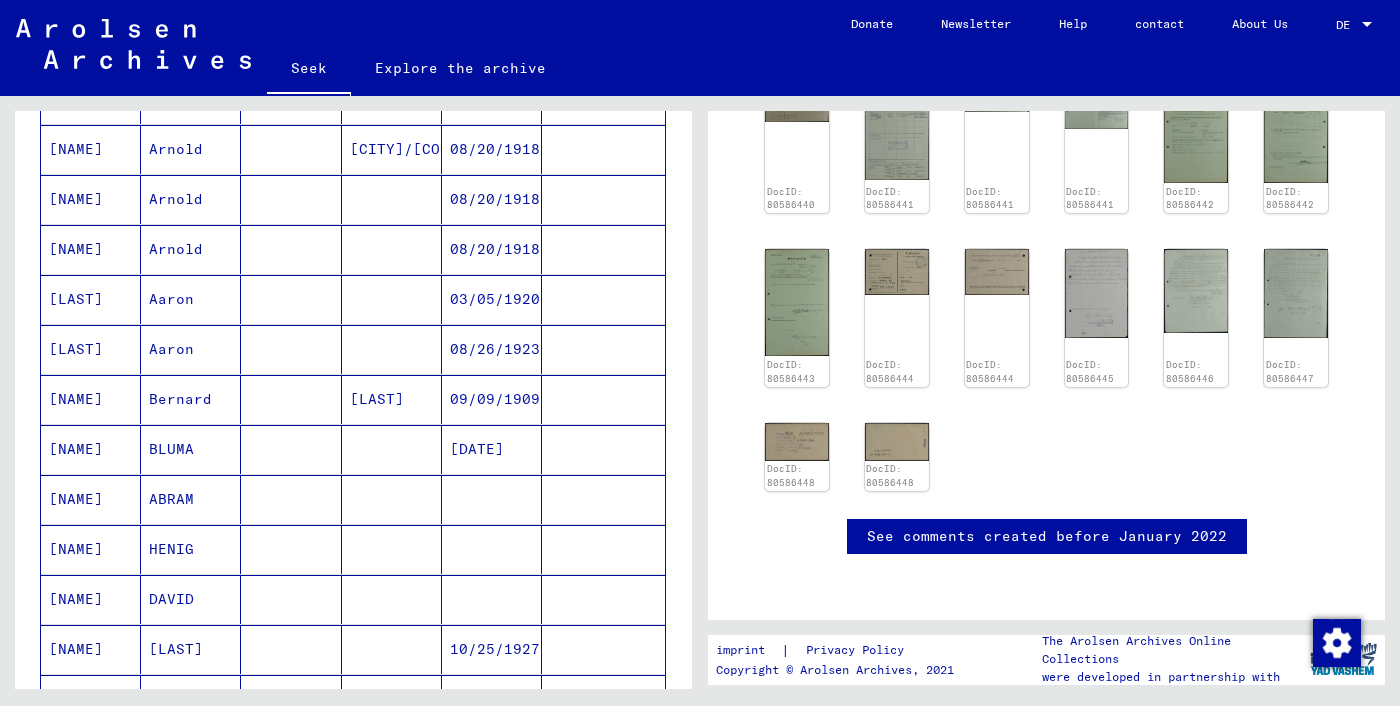 click on "[LAST]" at bounding box center (392, 449) 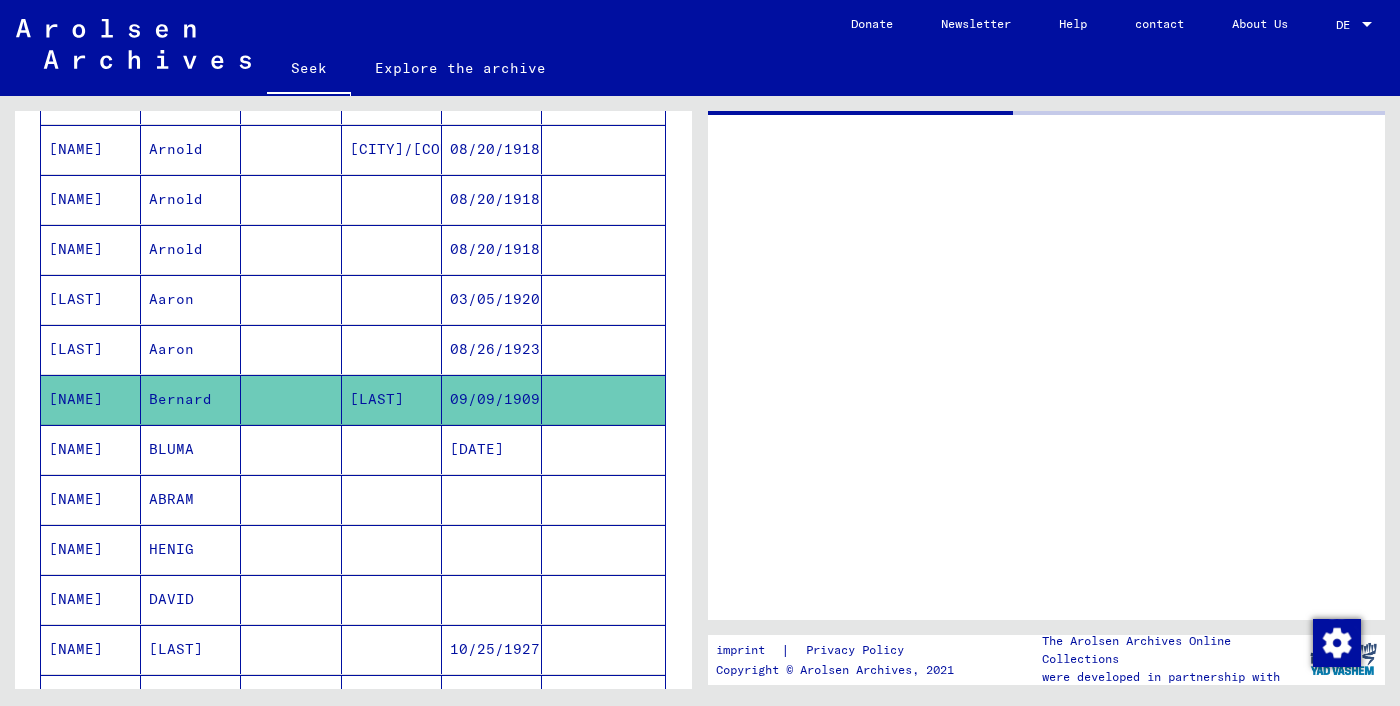 scroll, scrollTop: 0, scrollLeft: 0, axis: both 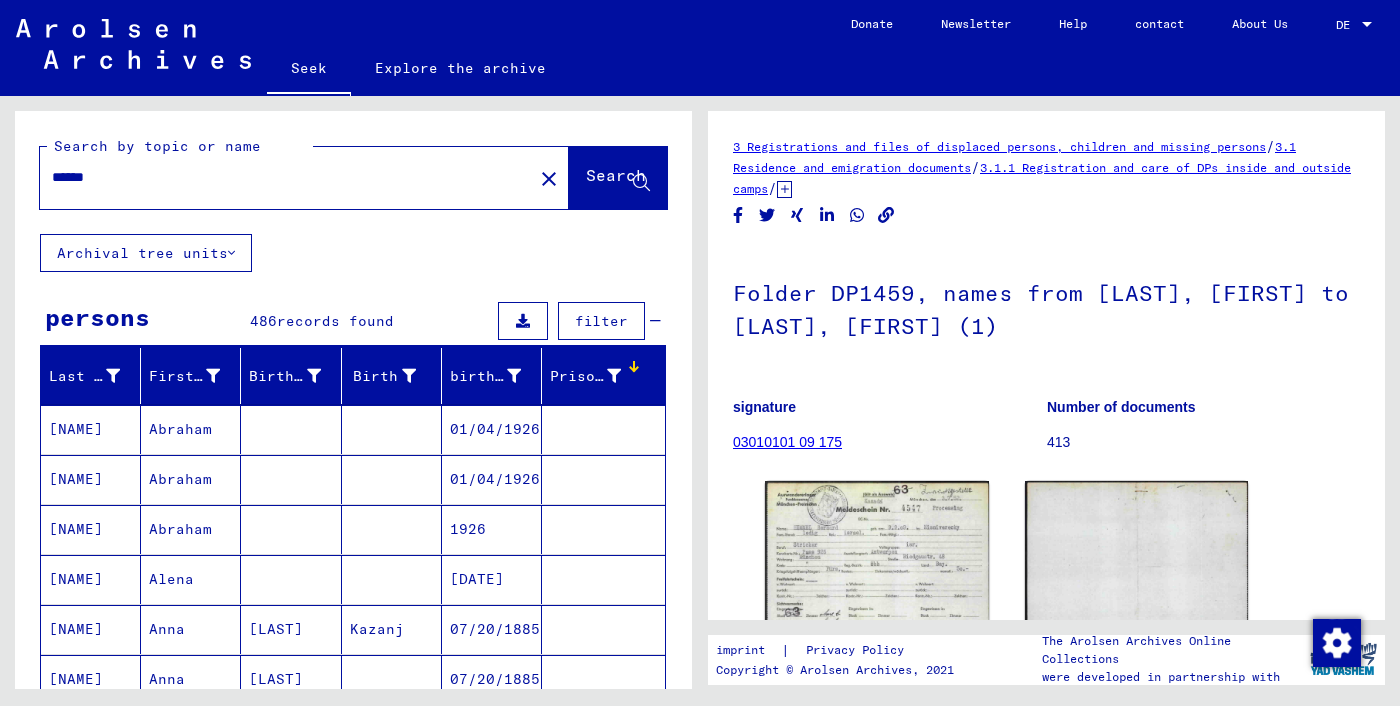 click on "Prisoner #" at bounding box center (598, 376) 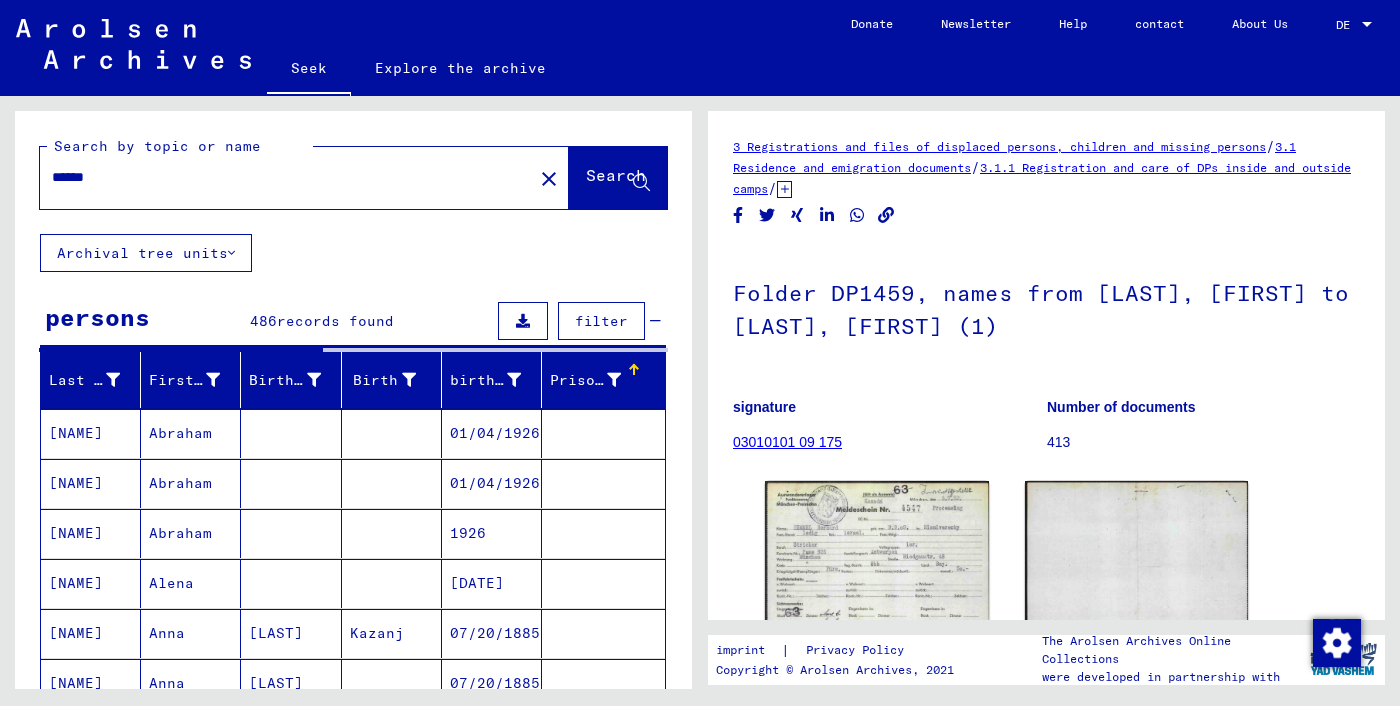 click on "Prisoner #" at bounding box center (595, 380) 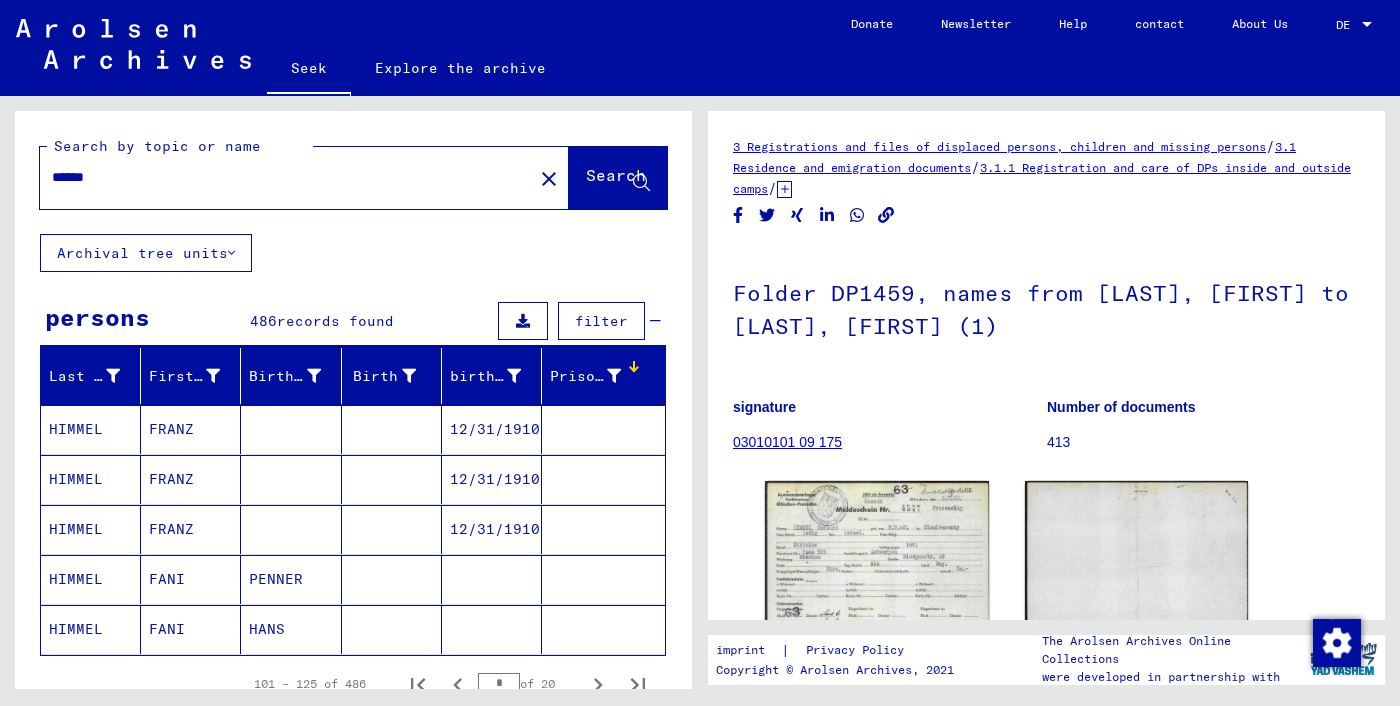 click on "Prisoner #" at bounding box center [595, 376] 